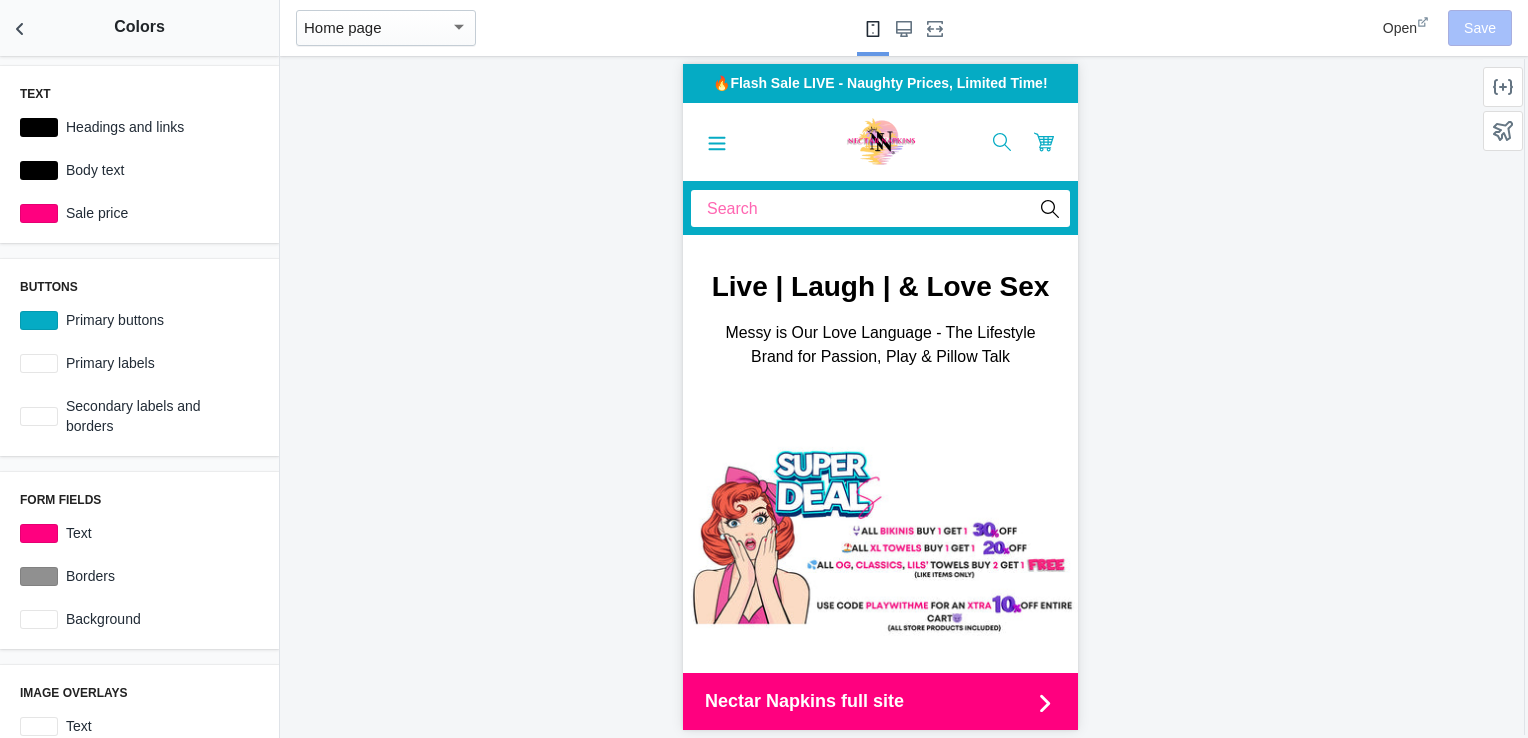 scroll, scrollTop: 0, scrollLeft: 0, axis: both 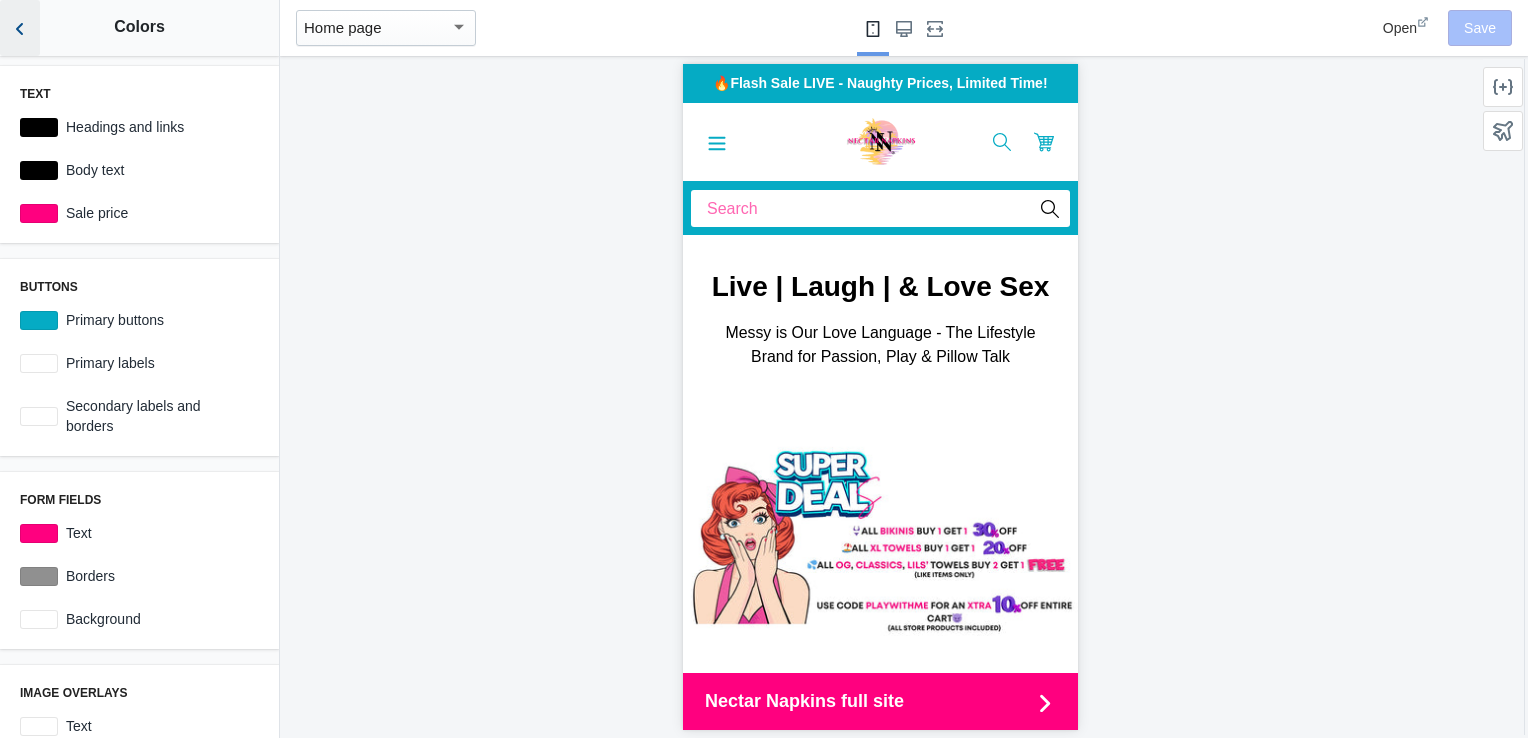 click 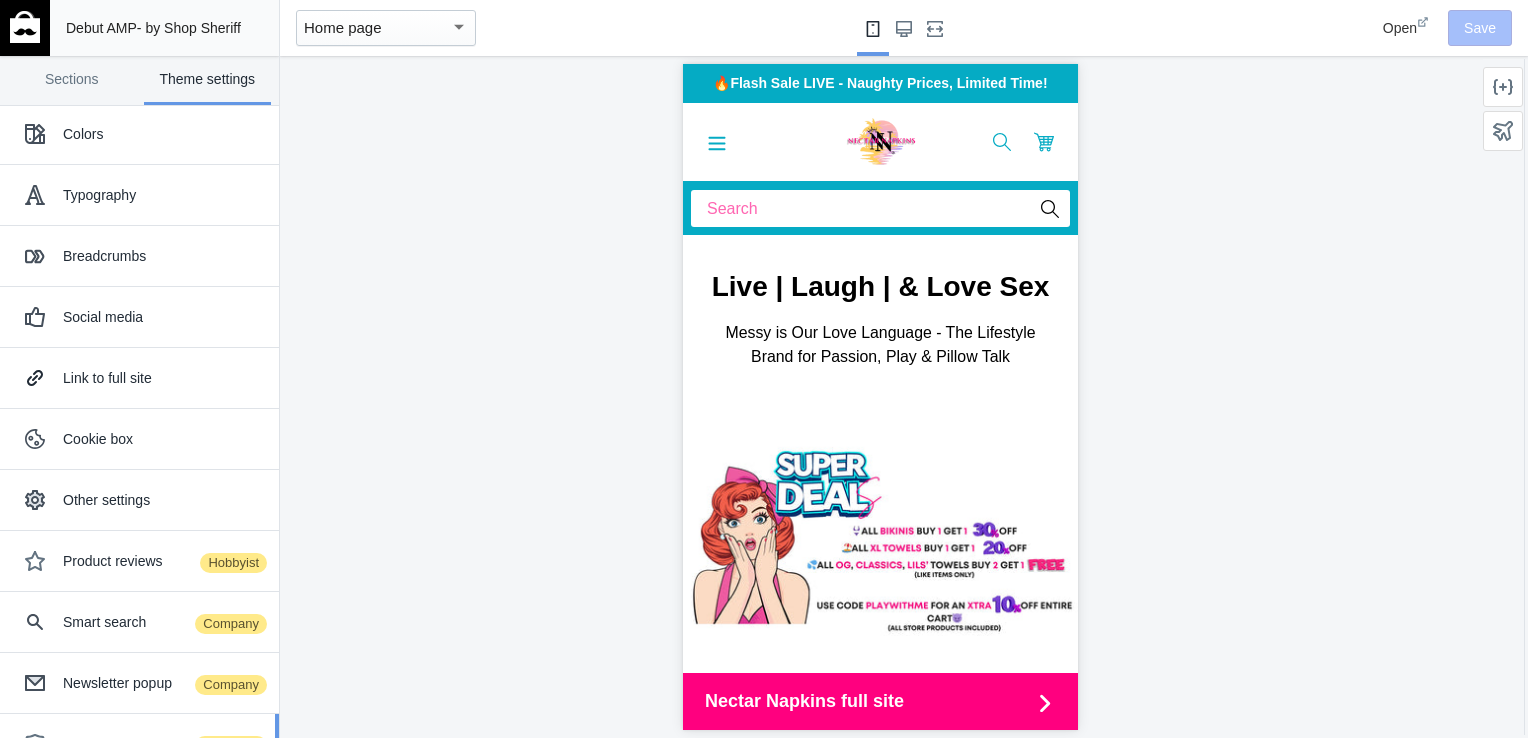 scroll, scrollTop: 0, scrollLeft: 0, axis: both 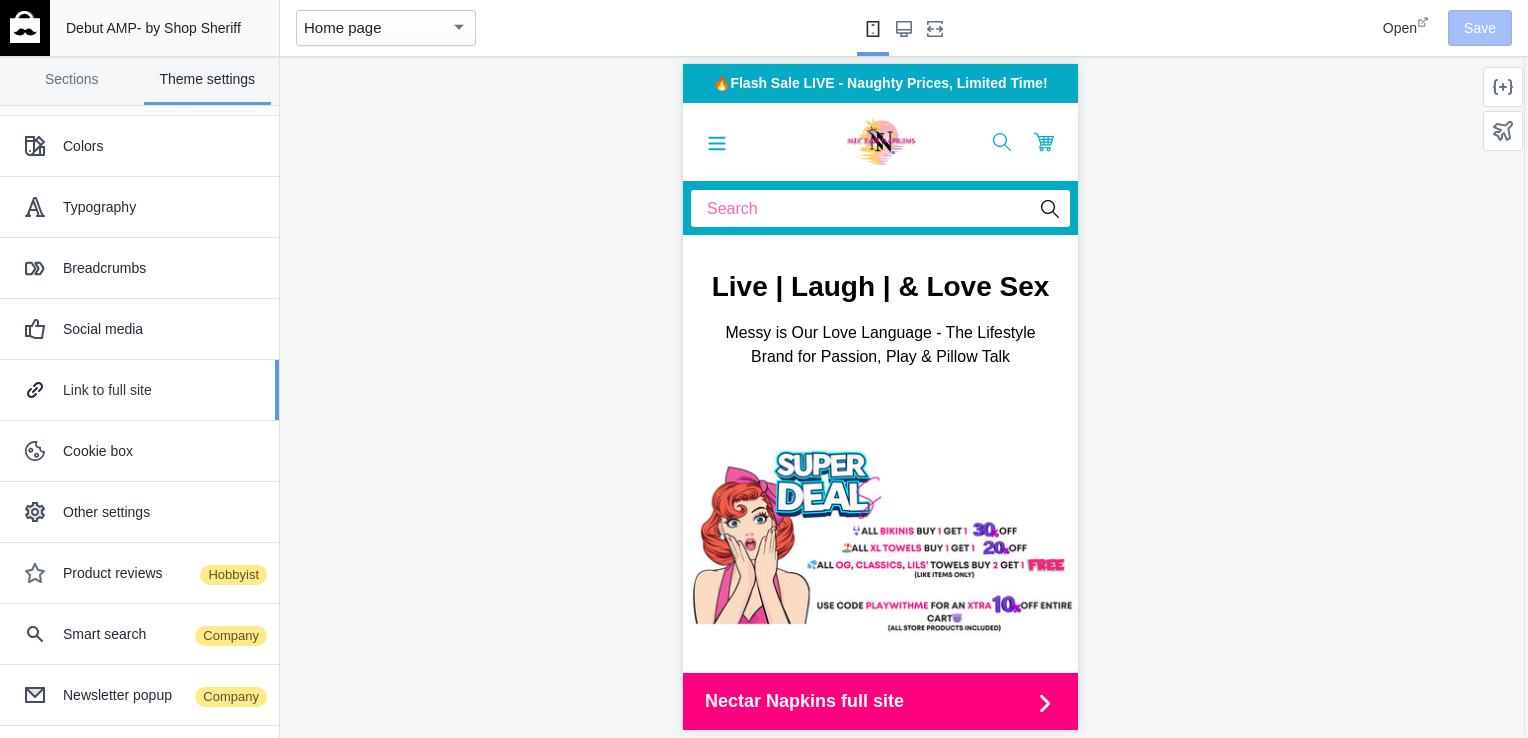 click on "Link to full site" at bounding box center [163, 390] 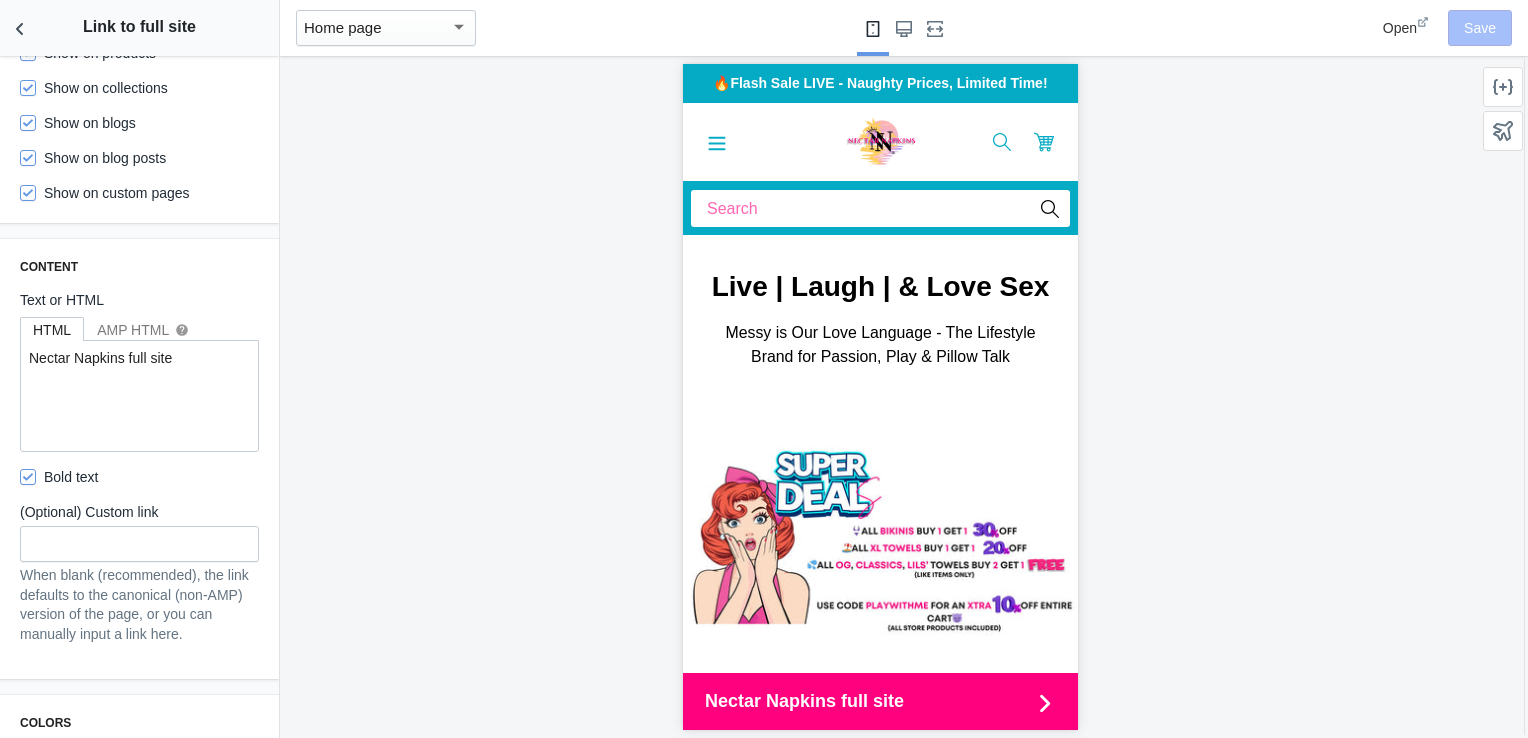 scroll, scrollTop: 0, scrollLeft: 0, axis: both 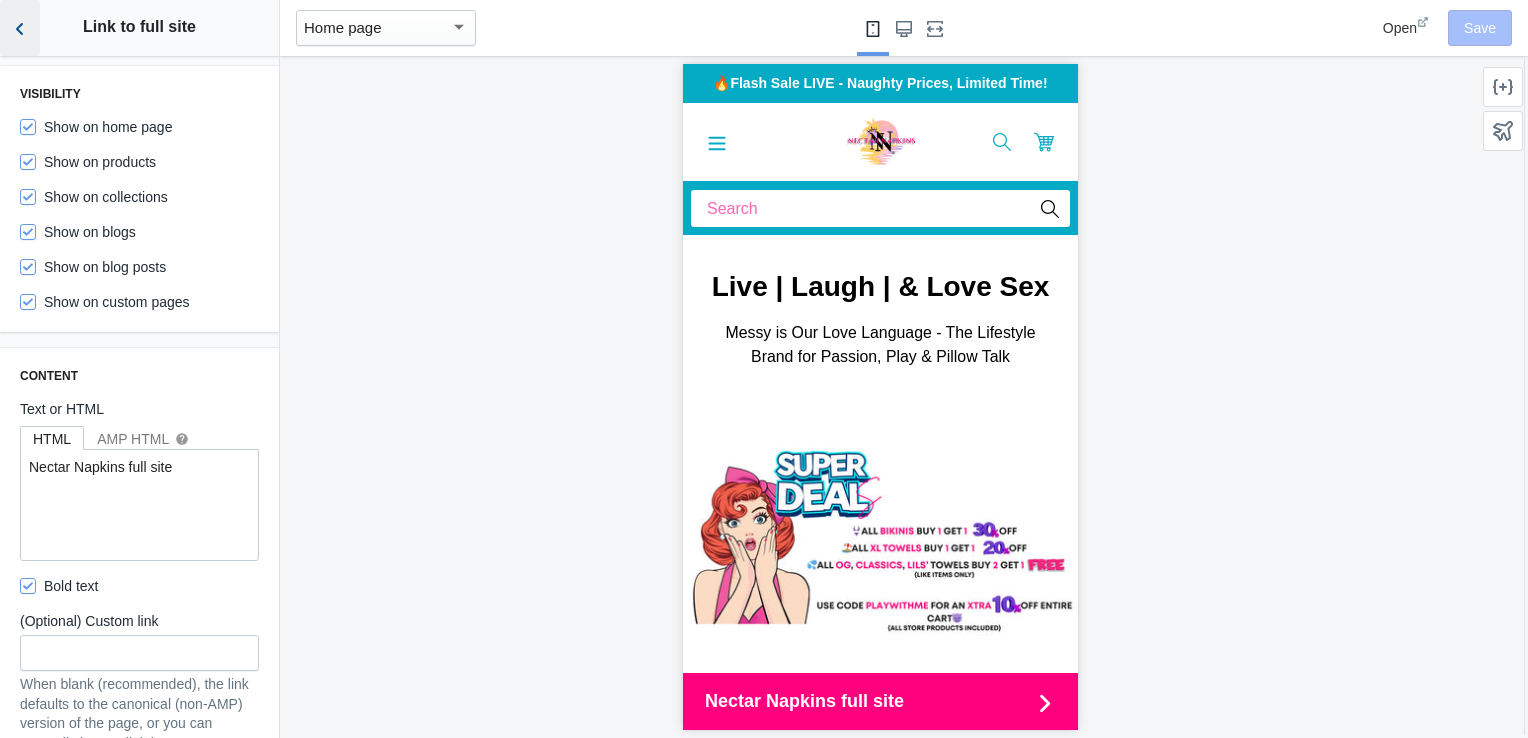 click 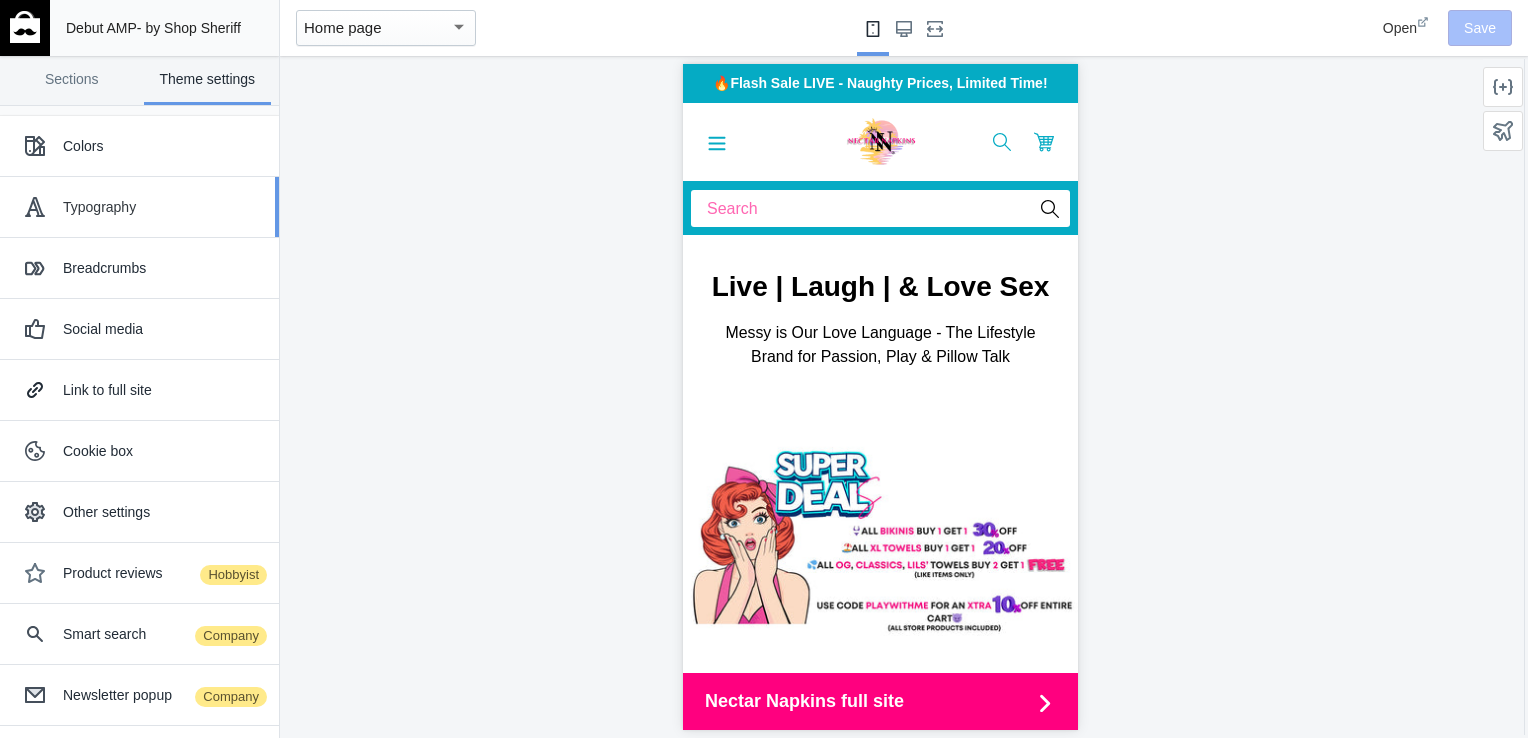click on "Typography" at bounding box center [163, 207] 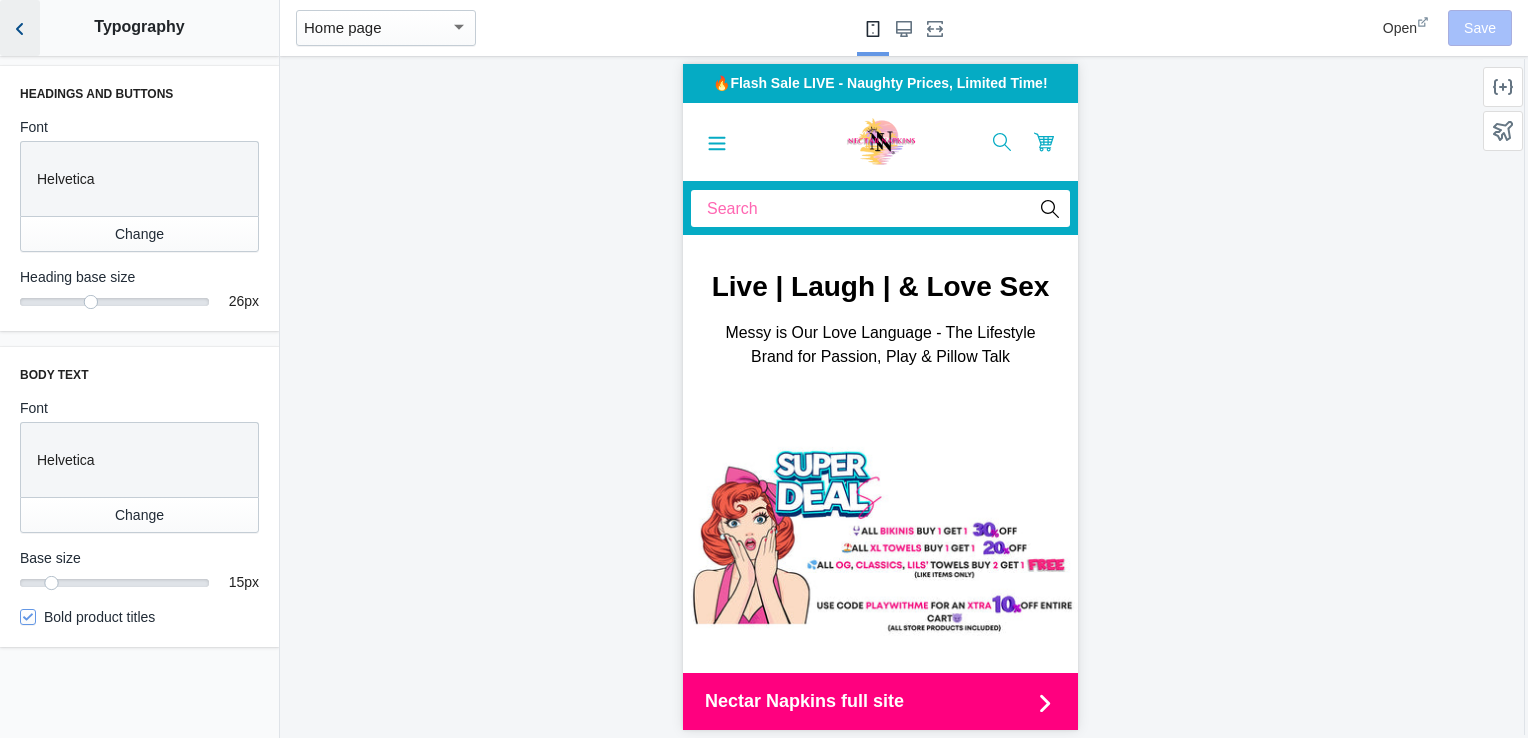 click 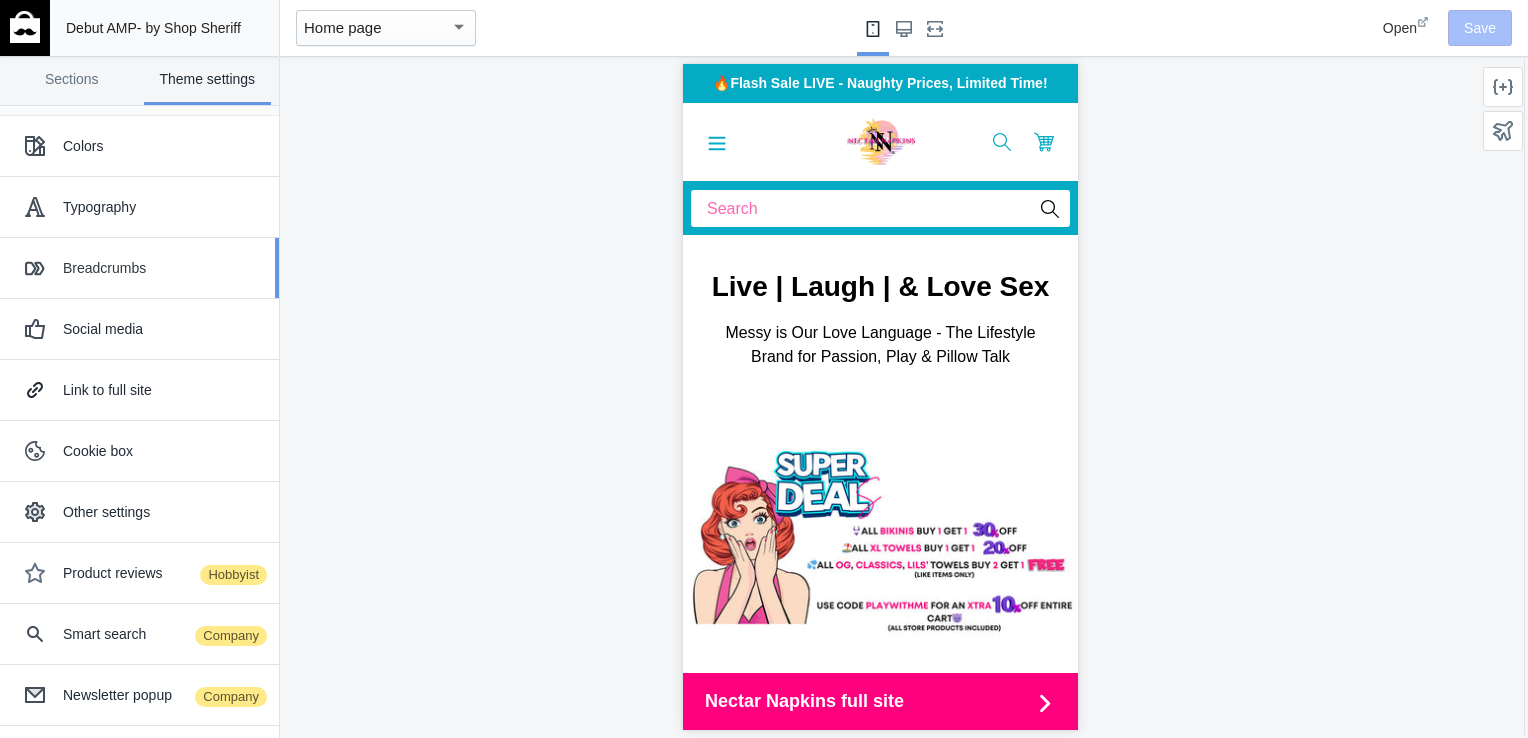 click on "Breadcrumbs" at bounding box center [139, 268] 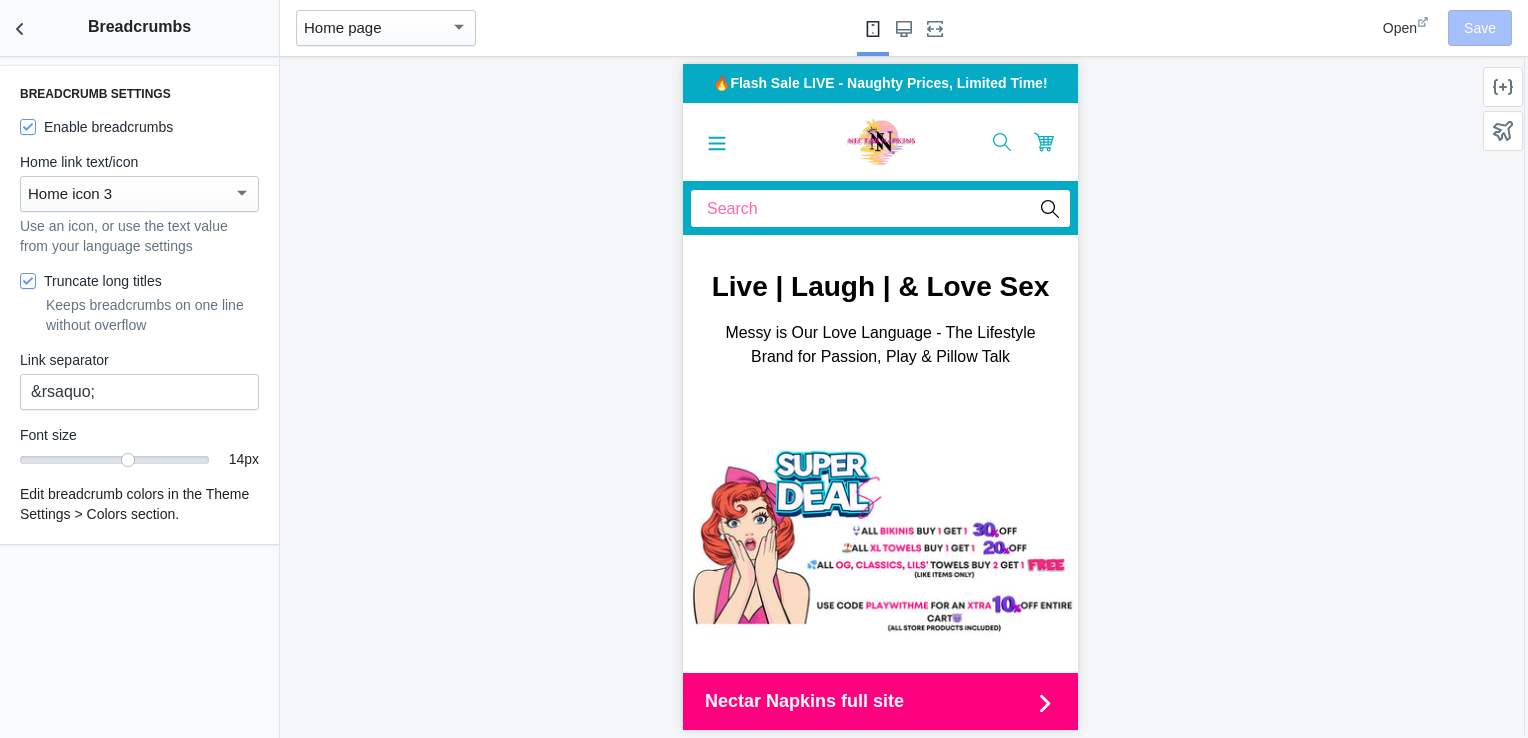 click 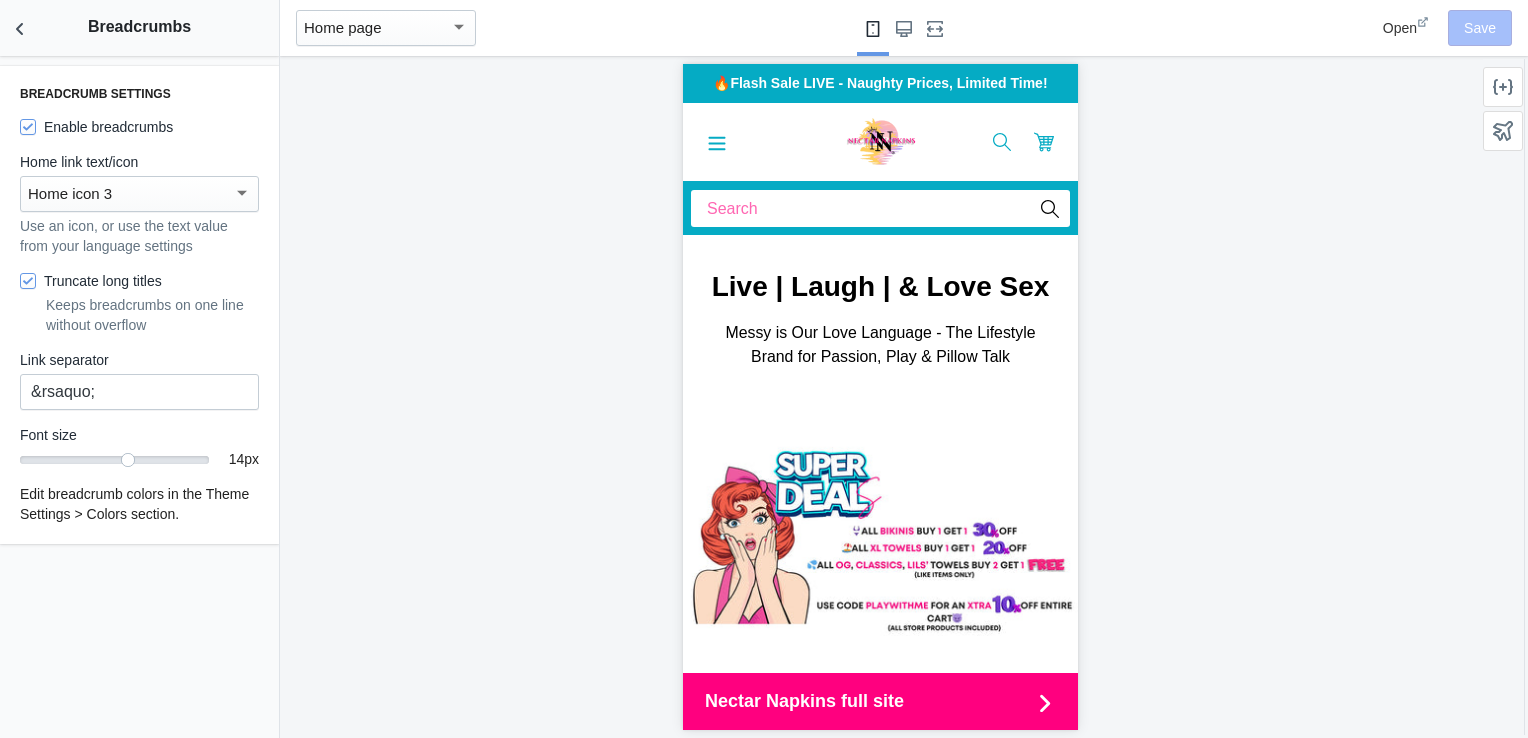 click at bounding box center (242, 193) 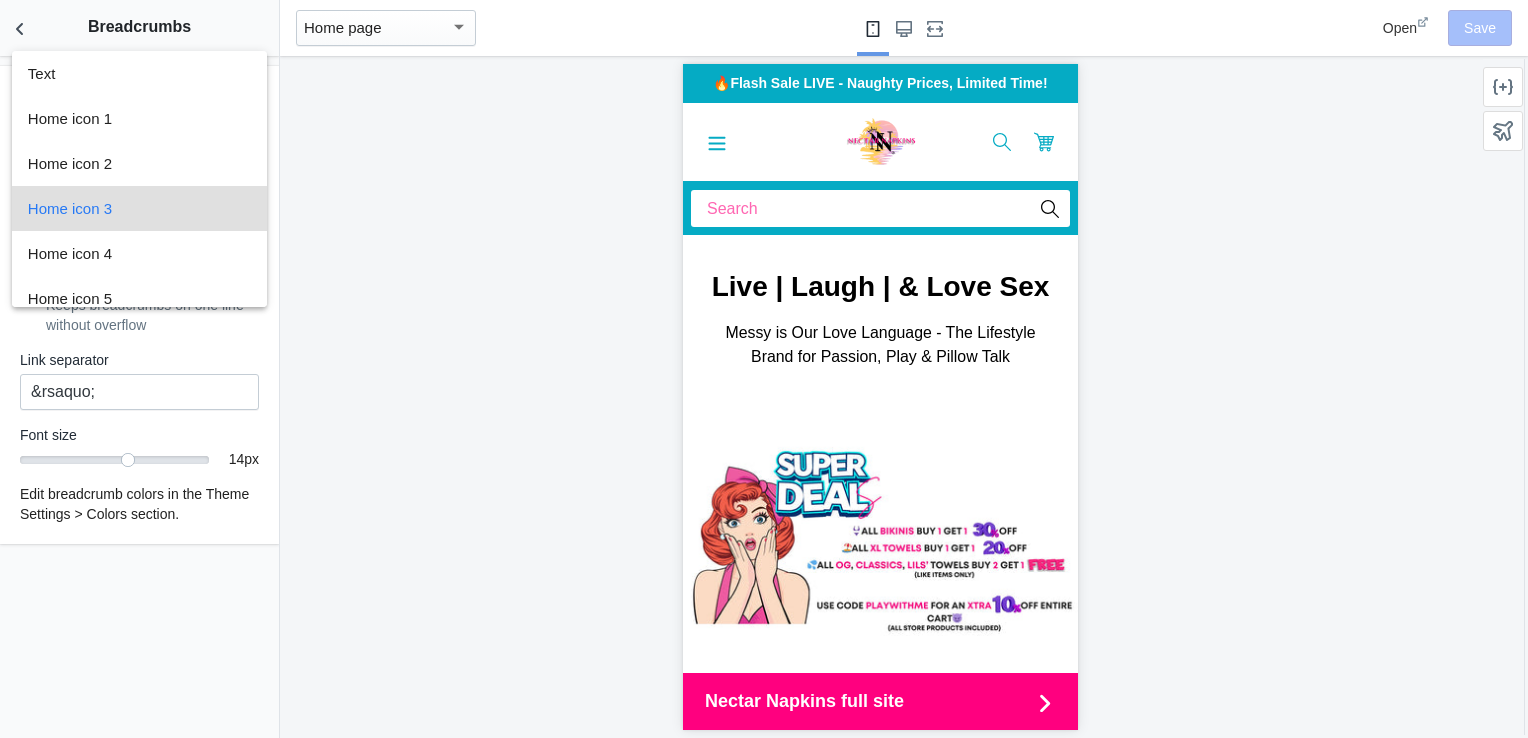 scroll, scrollTop: 14, scrollLeft: 0, axis: vertical 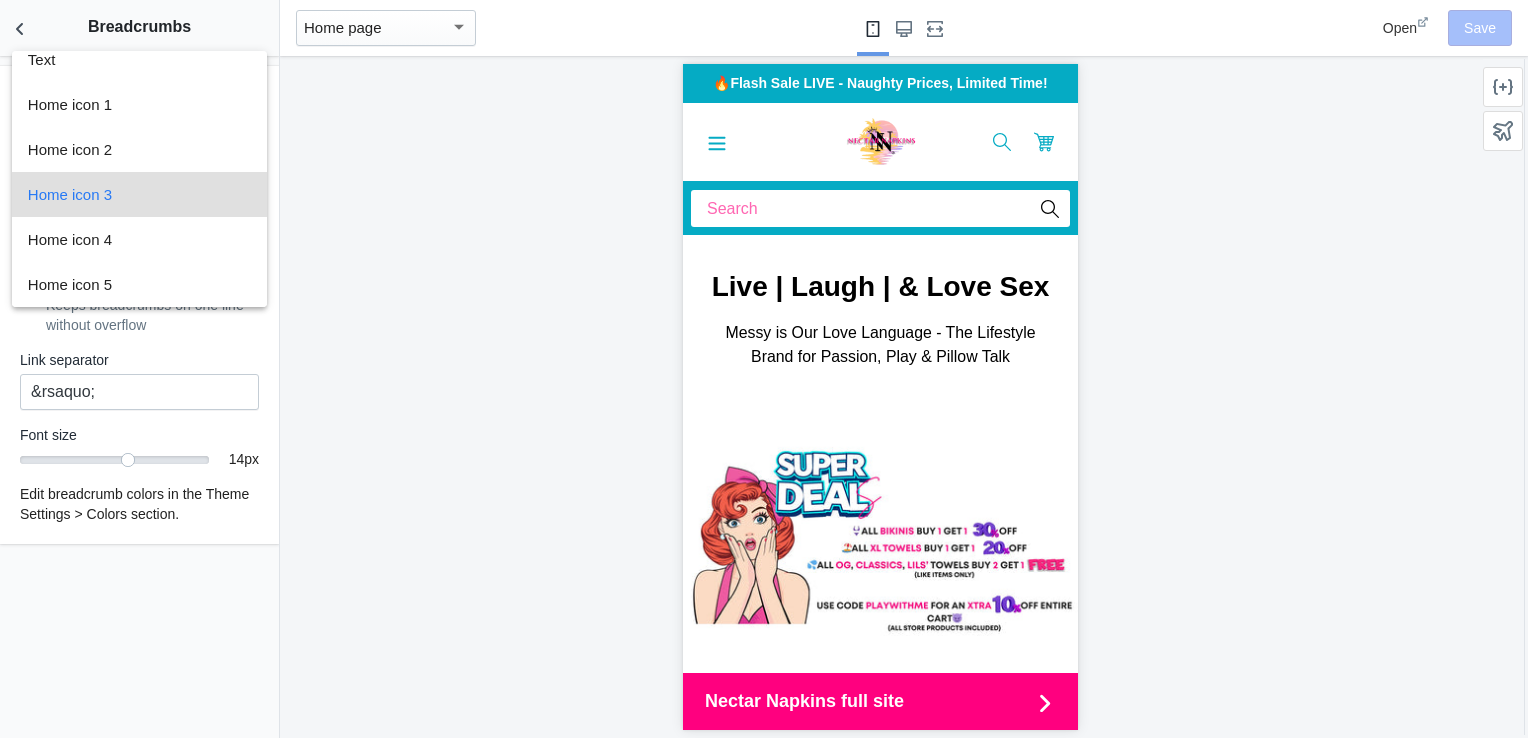click at bounding box center (764, 369) 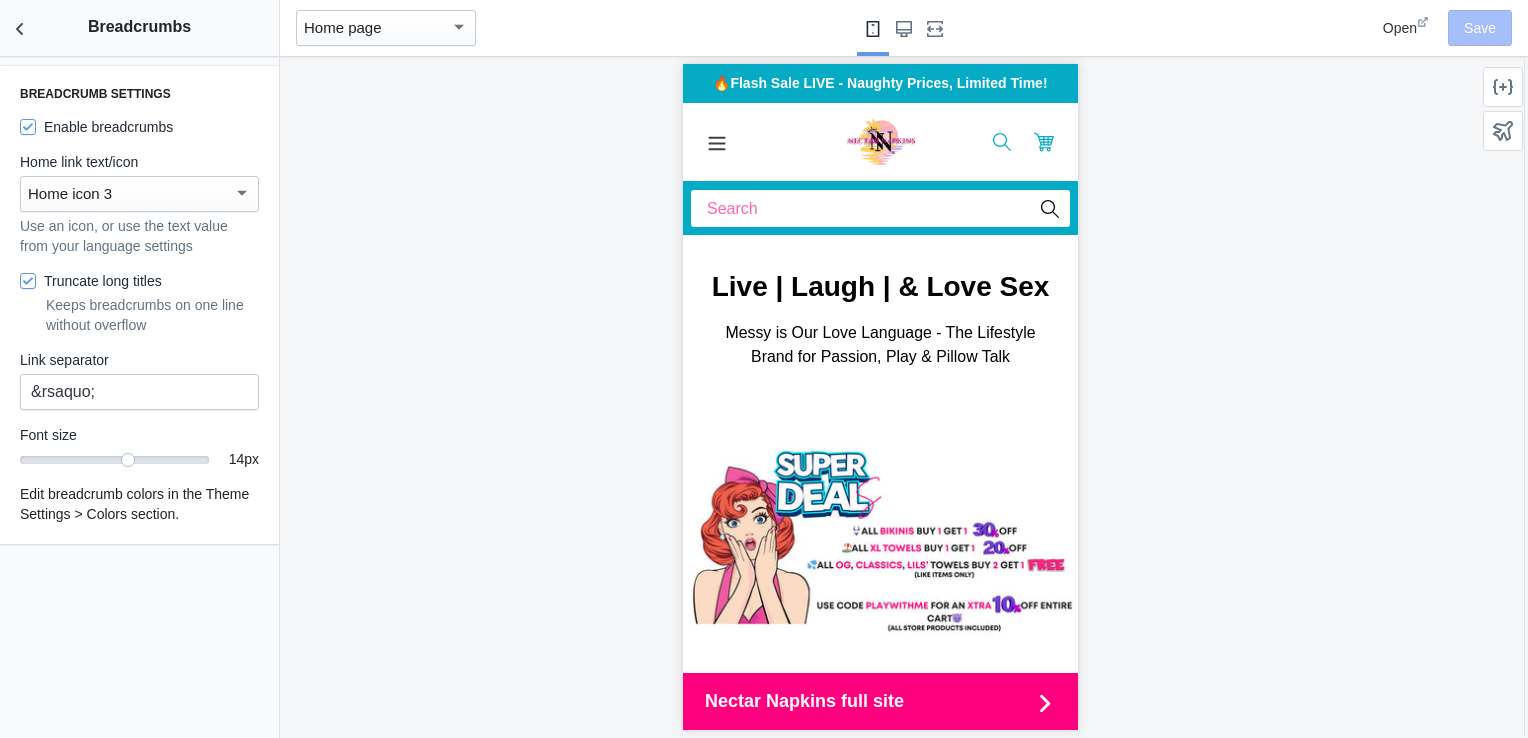 click 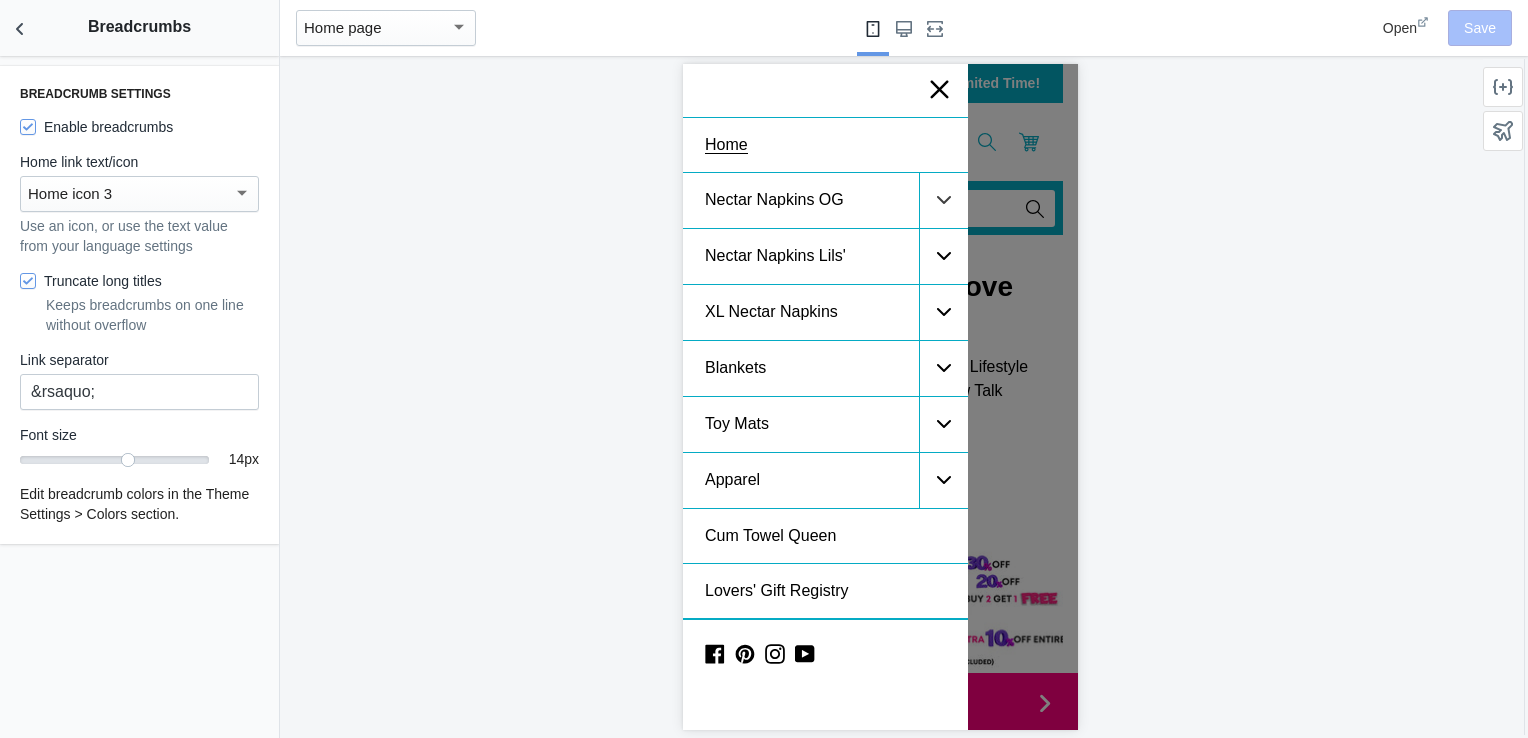 click on ".cls-1{fill:#231f20}" at bounding box center (942, 200) 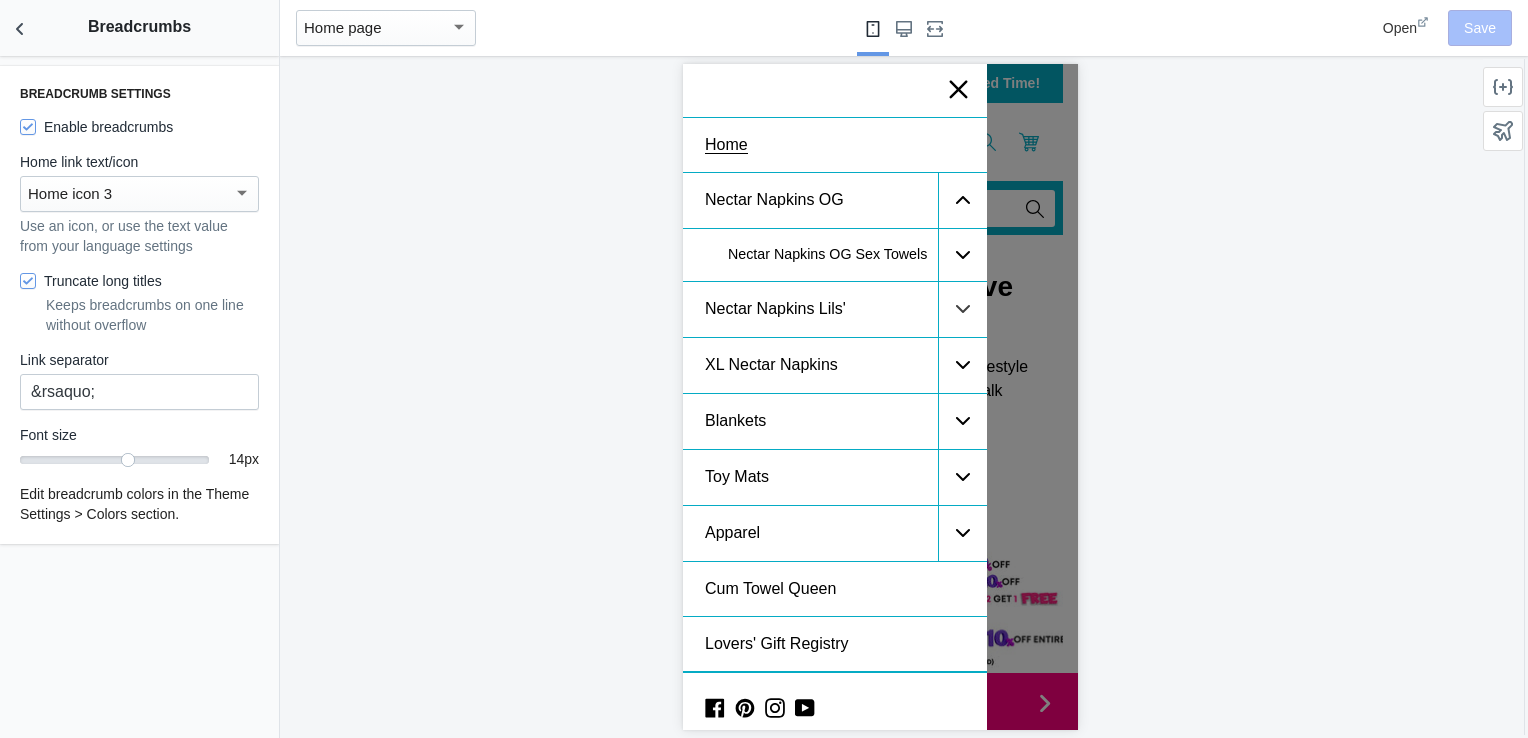 click on ".cls-1{fill:#231f20}" at bounding box center [961, 309] 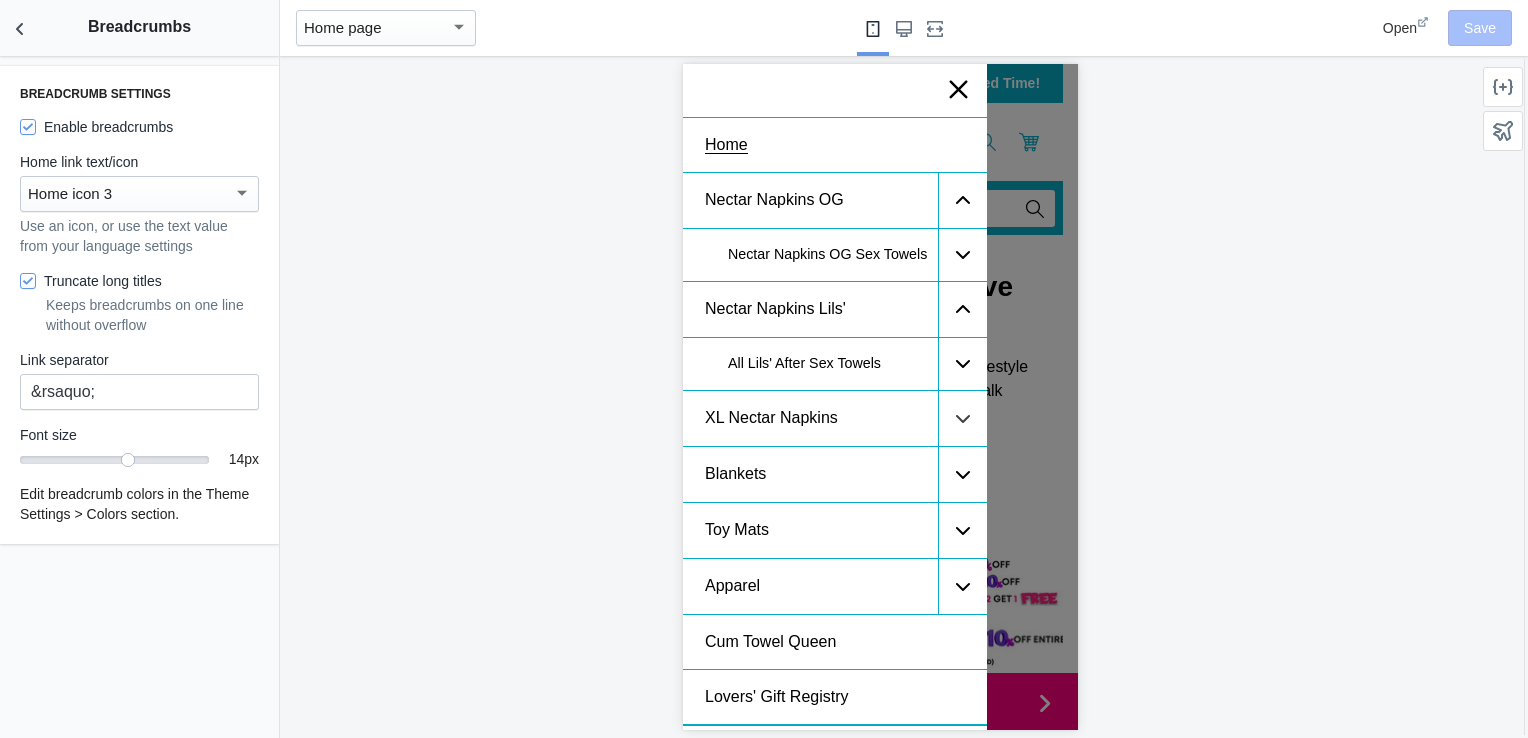 click on ".cls-1{fill:#231f20}" 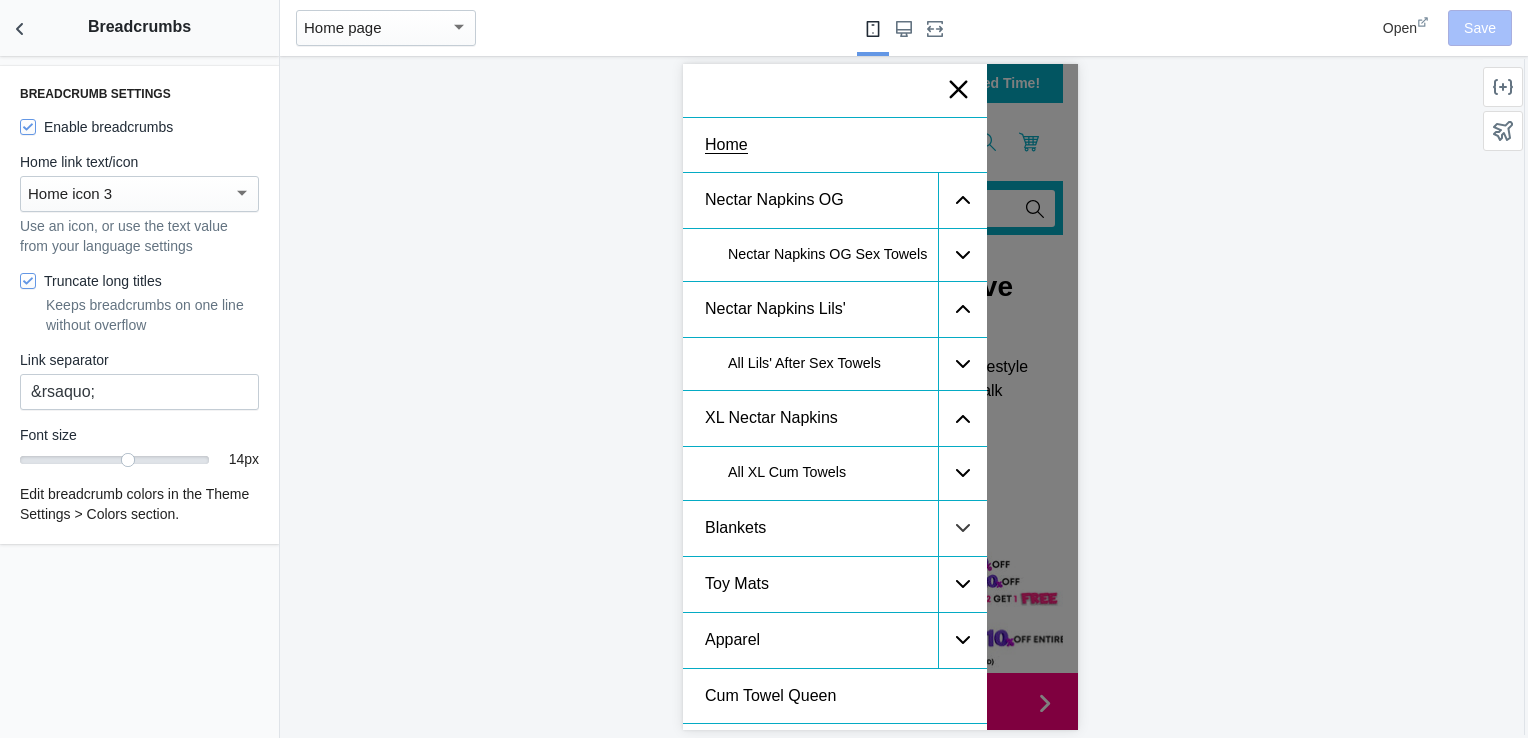 click 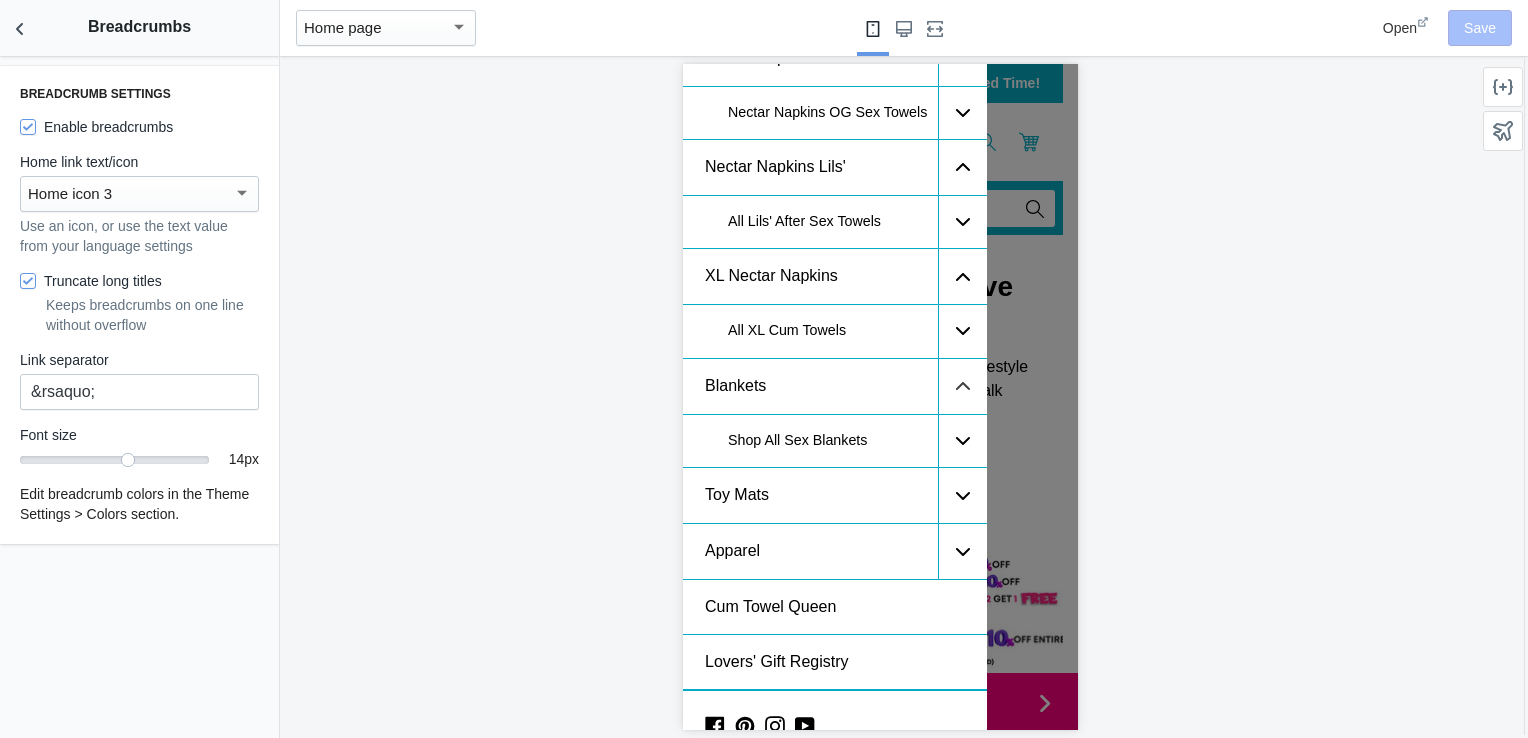 scroll, scrollTop: 186, scrollLeft: 0, axis: vertical 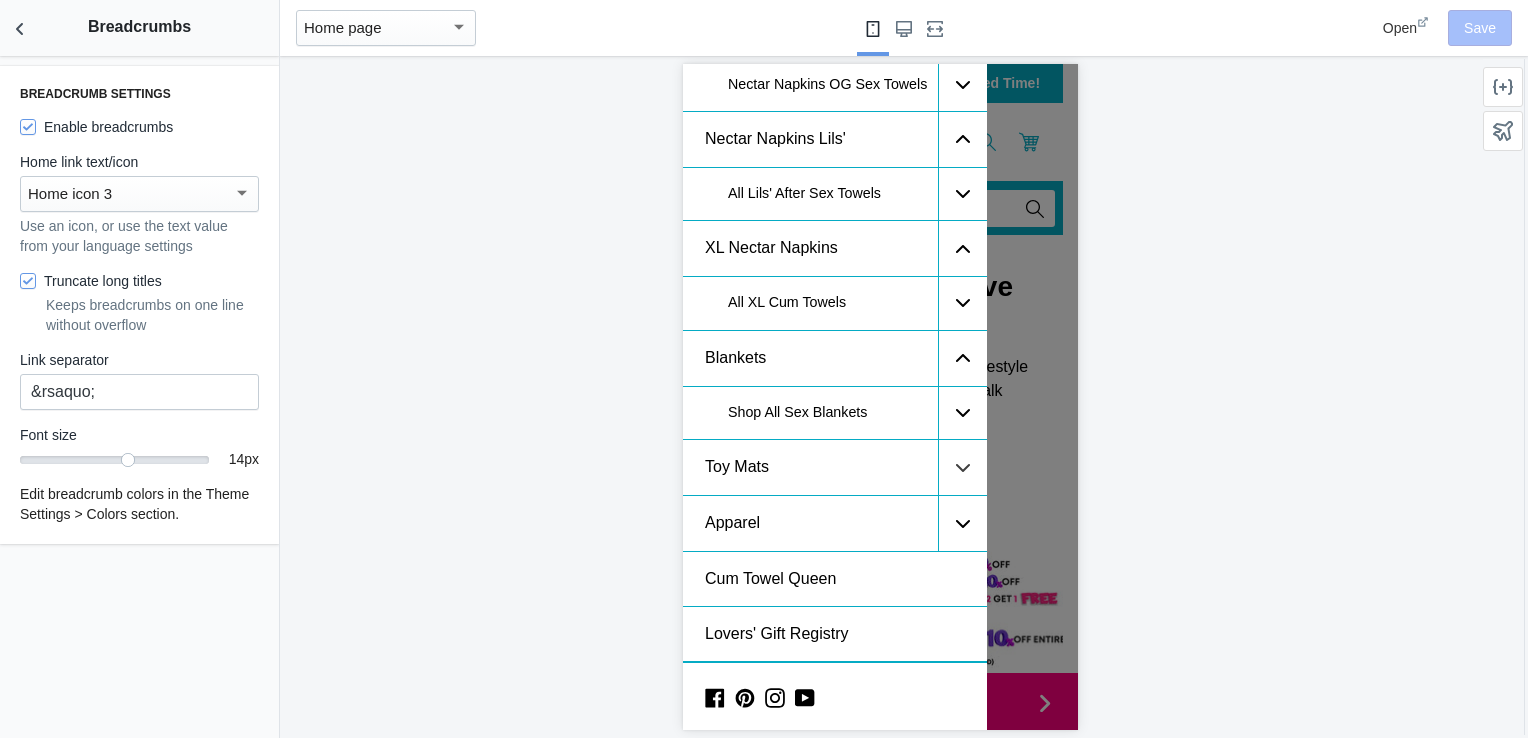 click on ".cls-1{fill:#231f20}" at bounding box center [961, 467] 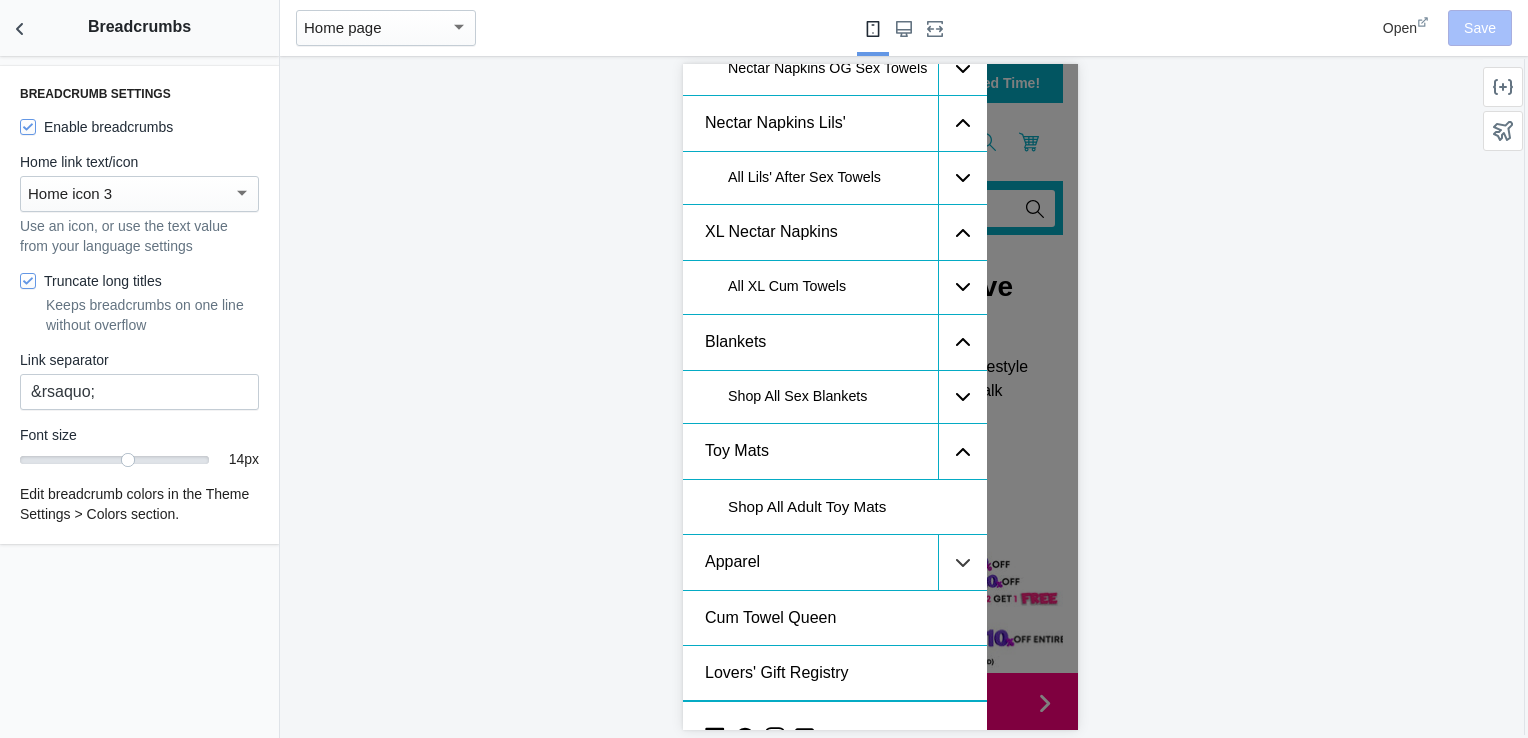 click 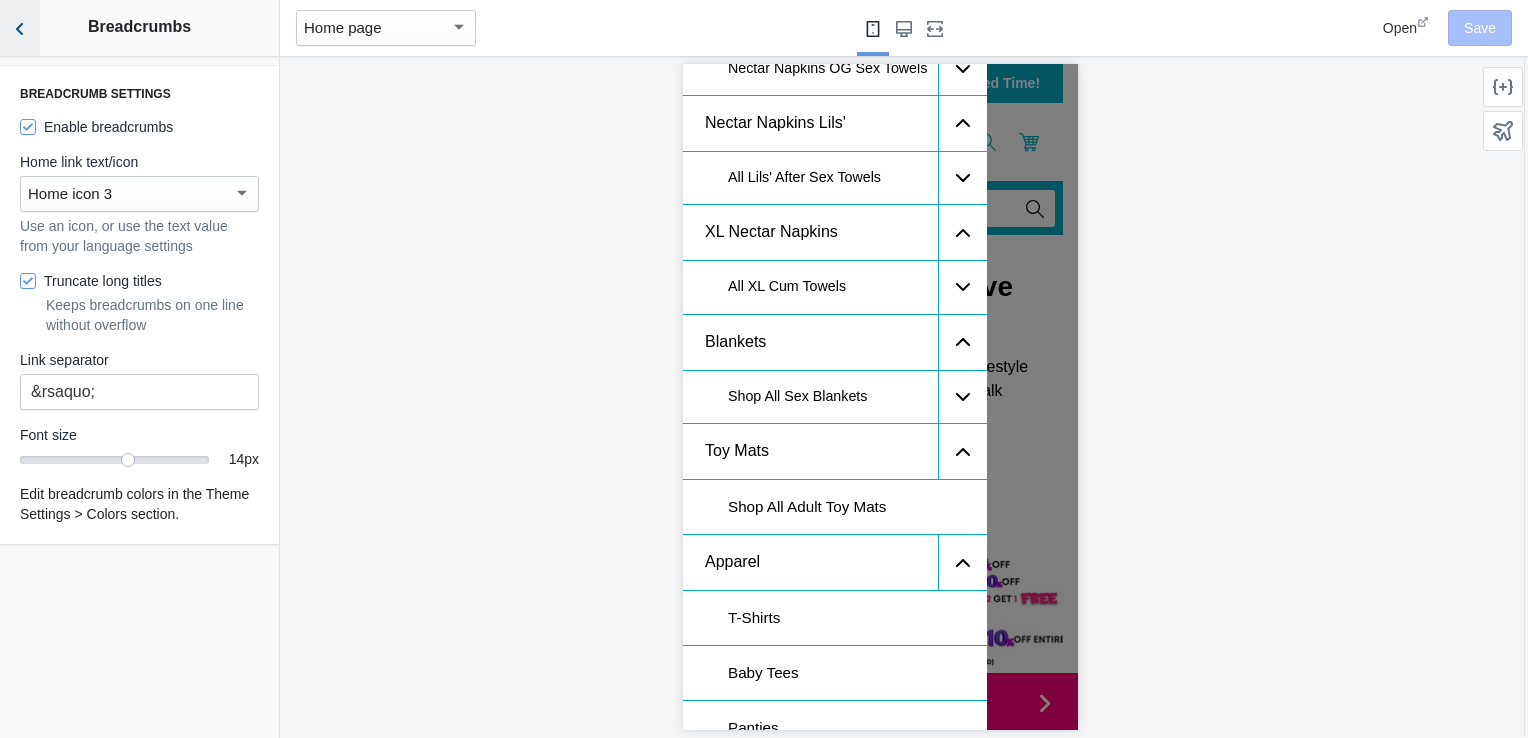 click 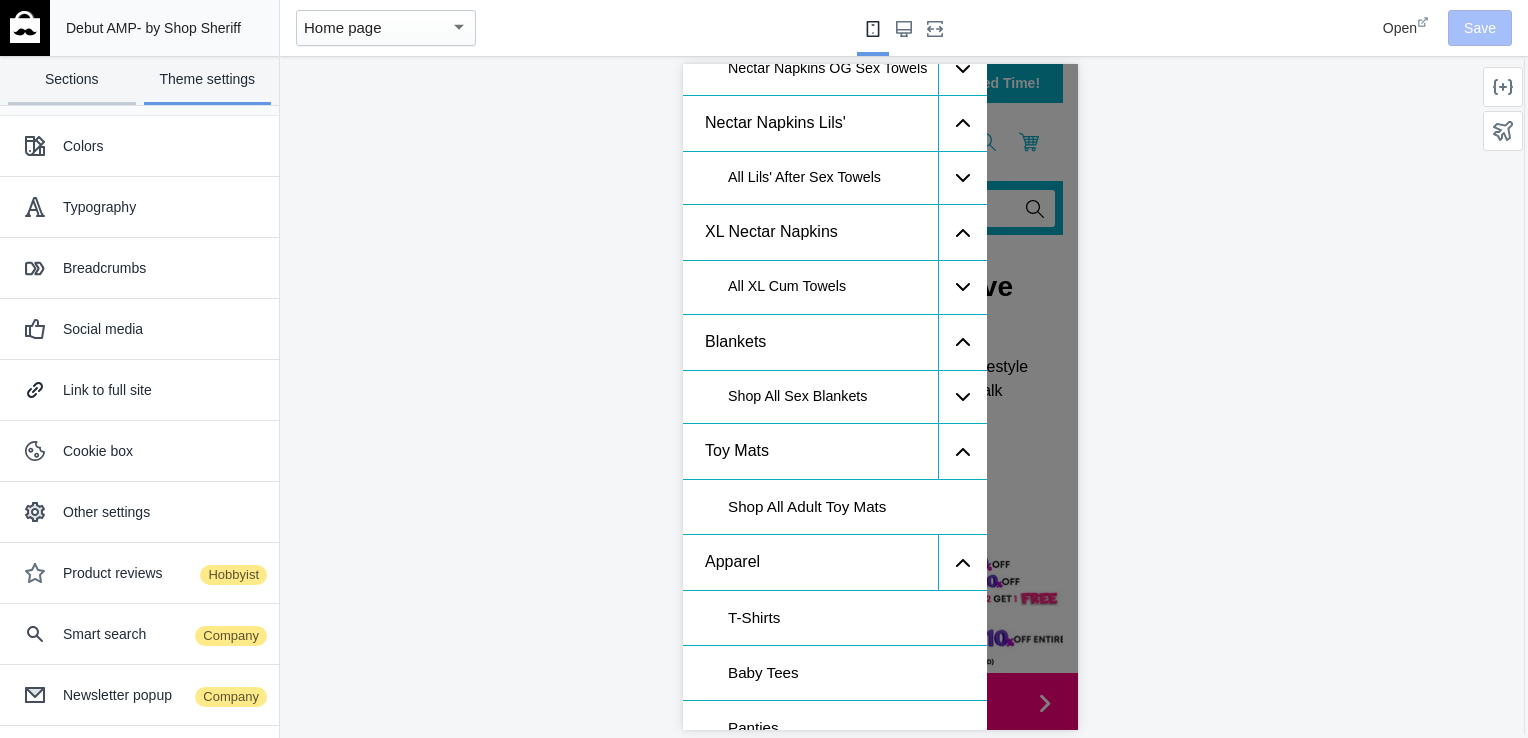 click on "Sections" at bounding box center (72, 80) 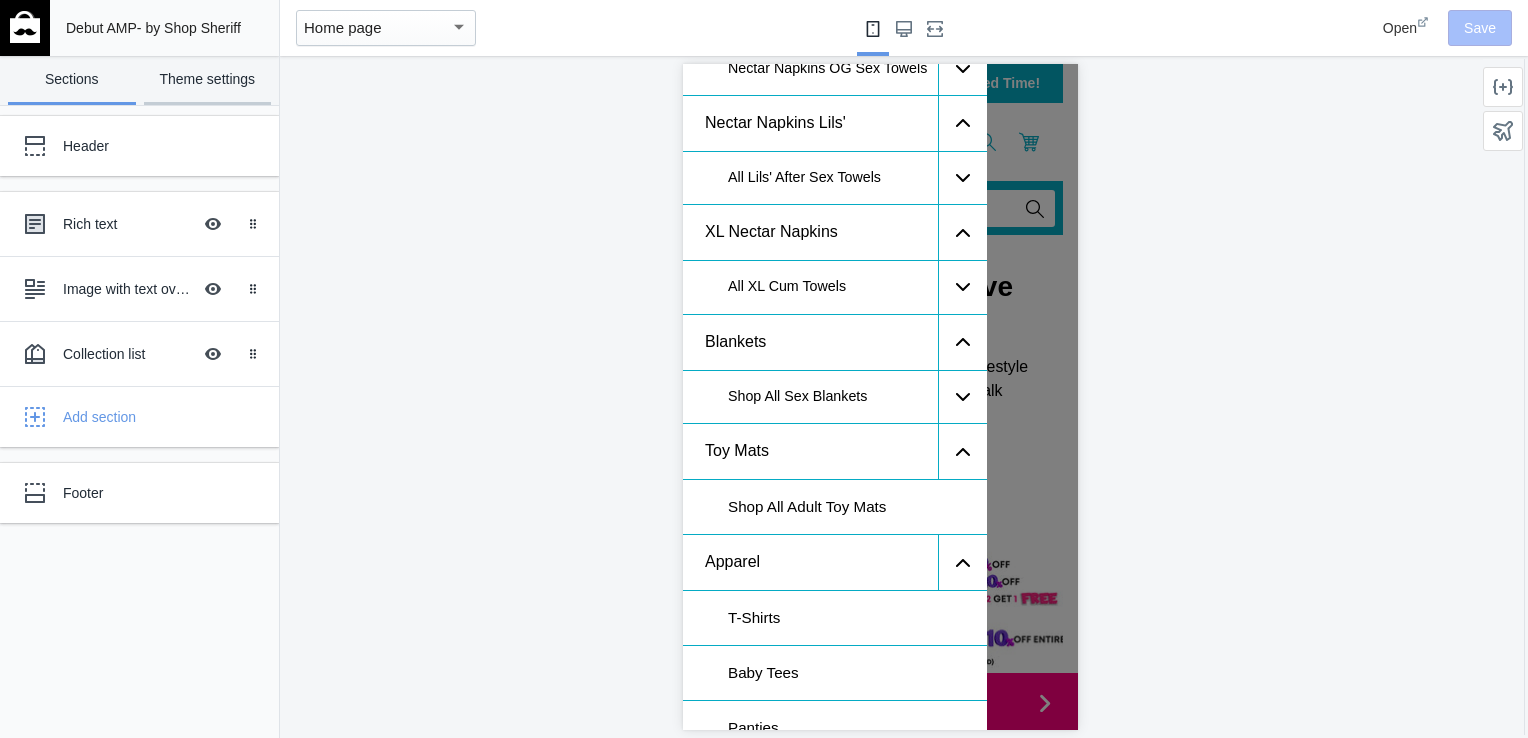 click on "Theme settings" at bounding box center (208, 80) 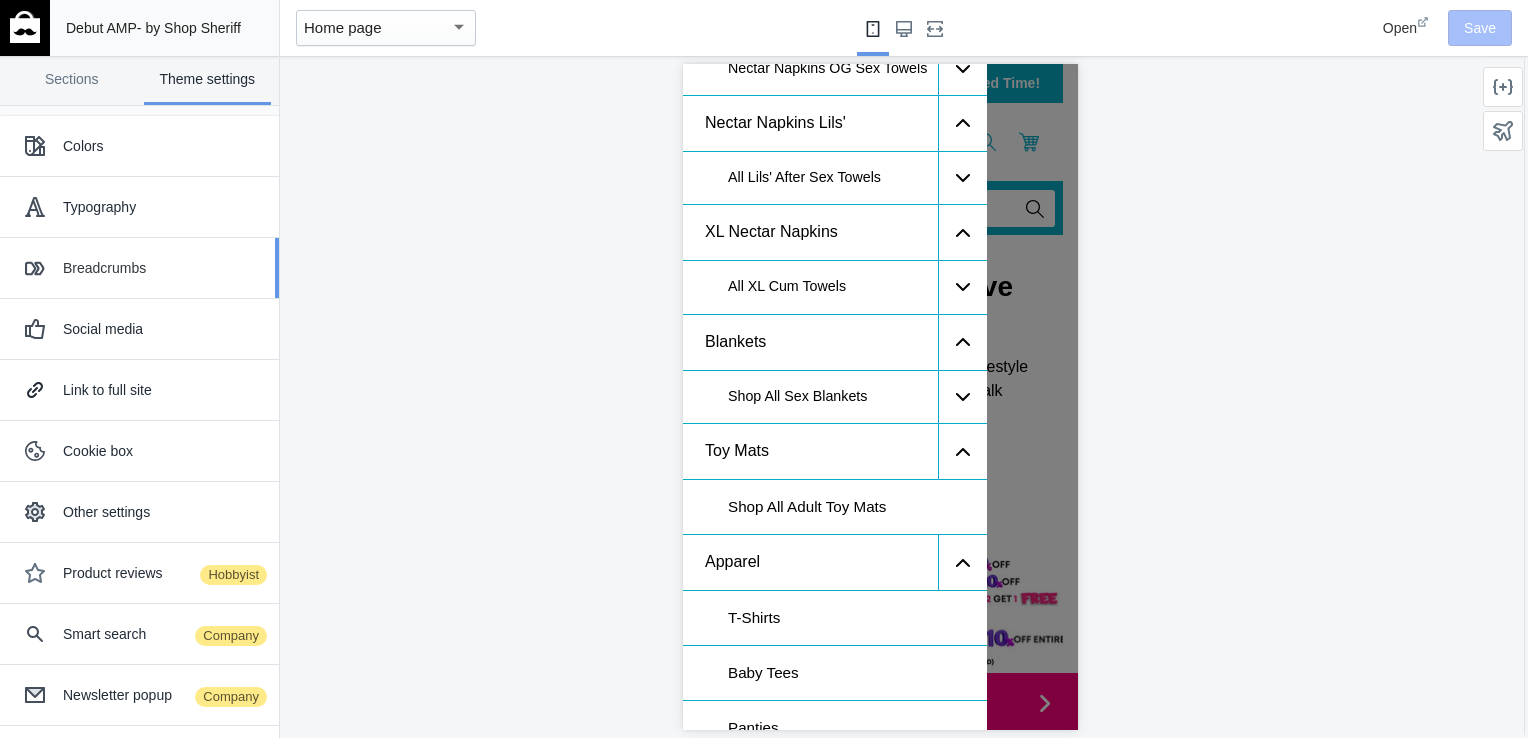 click on "Breadcrumbs" at bounding box center [163, 268] 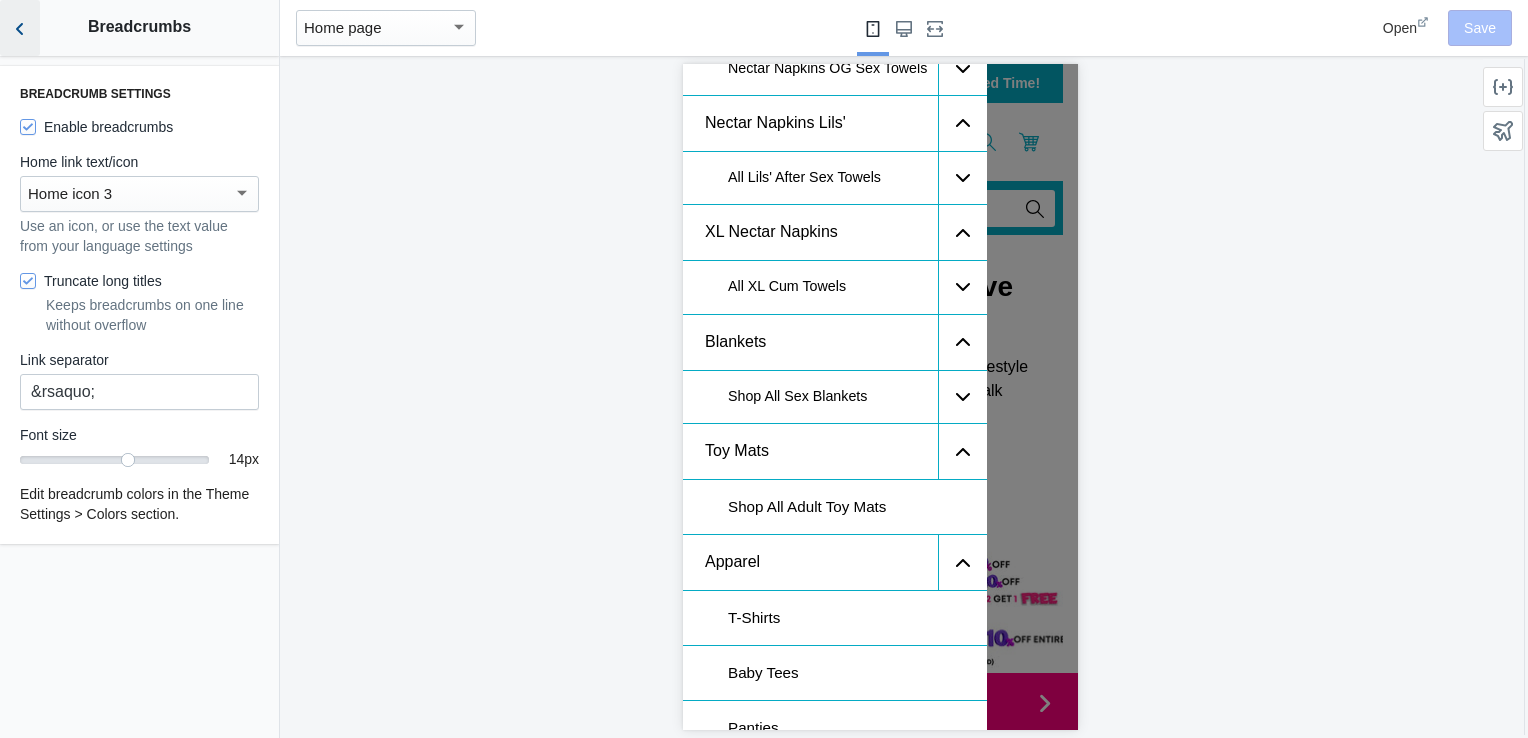 click 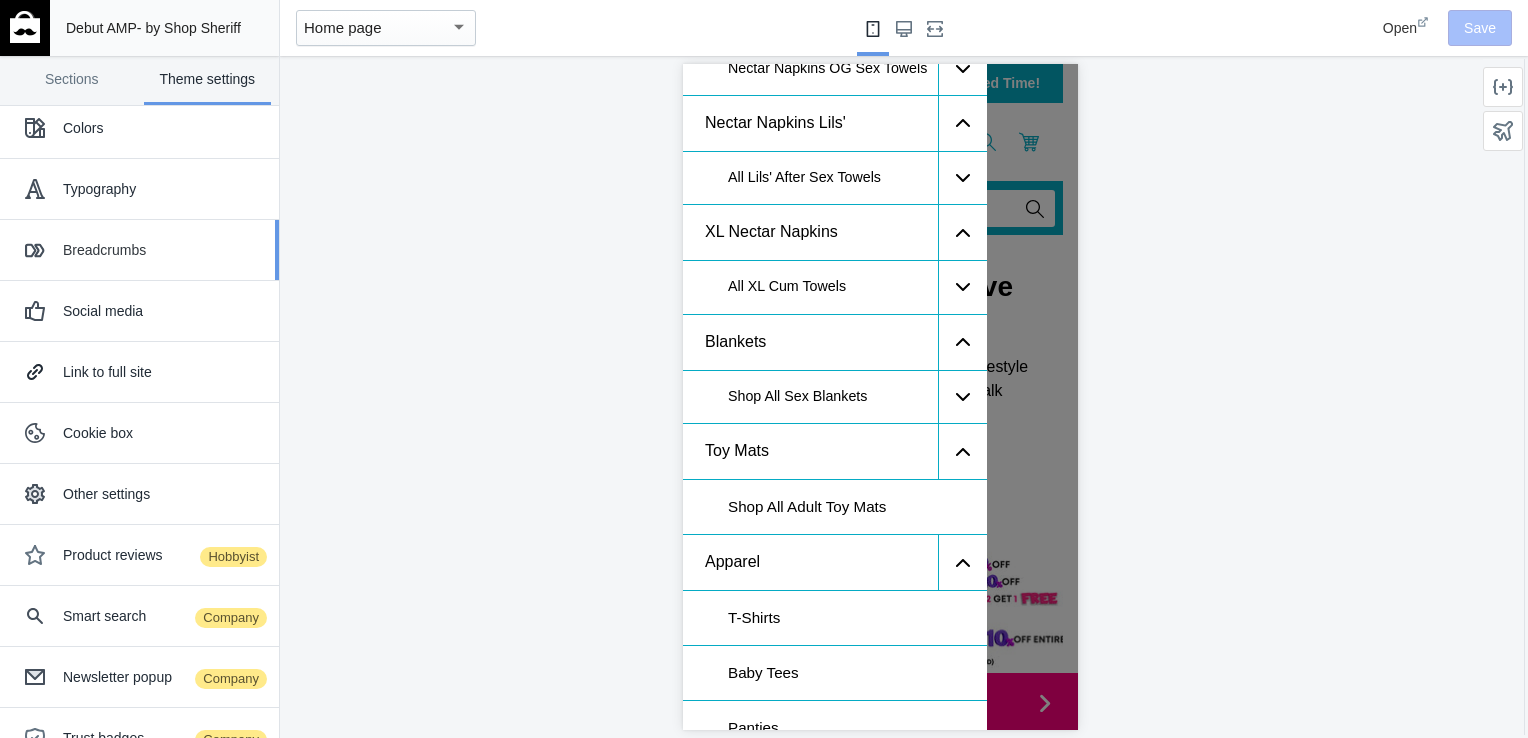 scroll, scrollTop: 0, scrollLeft: 0, axis: both 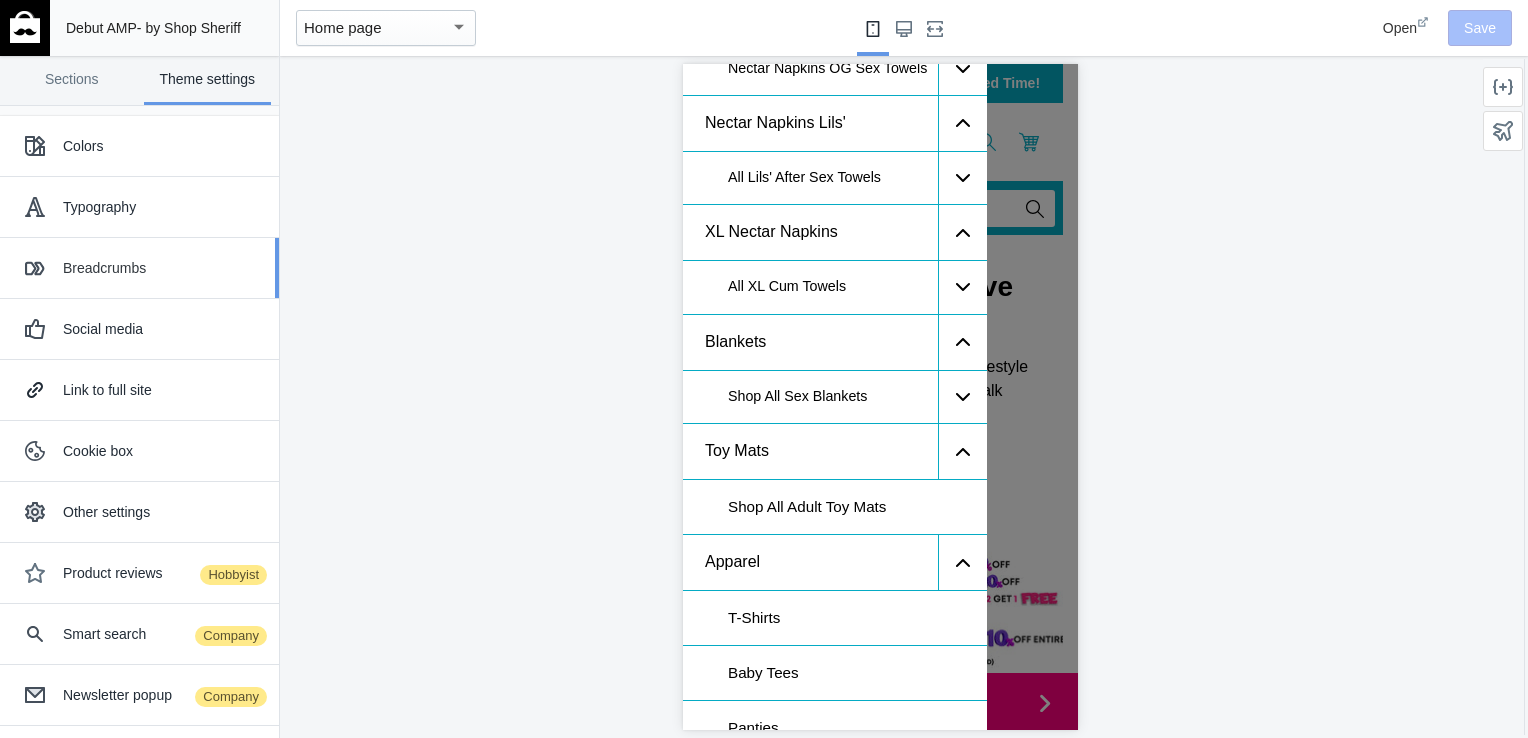 drag, startPoint x: 120, startPoint y: 284, endPoint x: 164, endPoint y: 242, distance: 60.827625 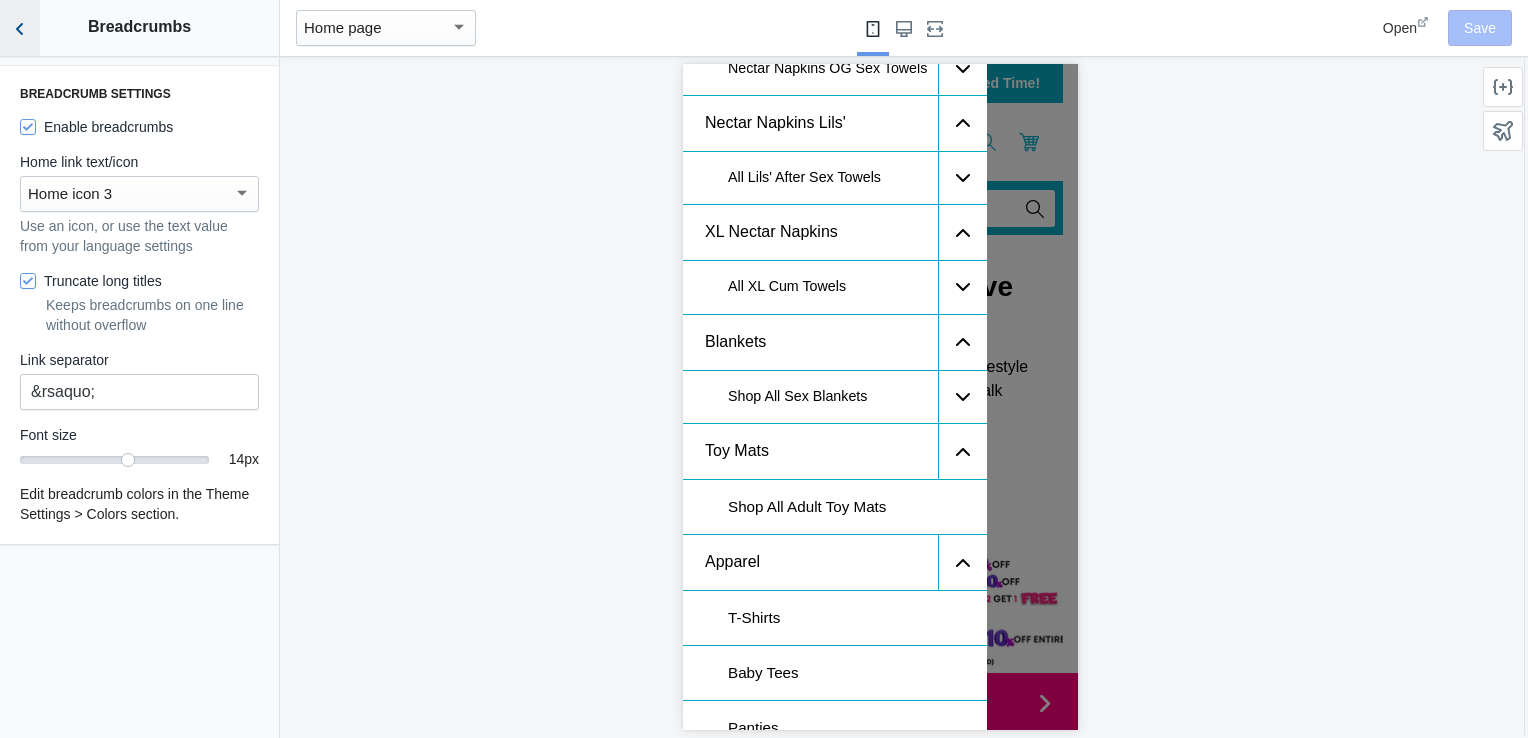 click 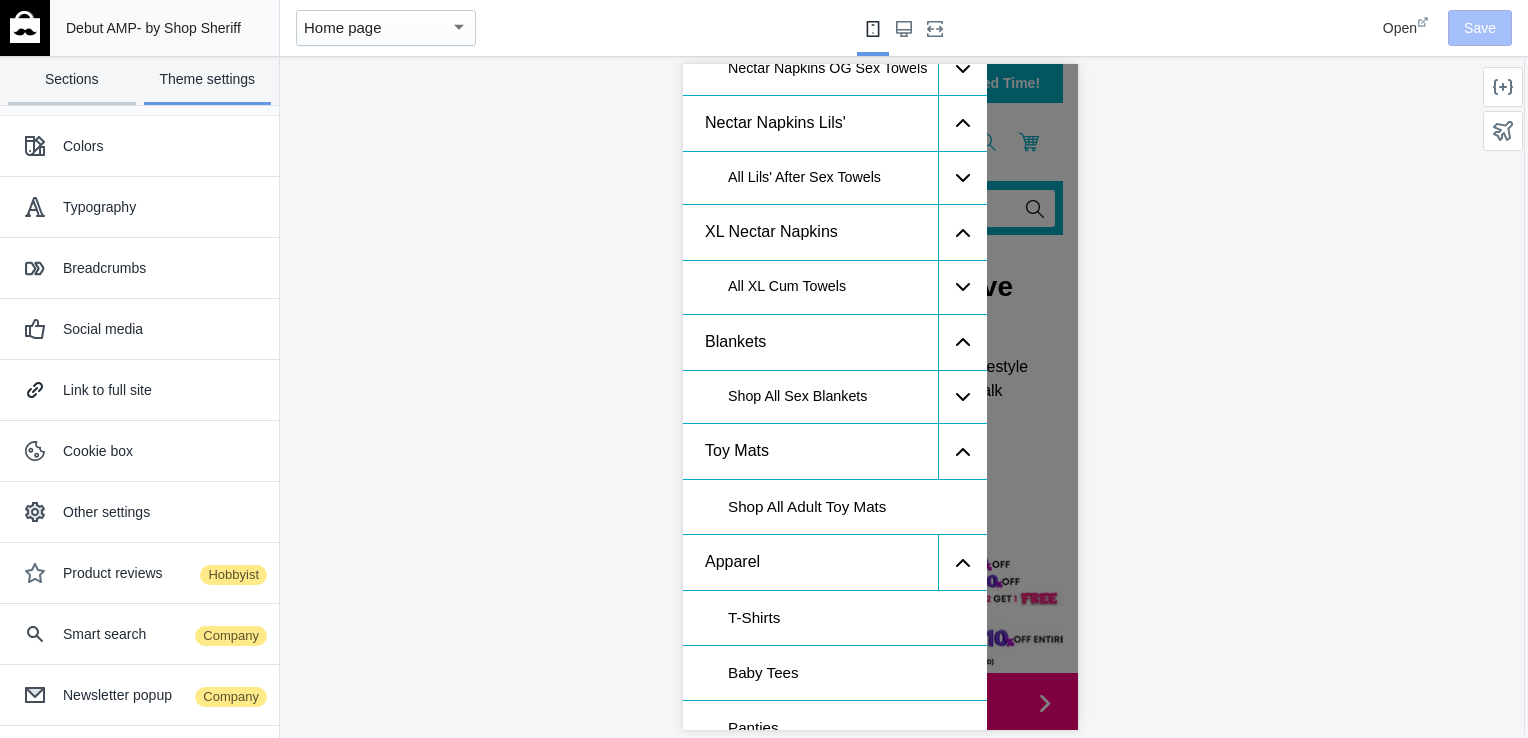 click on "Sections" at bounding box center (72, 80) 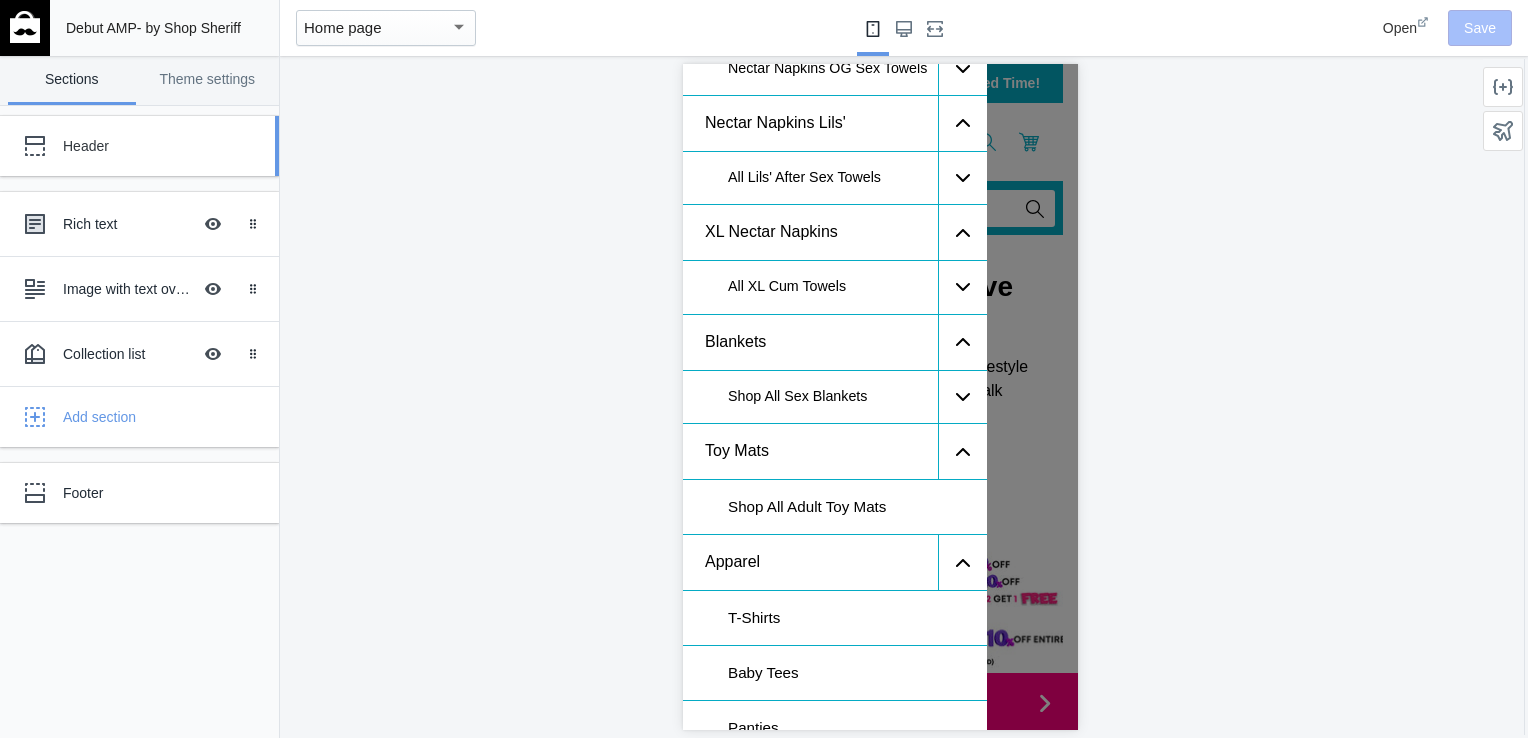 click on "Header" at bounding box center [149, 146] 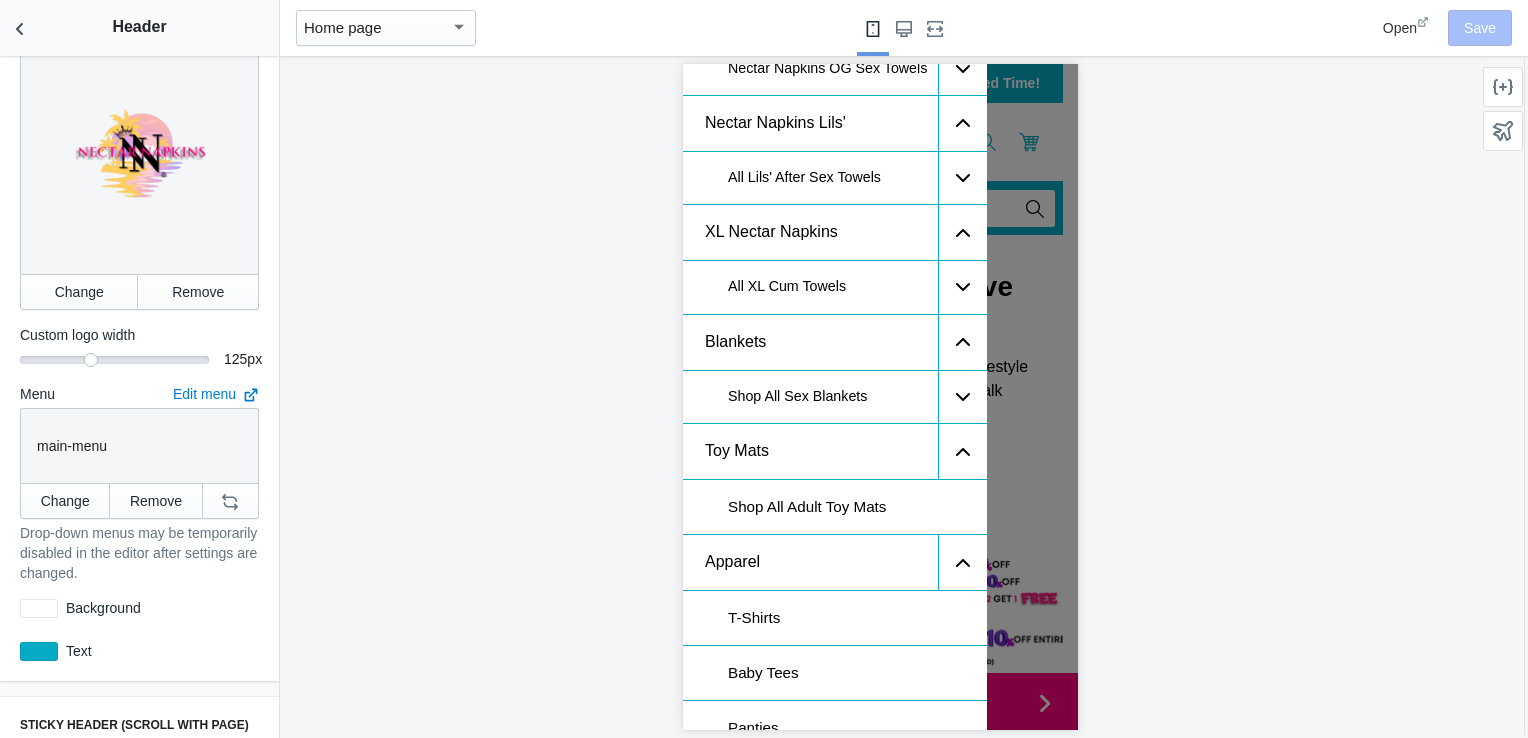 scroll, scrollTop: 300, scrollLeft: 0, axis: vertical 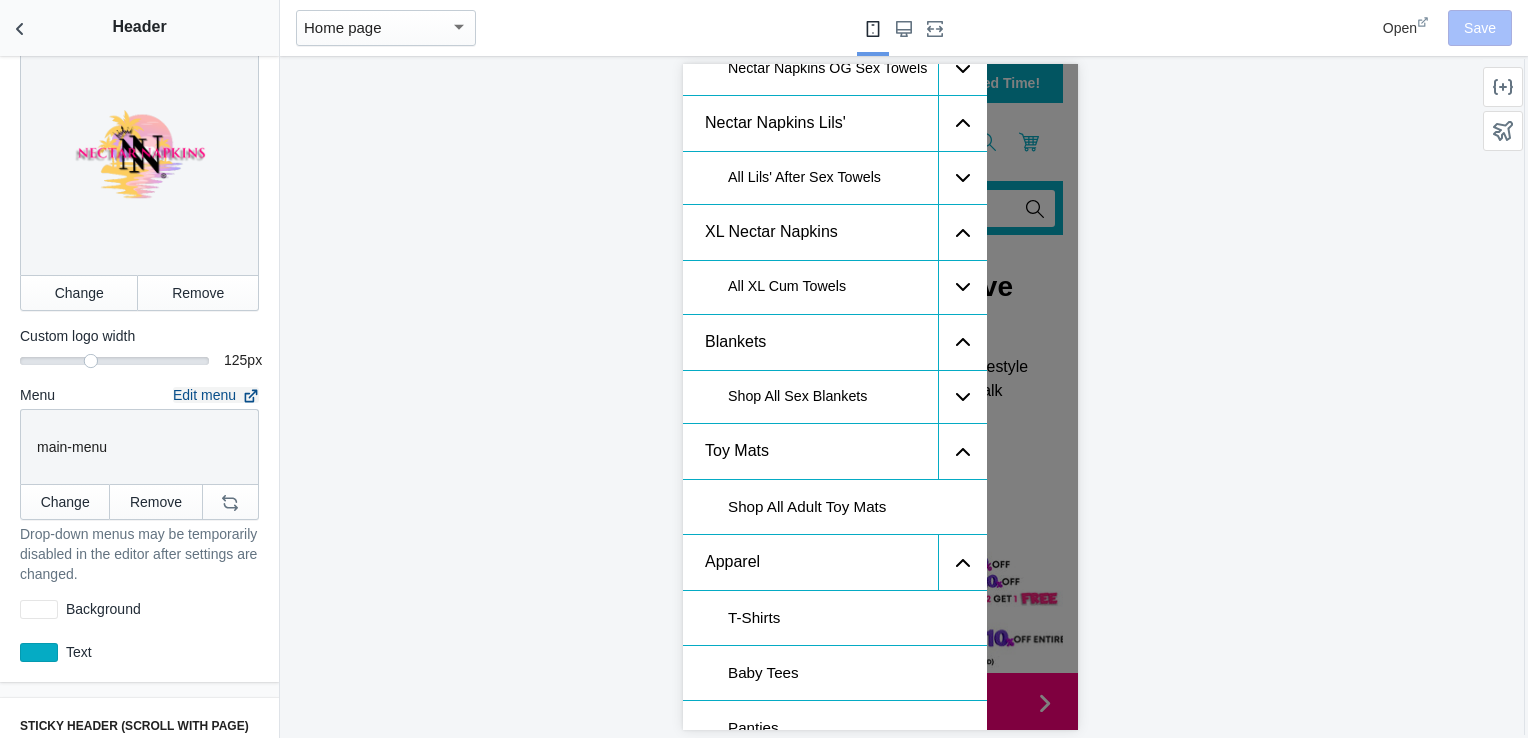 click on "Edit menu" at bounding box center [216, 395] 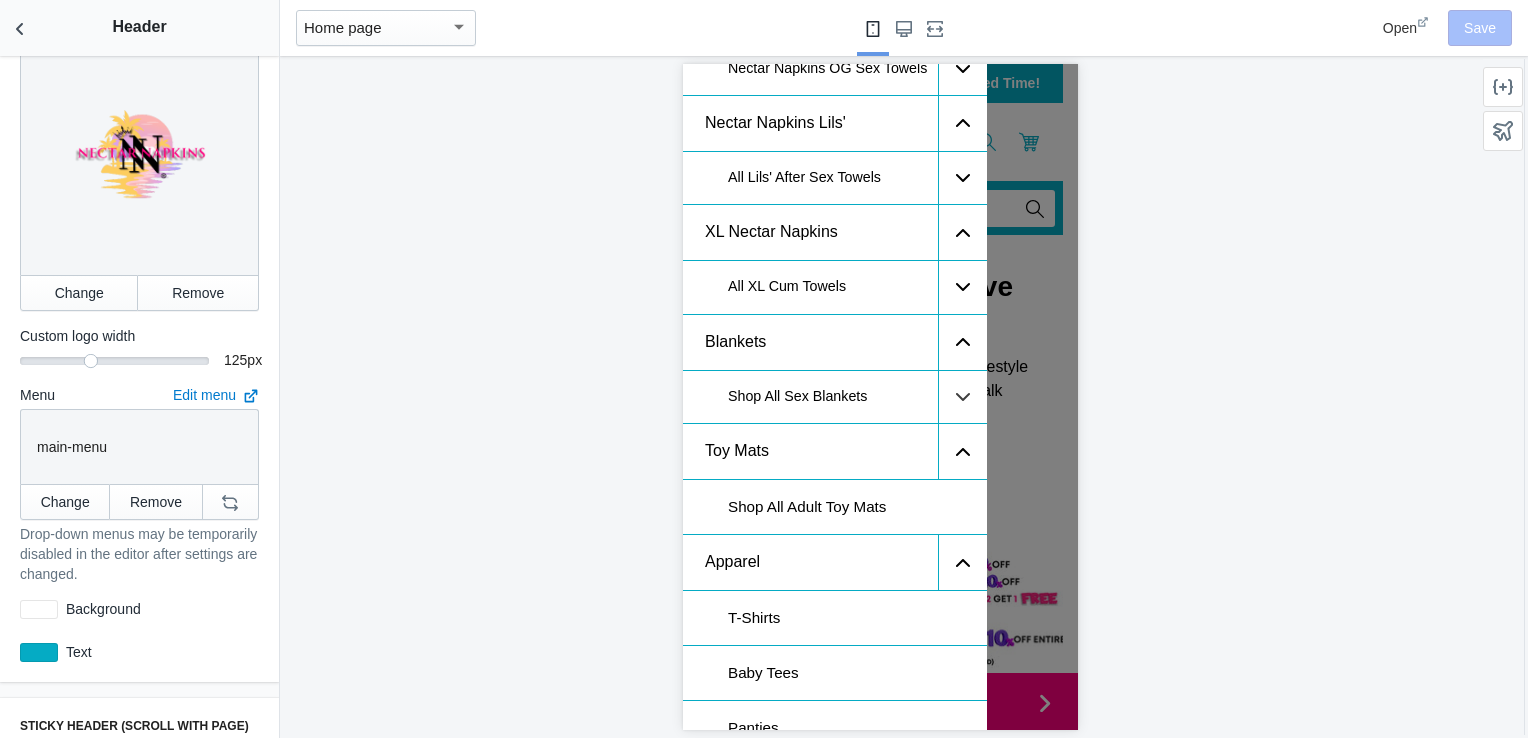 click on ".cls-1{fill:#231f20}" 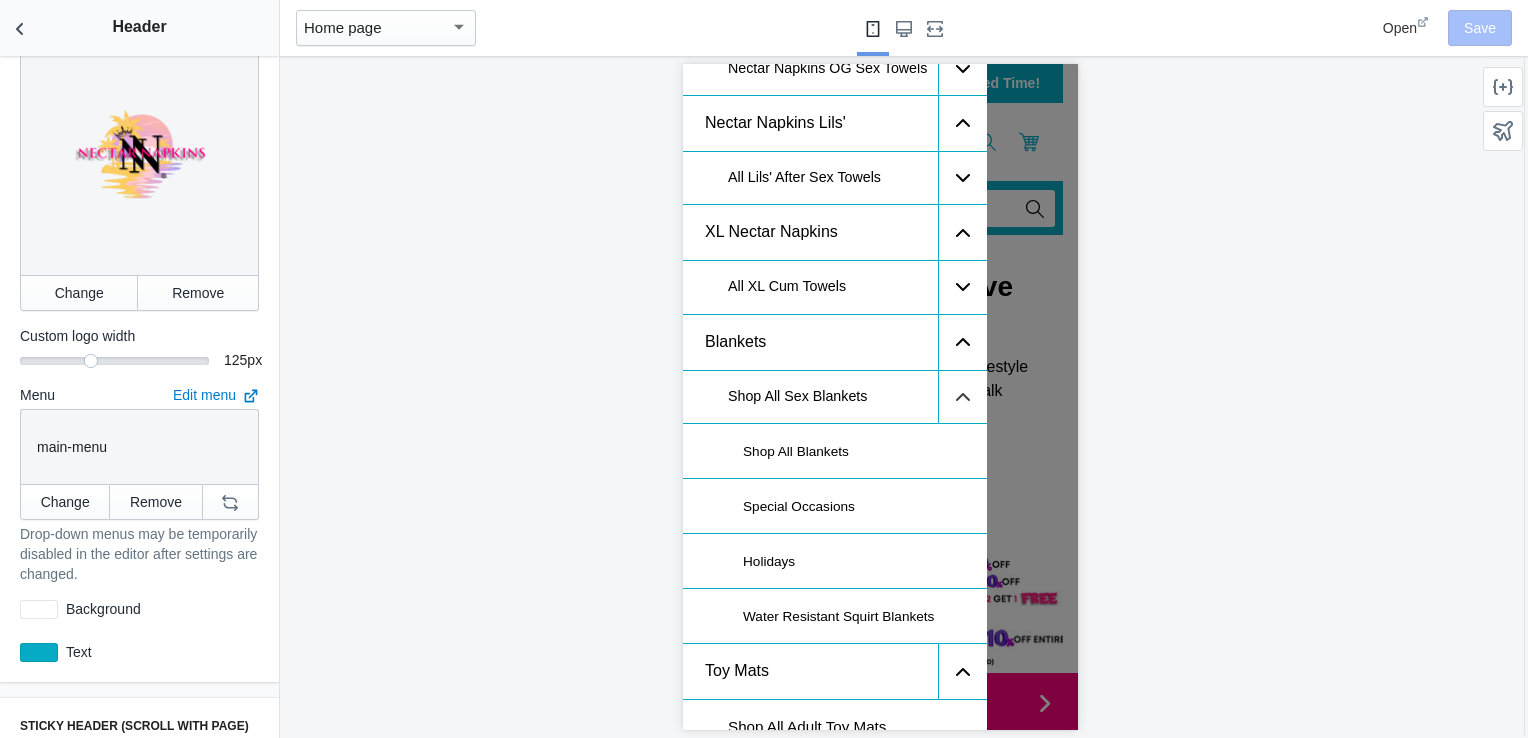 click on ".cls-1{fill:#231f20}" 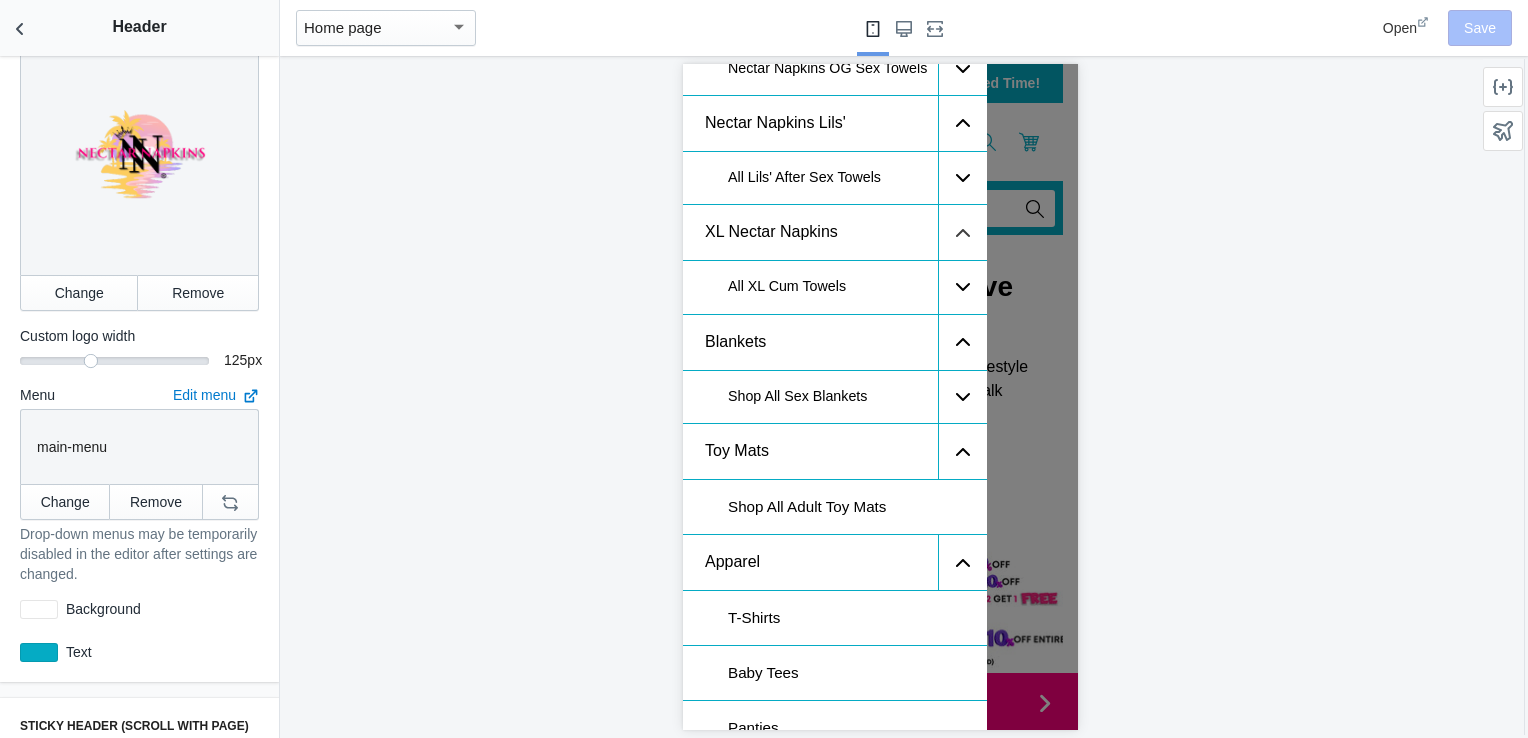 click on ".cls-1{fill:#231f20}" at bounding box center (961, 232) 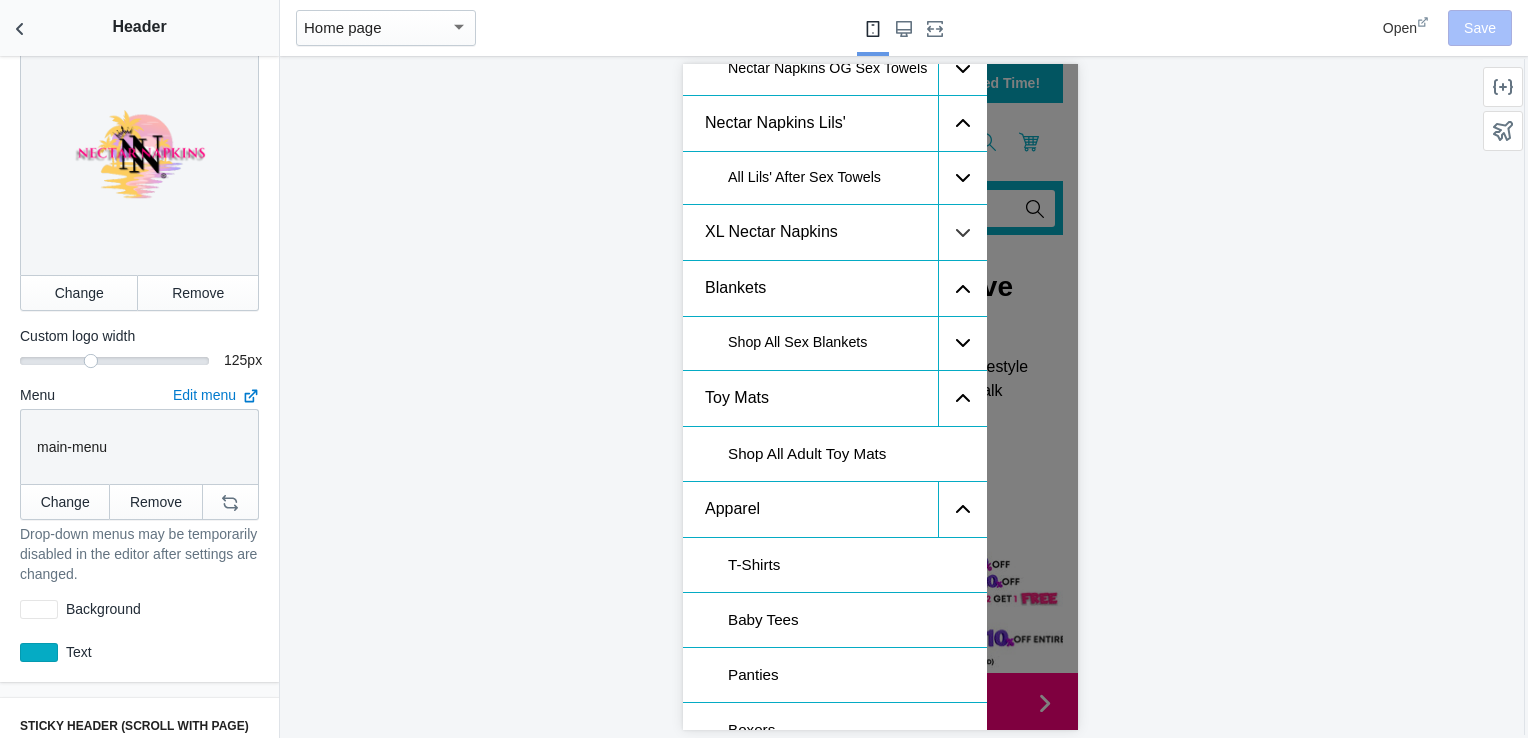 click on ".cls-1{fill:#231f20}" at bounding box center [961, 232] 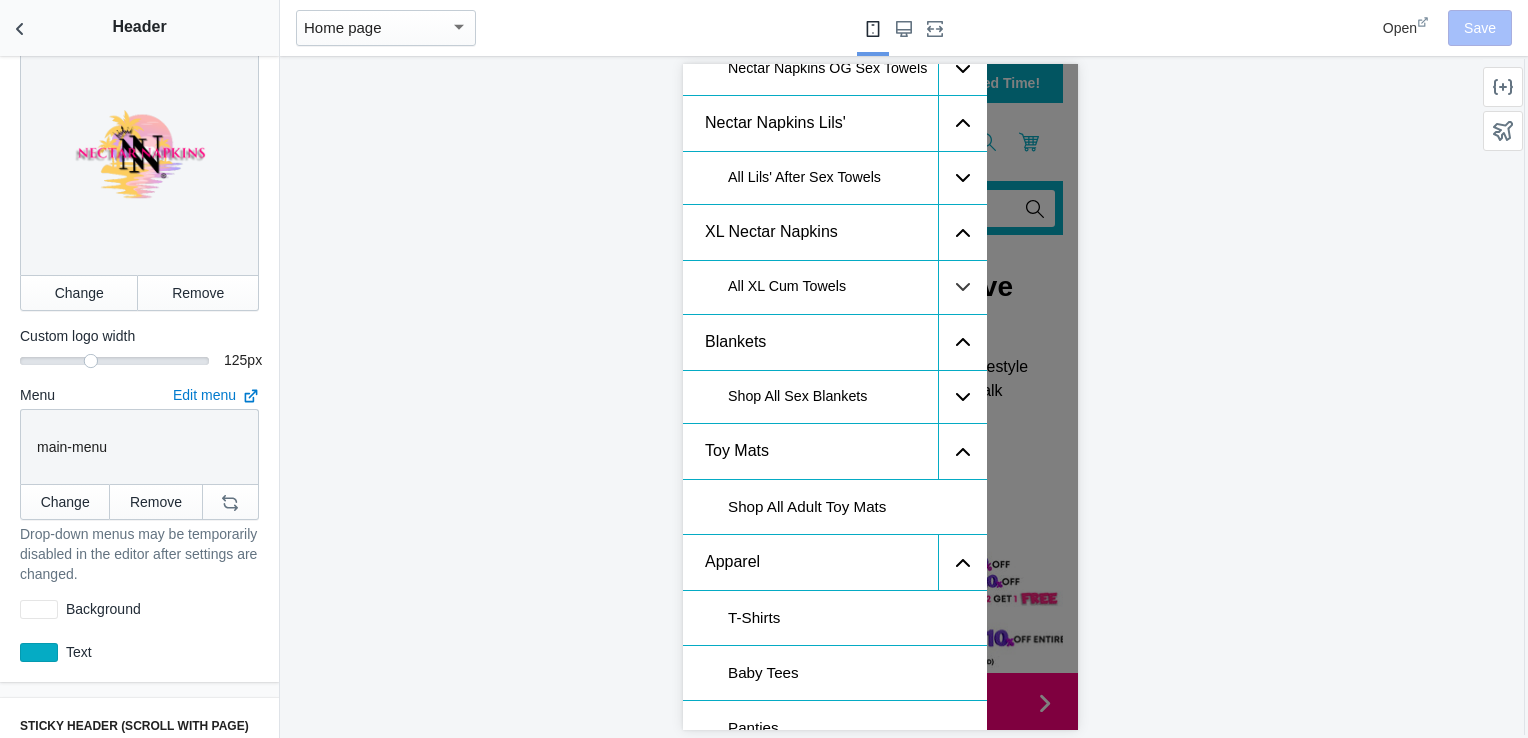 click on ".cls-1{fill:#231f20}" 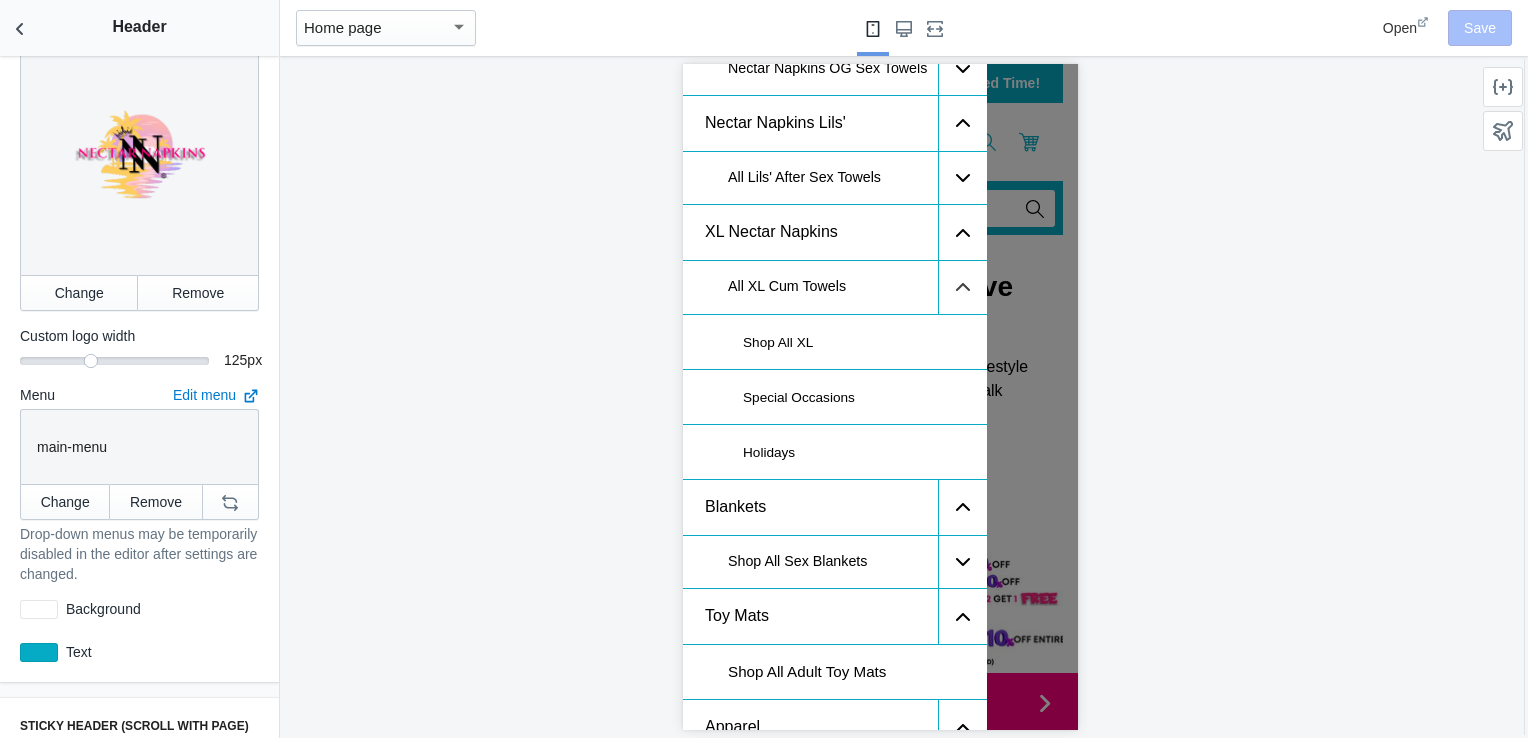 click on ".cls-1{fill:#231f20}" 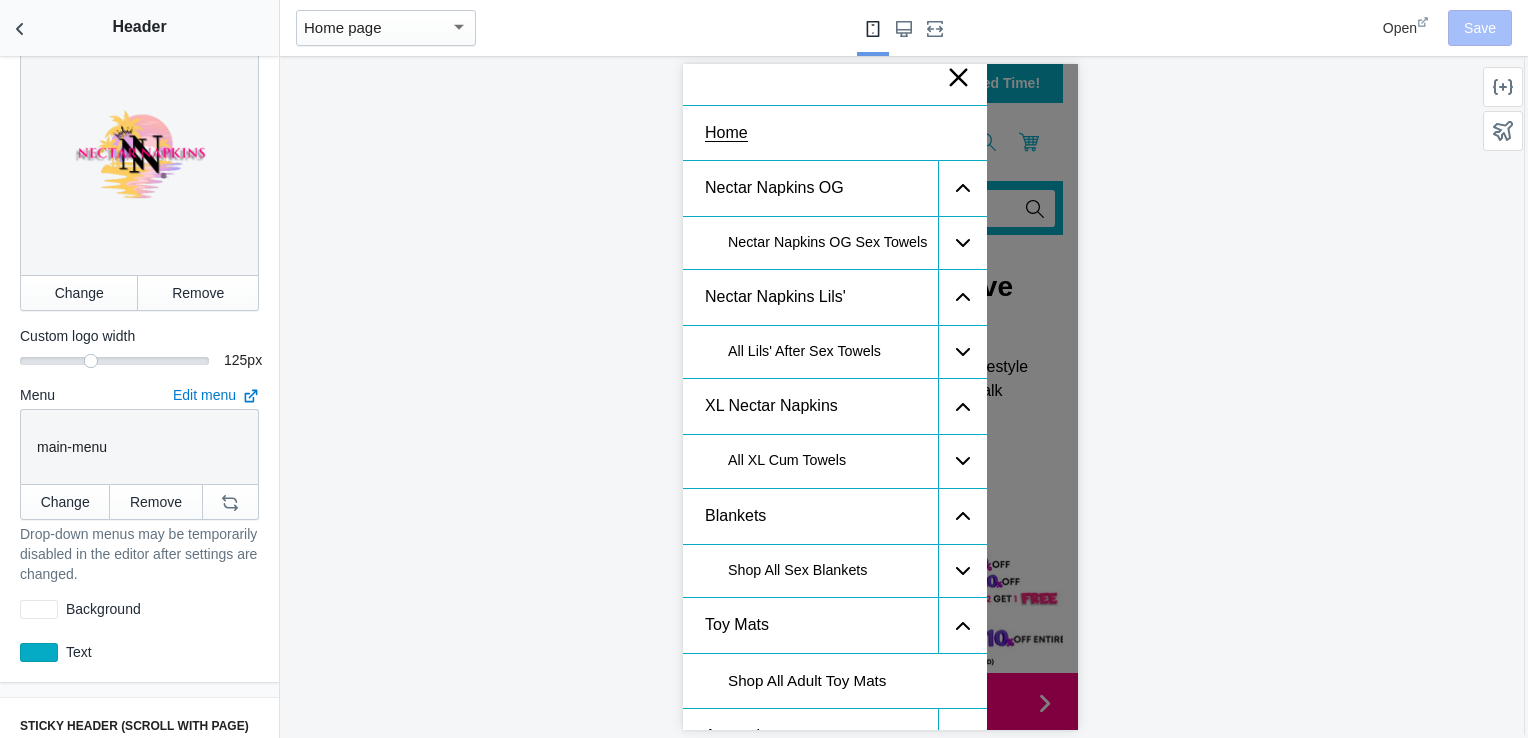 scroll, scrollTop: 0, scrollLeft: 0, axis: both 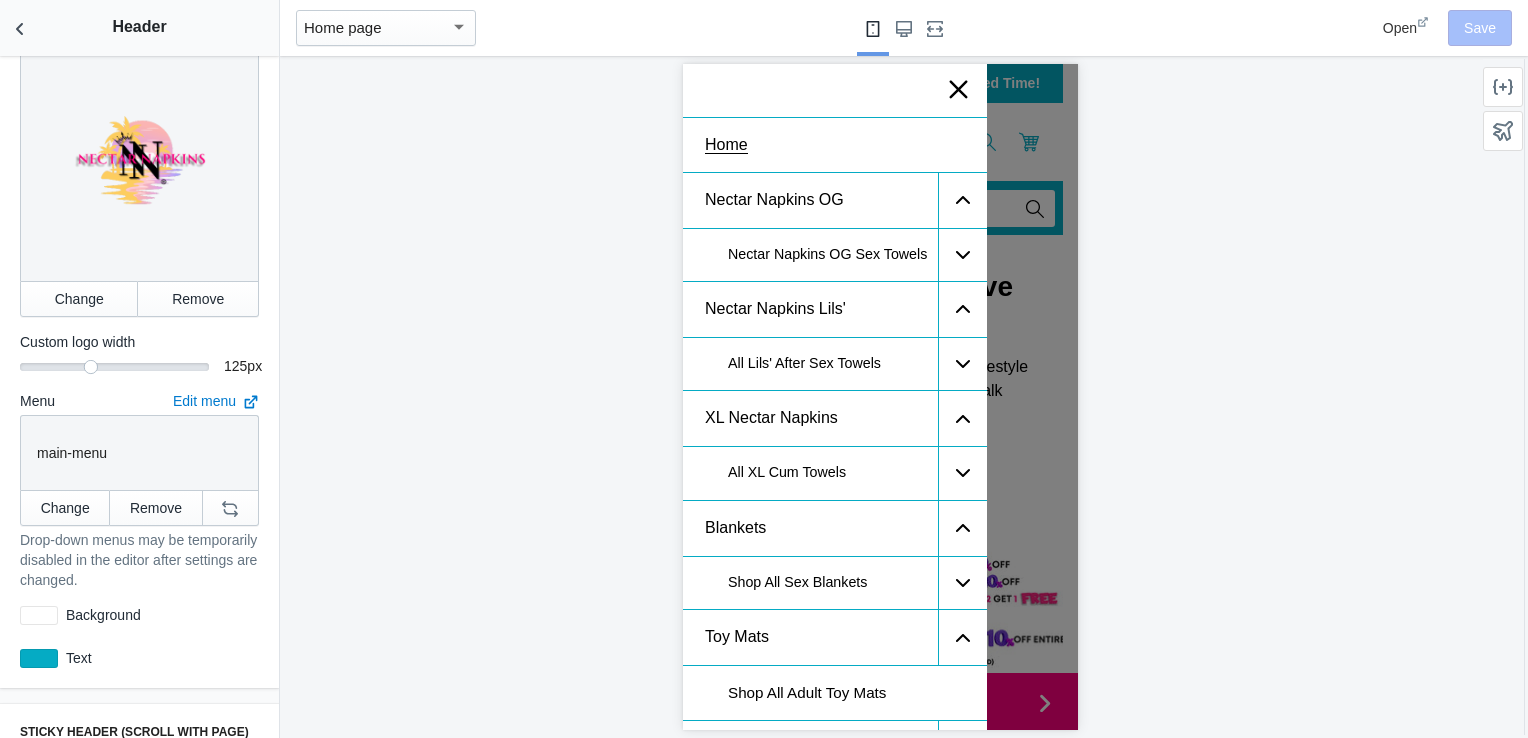 click 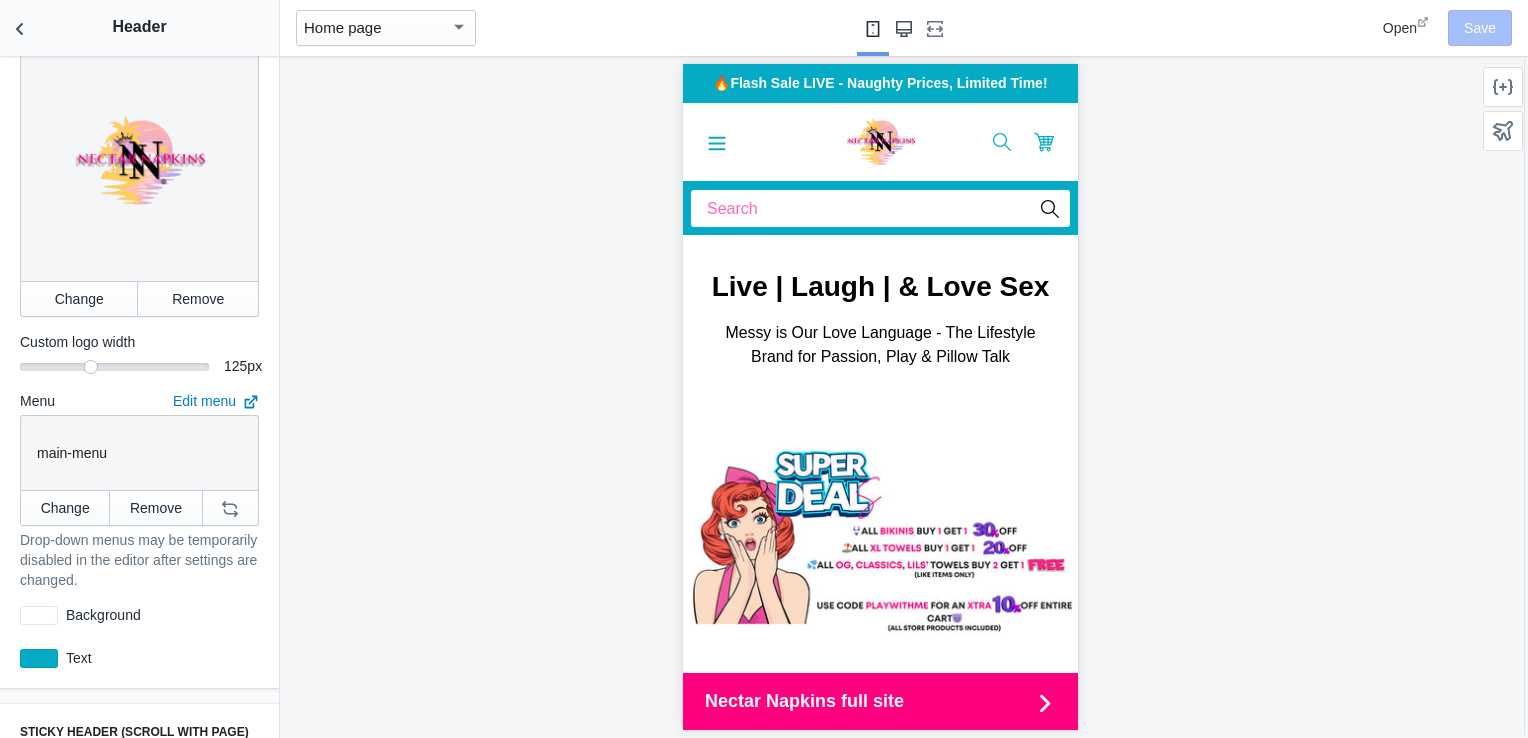 click 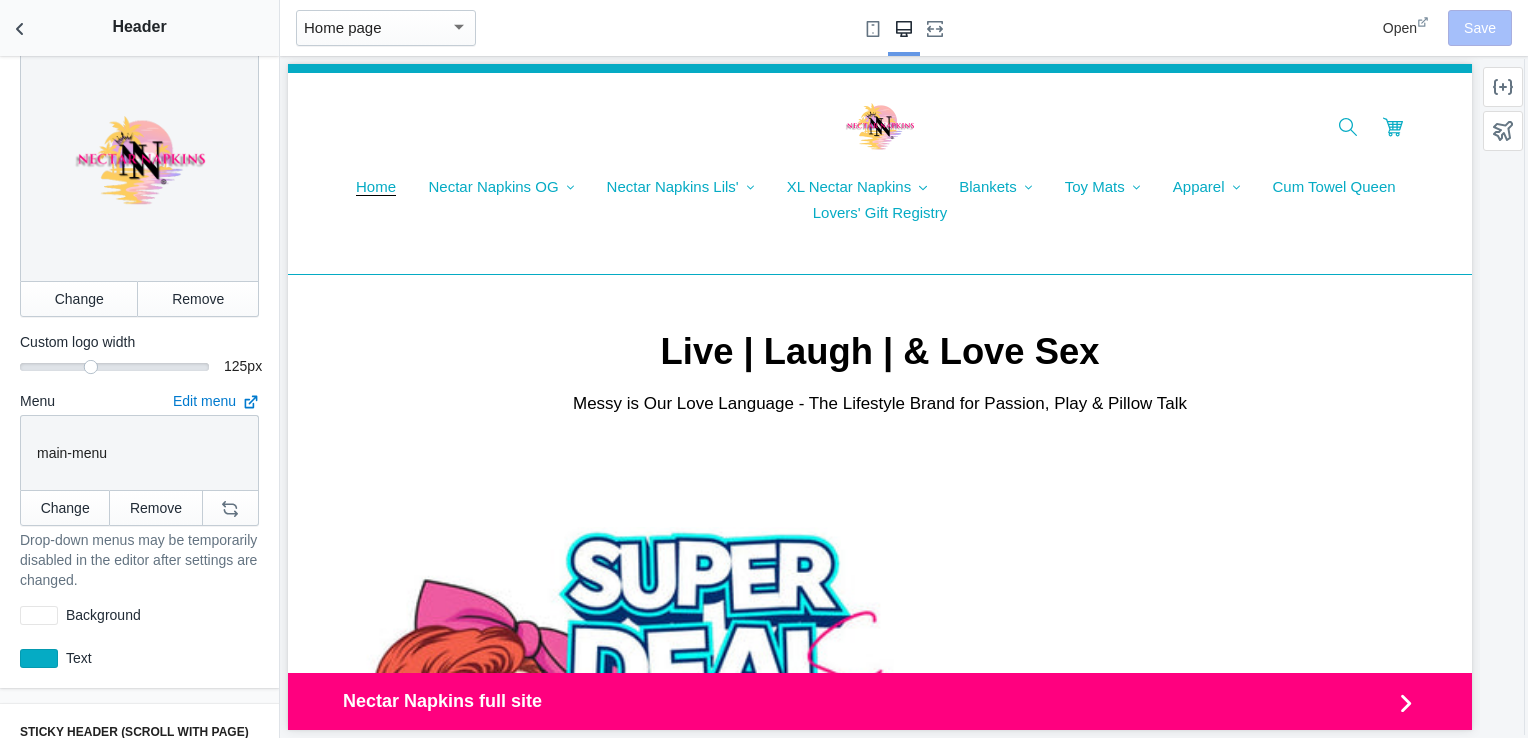 scroll, scrollTop: 0, scrollLeft: 0, axis: both 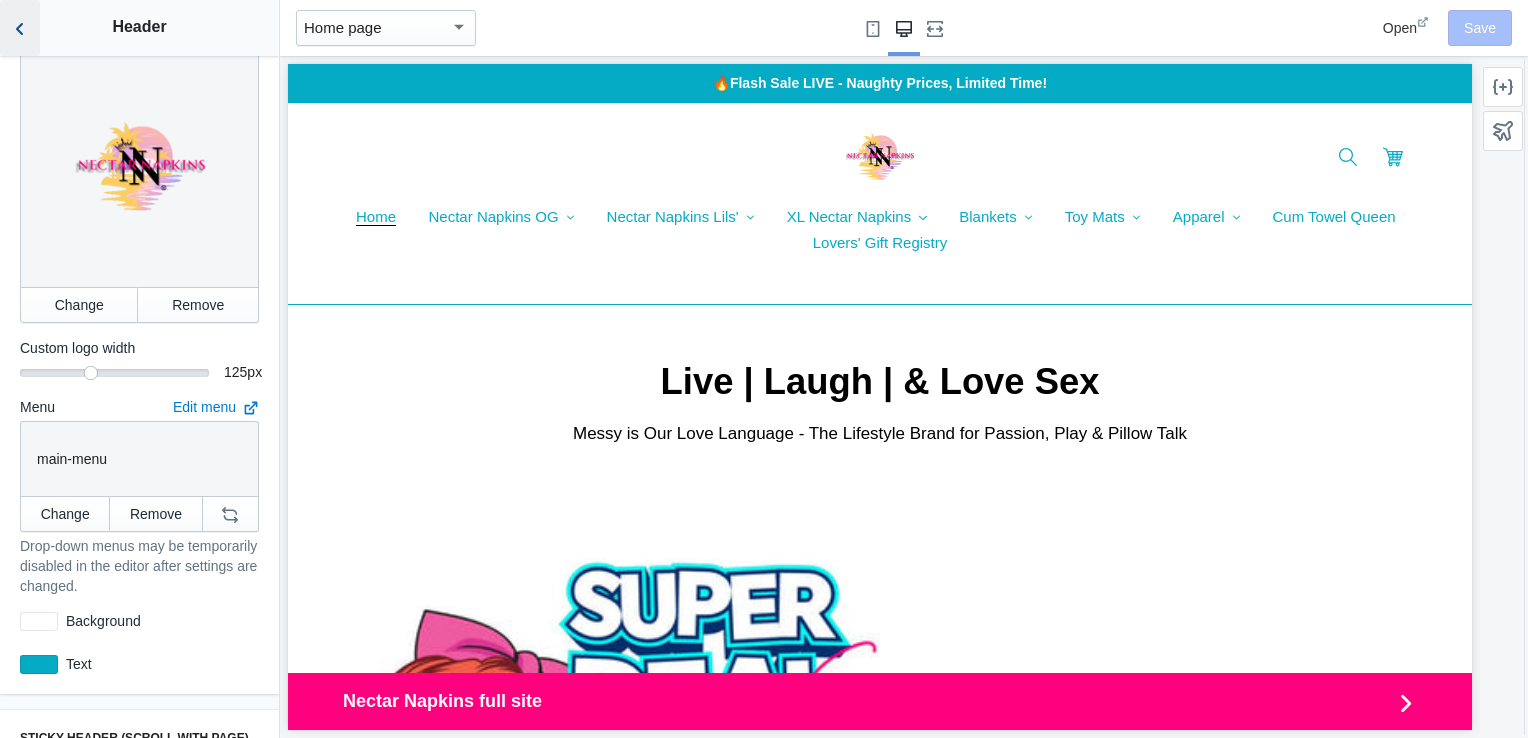 click 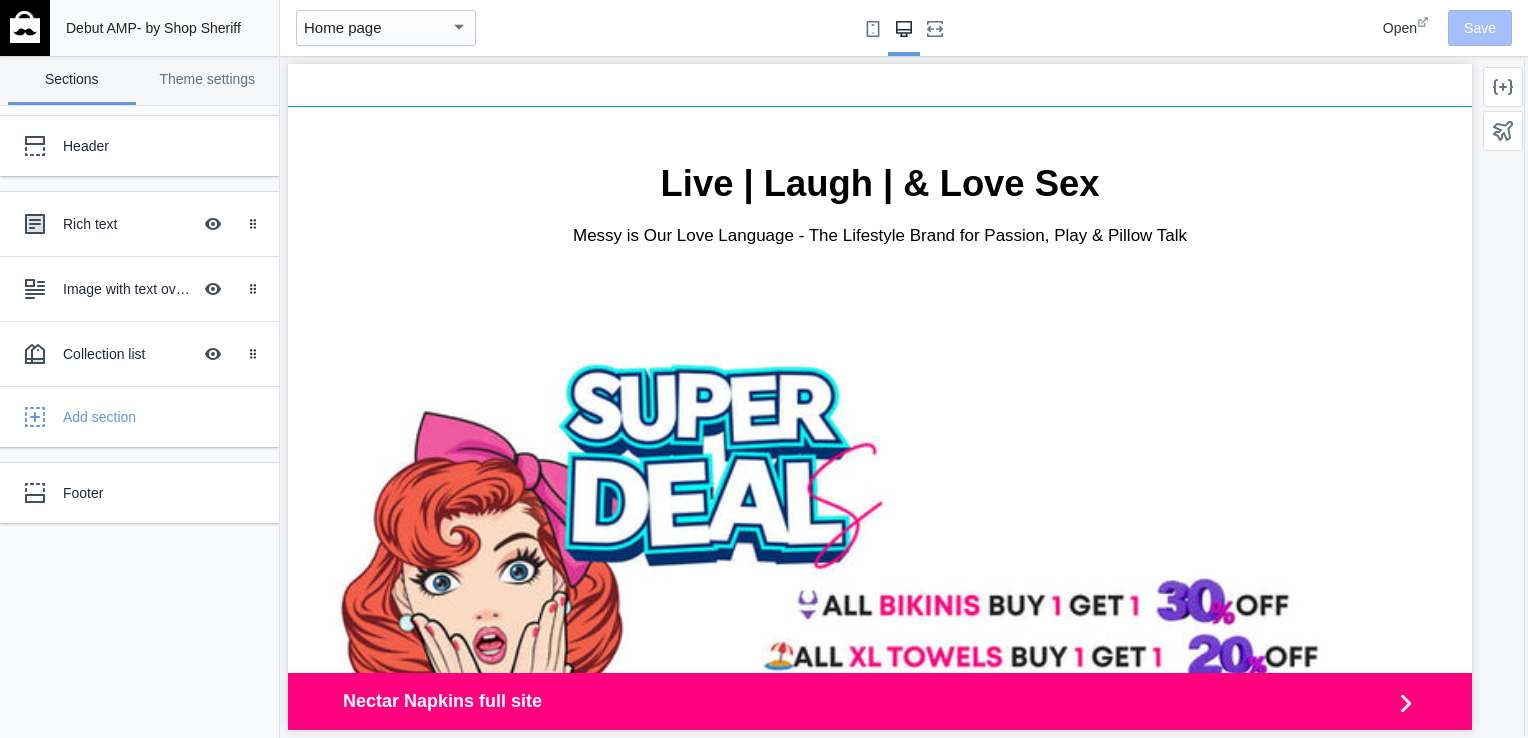 scroll, scrollTop: 199, scrollLeft: 0, axis: vertical 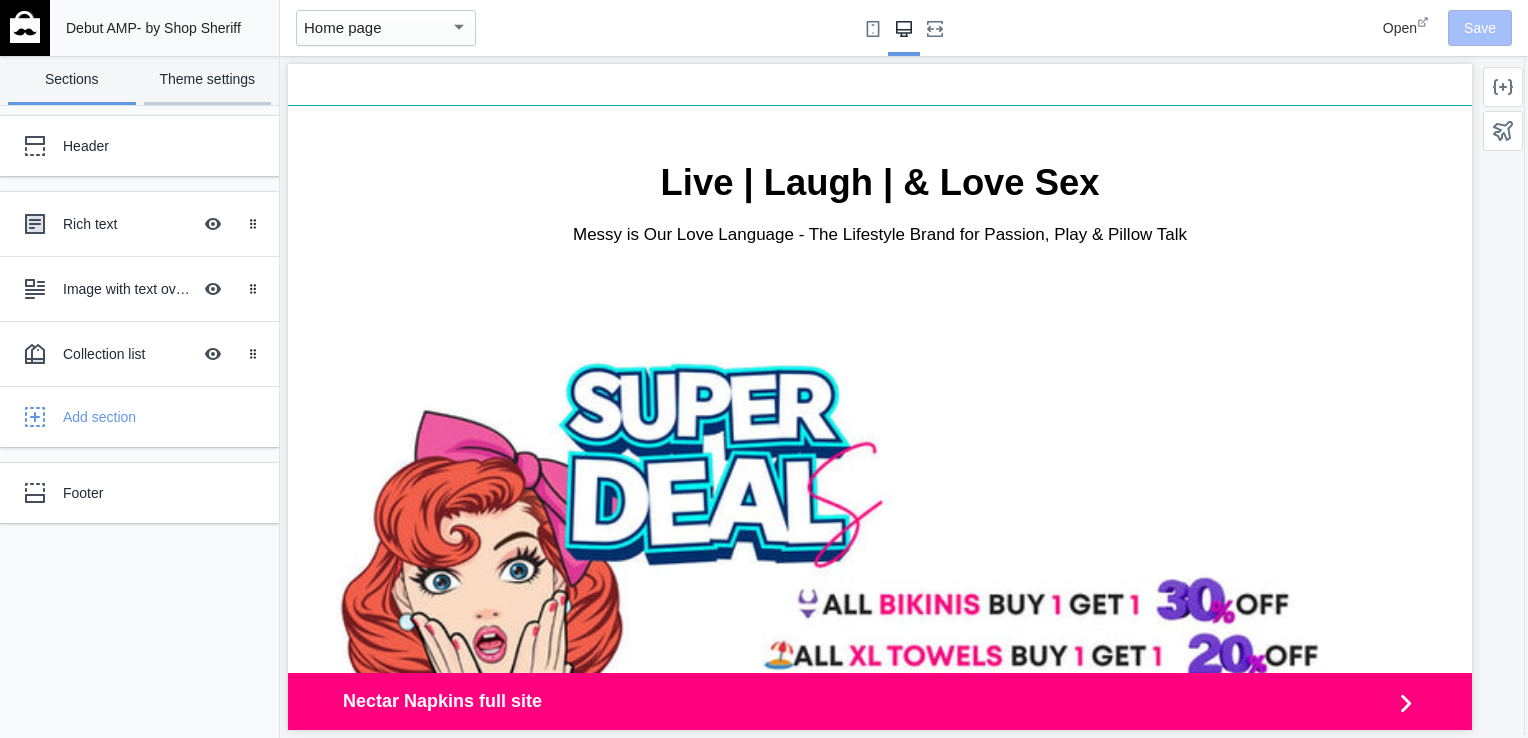 click on "Theme settings" at bounding box center [208, 80] 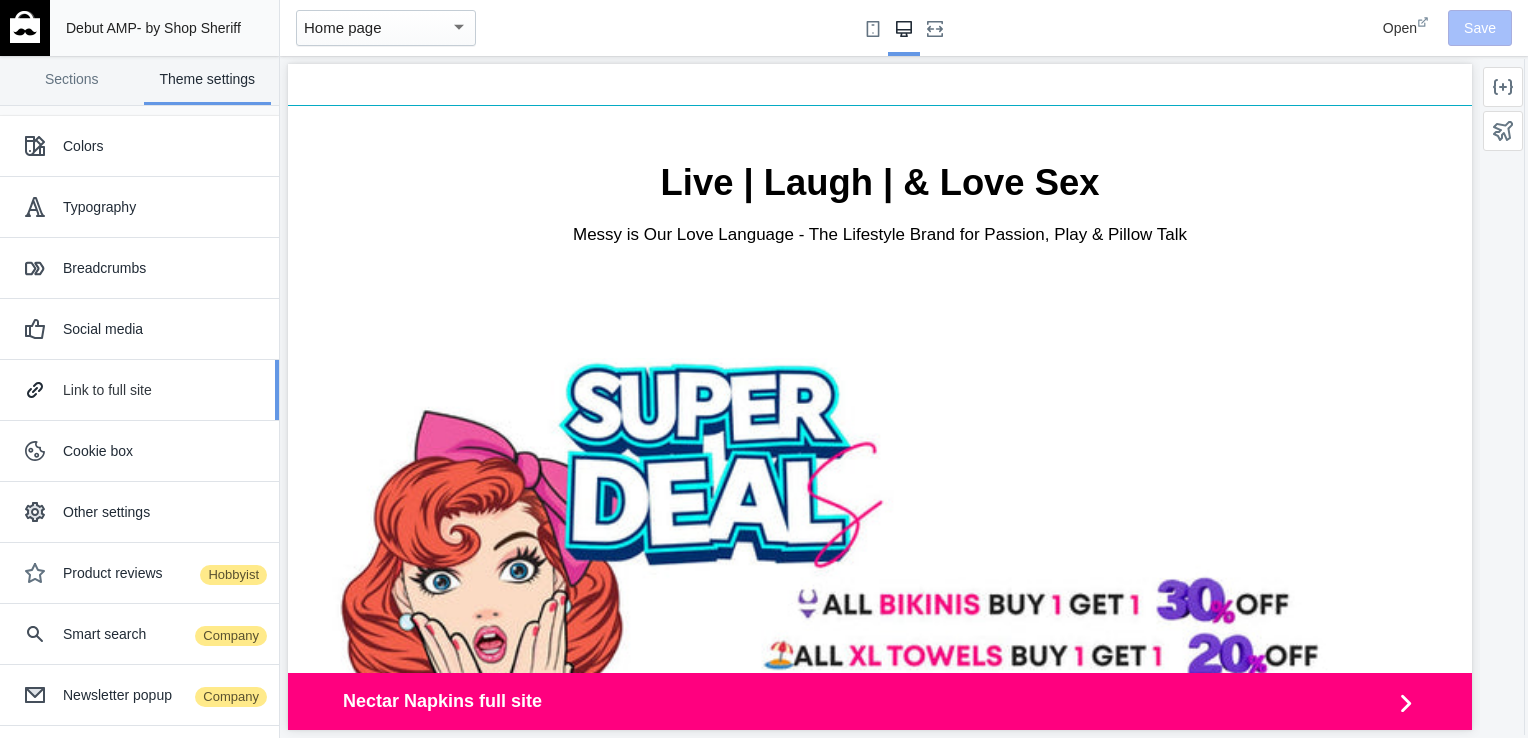 click on "Link to full site" at bounding box center [163, 390] 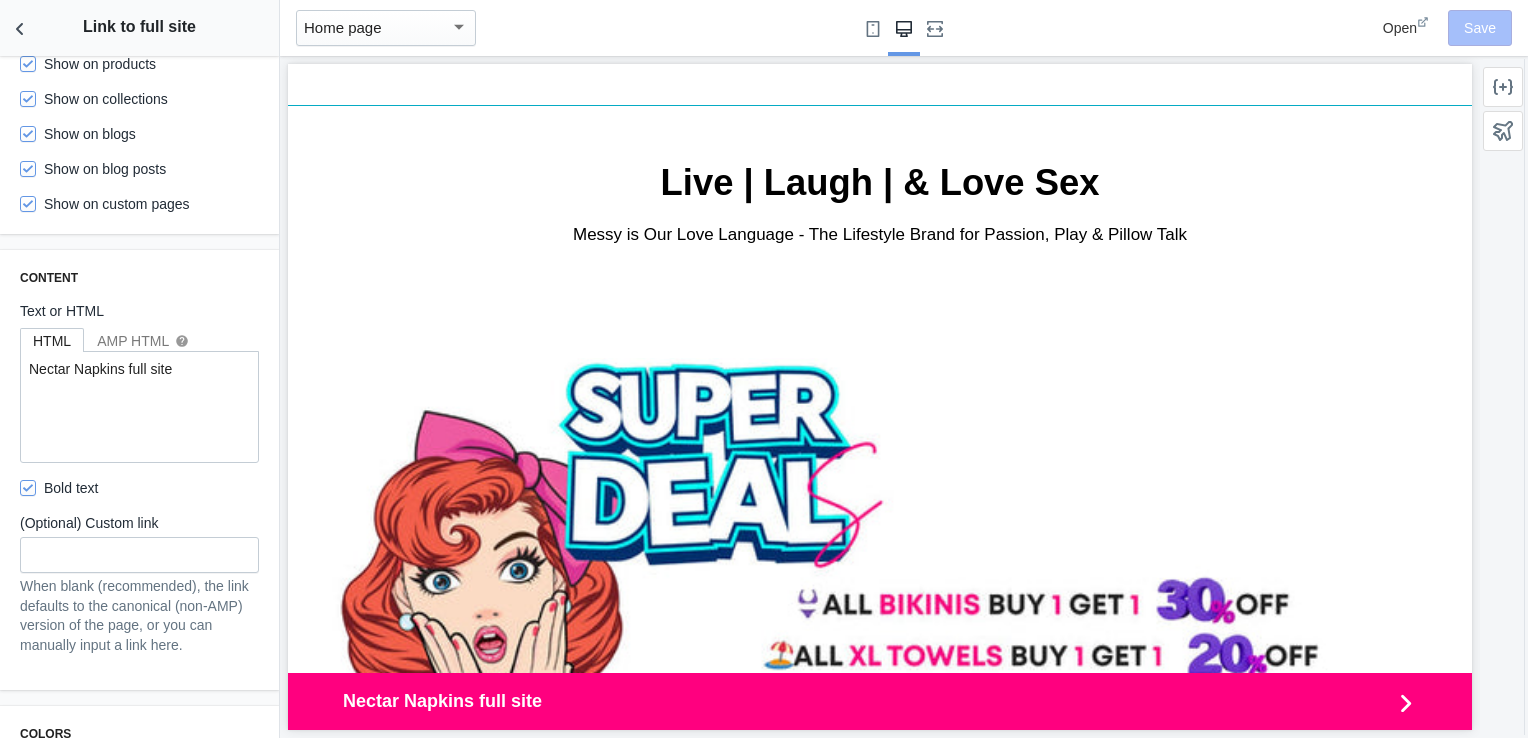scroll, scrollTop: 99, scrollLeft: 0, axis: vertical 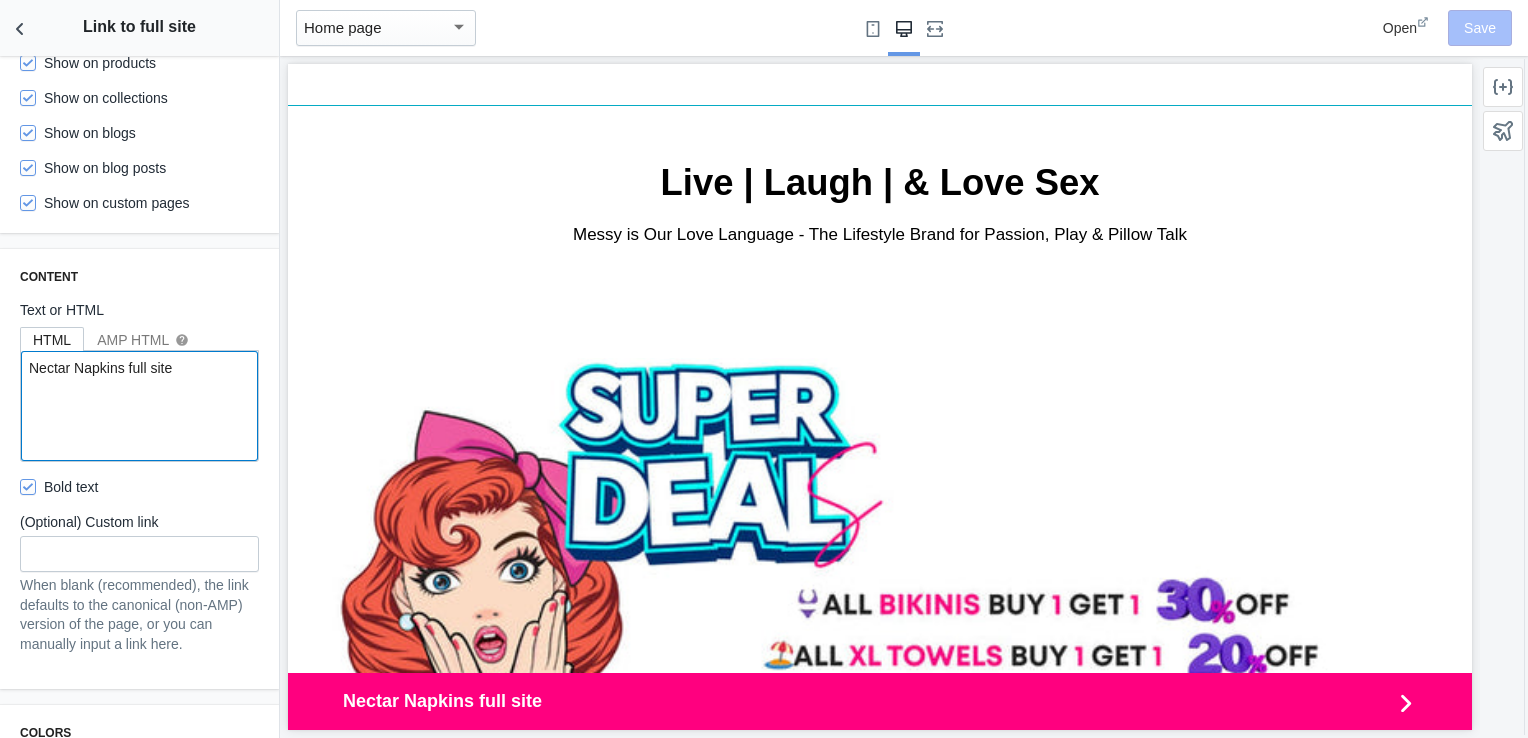 click on "Nectar Napkins full site" at bounding box center (139, 406) 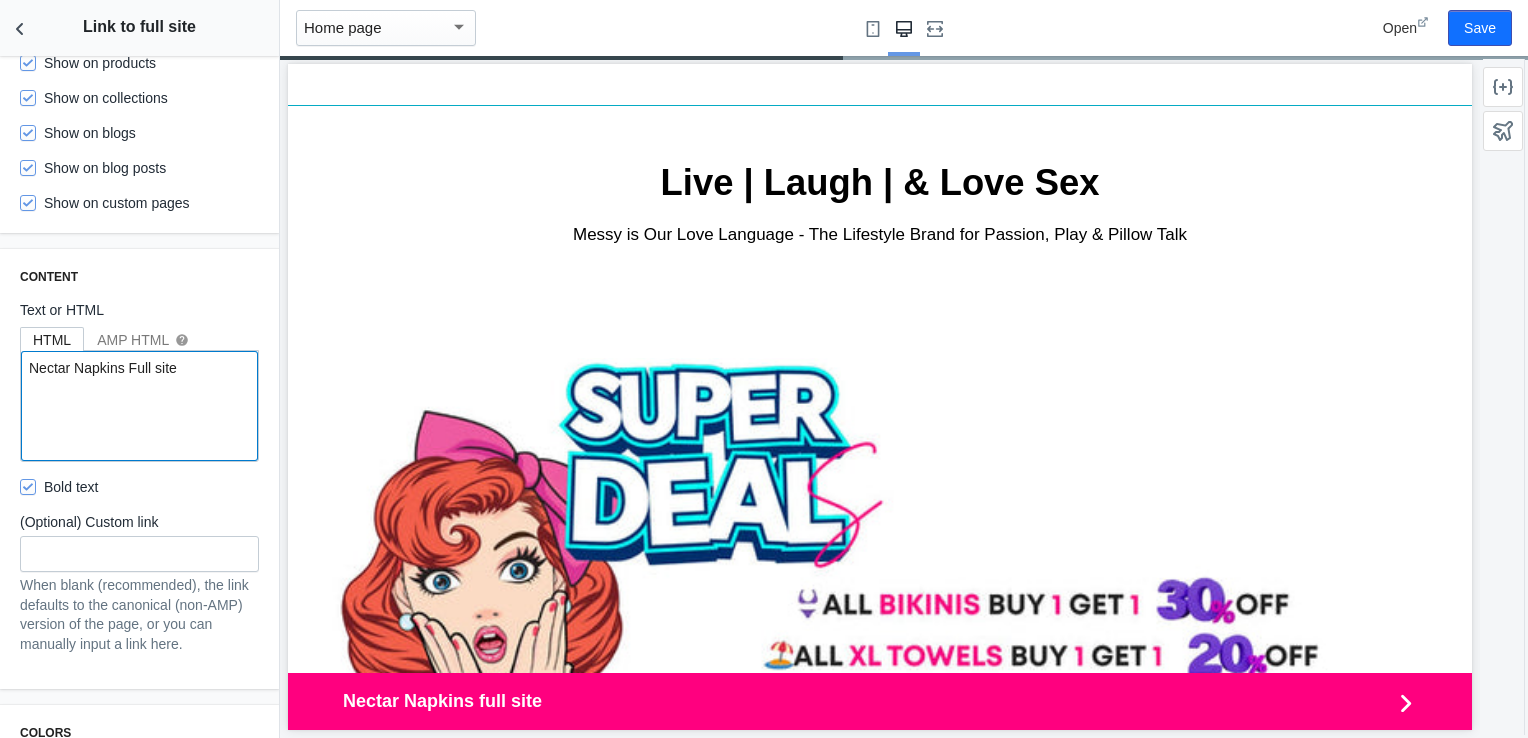click on "Nectar Napkins Full site" at bounding box center (139, 406) 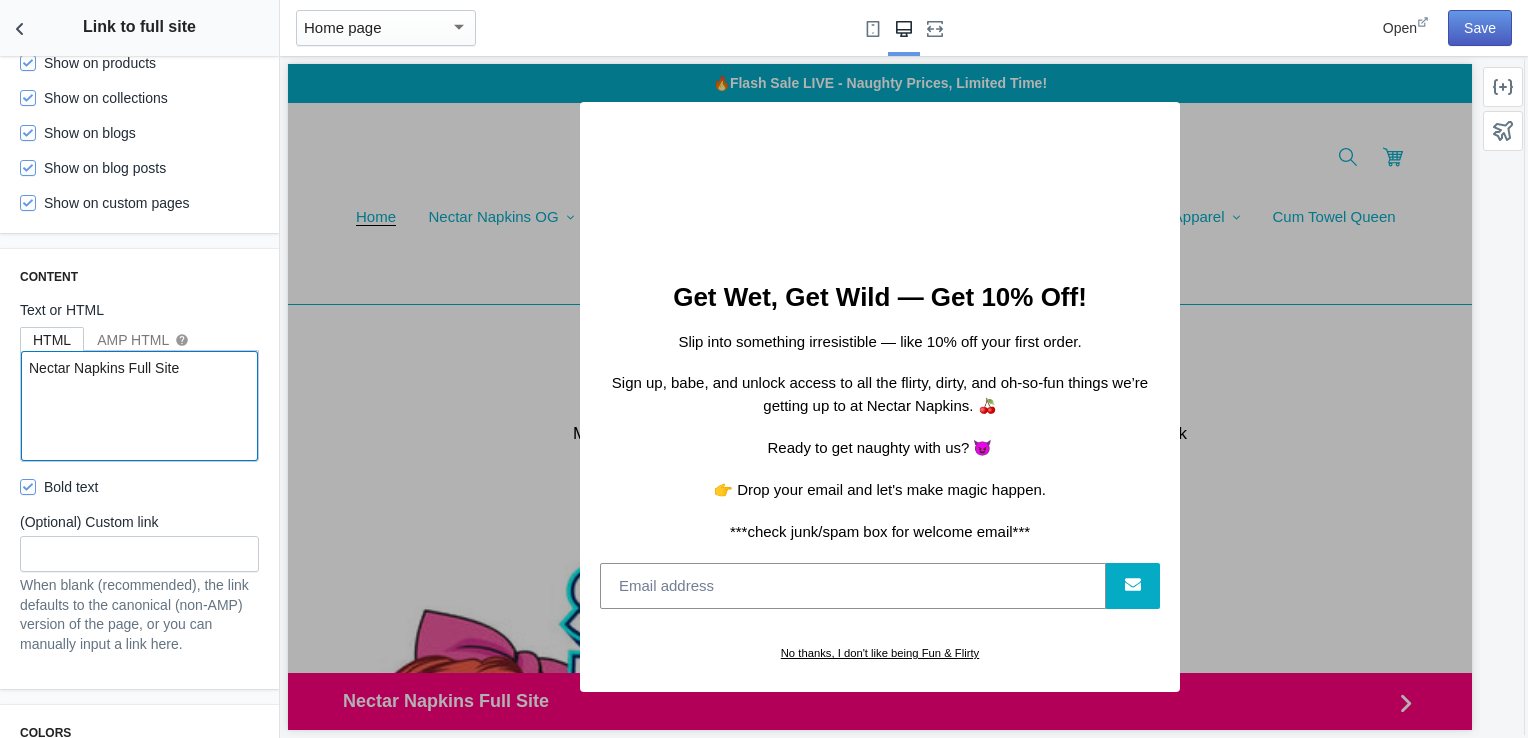 scroll, scrollTop: 0, scrollLeft: 0, axis: both 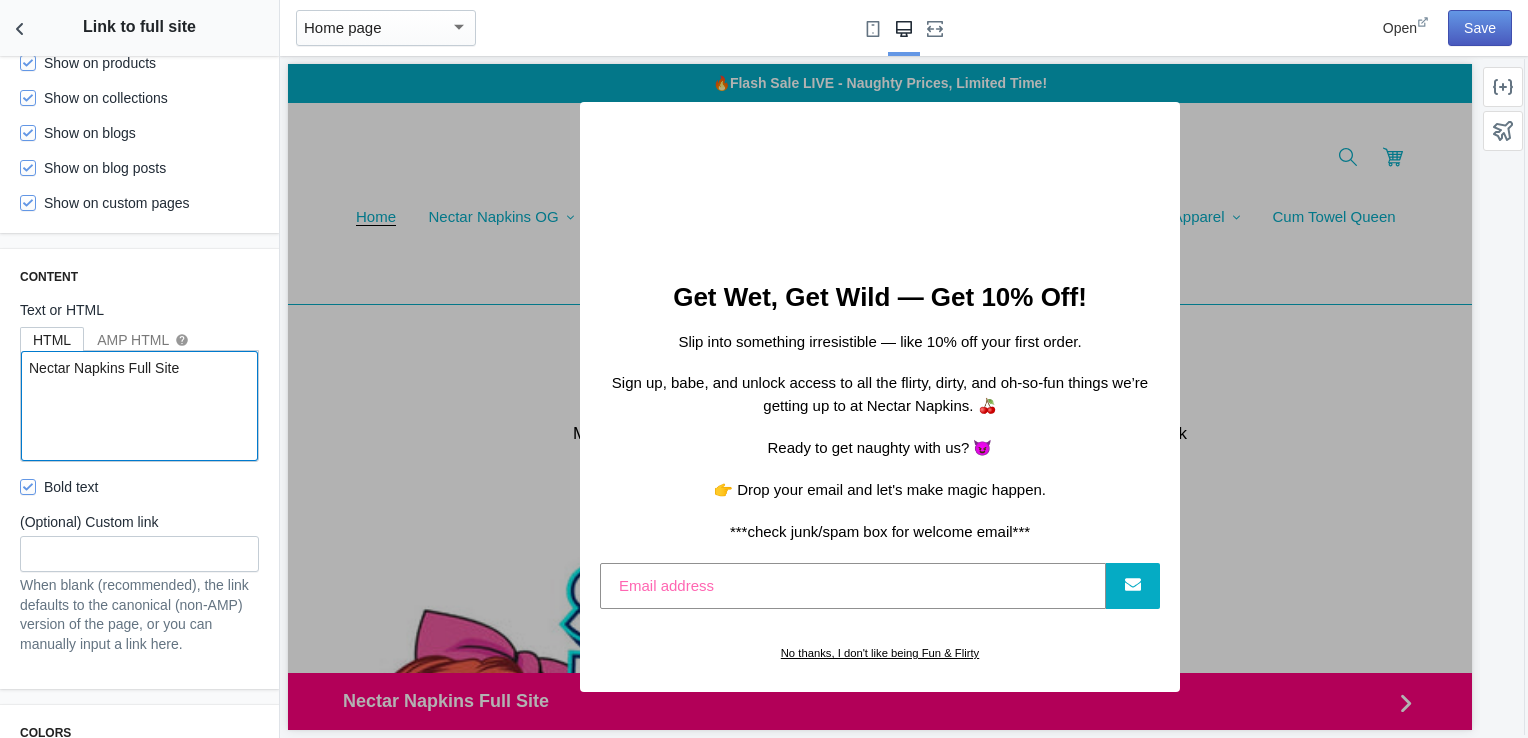 type on "Nectar Napkins Full Site" 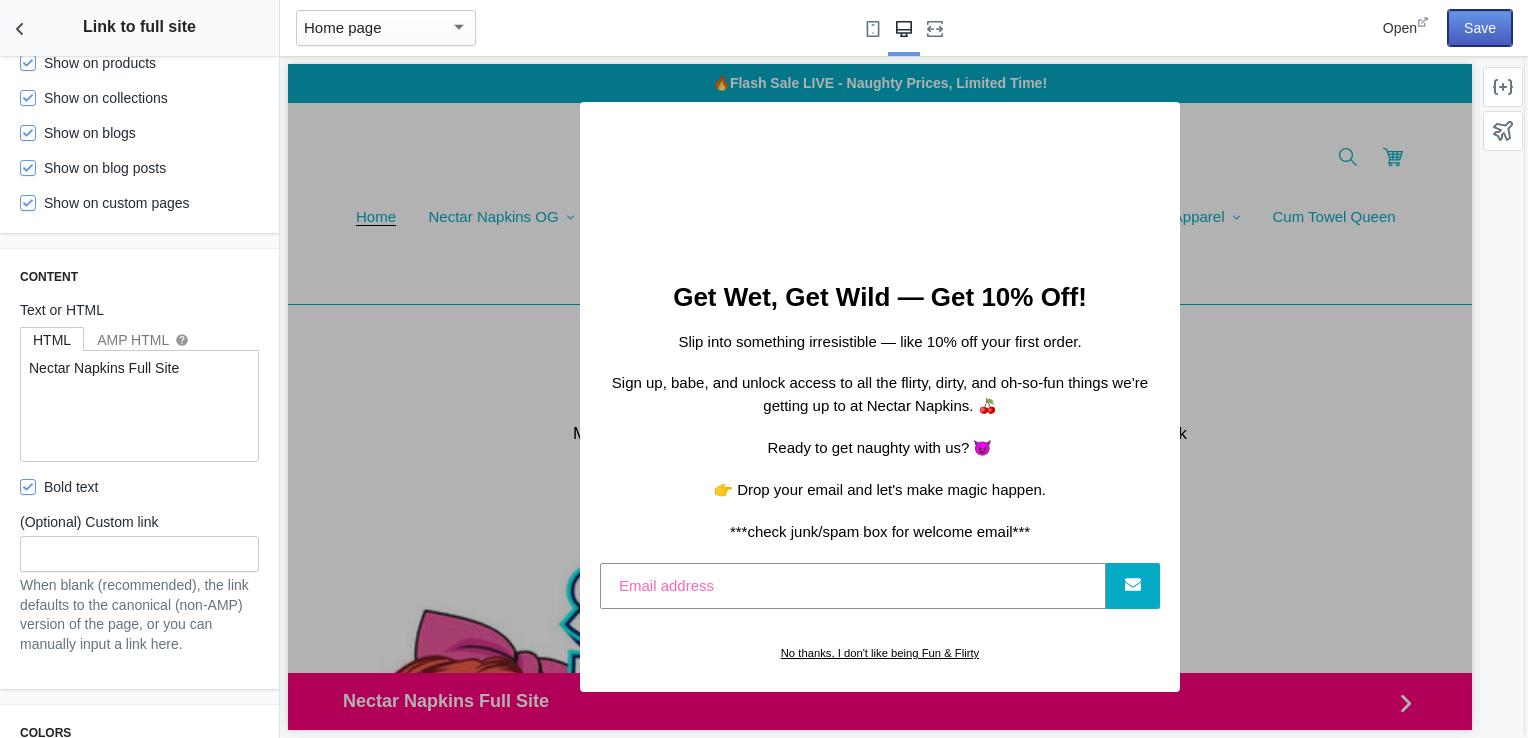click on "Save" at bounding box center [1480, 28] 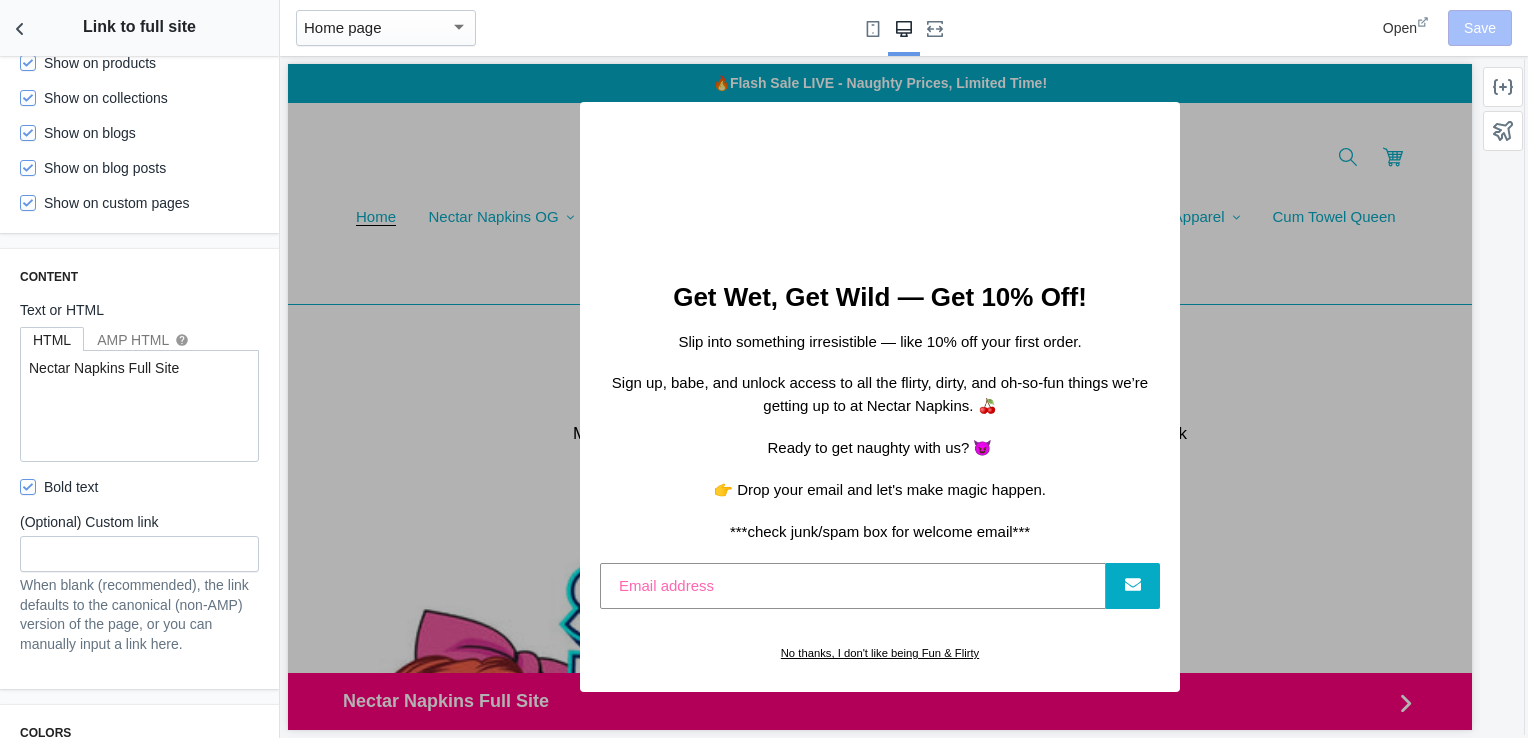 click on "No thanks, I don't like being Fun & Flirty" at bounding box center [880, 653] 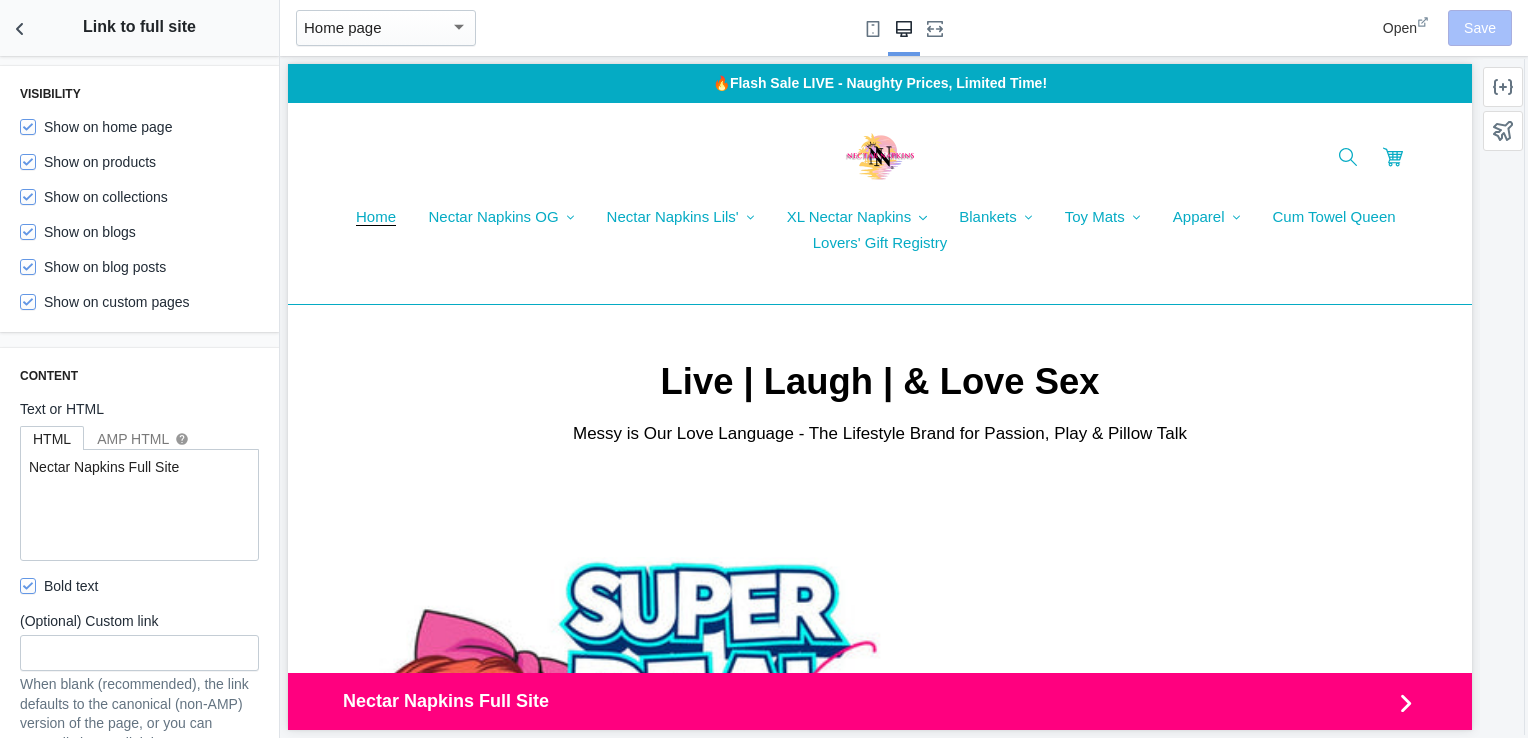 scroll, scrollTop: 0, scrollLeft: 0, axis: both 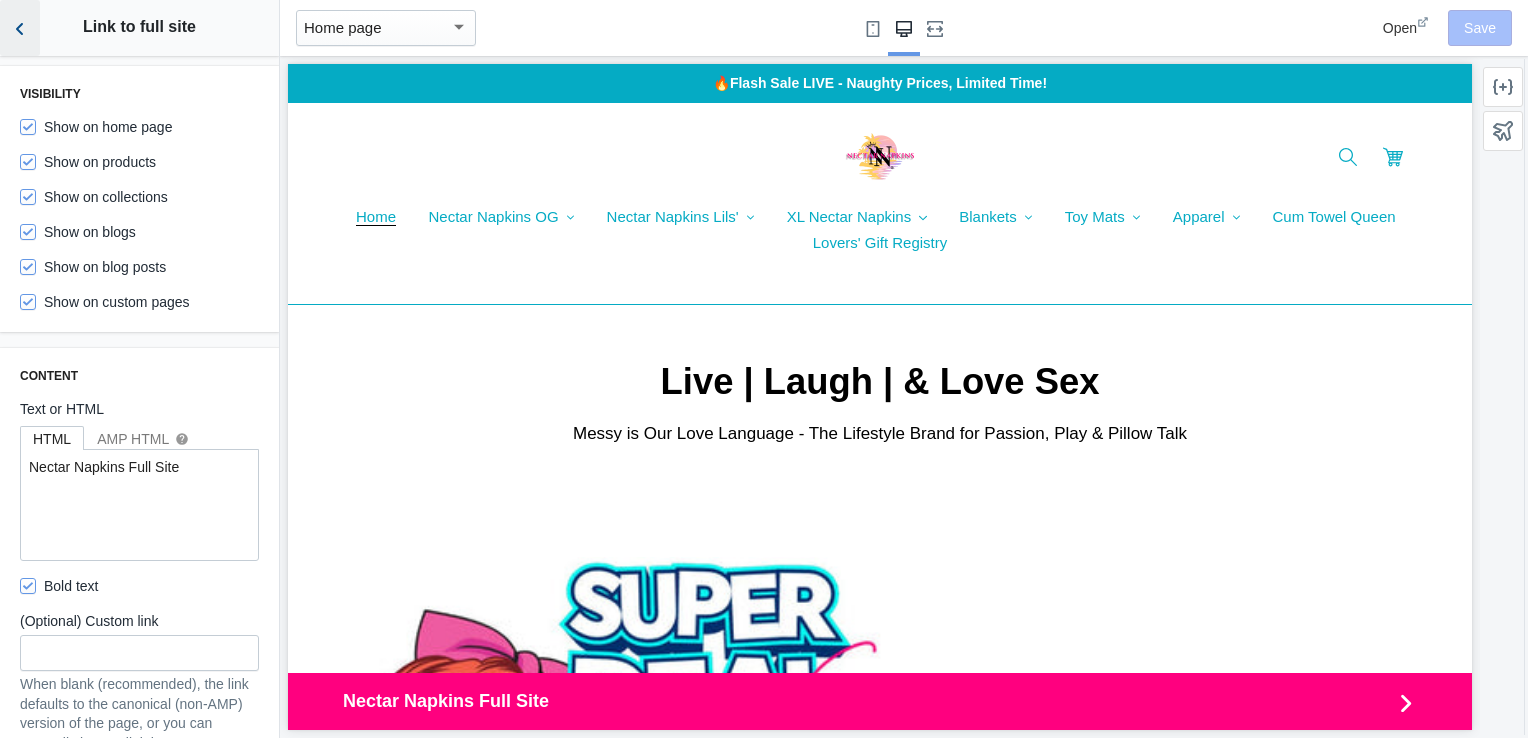 click 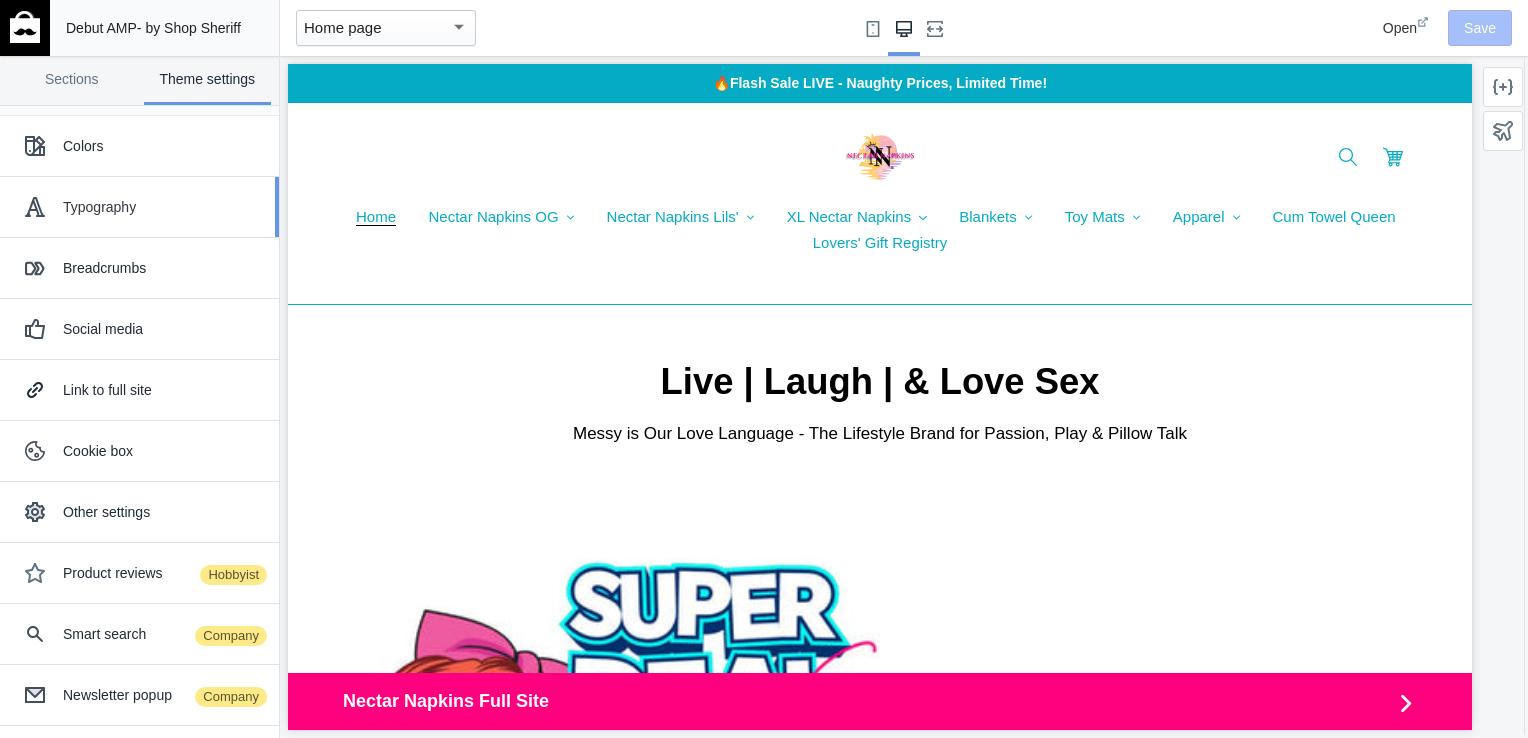 click on "Typography" at bounding box center [163, 207] 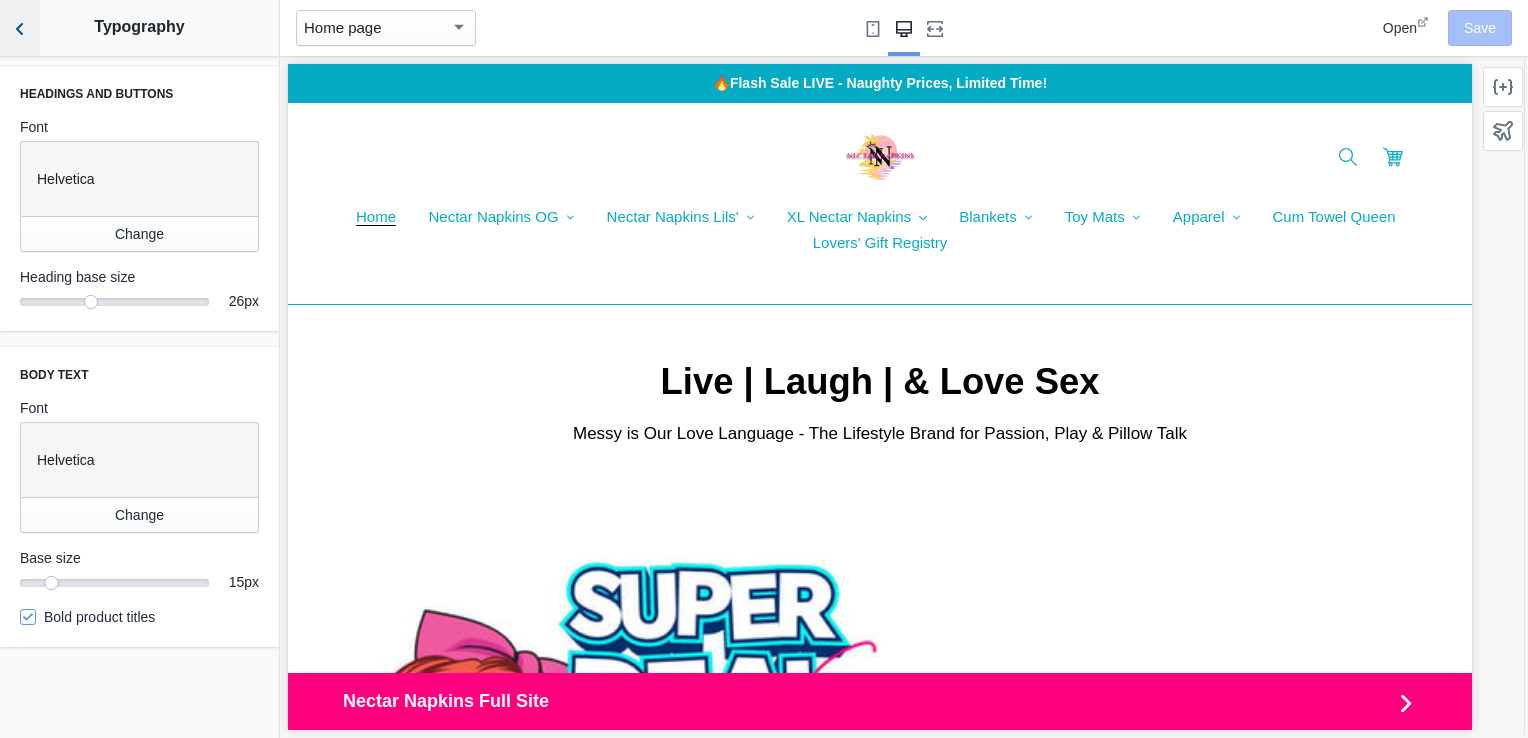 click at bounding box center [20, 28] 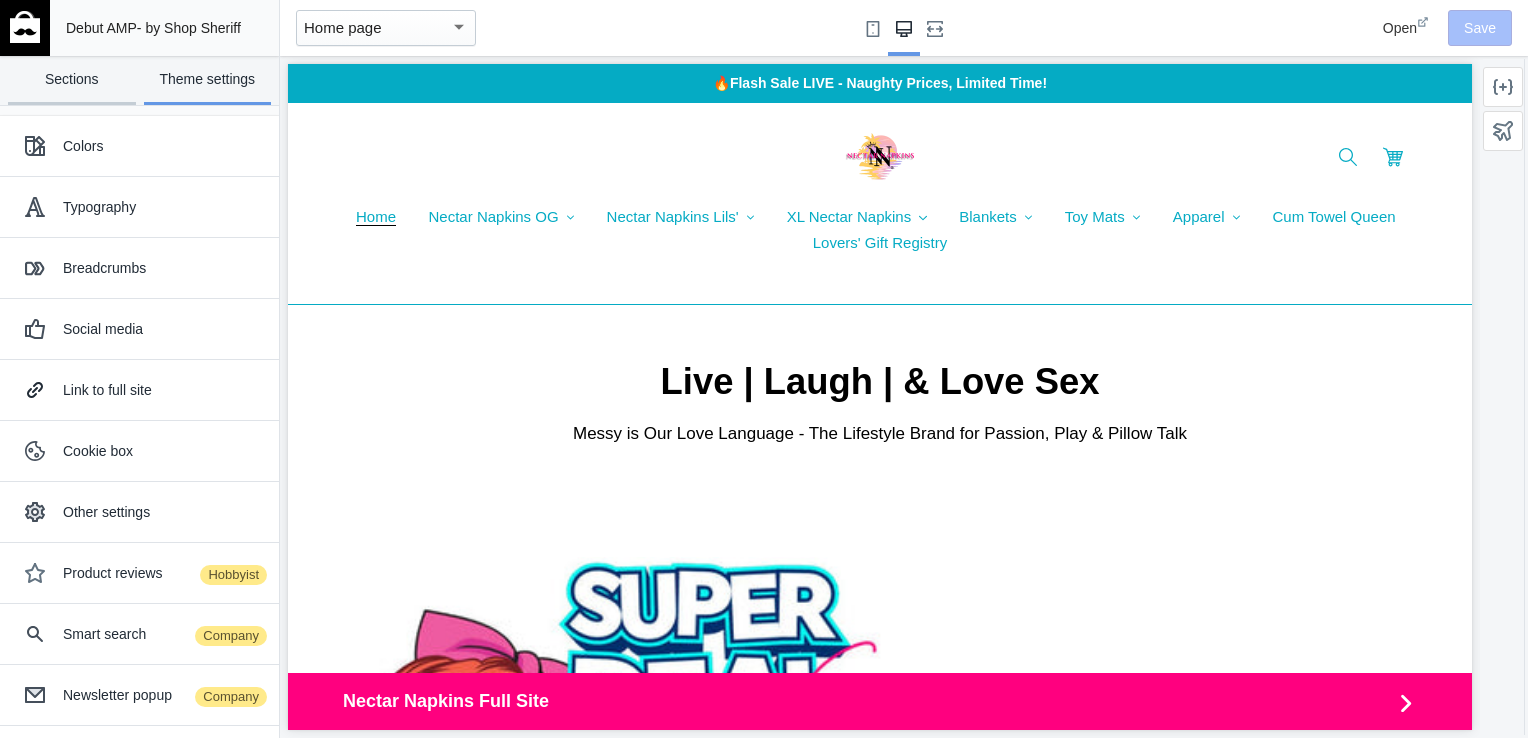 click on "Sections" at bounding box center (72, 80) 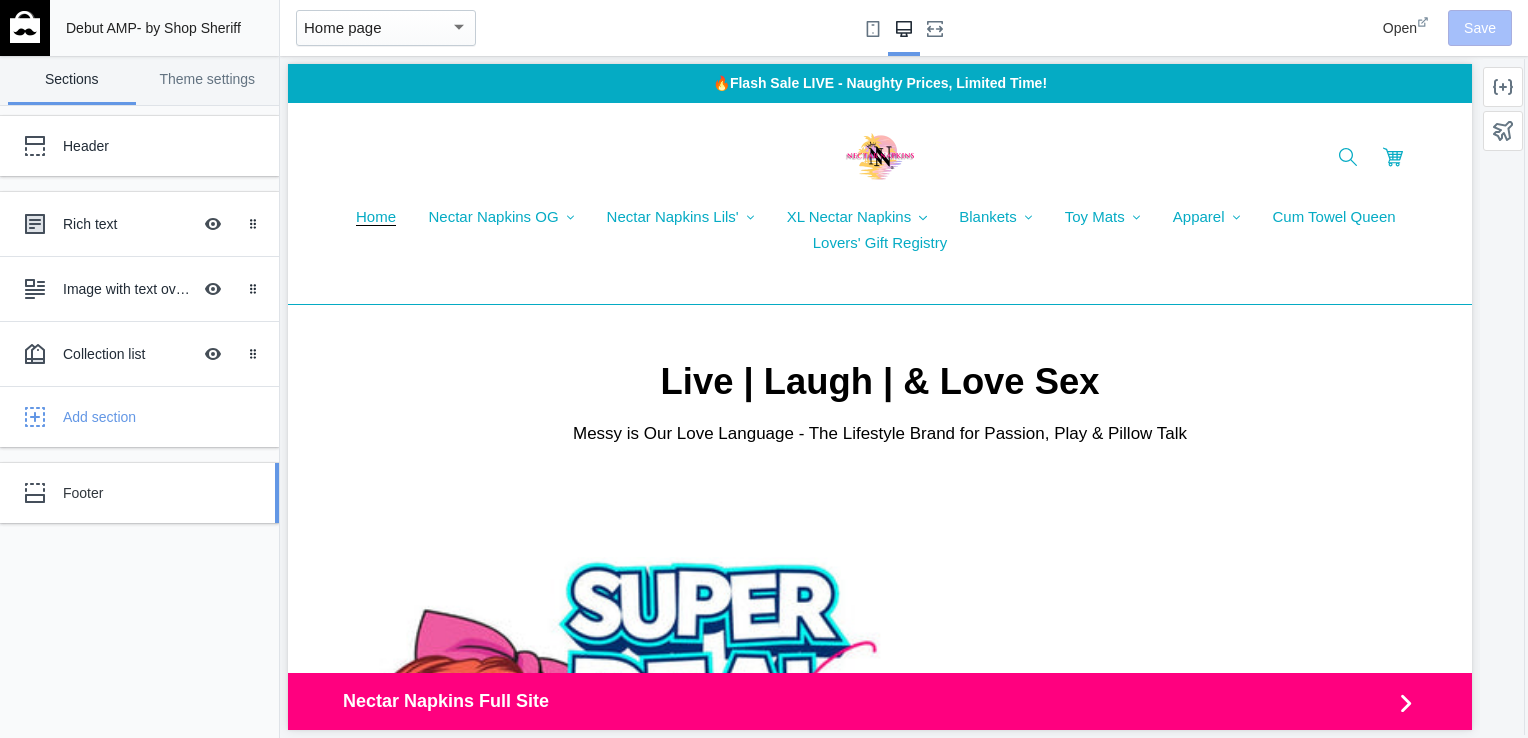 click on "Footer" at bounding box center (149, 493) 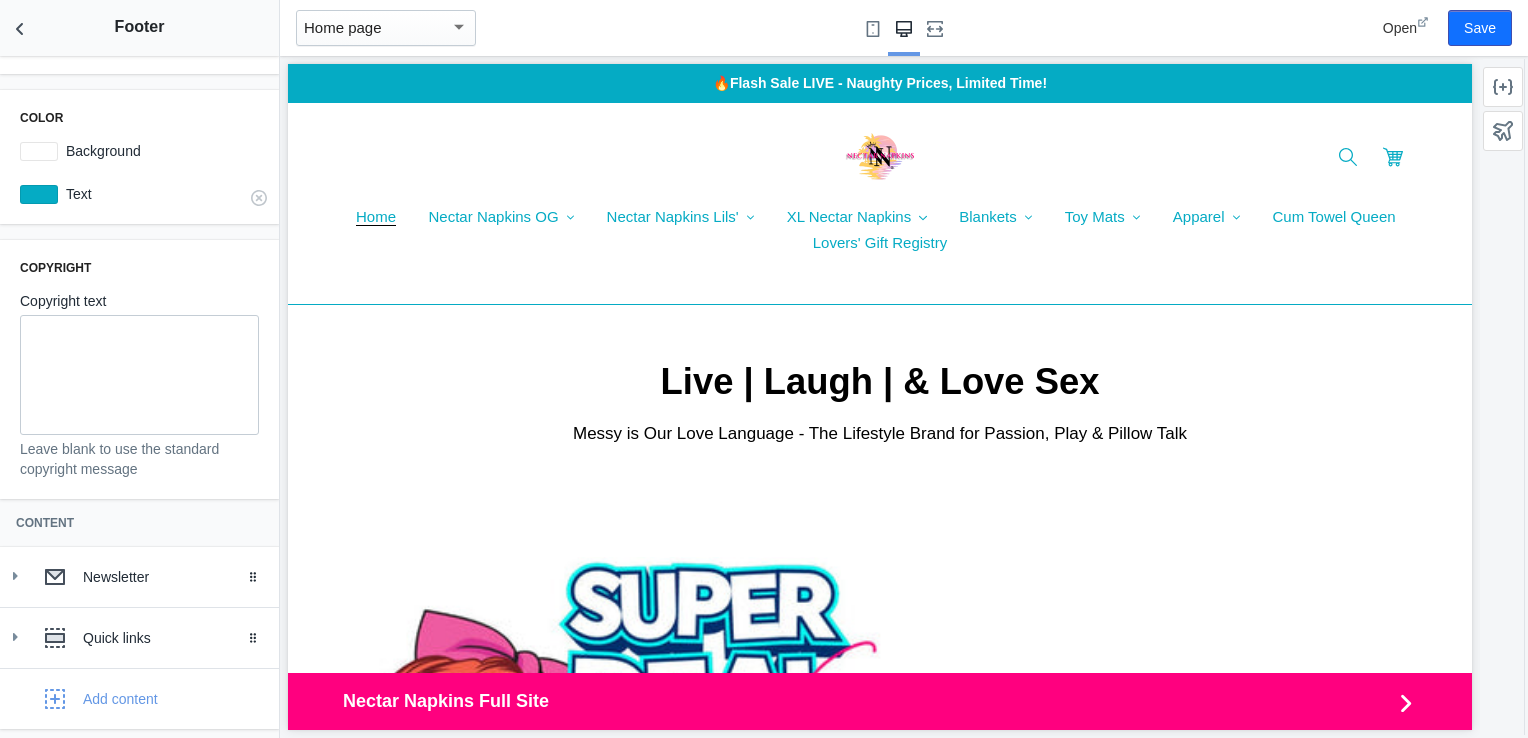 scroll, scrollTop: 0, scrollLeft: 0, axis: both 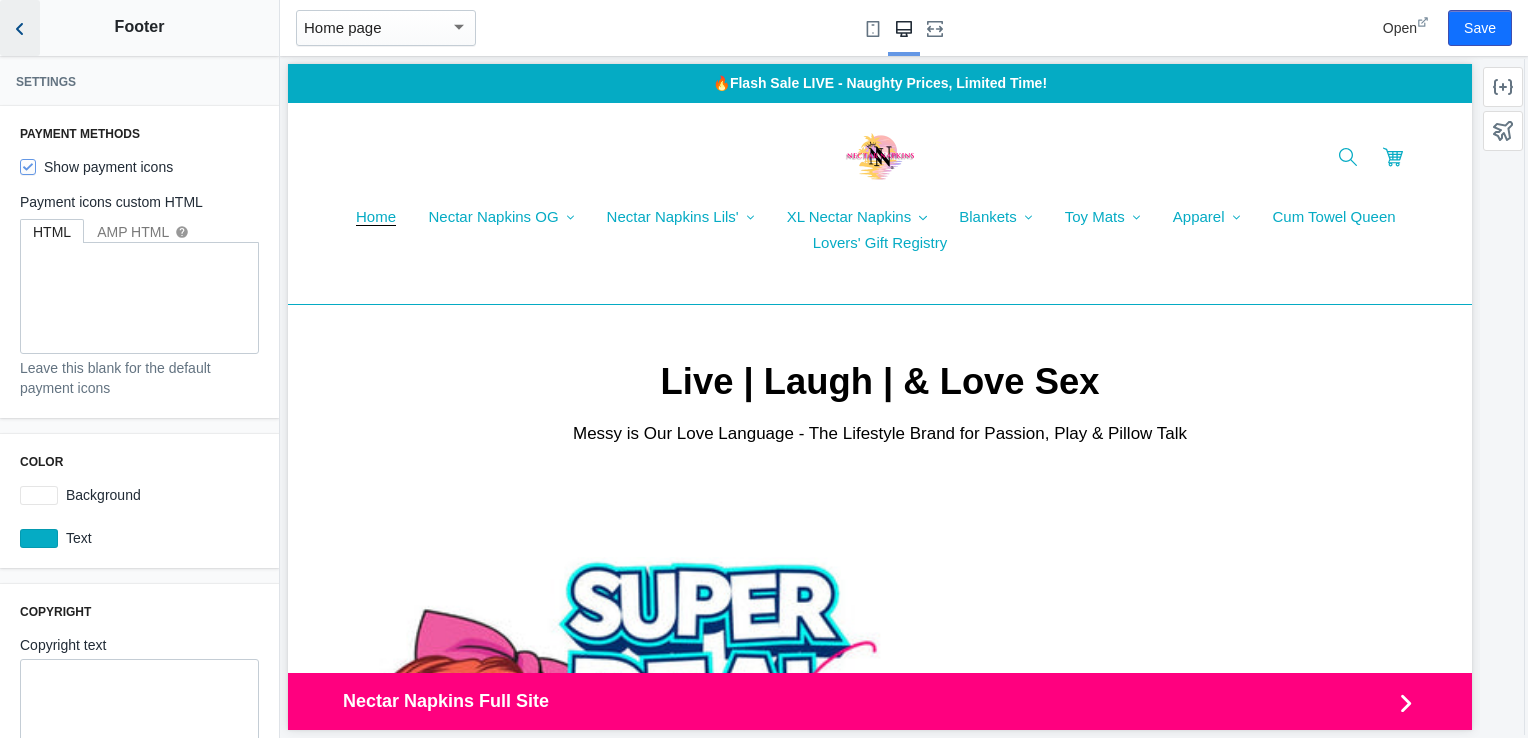 click at bounding box center [20, 28] 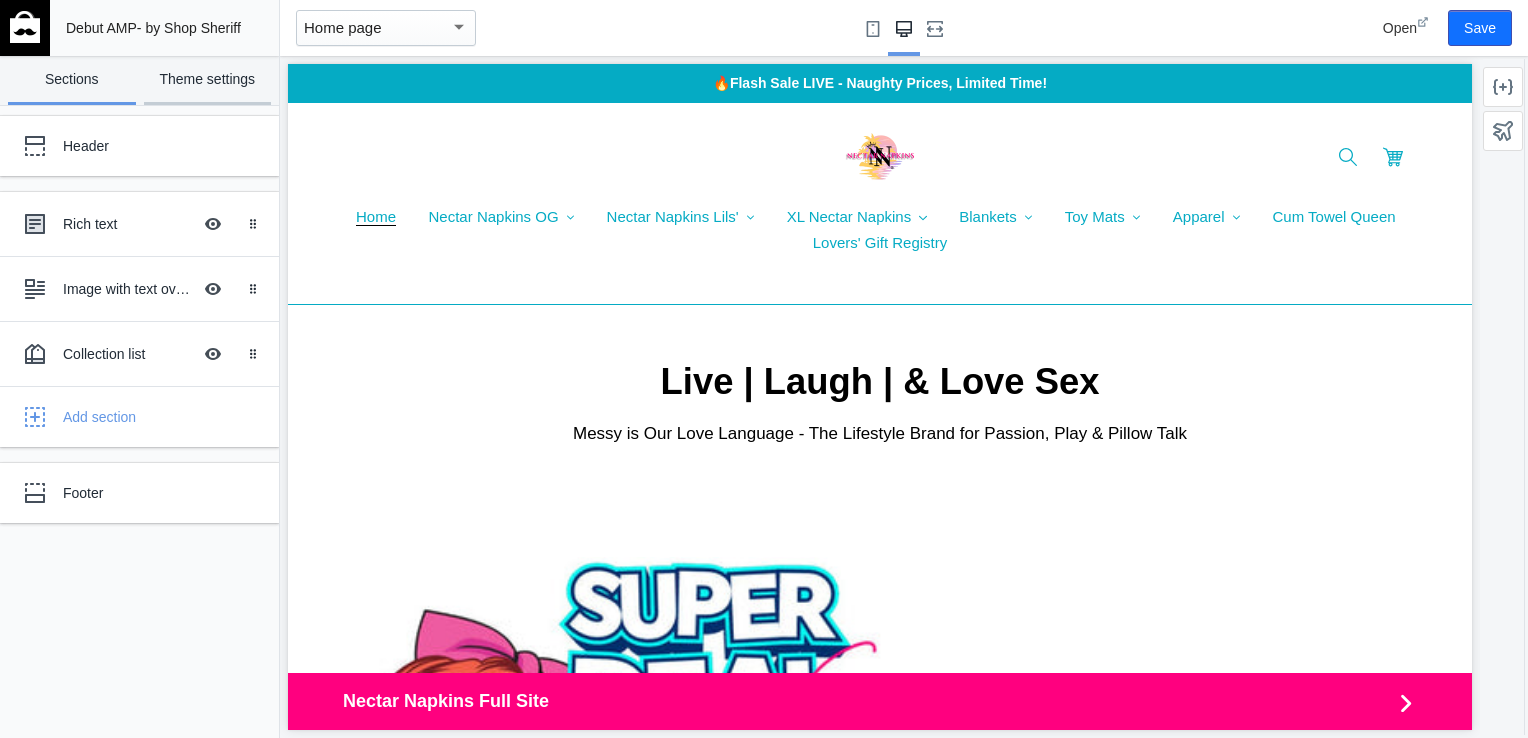 click on "Theme settings" at bounding box center [208, 80] 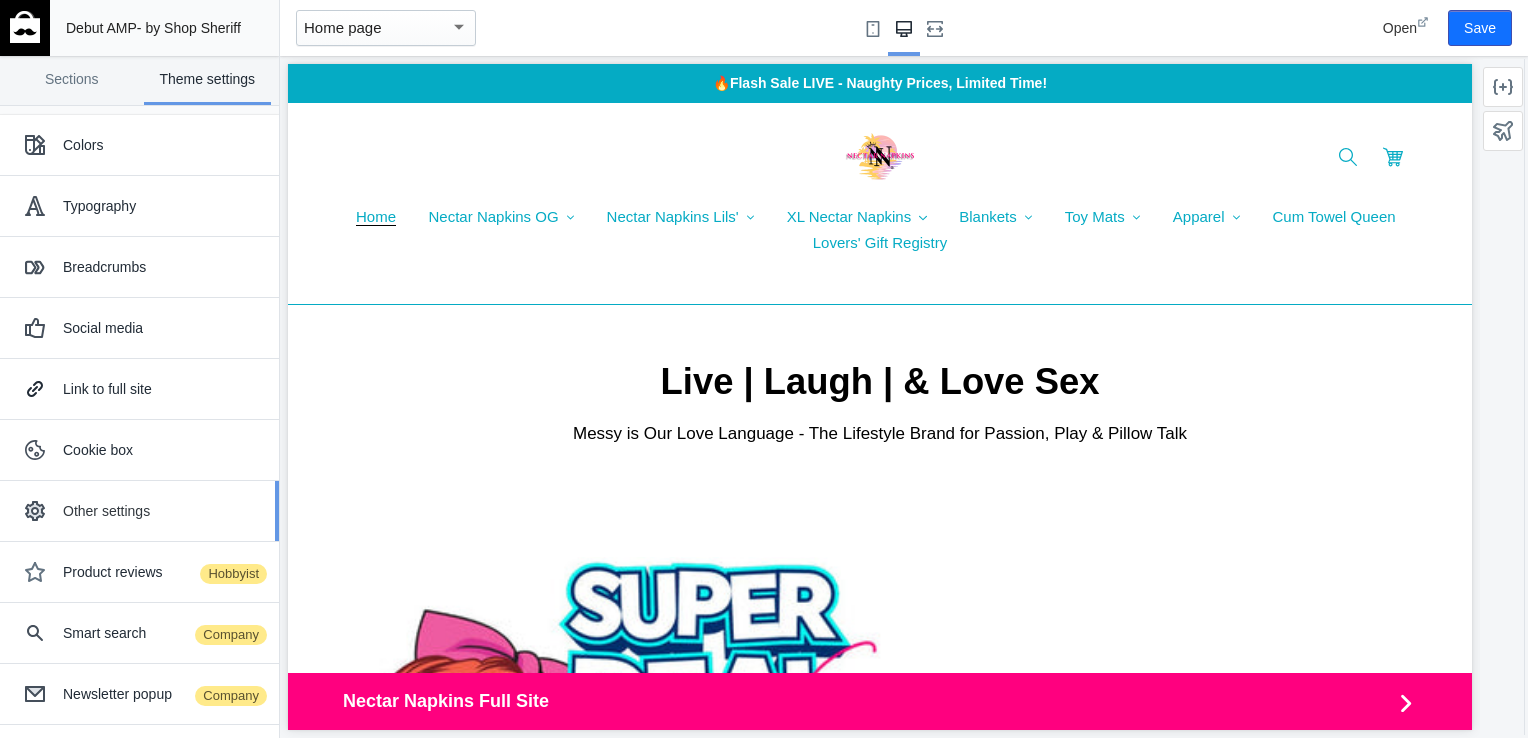 scroll, scrollTop: 0, scrollLeft: 0, axis: both 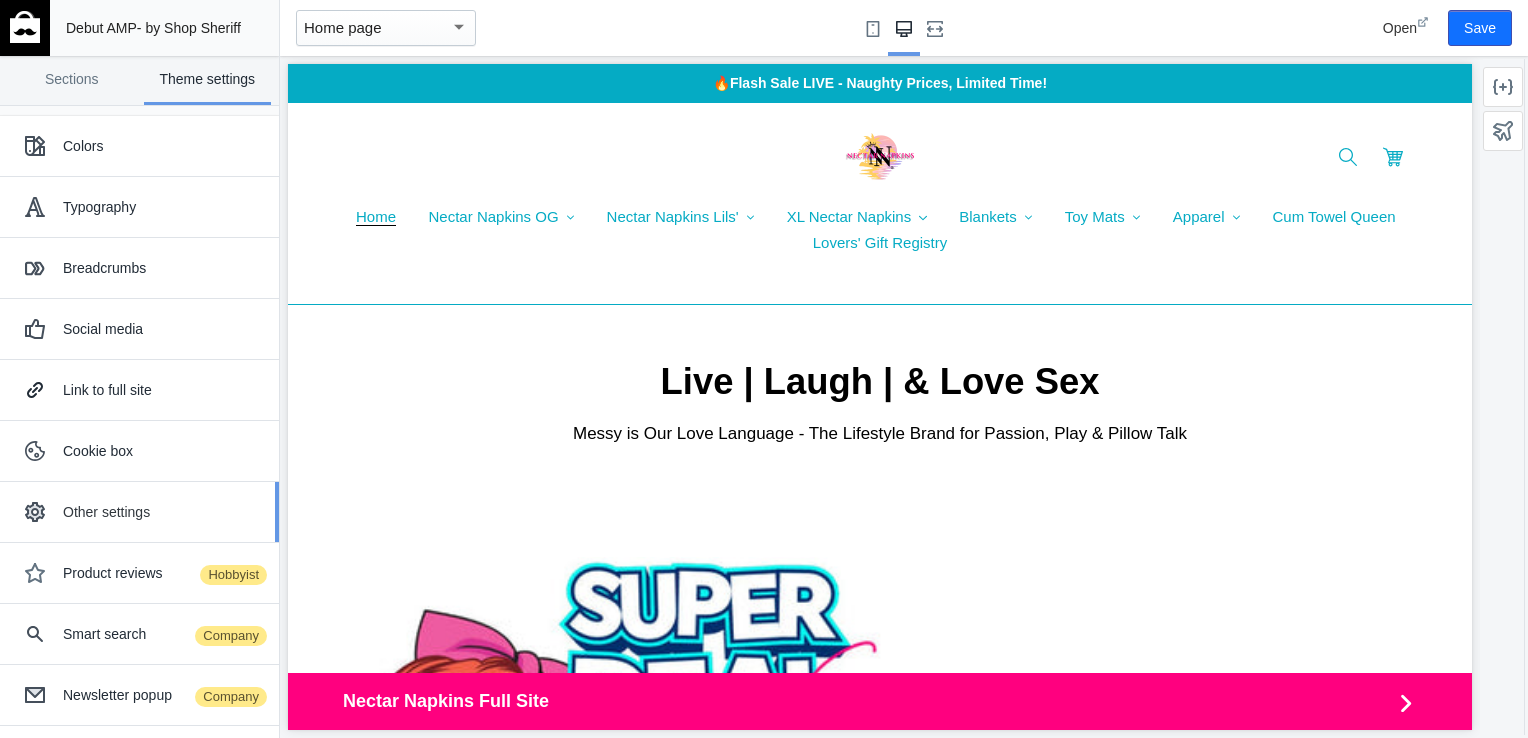 click on "Other settings" at bounding box center (163, 512) 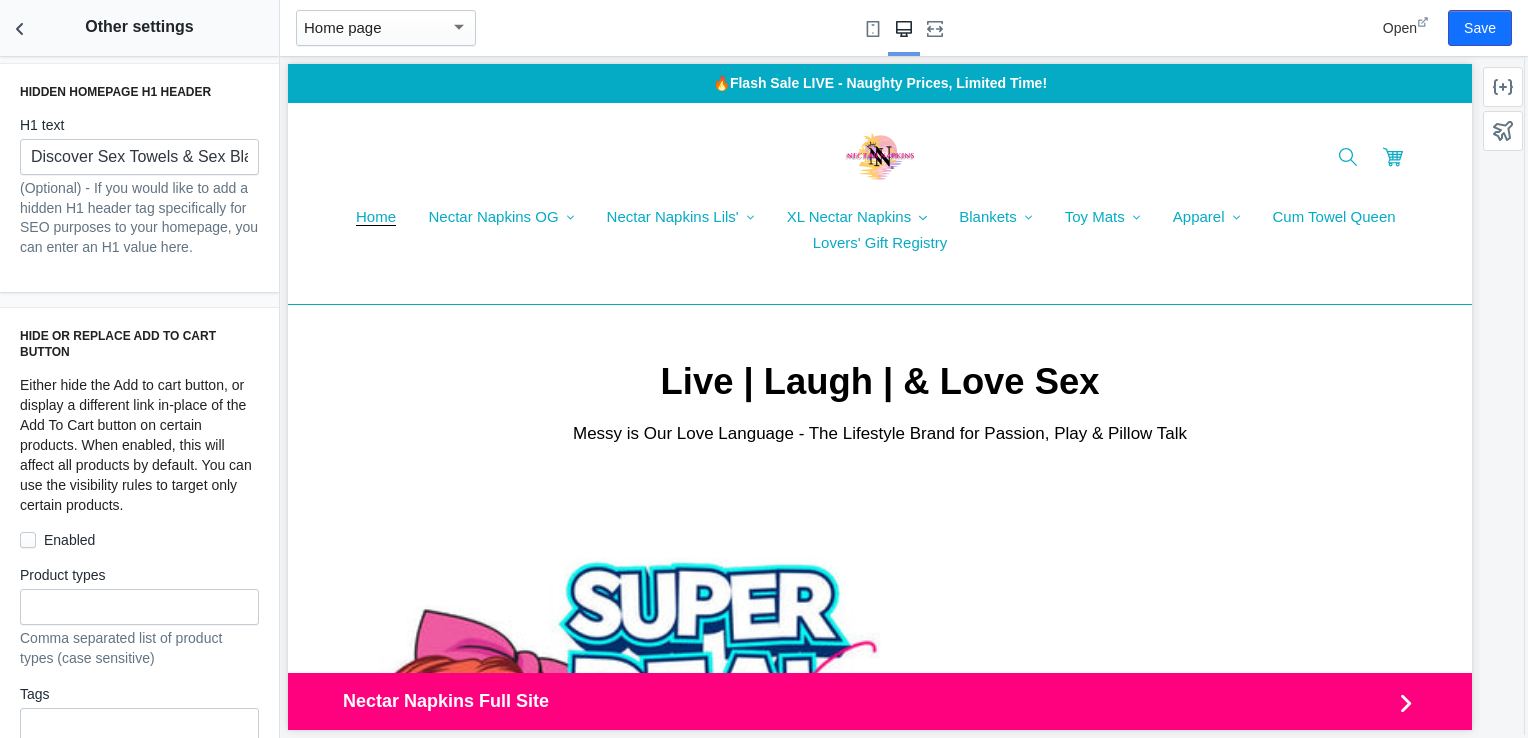 scroll, scrollTop: 1200, scrollLeft: 0, axis: vertical 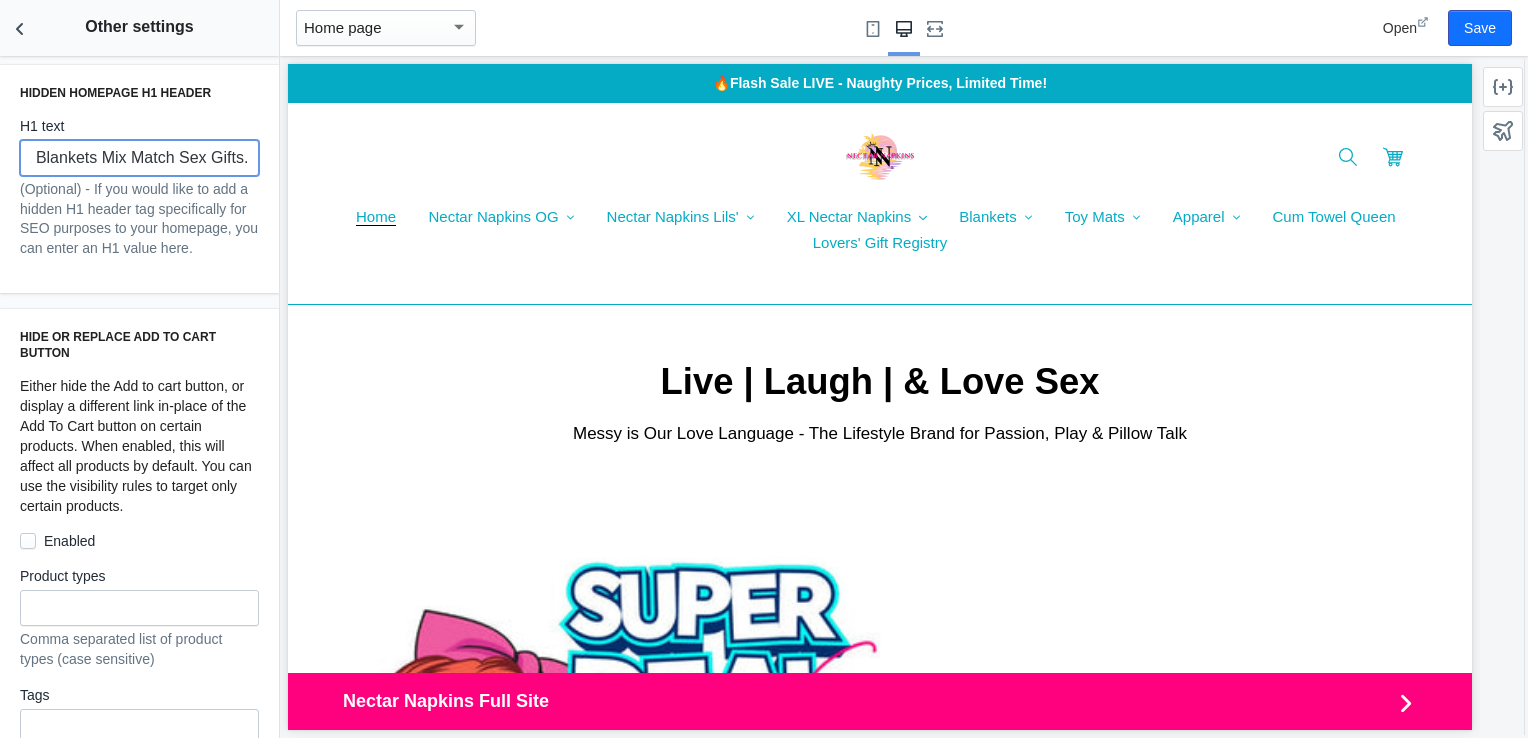drag, startPoint x: 31, startPoint y: 198, endPoint x: 230, endPoint y: 211, distance: 199.42416 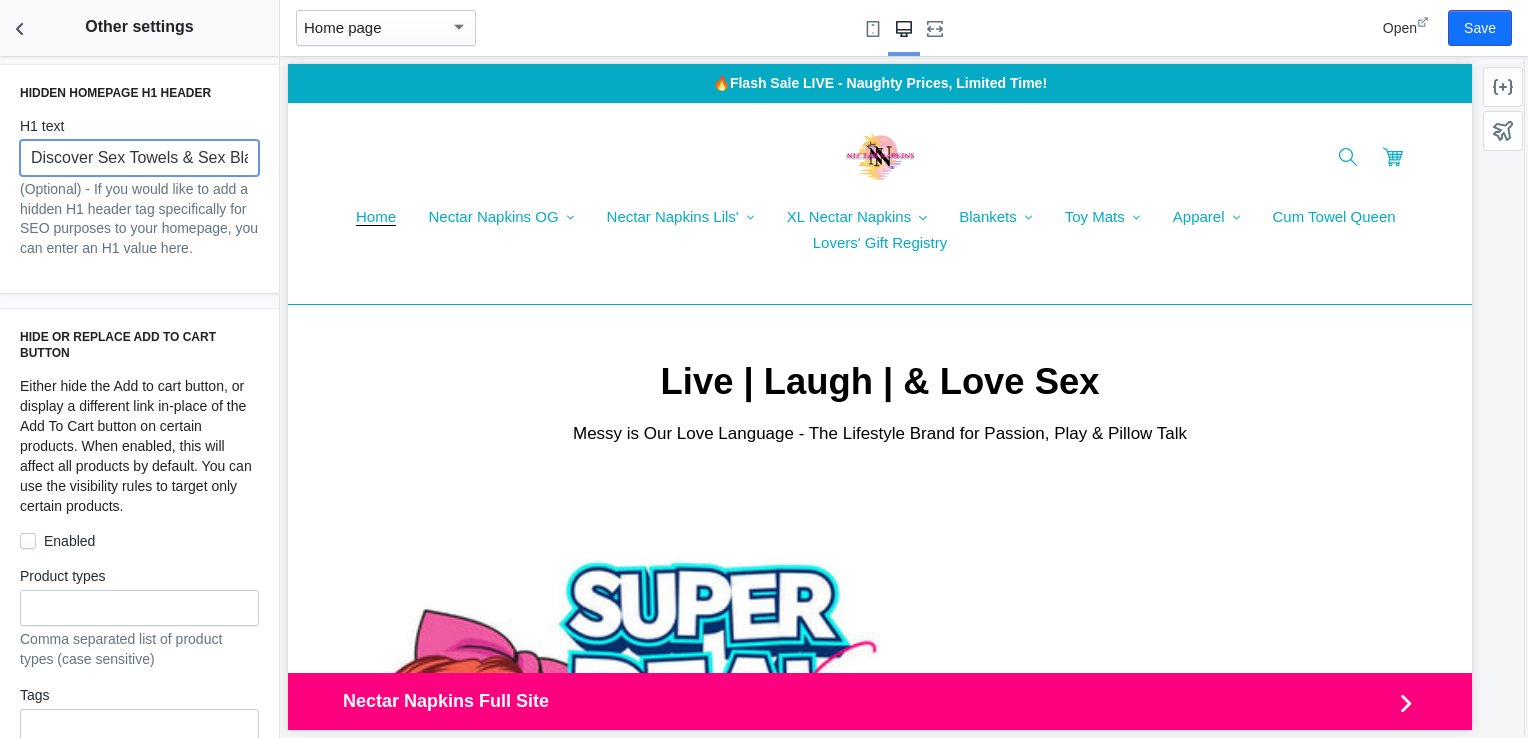 paste on "Messy is Our Love Language - The Lifestyle Brand for Passion, Play & Pillow Talk" 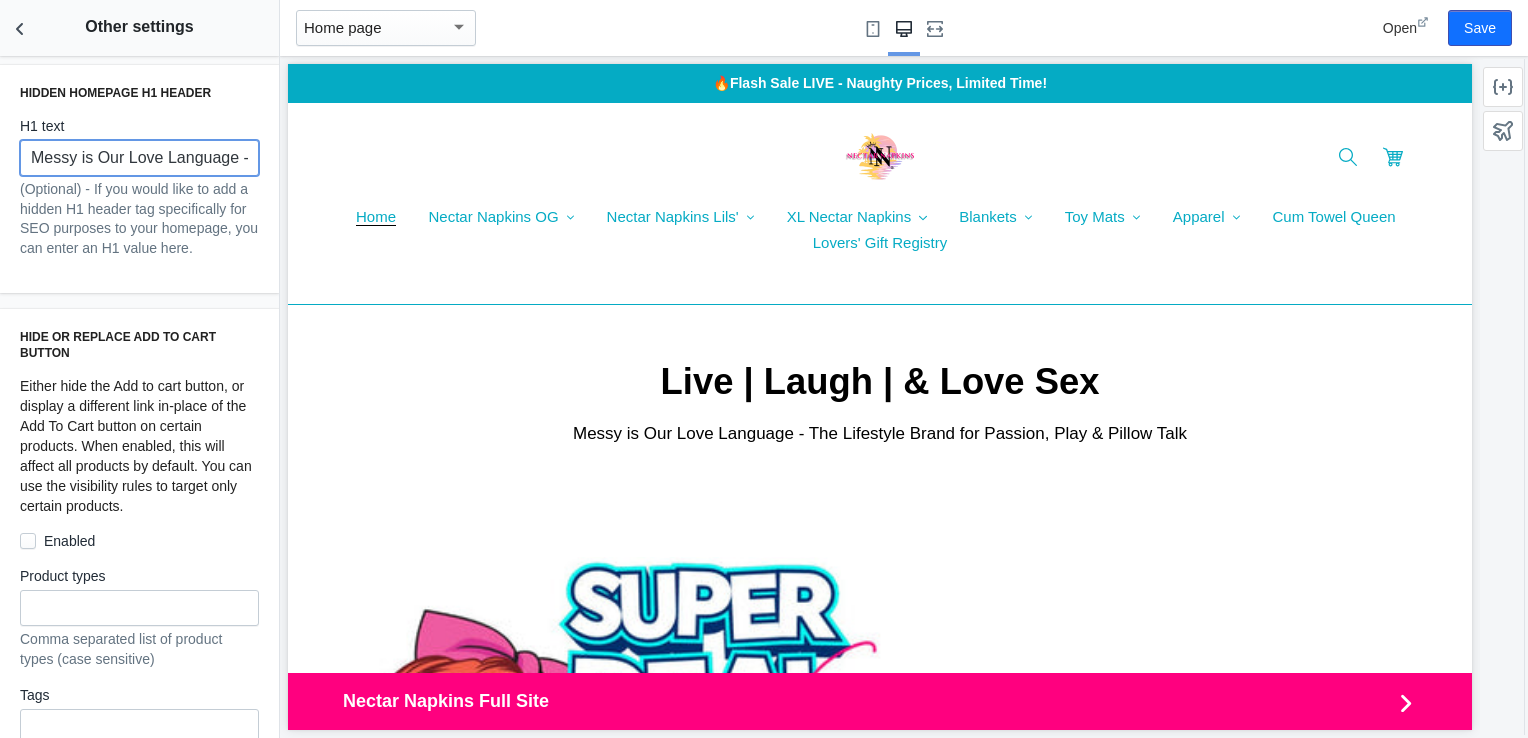 scroll, scrollTop: 0, scrollLeft: 366, axis: horizontal 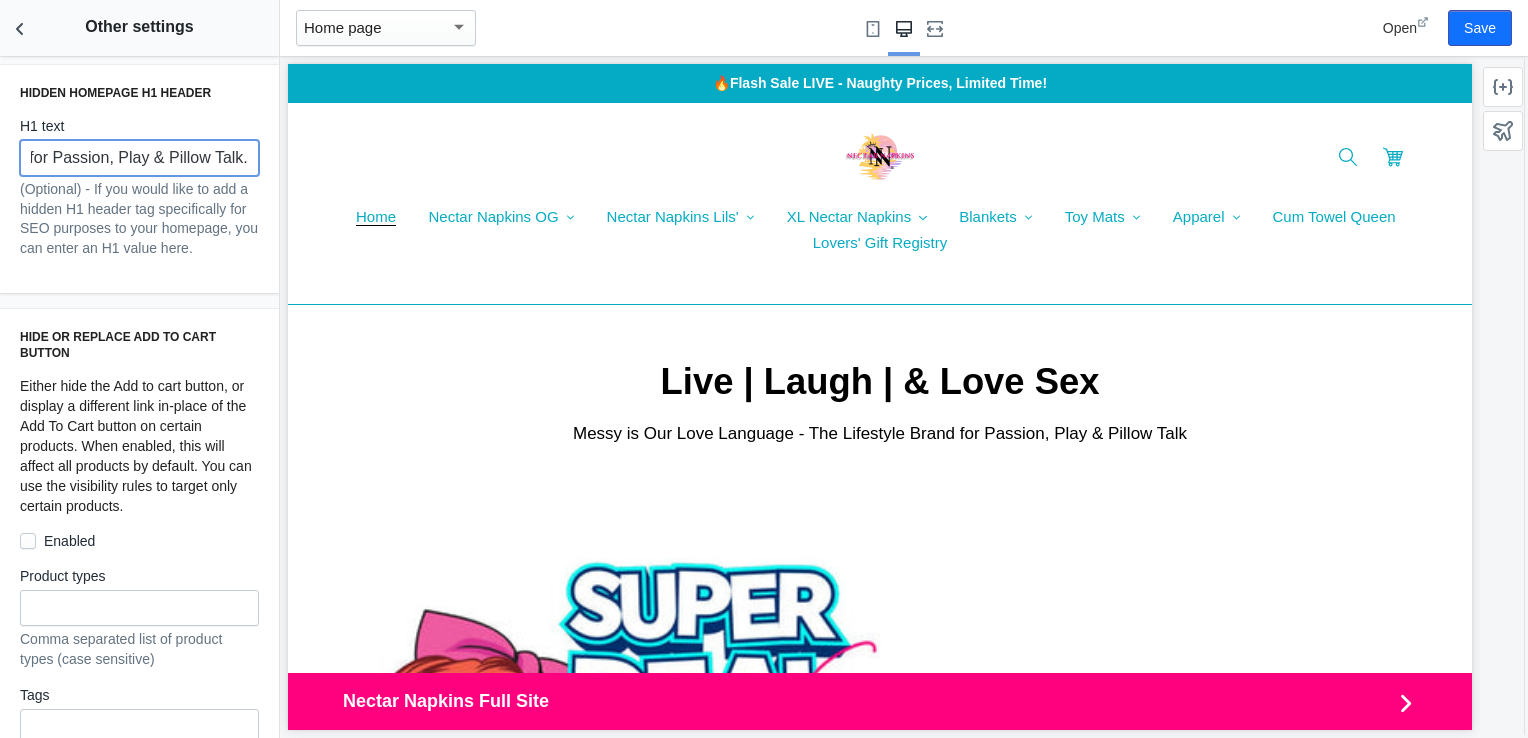type on "Messy is Our Love Language - The Lifestyle Brand for Passion, Play & Pillow Talk." 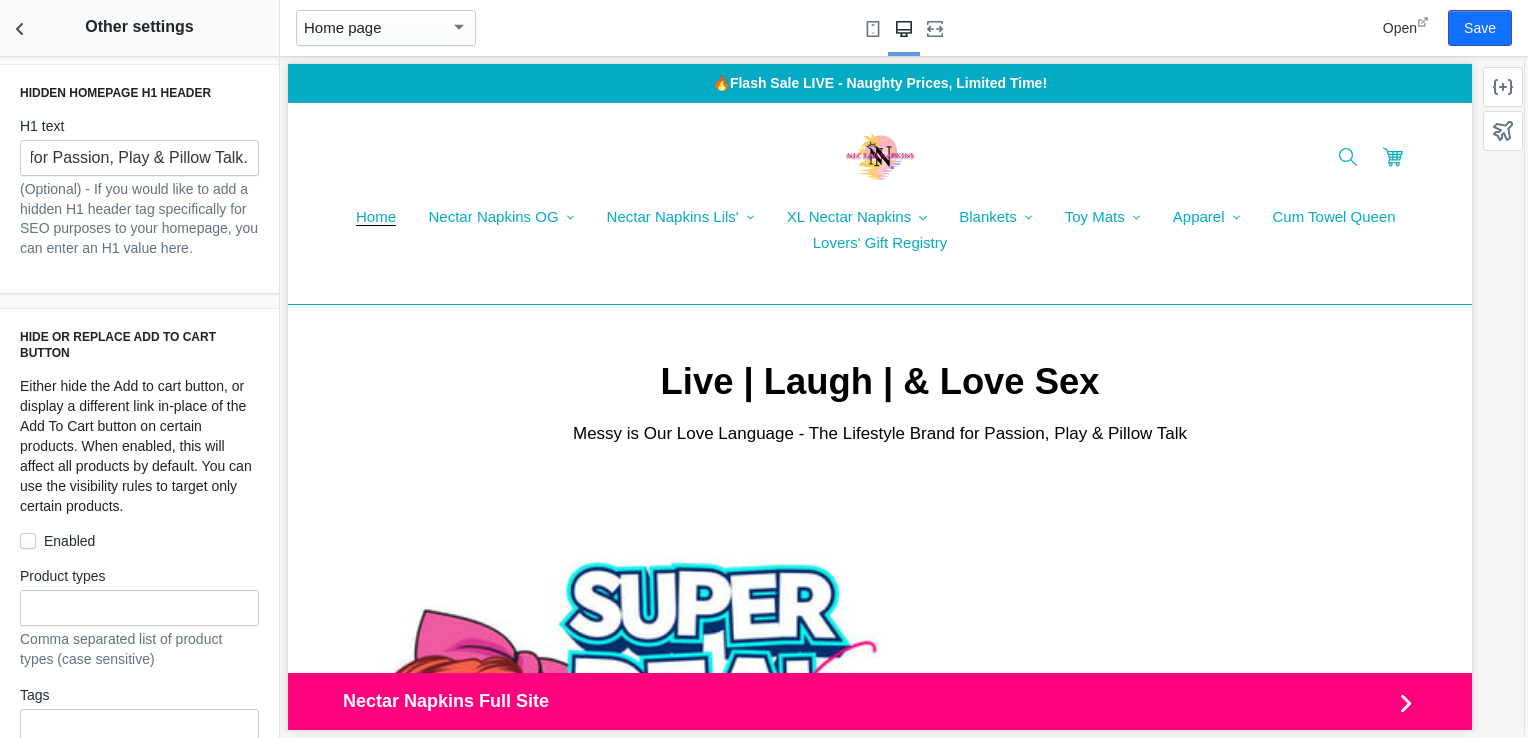 click on "H1 text" at bounding box center (139, 126) 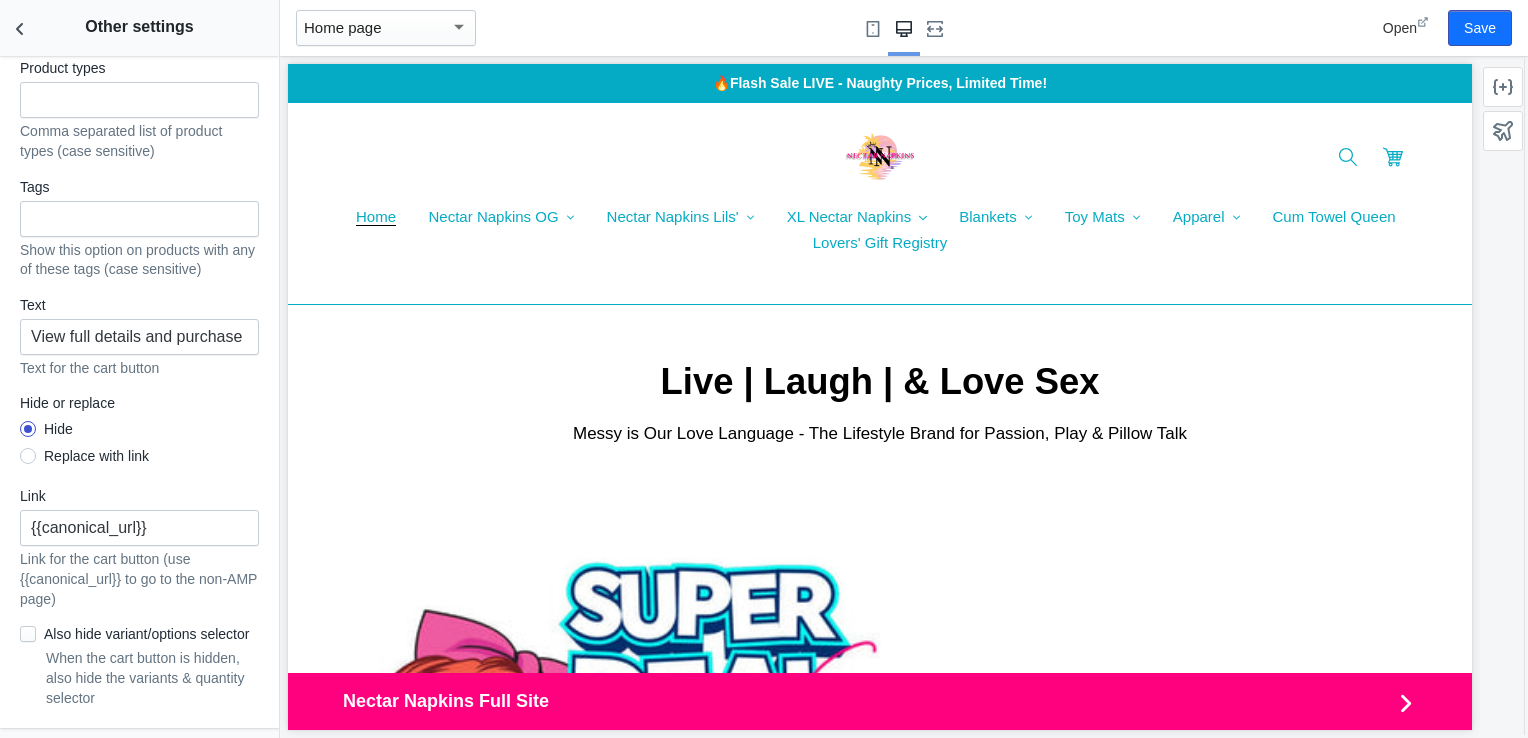 scroll, scrollTop: 1783, scrollLeft: 0, axis: vertical 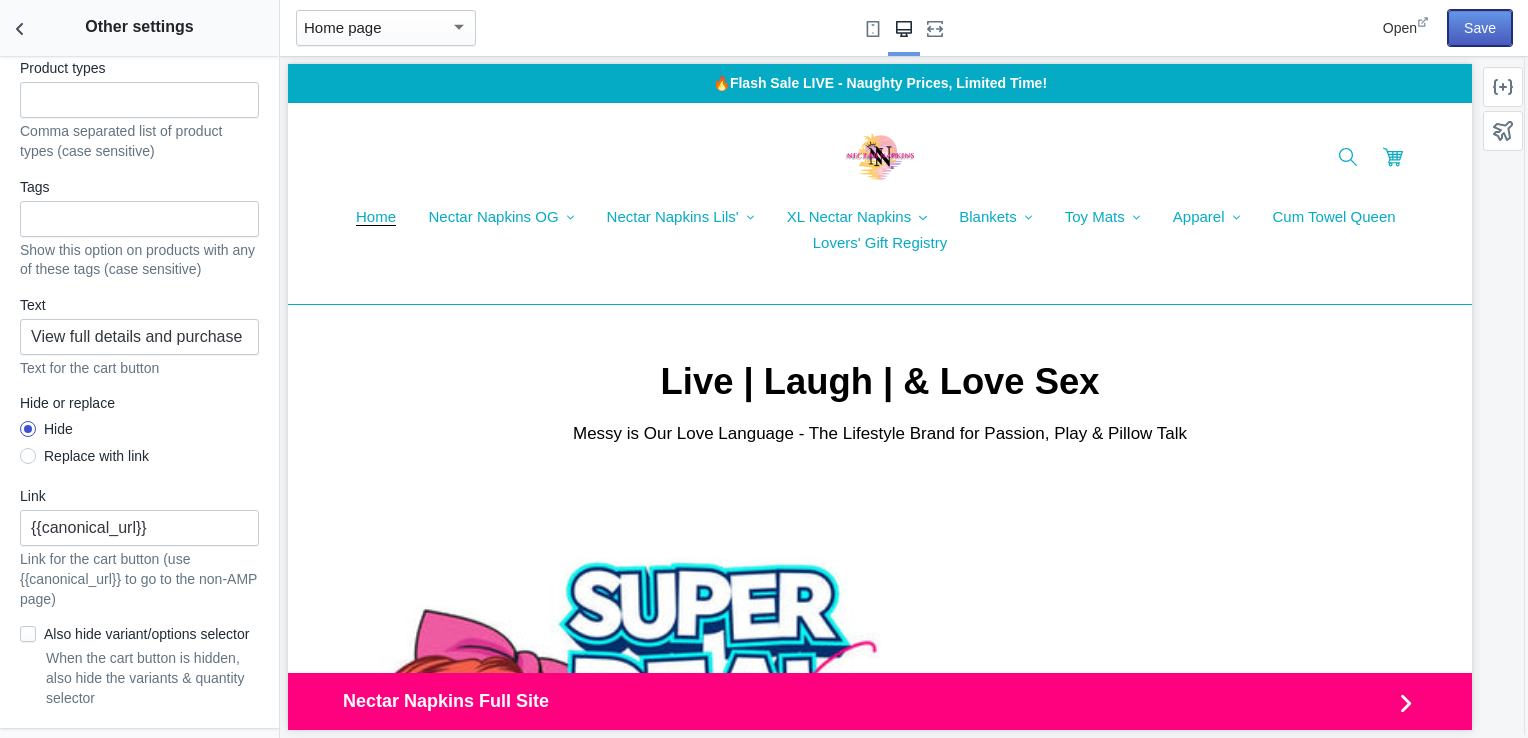 click on "Save" at bounding box center (1480, 28) 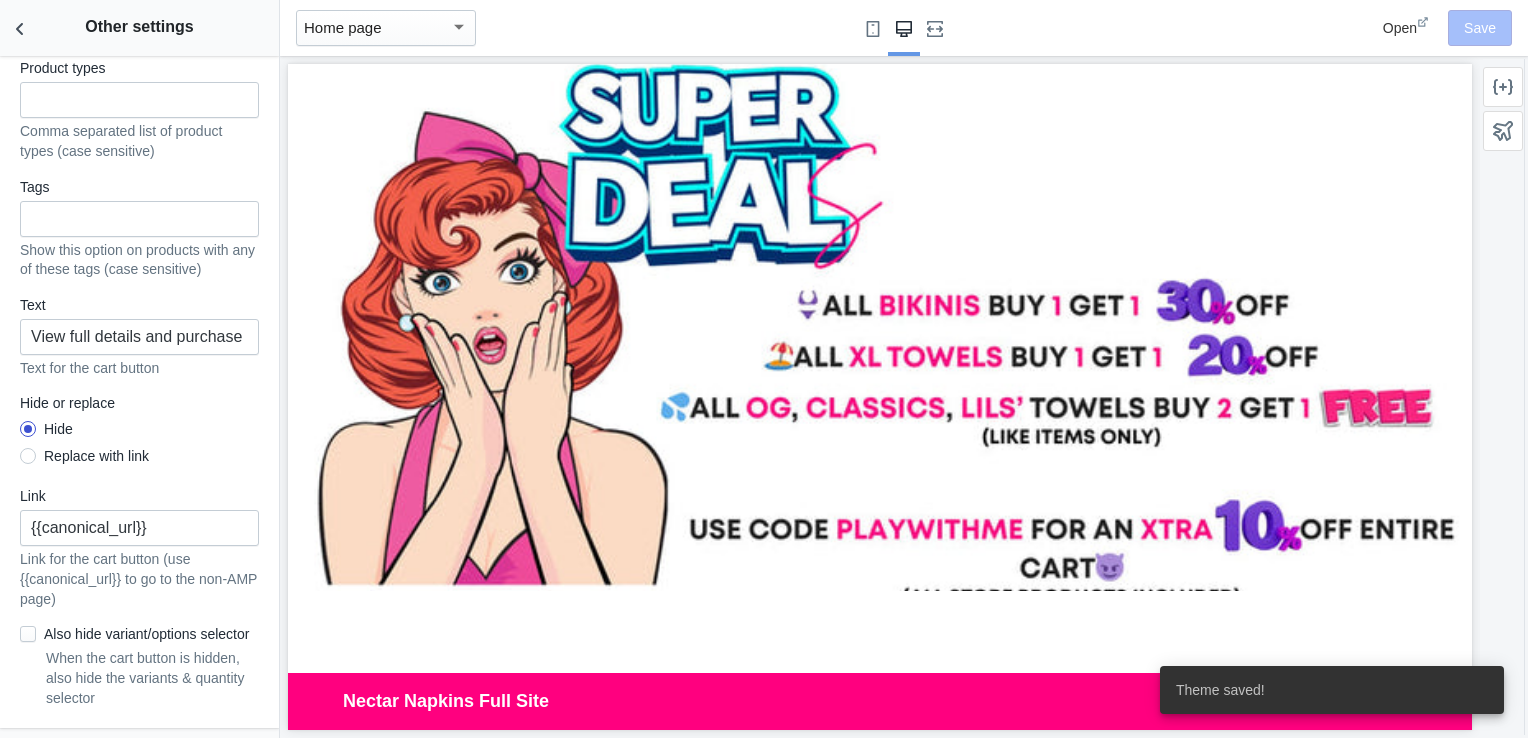 scroll, scrollTop: 500, scrollLeft: 0, axis: vertical 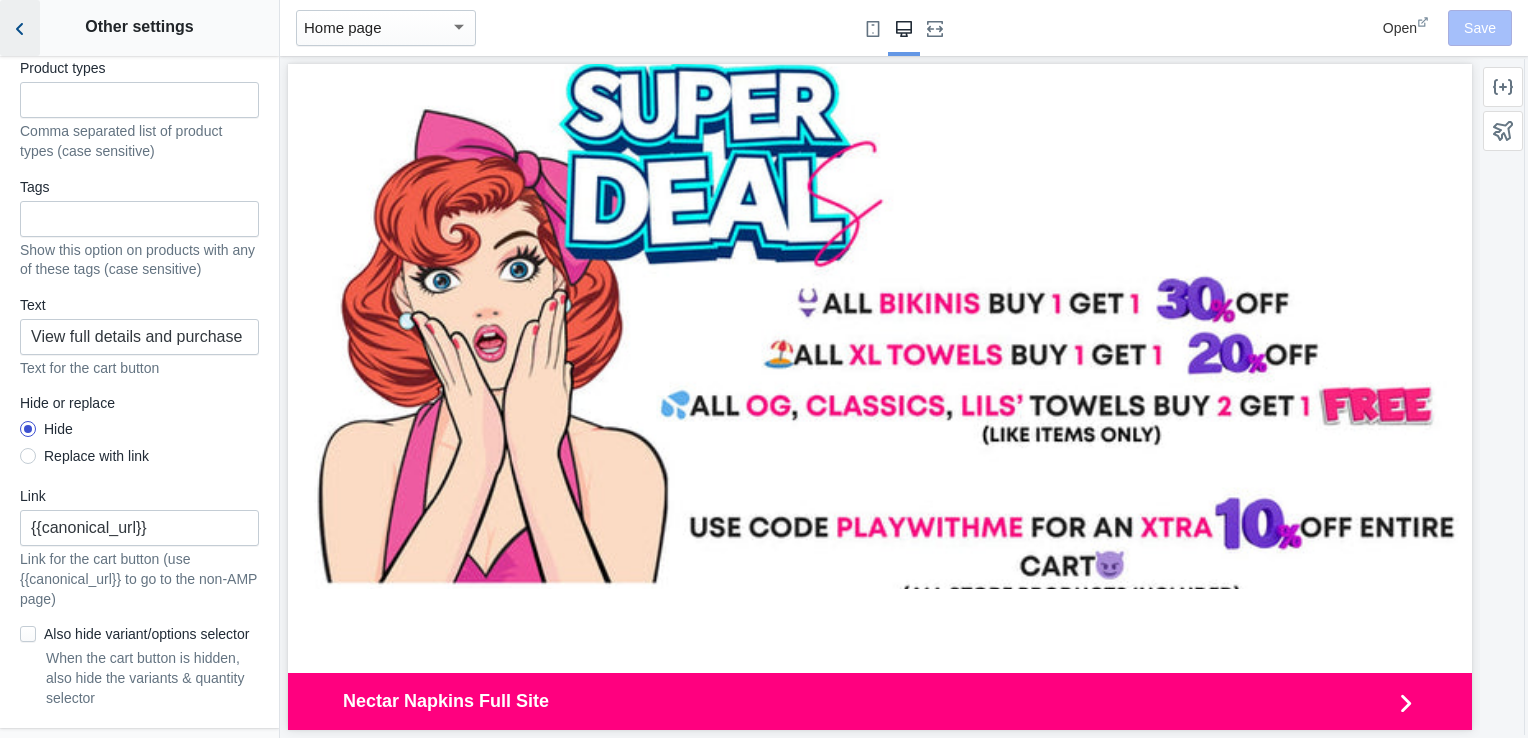 click at bounding box center [20, 28] 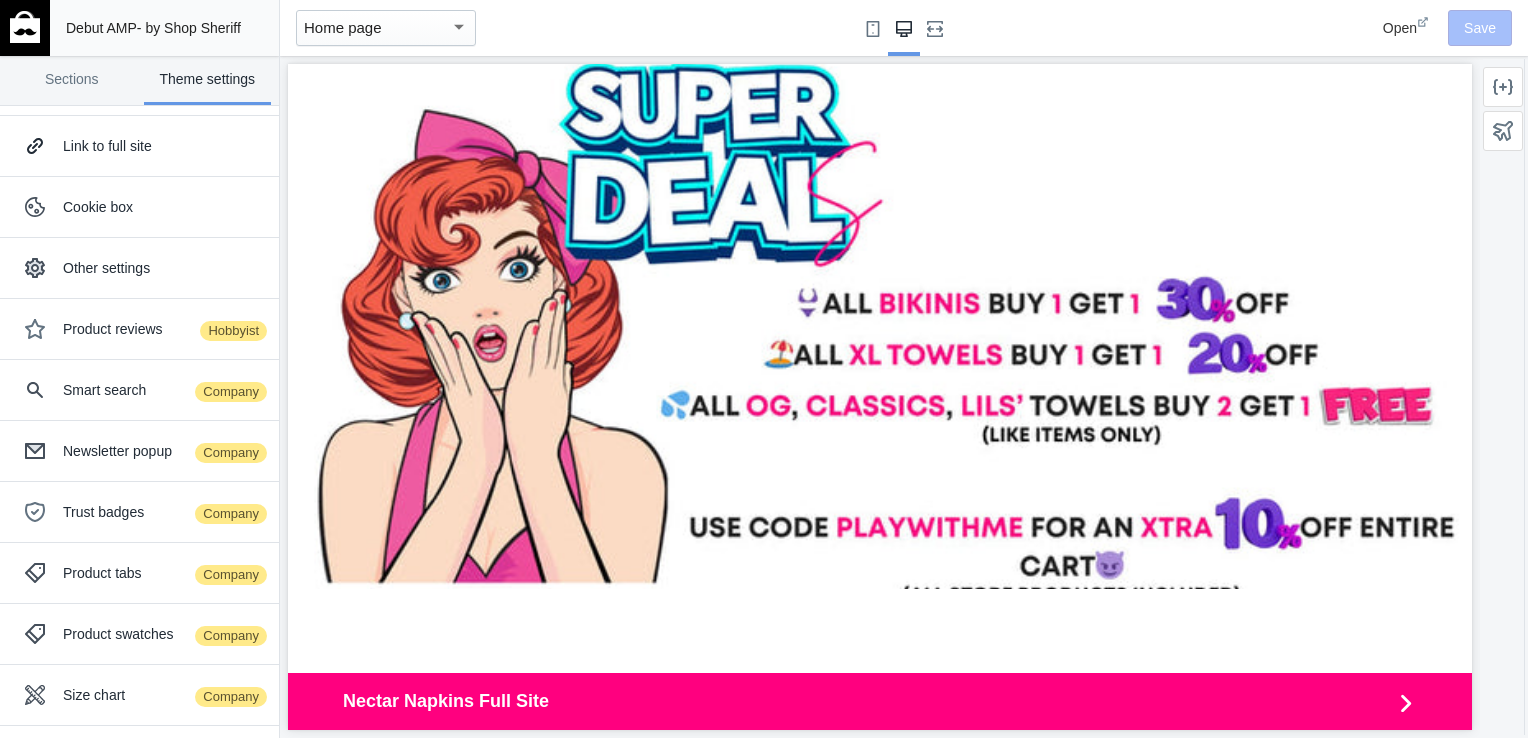 scroll, scrollTop: 297, scrollLeft: 0, axis: vertical 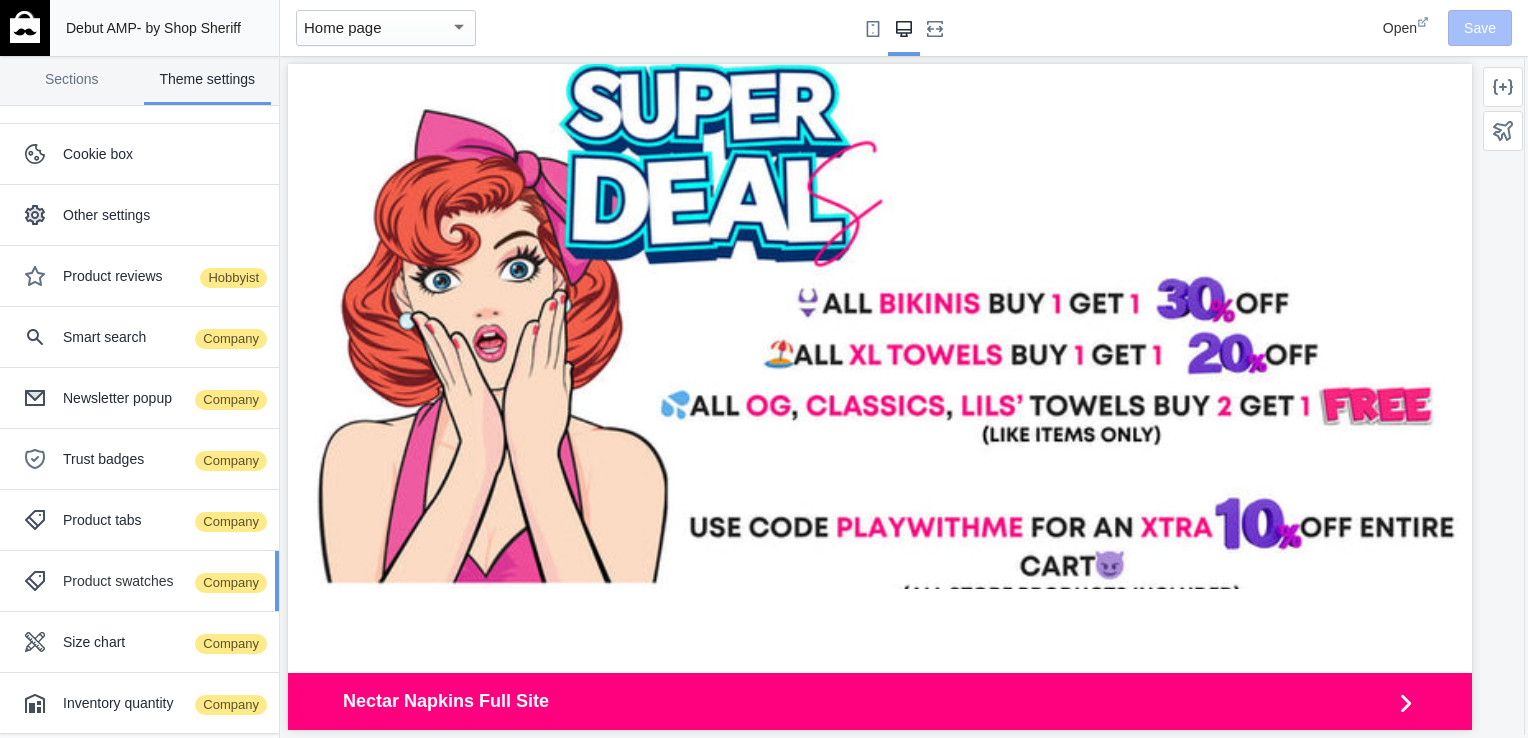 click on "Product swatches   Company" at bounding box center (163, 581) 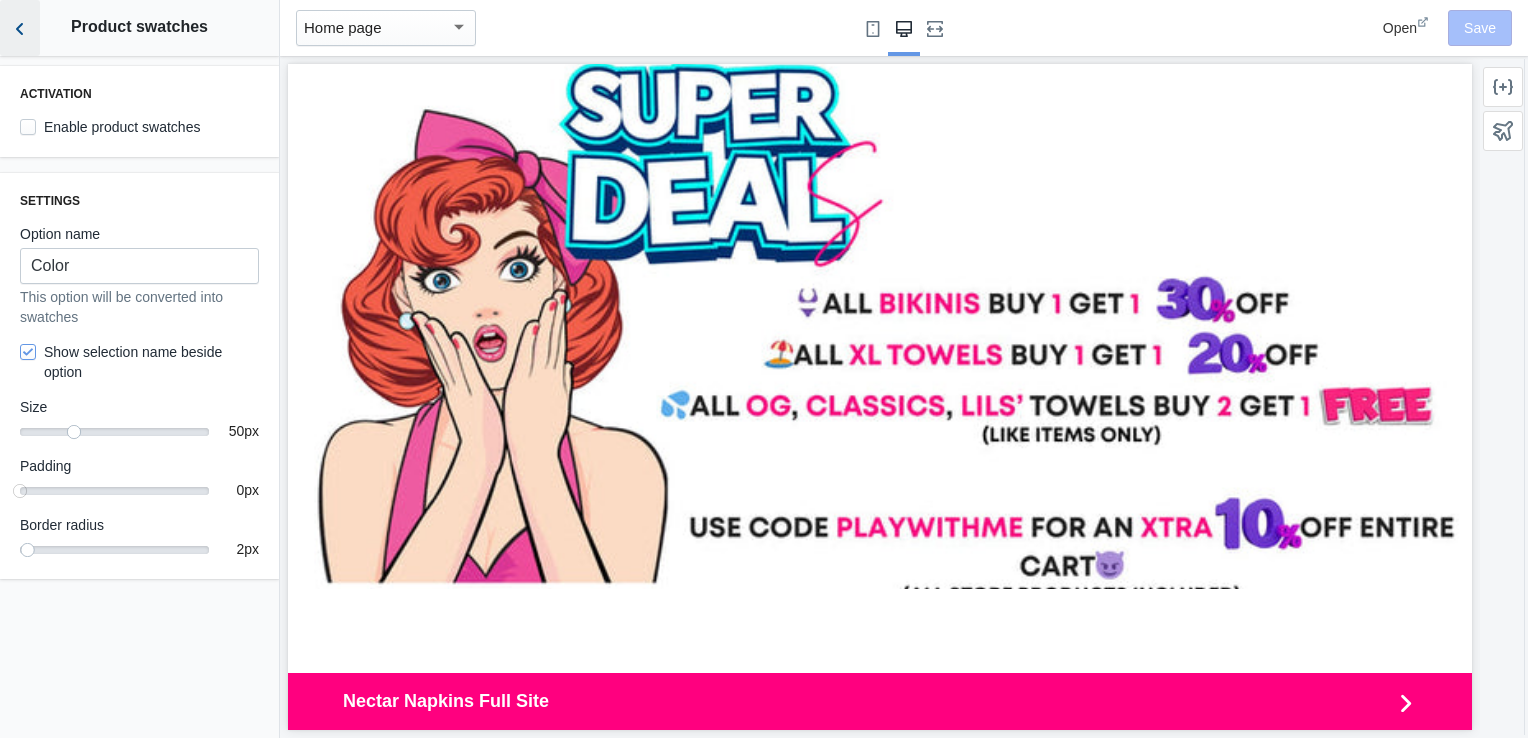 click 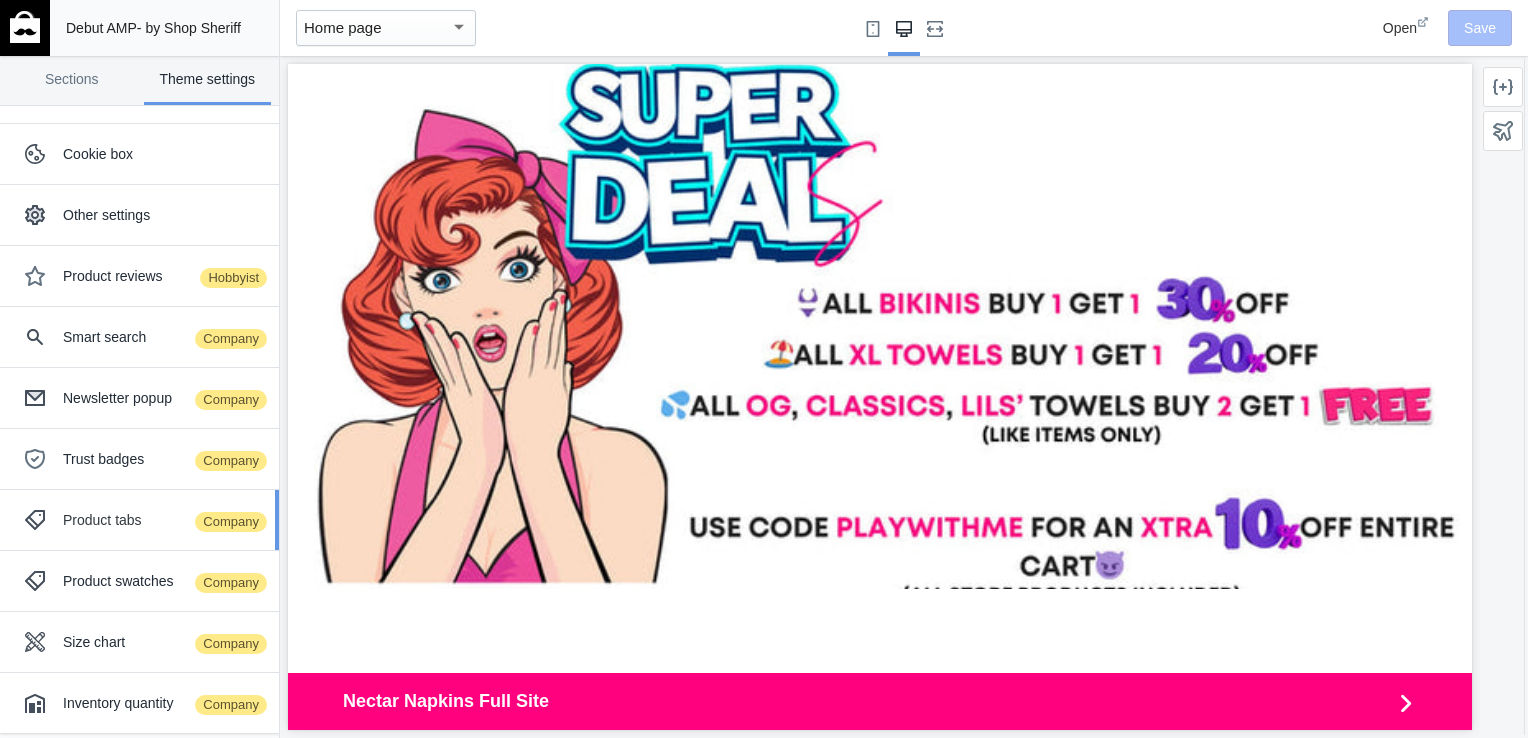 click on "Product tabs   Company" at bounding box center (163, 520) 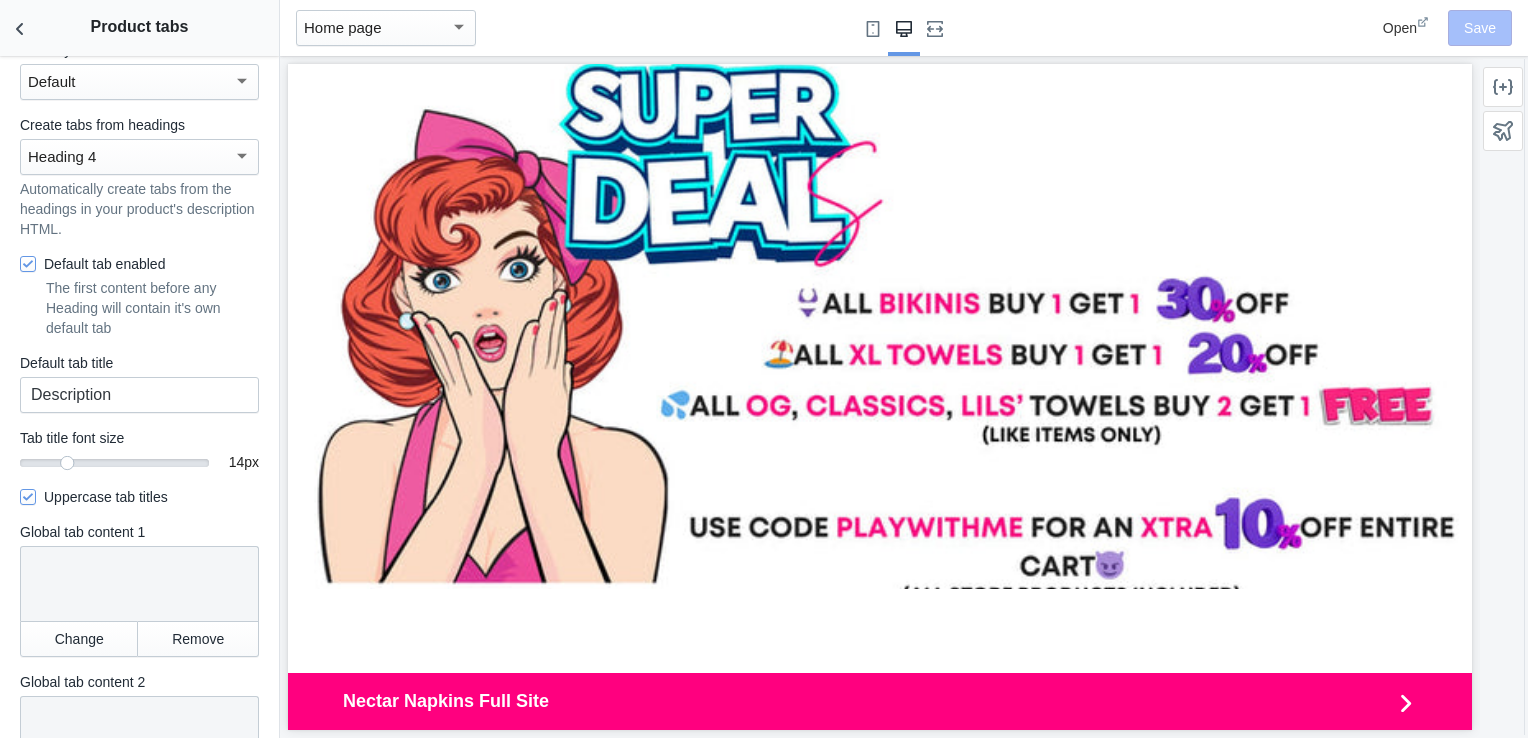 scroll, scrollTop: 0, scrollLeft: 0, axis: both 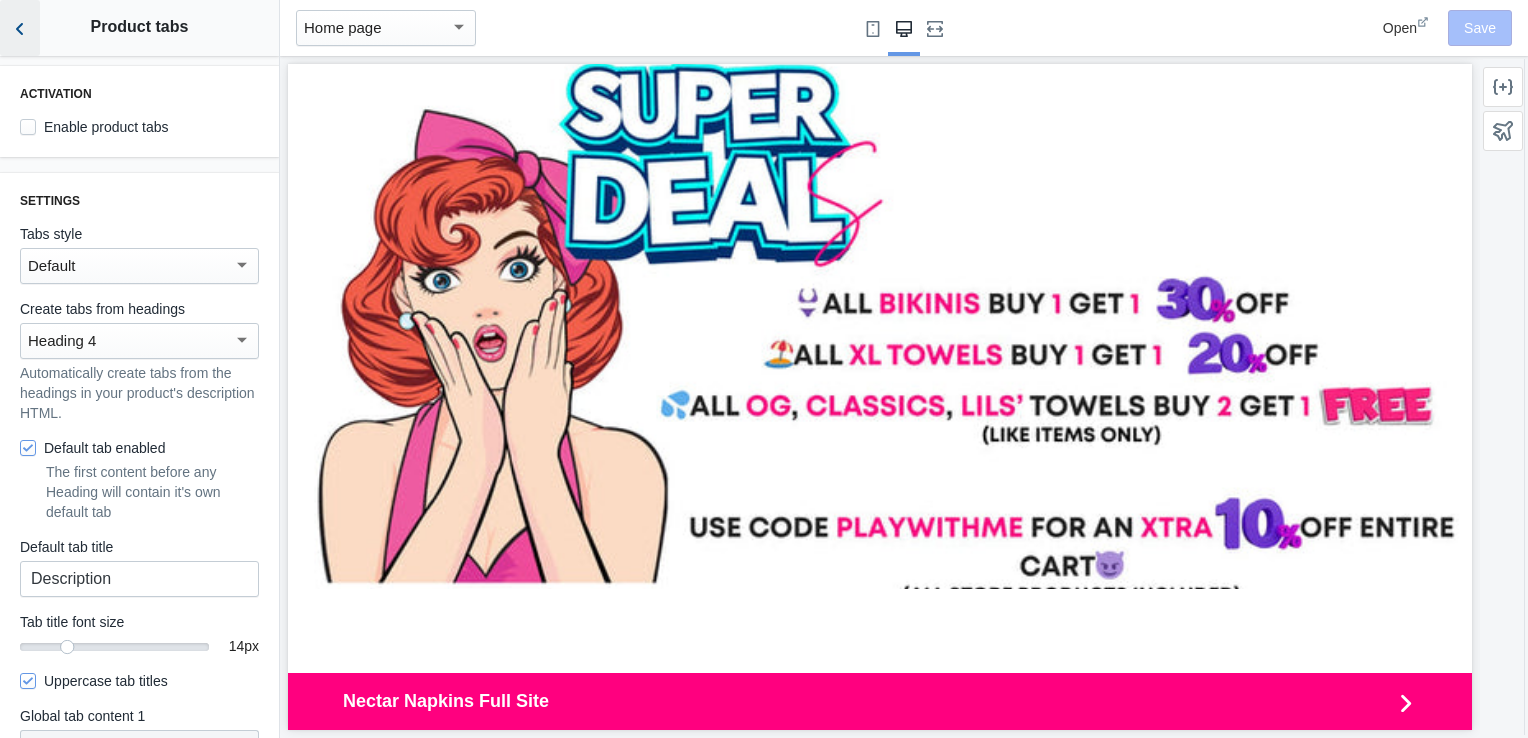 click 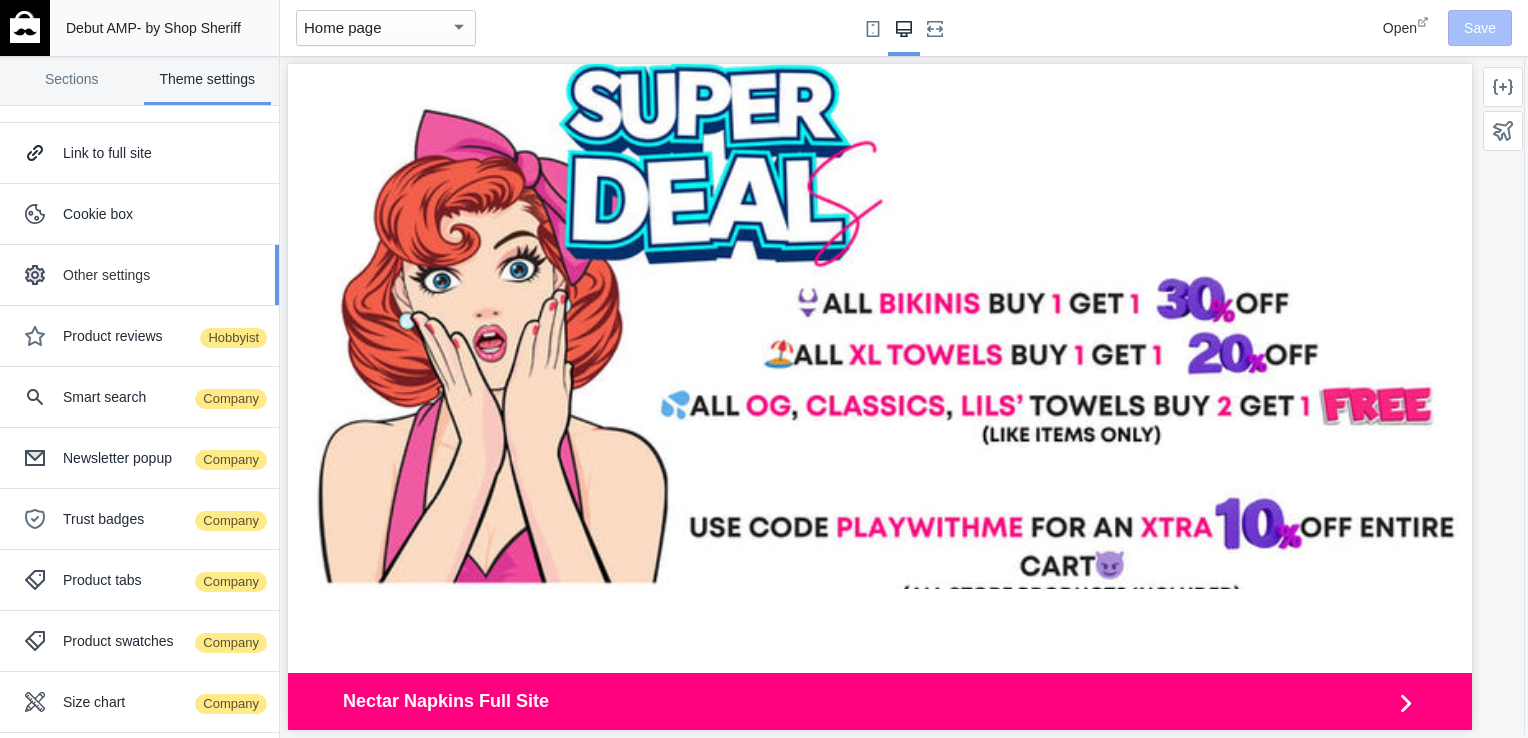 scroll, scrollTop: 0, scrollLeft: 0, axis: both 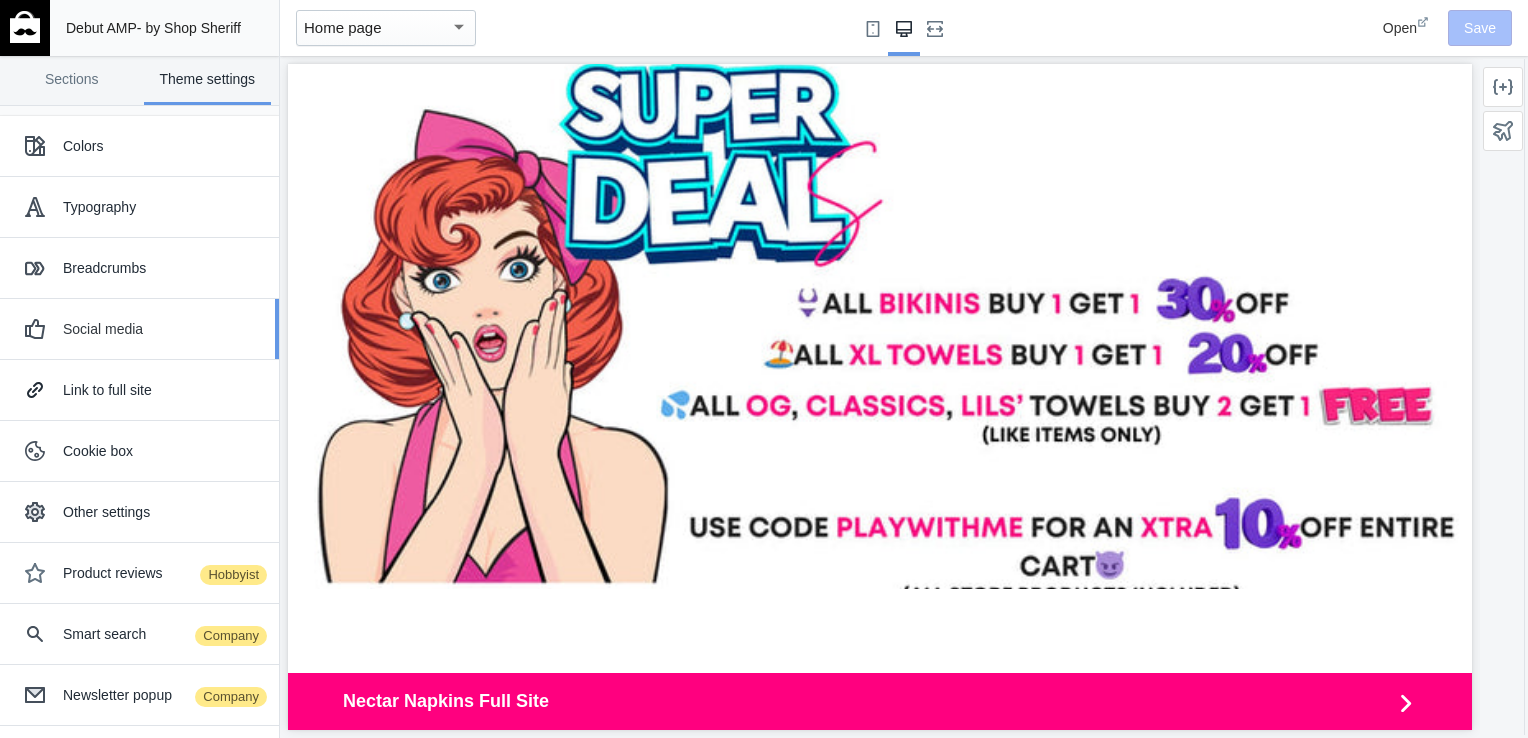 click on "Social media" at bounding box center (163, 329) 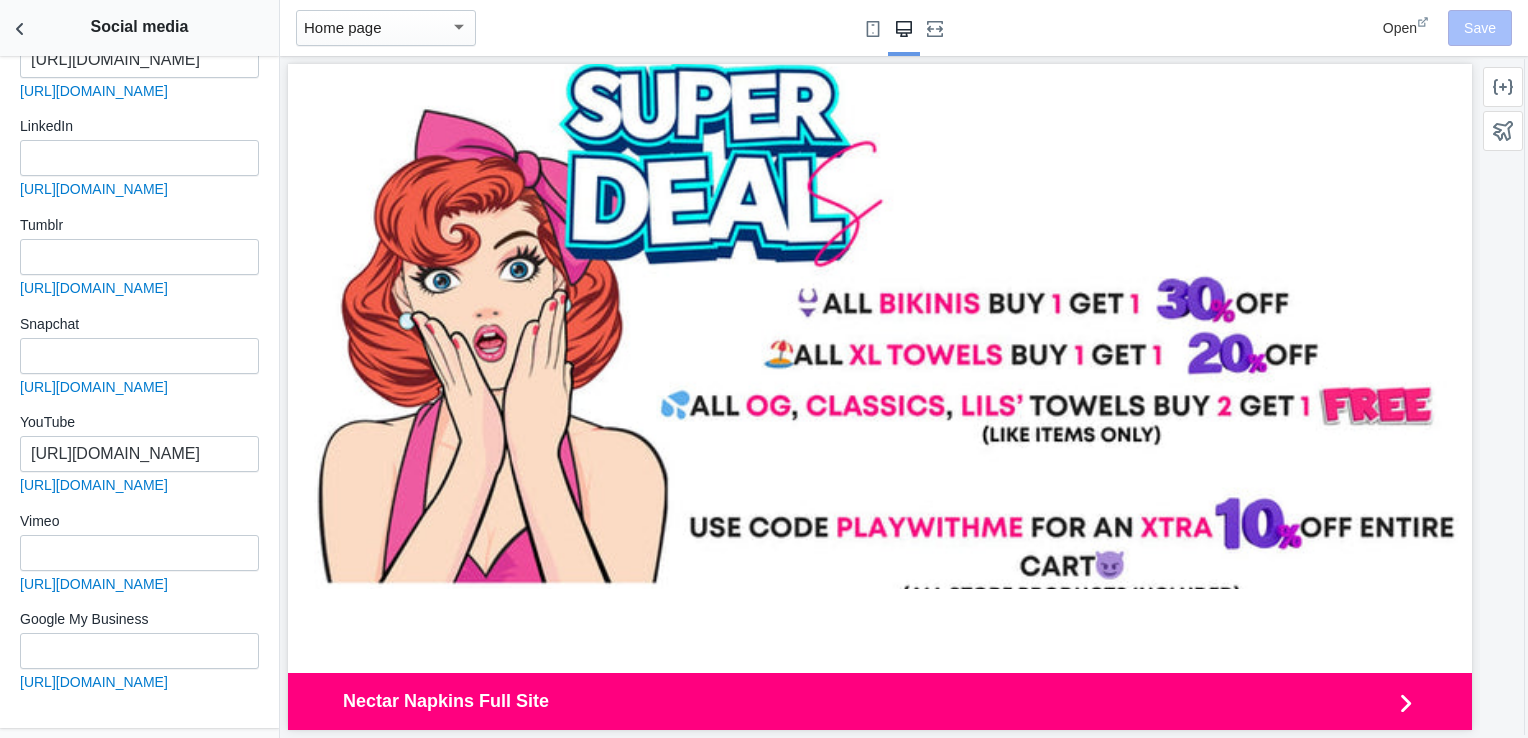 scroll, scrollTop: 941, scrollLeft: 0, axis: vertical 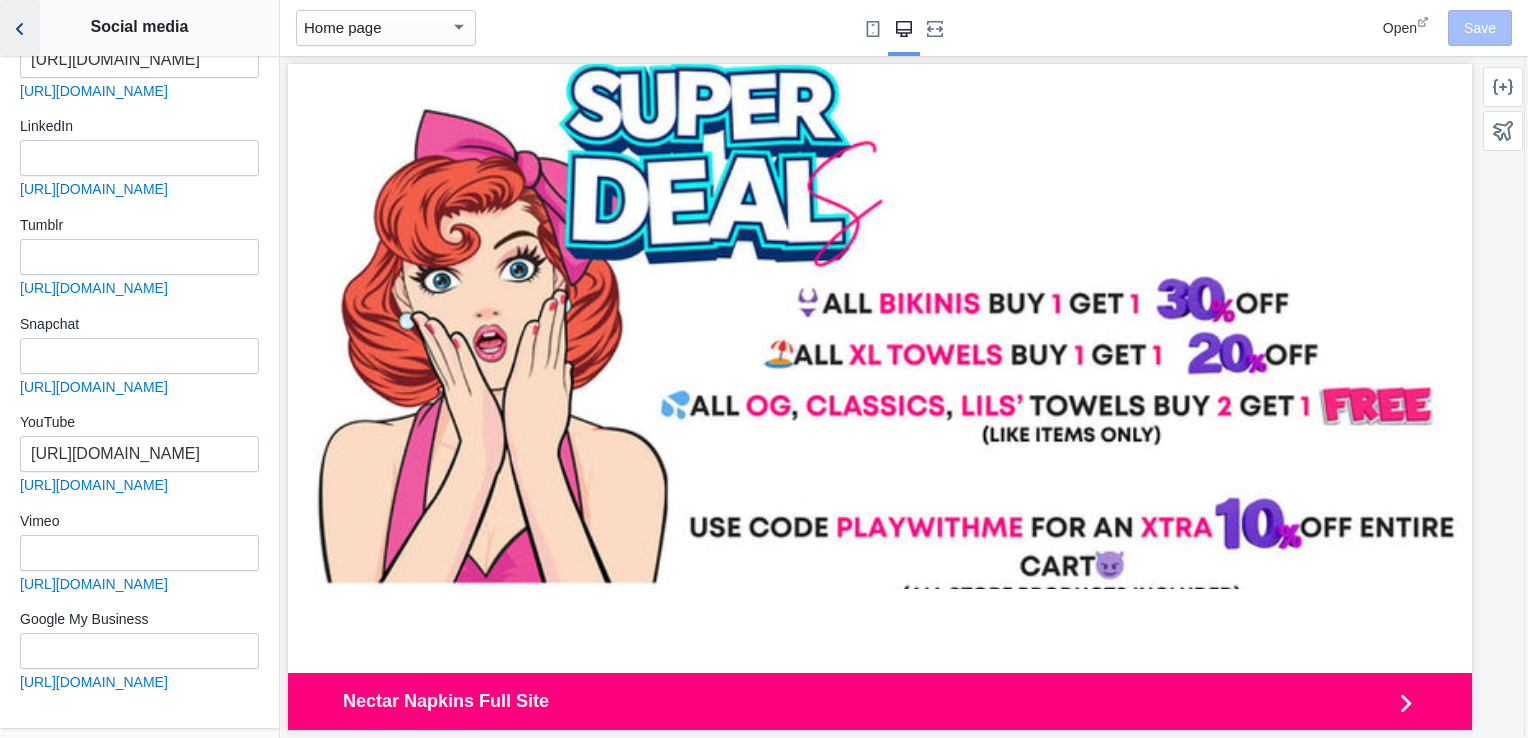 click 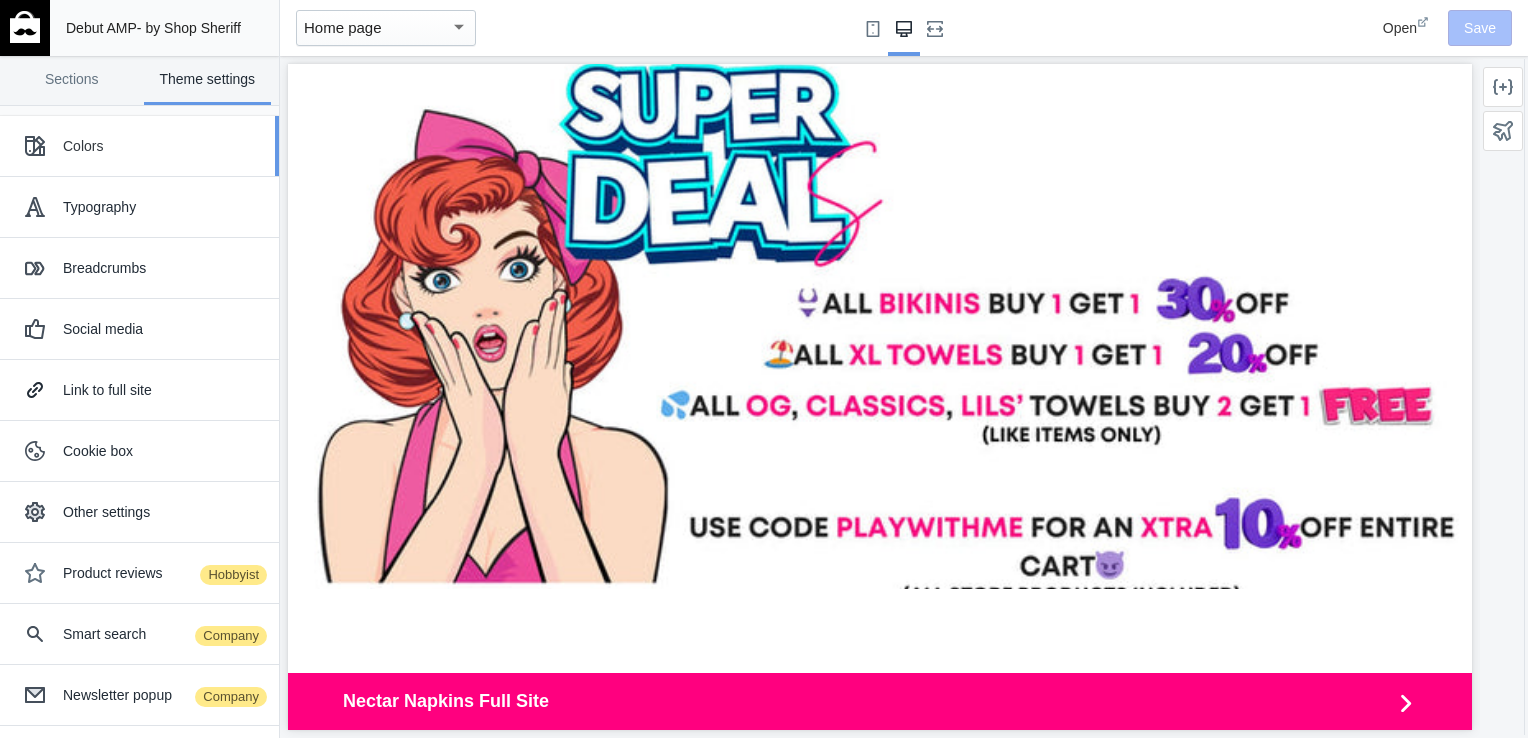 click on "Colors" at bounding box center (163, 146) 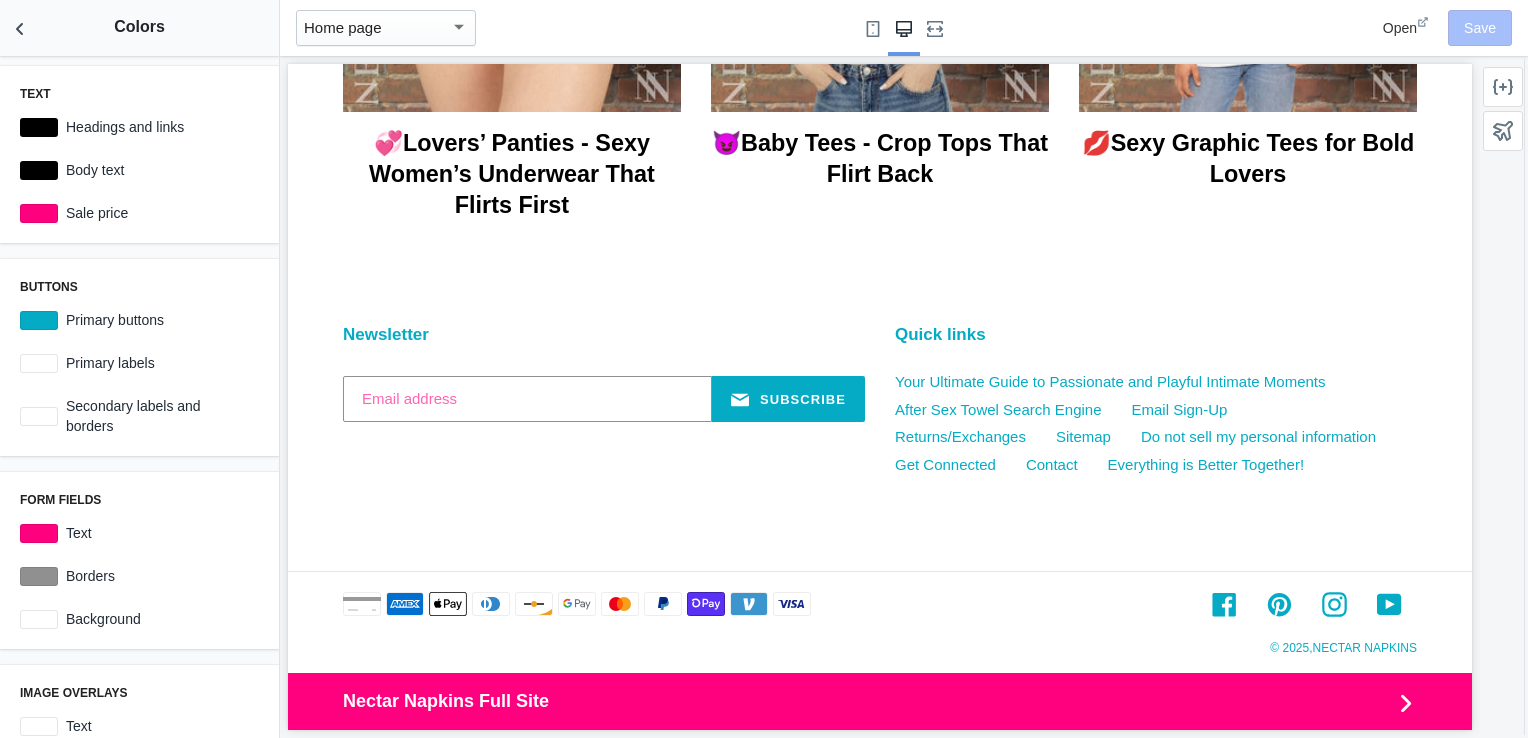 scroll, scrollTop: 1984, scrollLeft: 0, axis: vertical 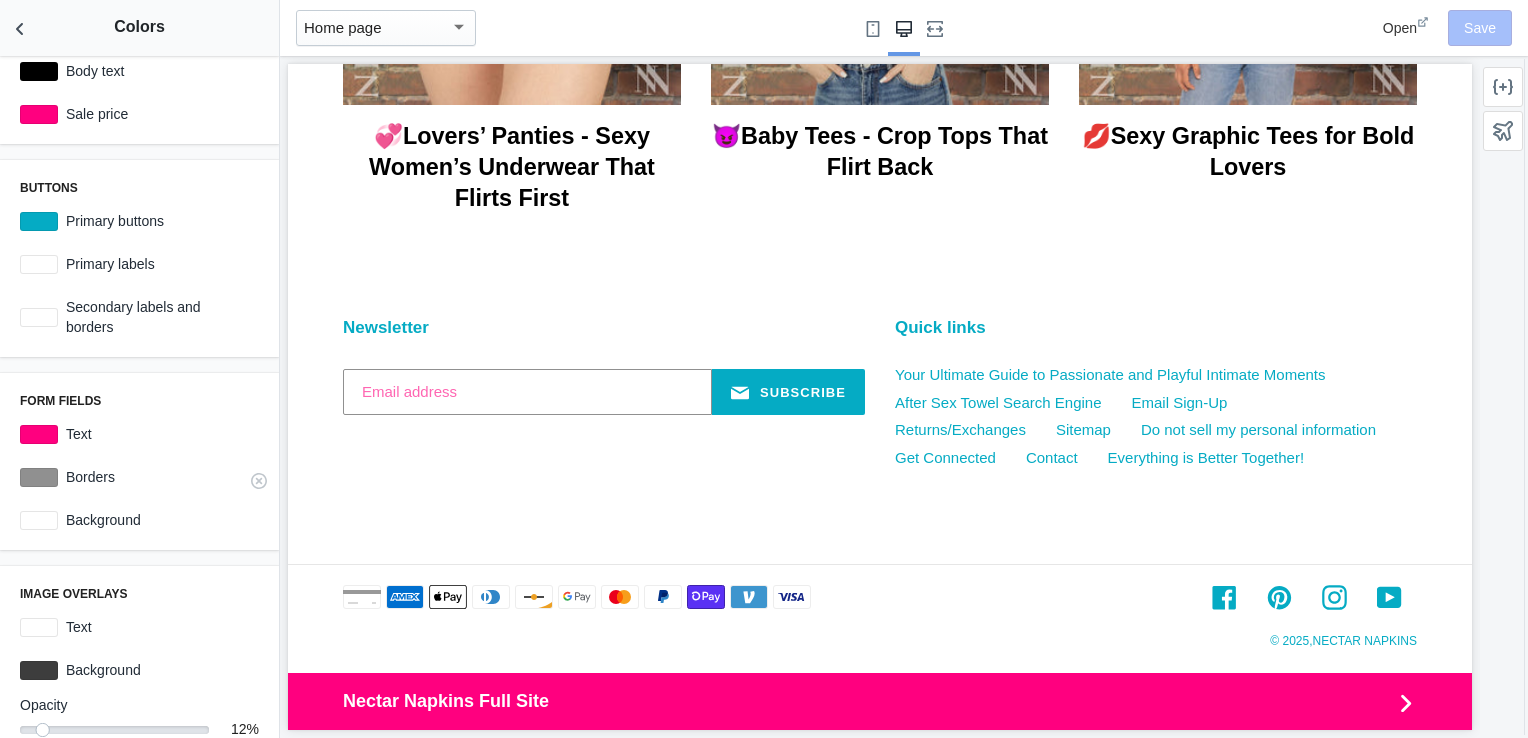 click on "Borders" at bounding box center [158, 477] 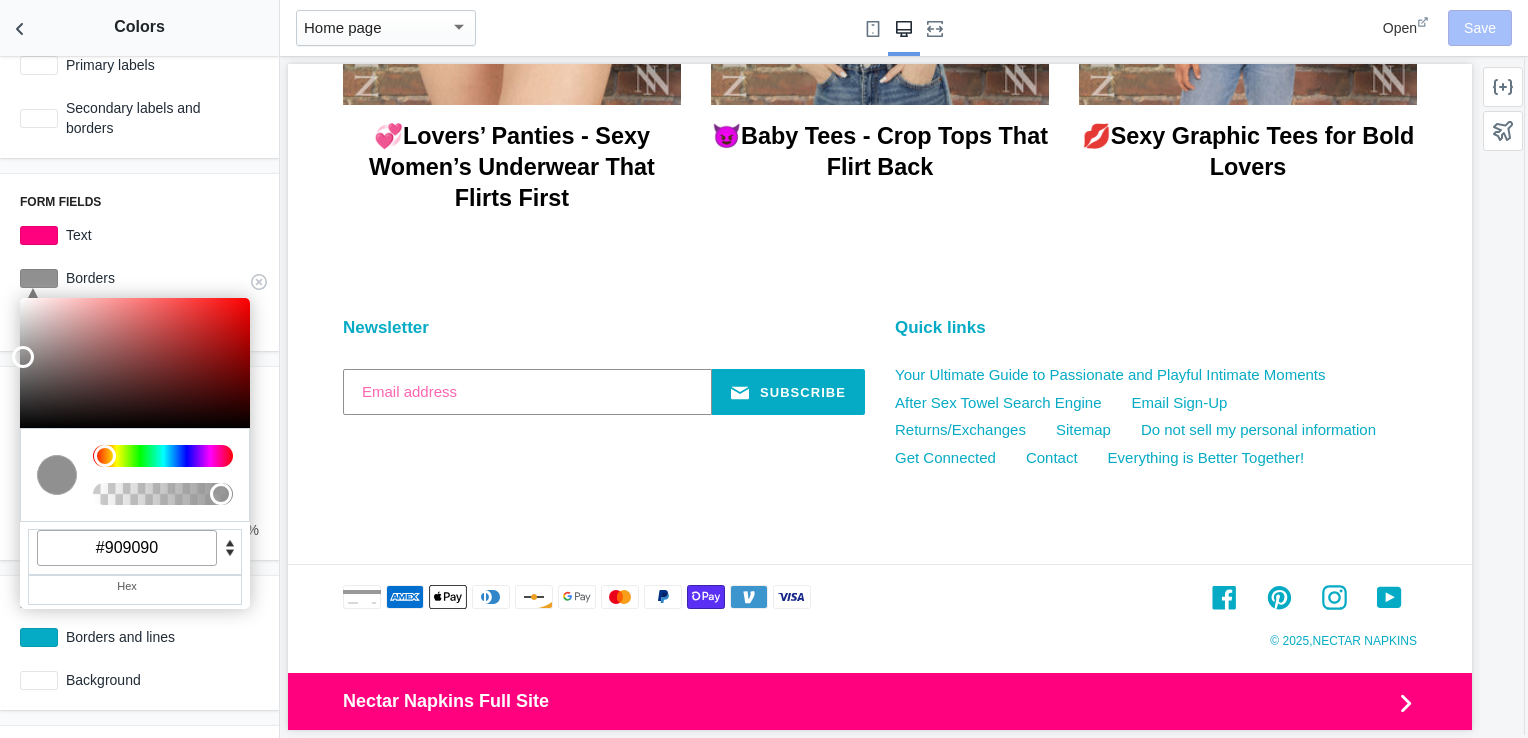 scroll, scrollTop: 299, scrollLeft: 0, axis: vertical 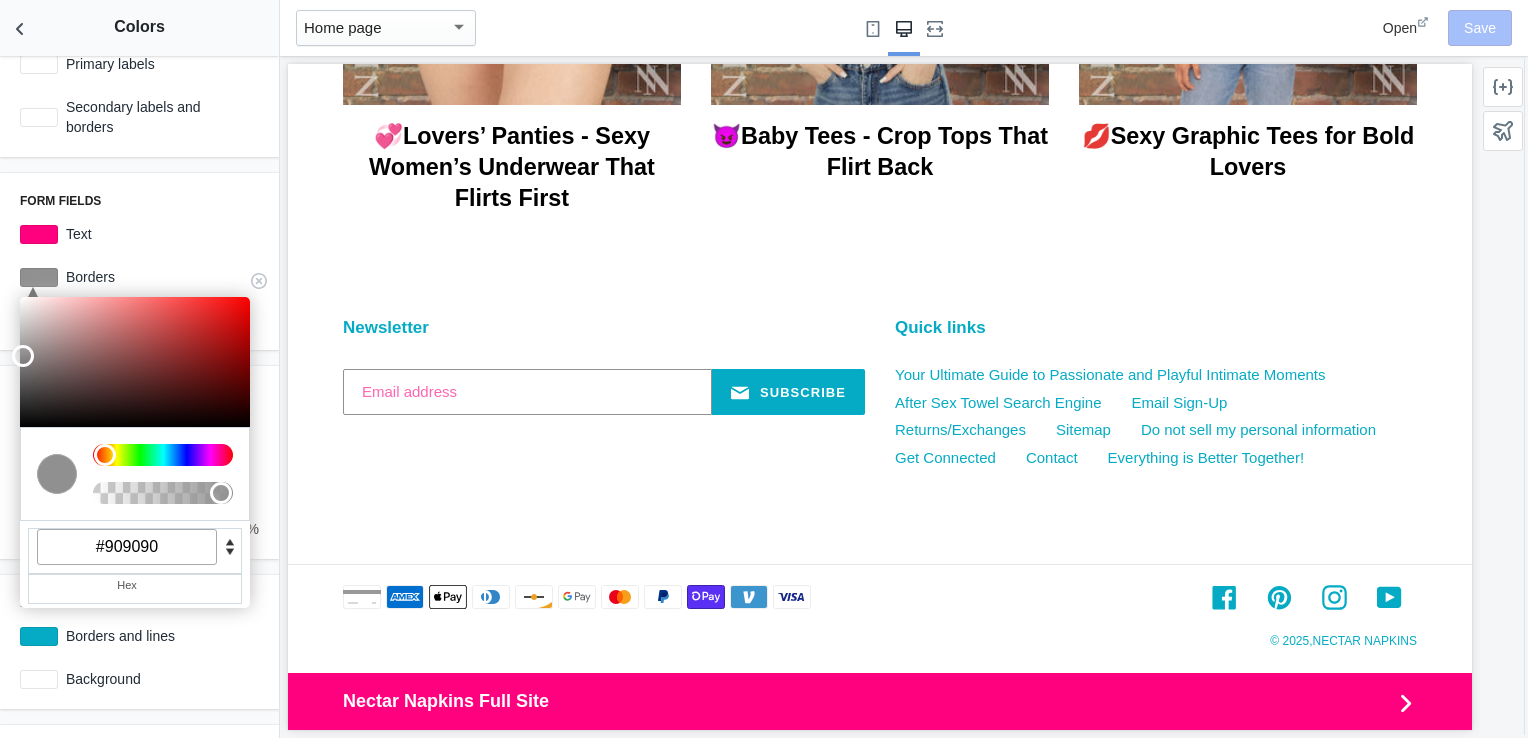 click on "#909090" at bounding box center (127, 547) 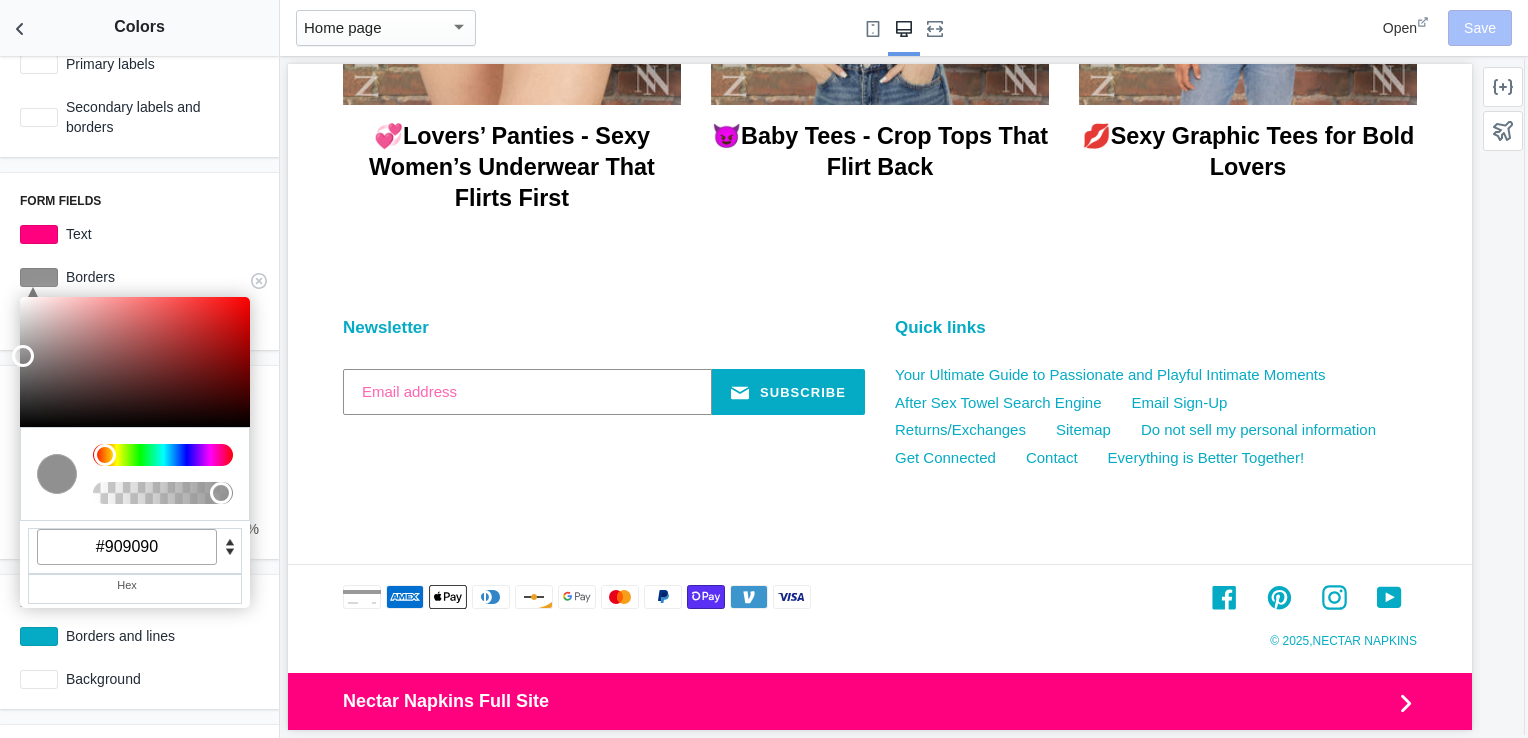 click on "#909090" at bounding box center [127, 547] 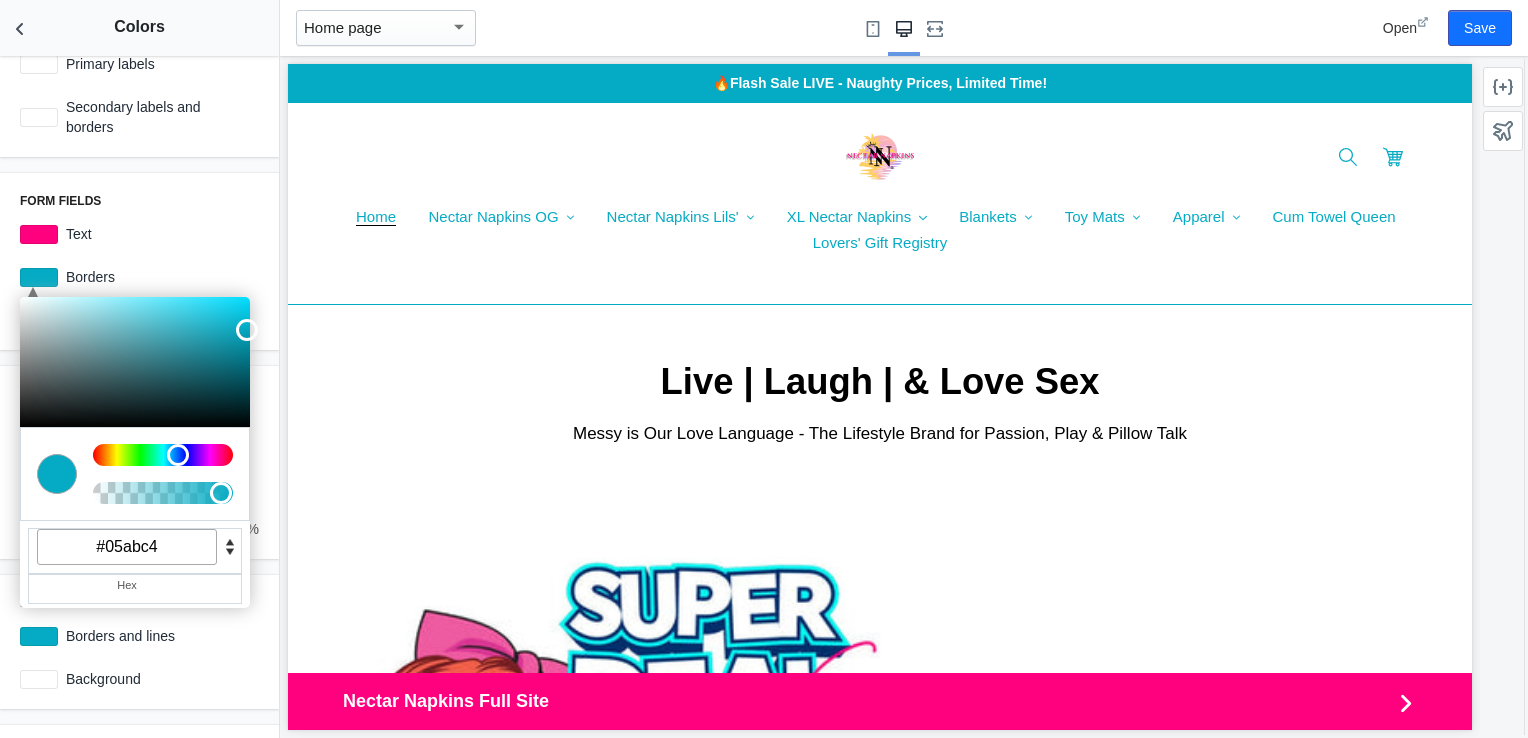 scroll, scrollTop: 0, scrollLeft: 0, axis: both 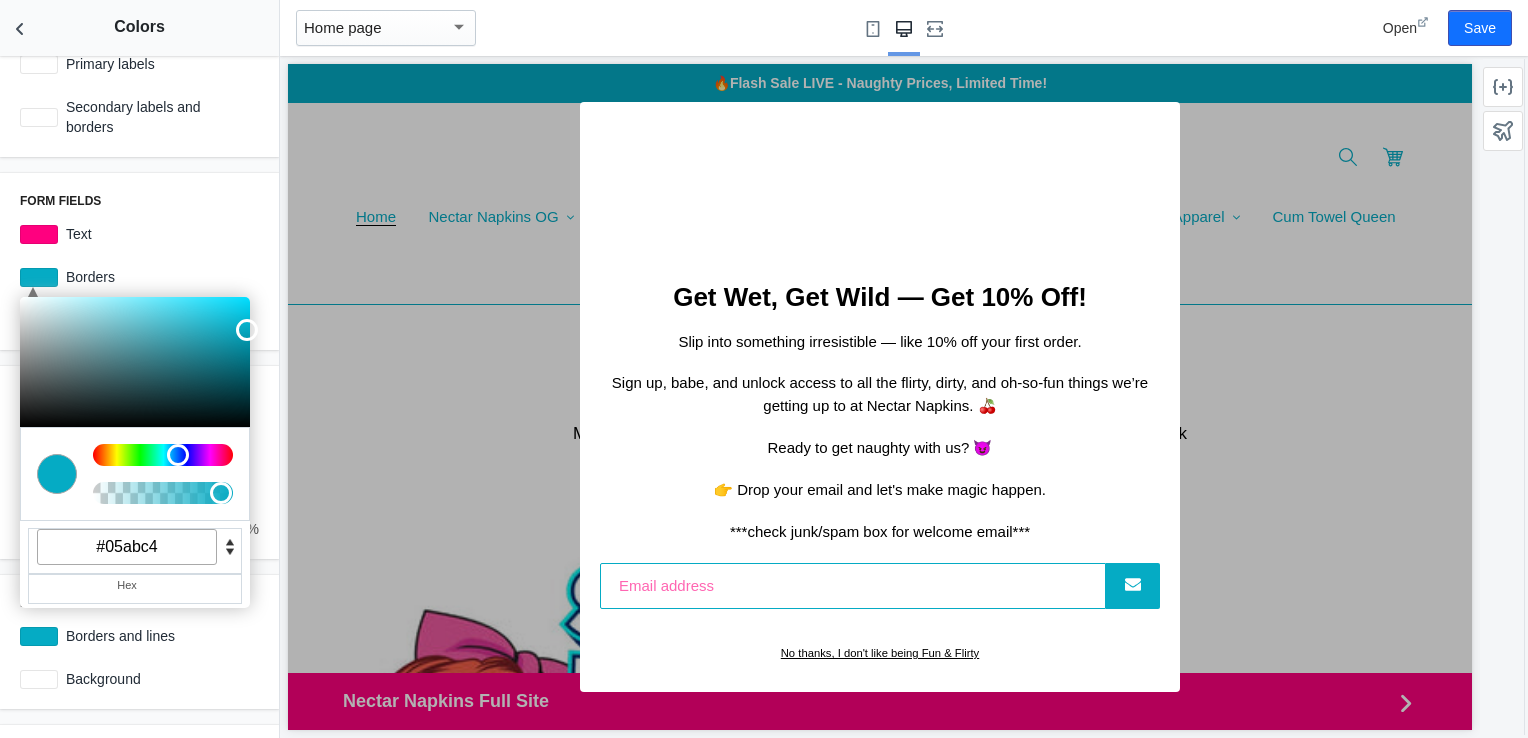type on "#05abc4" 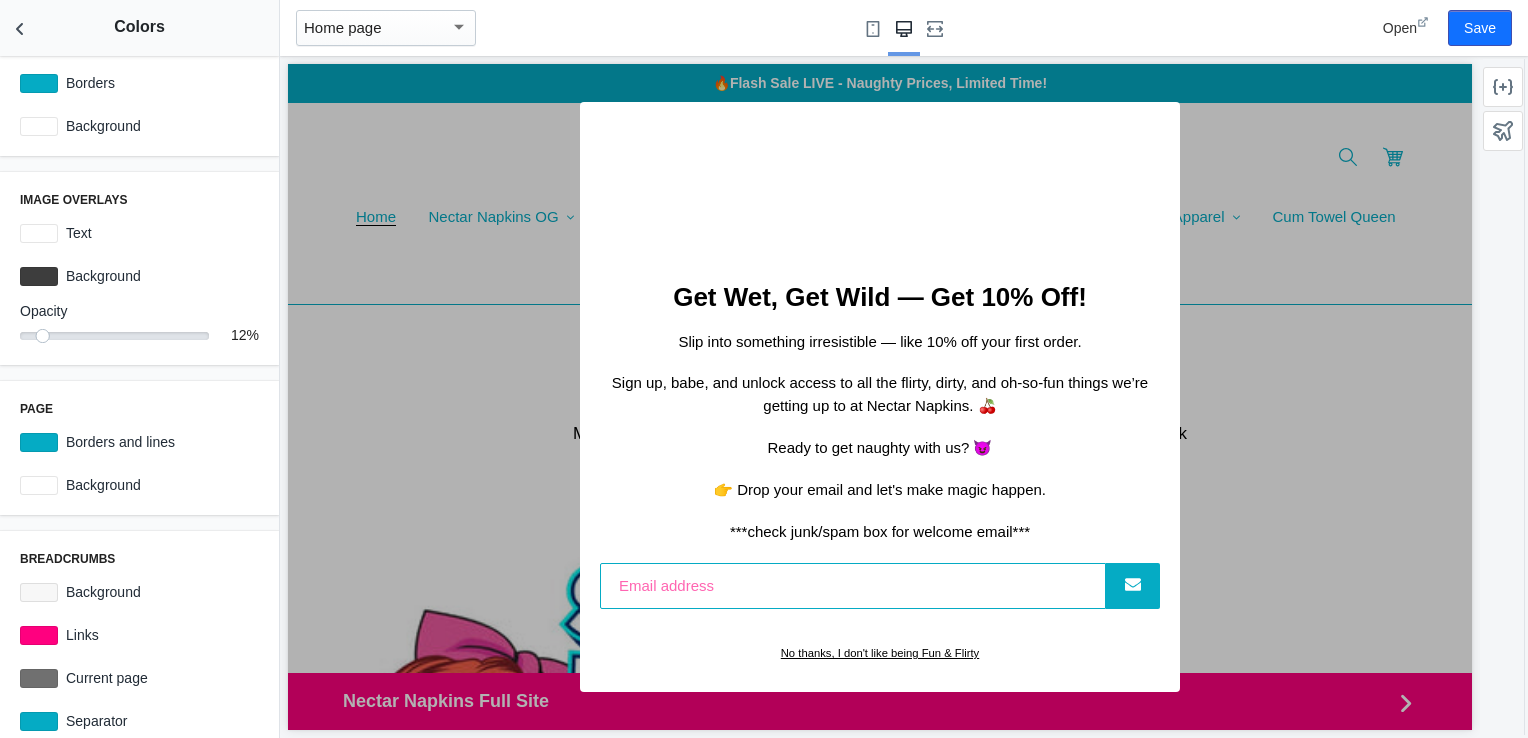 scroll, scrollTop: 516, scrollLeft: 0, axis: vertical 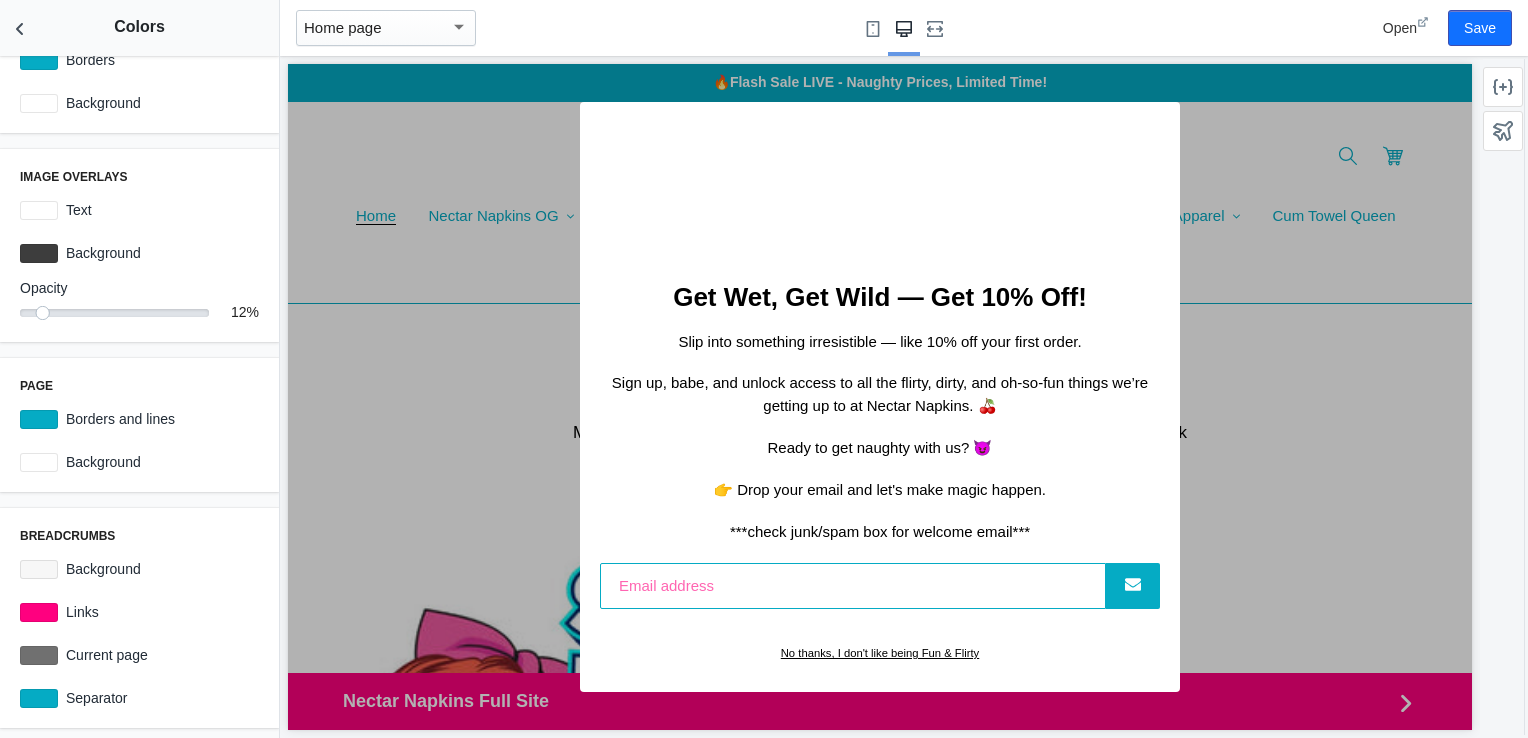 click on "No thanks, I don't like being Fun & Flirty" at bounding box center [880, 653] 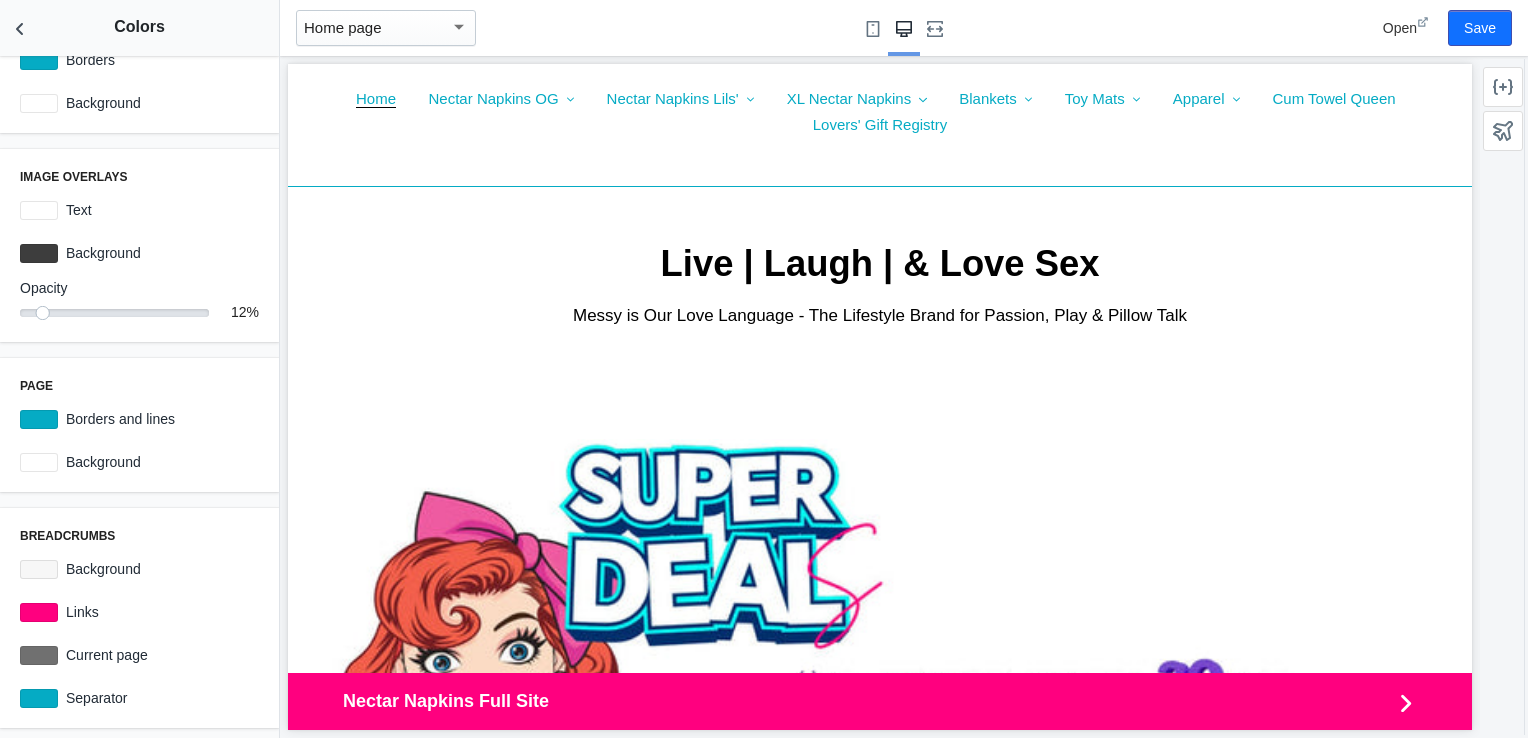scroll, scrollTop: 0, scrollLeft: 0, axis: both 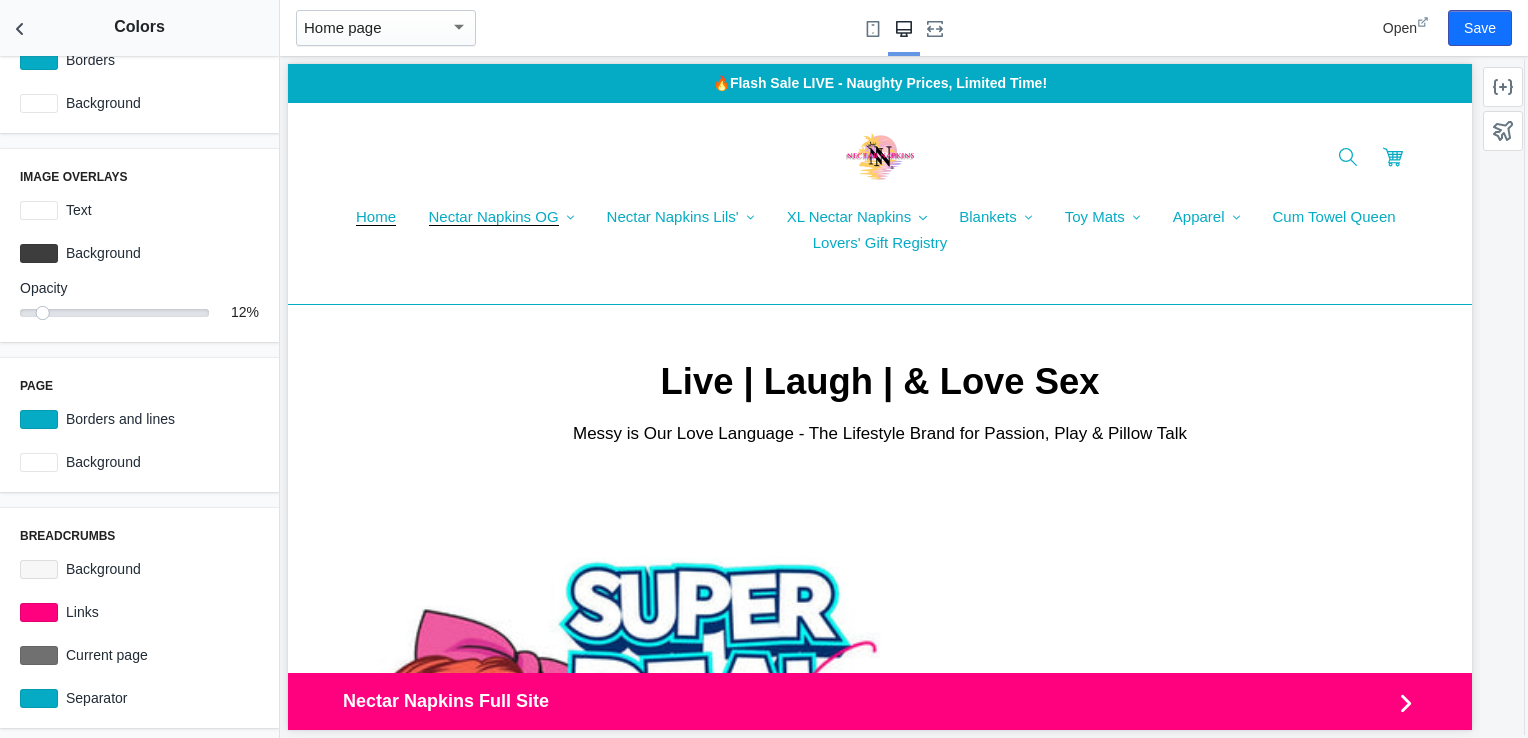 click on "Nectar Napkins OG" at bounding box center [494, 217] 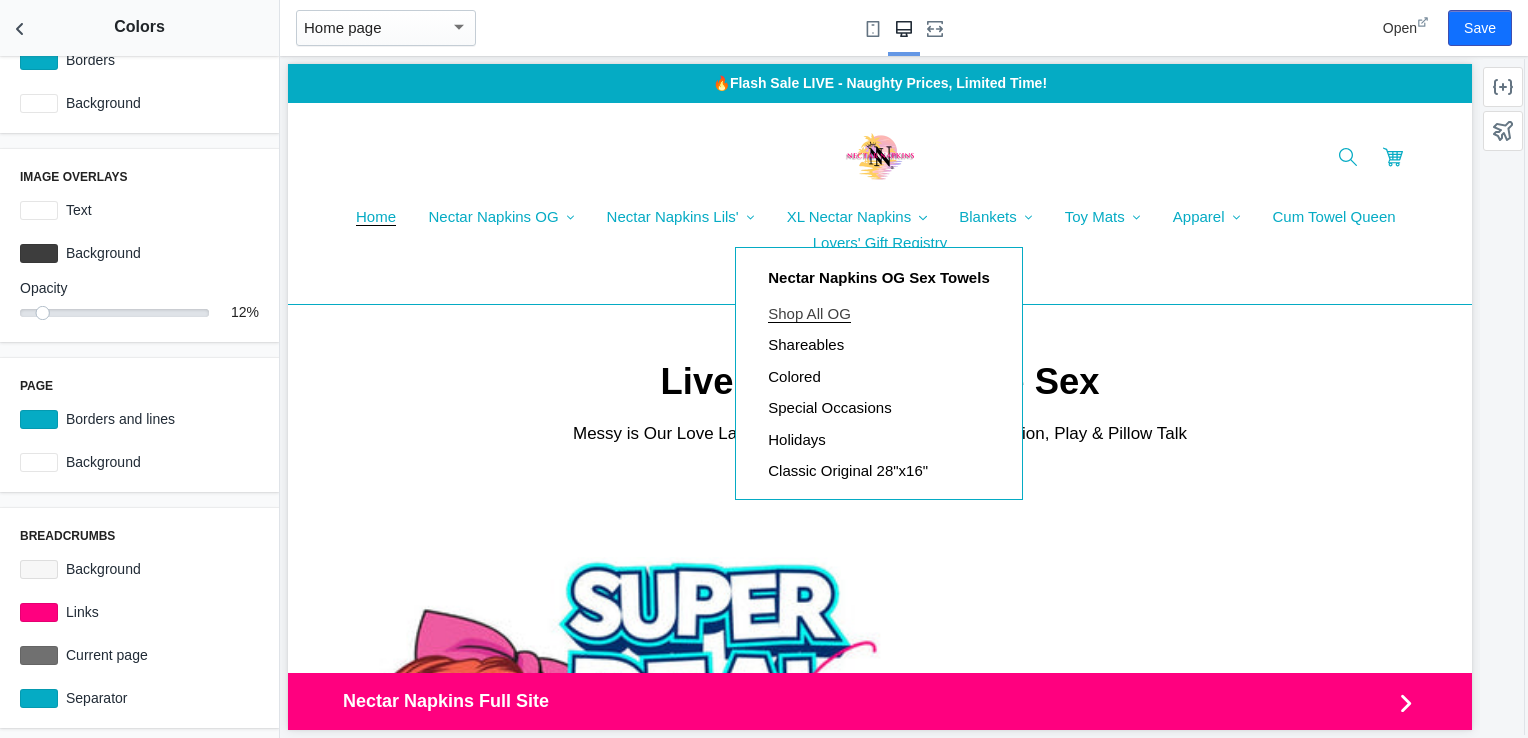 click on "Shop All OG" at bounding box center (809, 314) 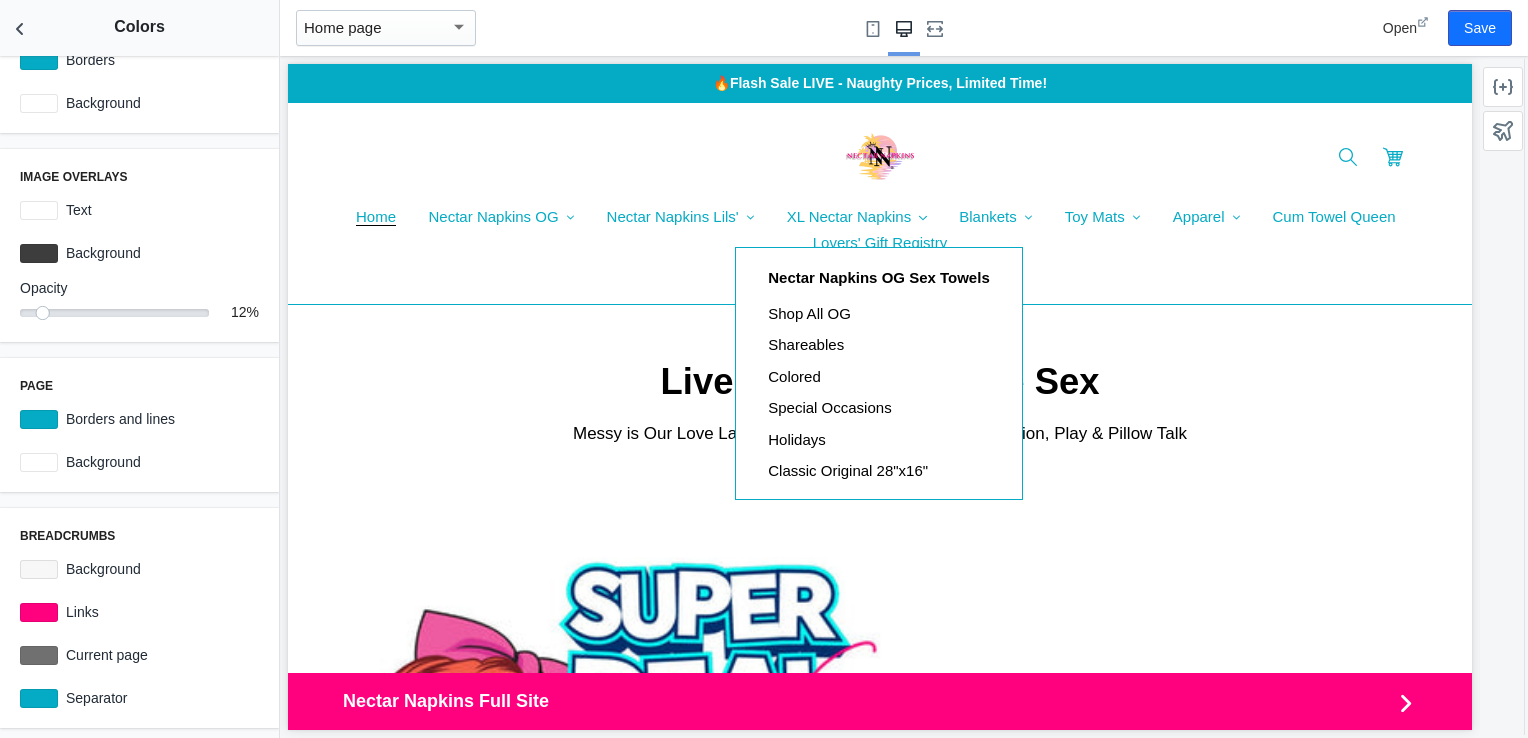 click on "Nectar Napkins OG Sex Towels           Shop All OG            Shareables           Colored           Special Occasions           Holidays           Classic Original 28"x16"" at bounding box center [879, 373] 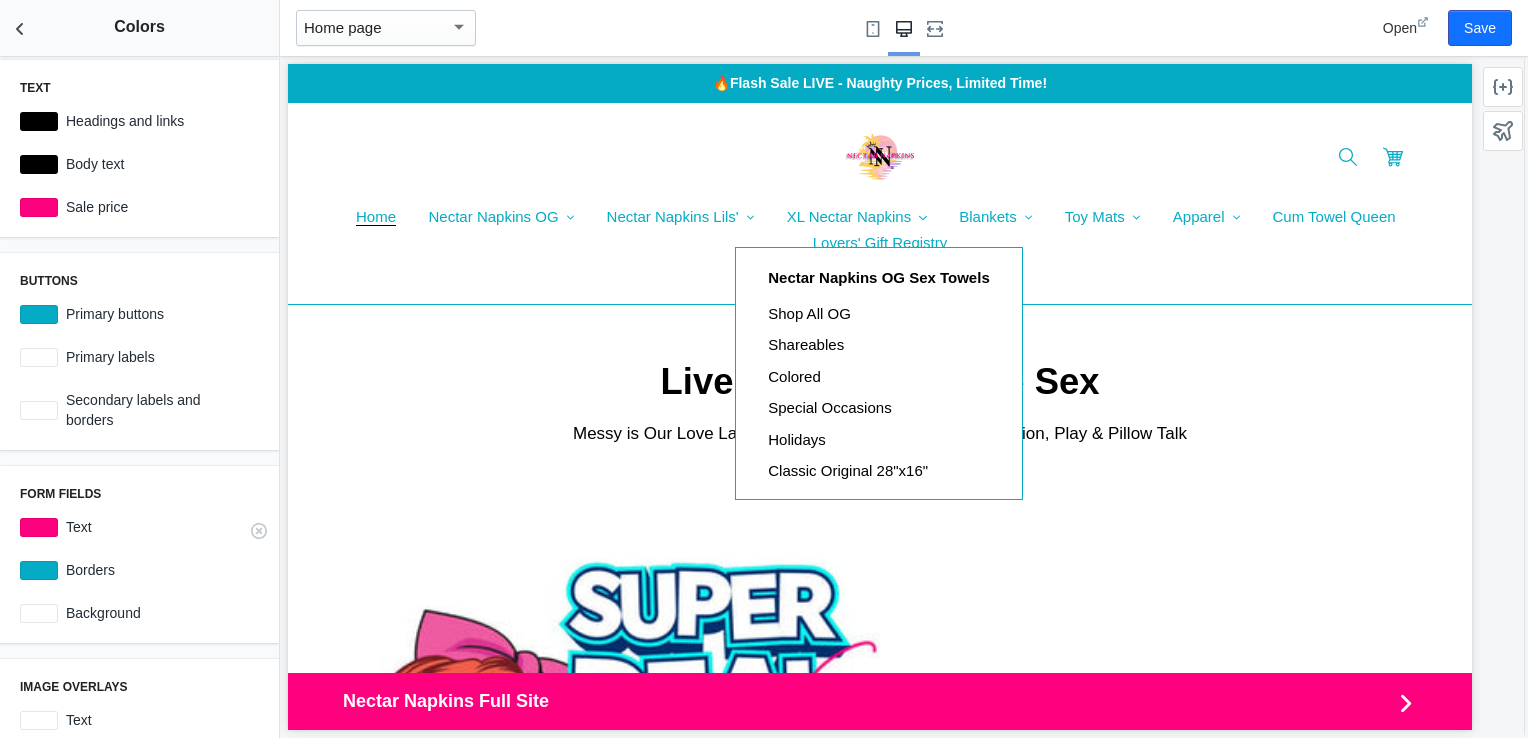 scroll, scrollTop: 0, scrollLeft: 0, axis: both 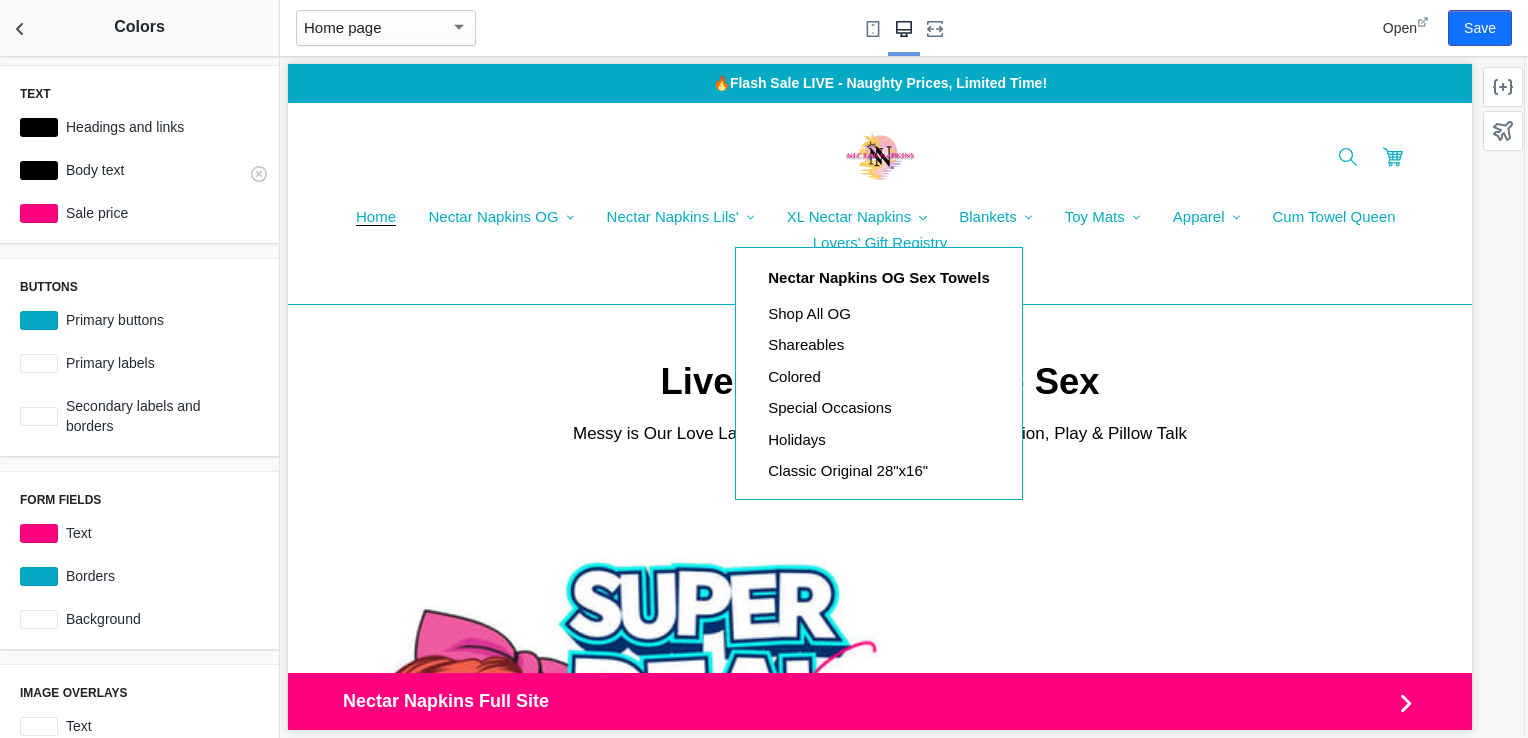 click at bounding box center [39, 170] 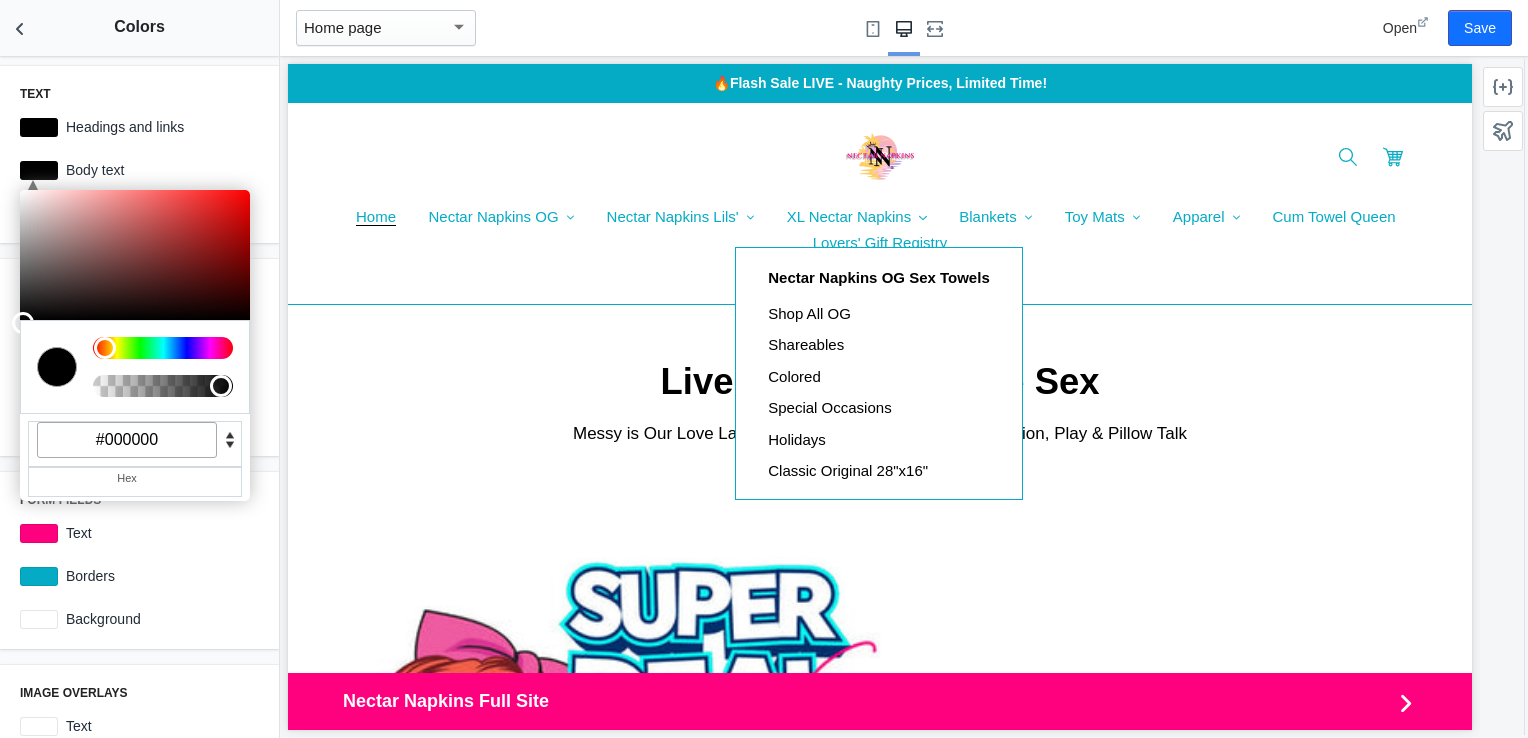 click on "Text" at bounding box center [139, 94] 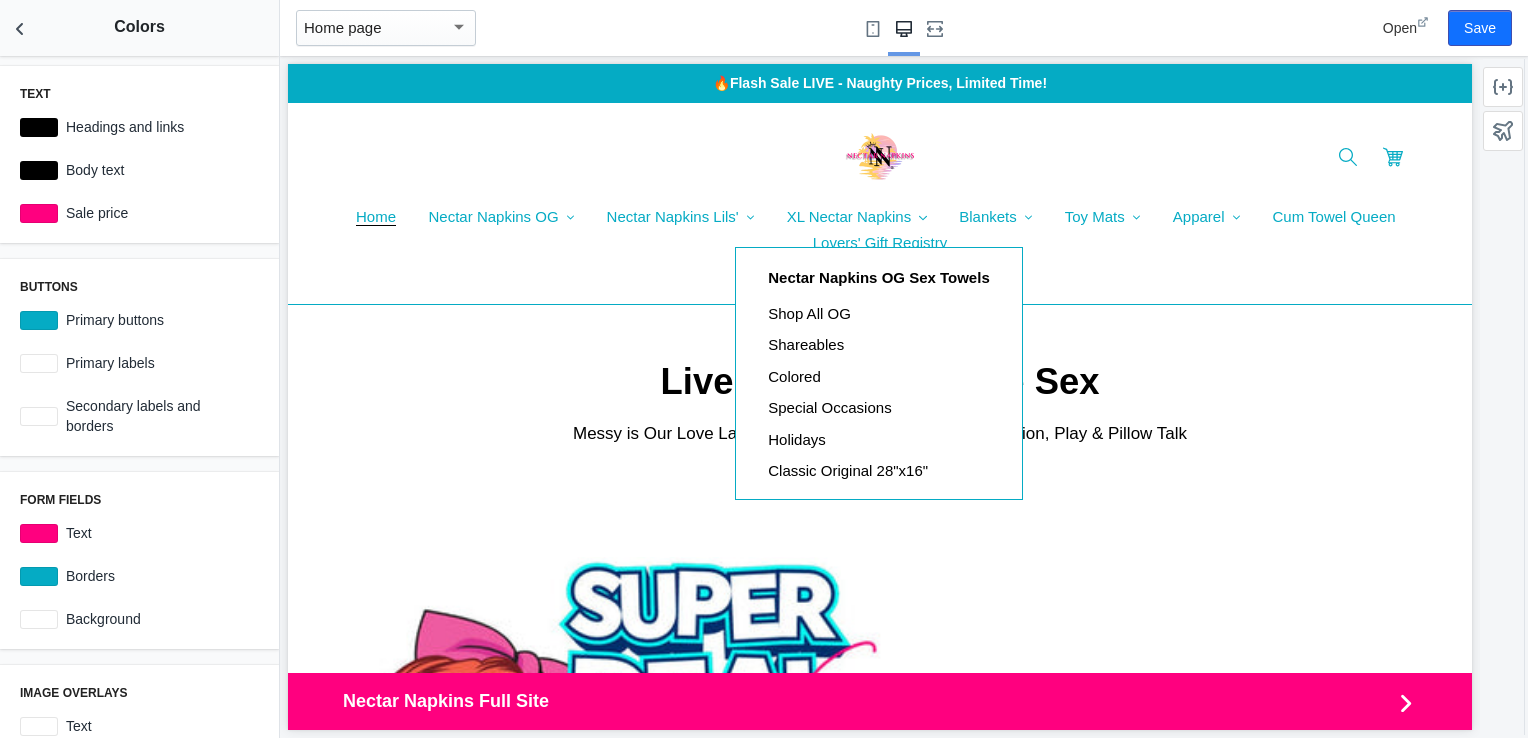 click on "Text   Headings and links  #000000 C M Y K A 0 0 0 1 H S L A 0 0 0 1 R G B A #000000 Hex  Body text  #000000  Sale price  #ff007f" at bounding box center (139, 154) 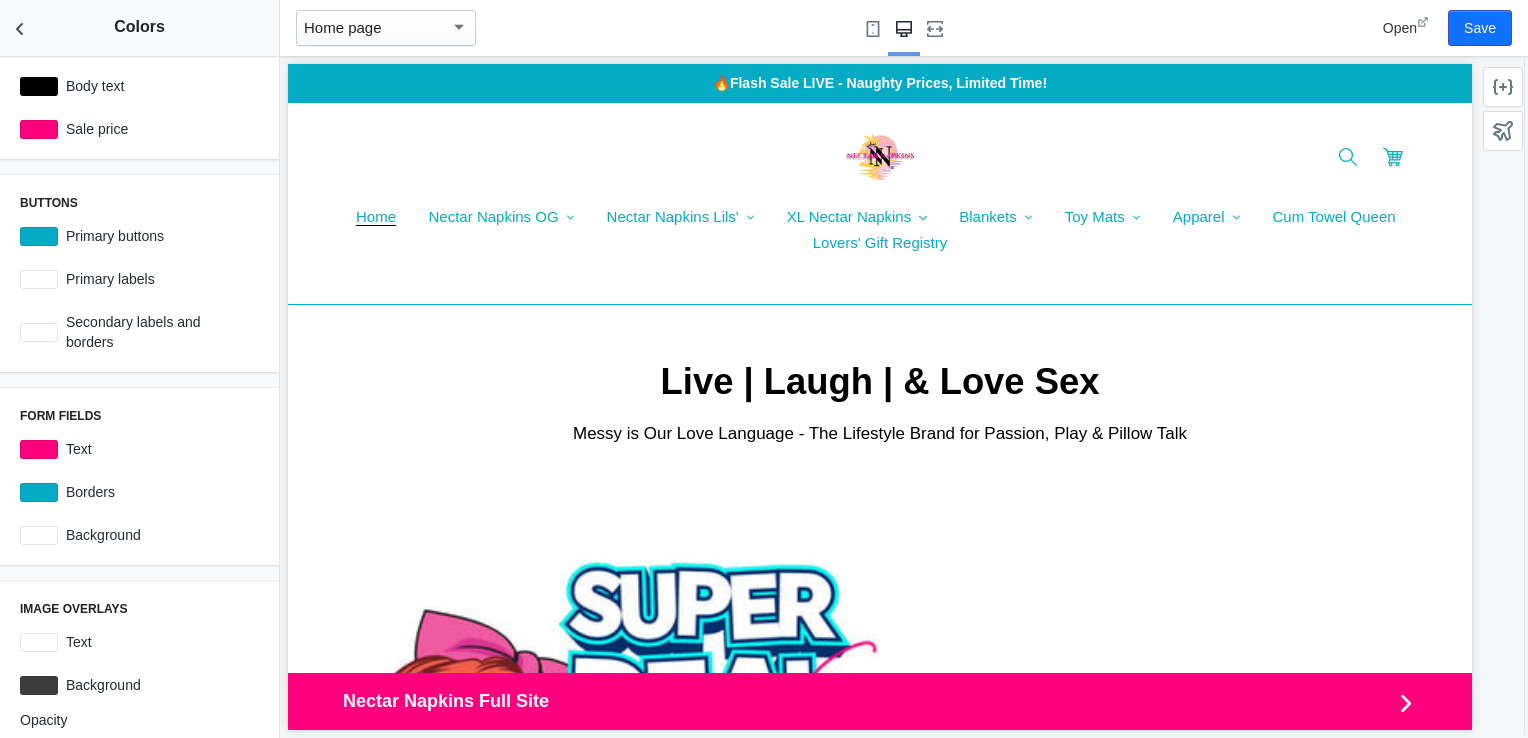 scroll, scrollTop: 0, scrollLeft: 0, axis: both 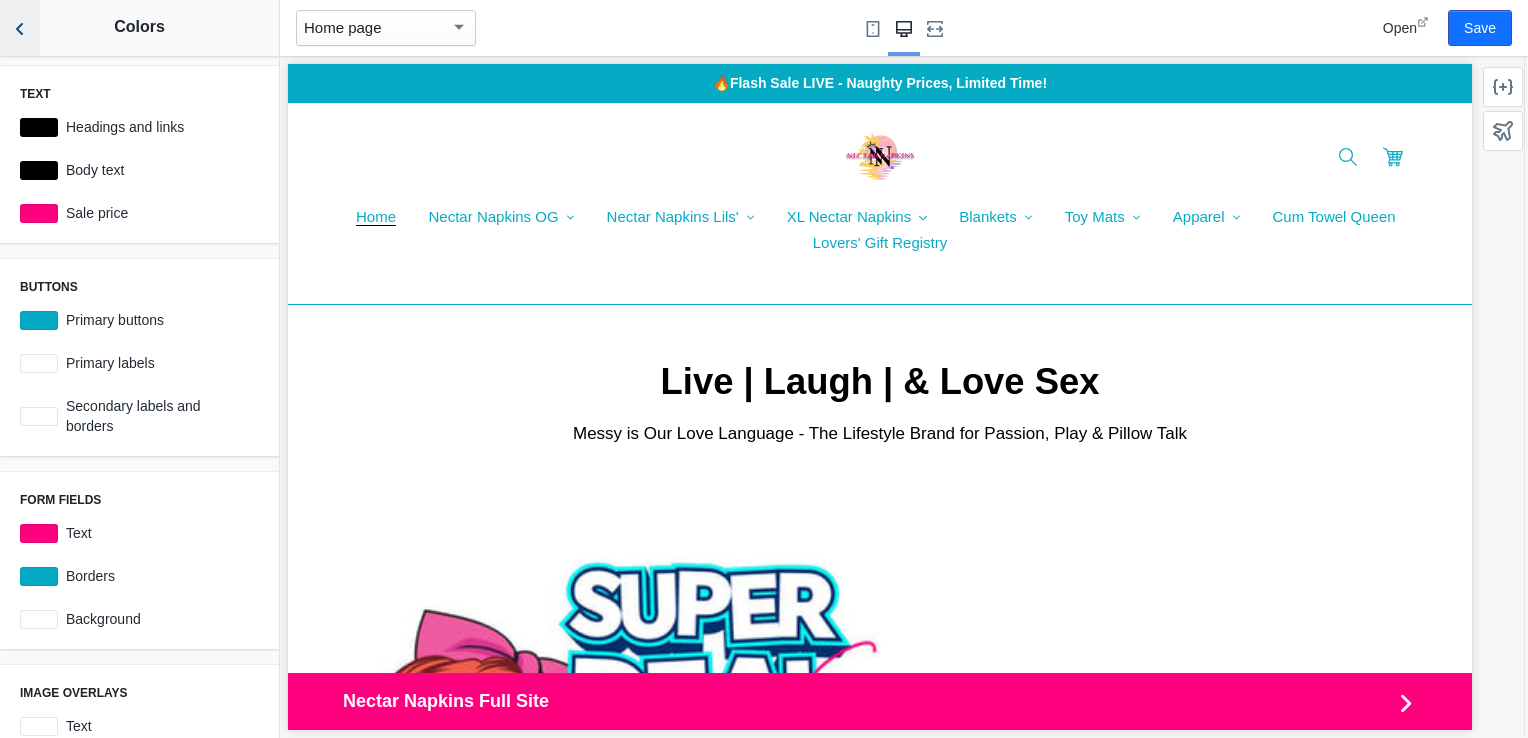 click 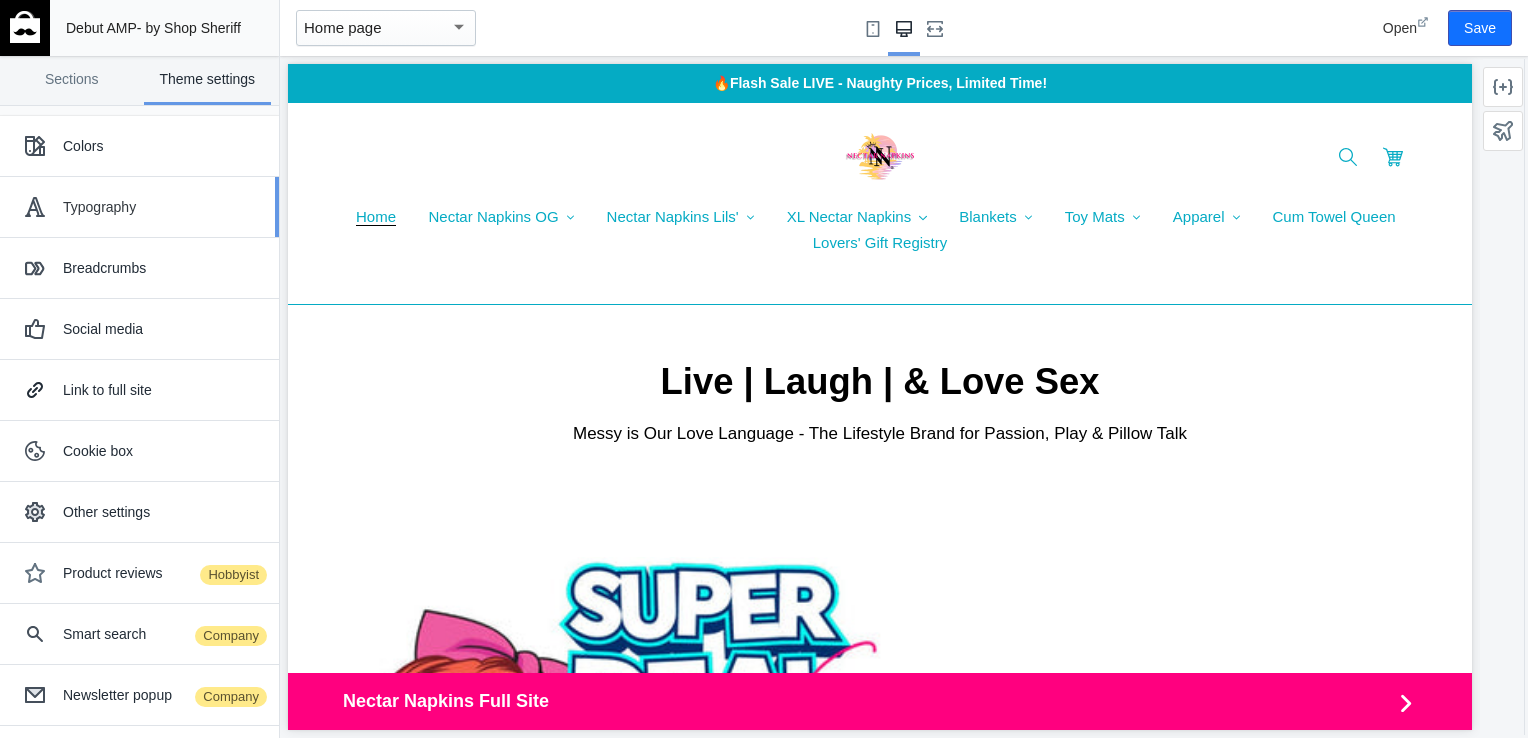 click on "Typography" at bounding box center (163, 207) 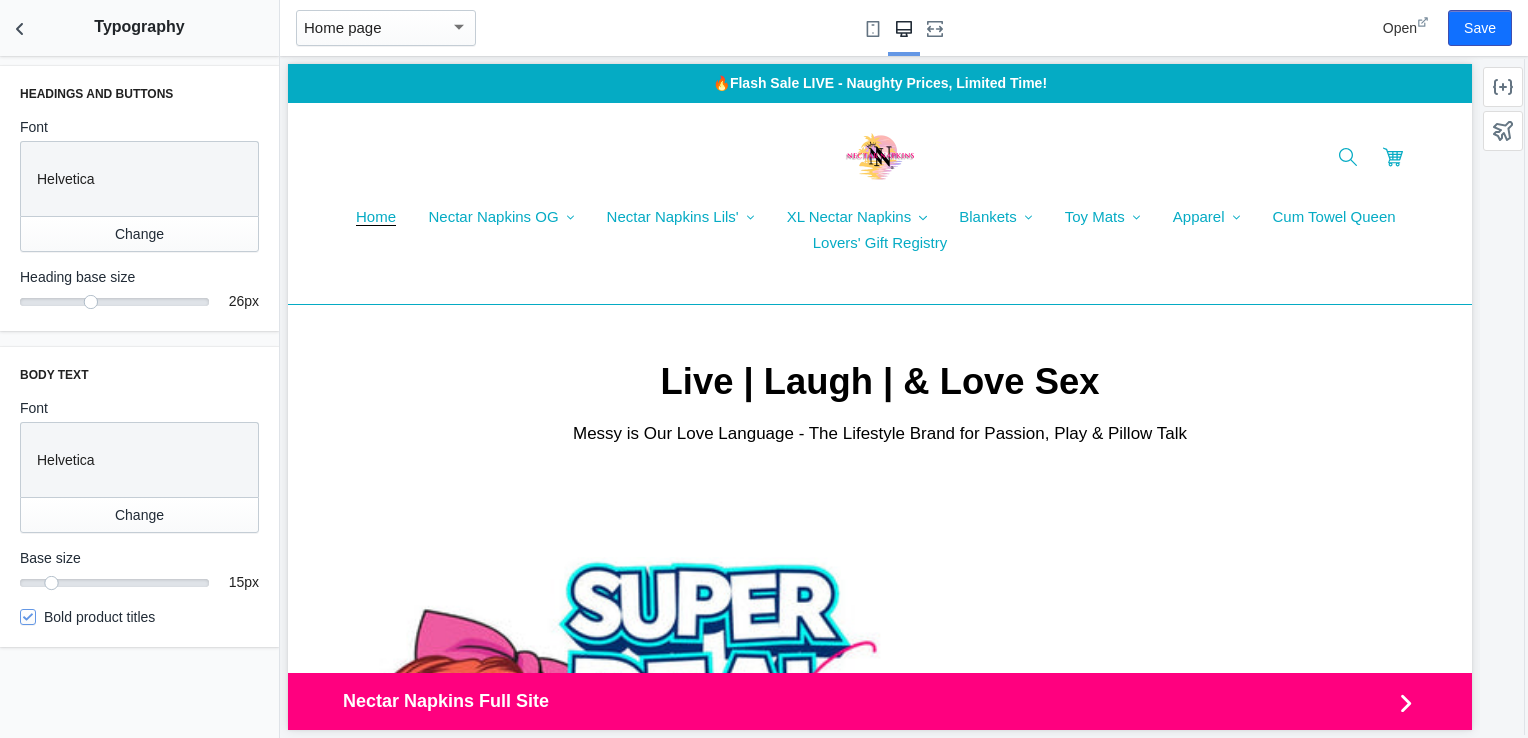 scroll, scrollTop: 0, scrollLeft: 0, axis: both 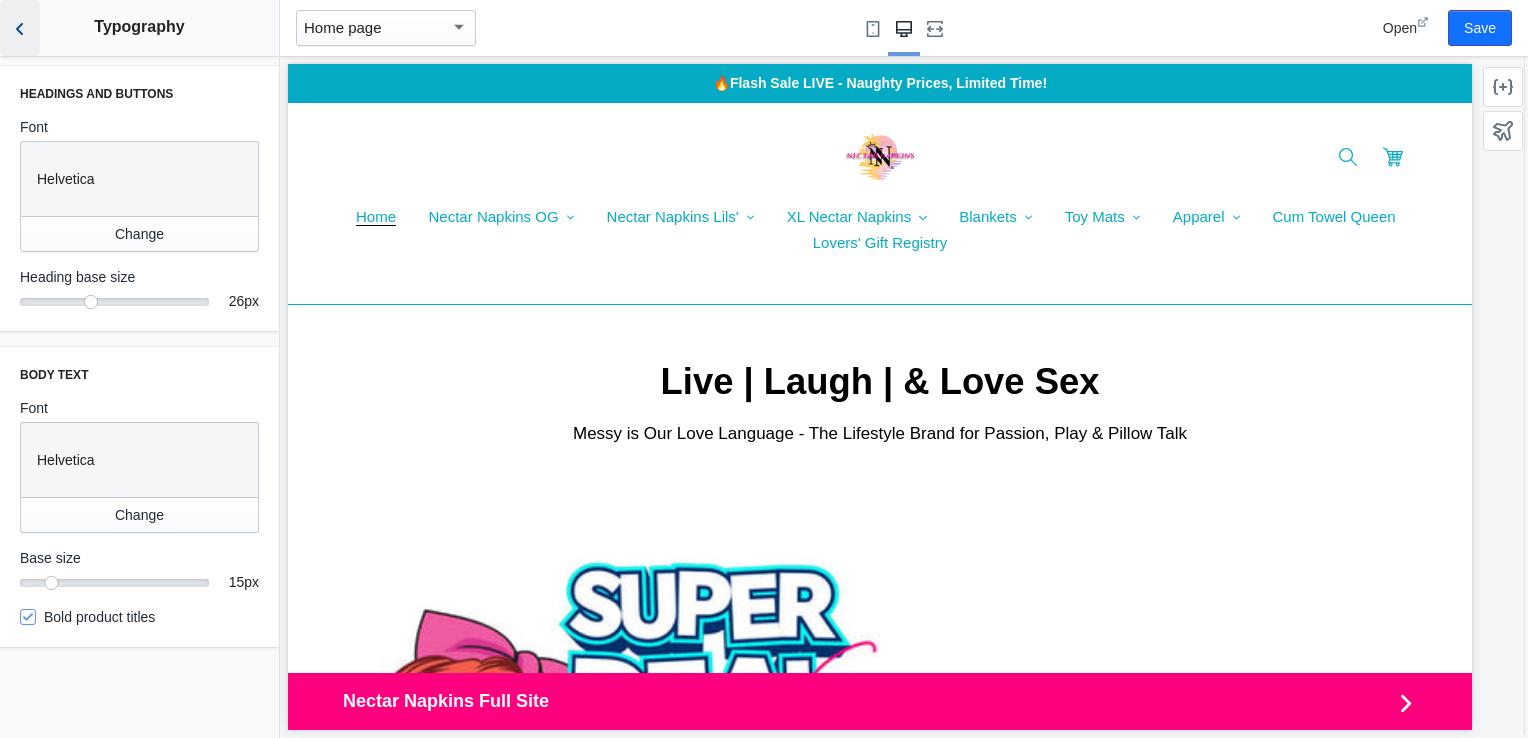 click 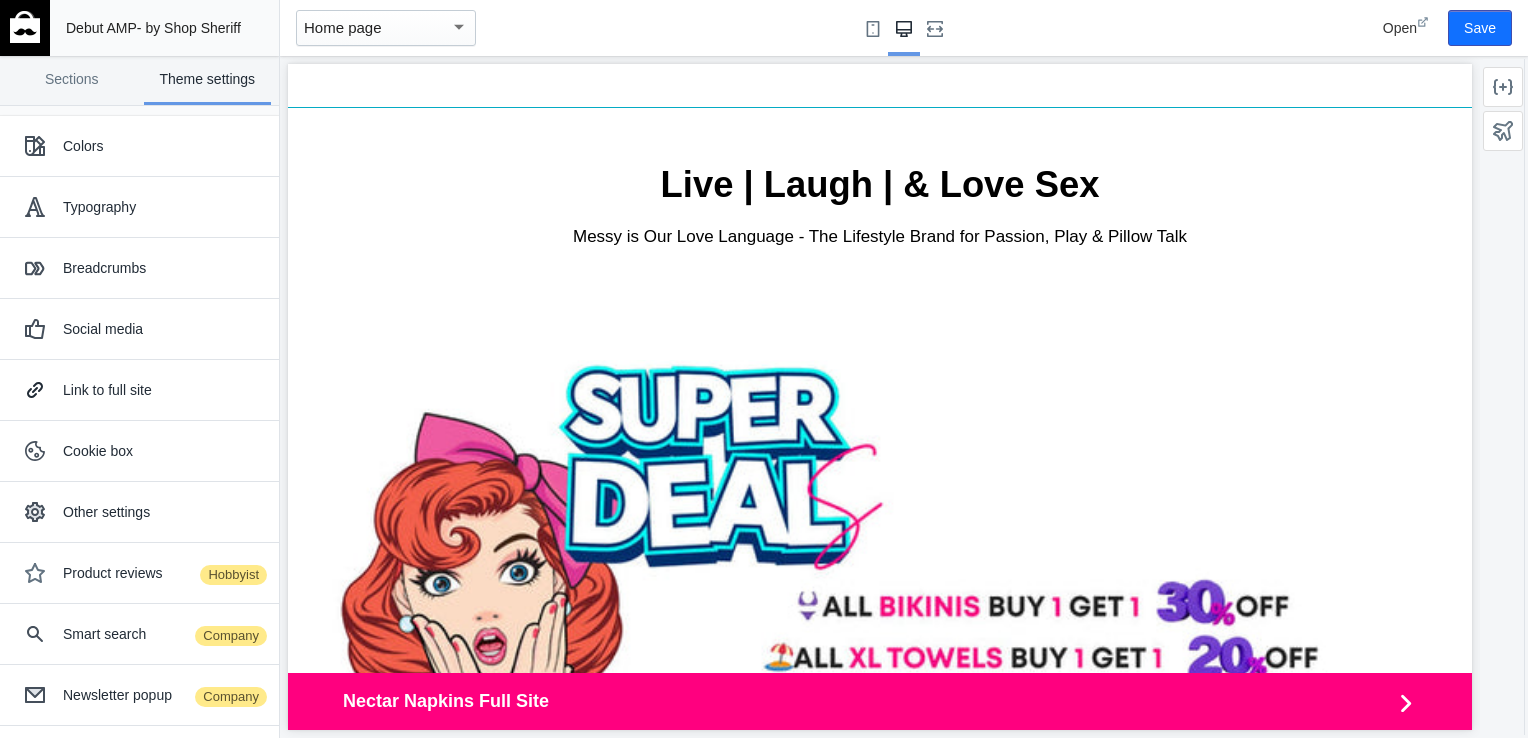 scroll, scrollTop: 199, scrollLeft: 0, axis: vertical 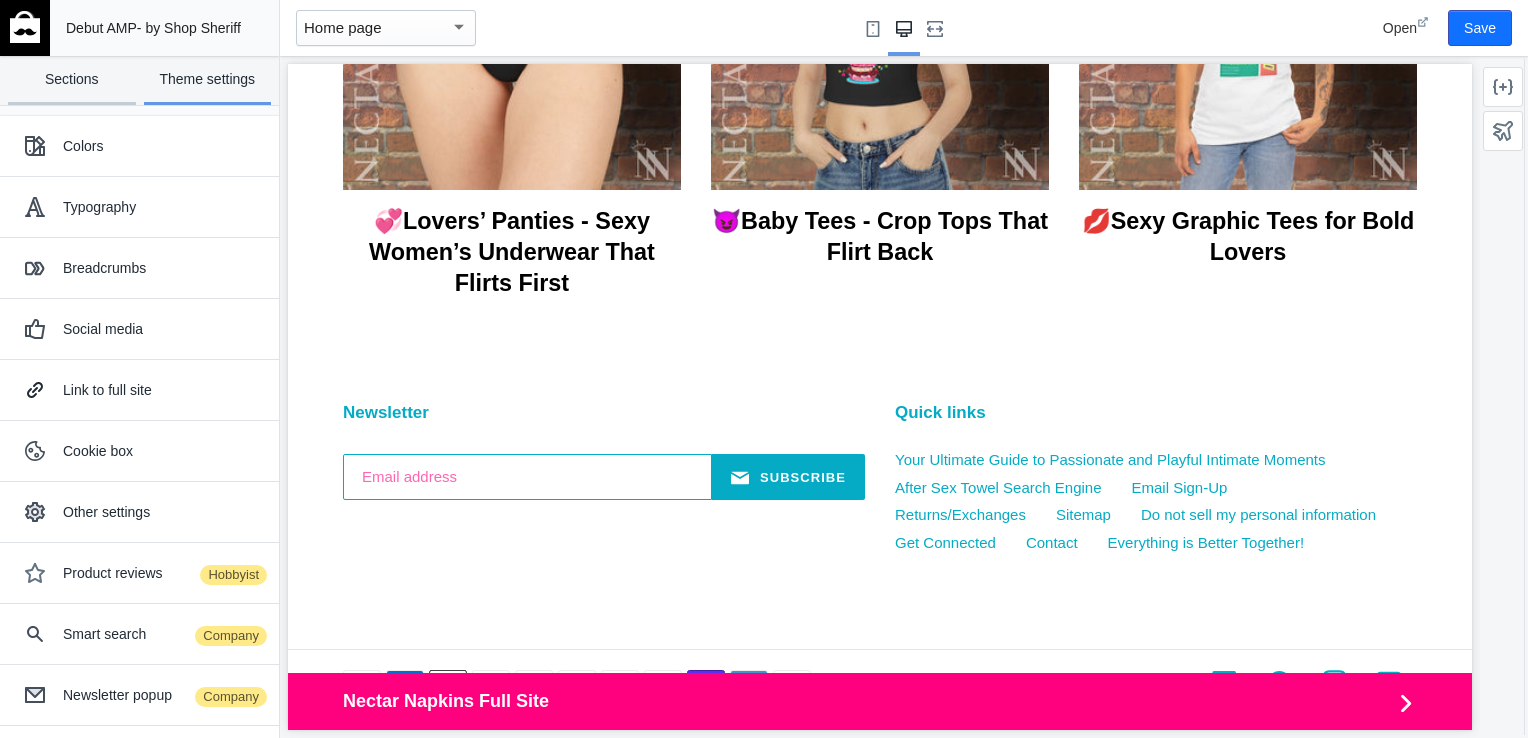 click on "Sections" at bounding box center [72, 80] 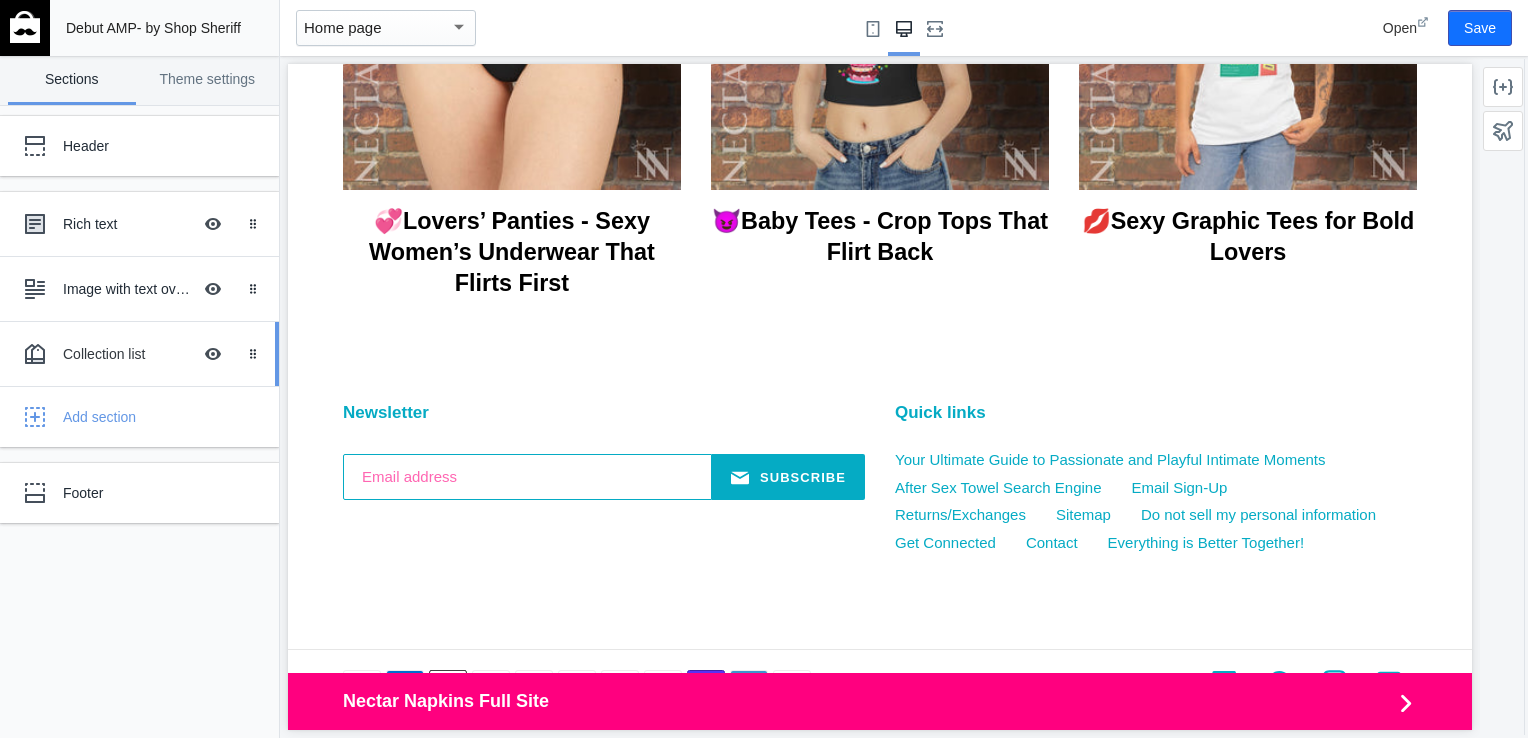click on "Collection list" at bounding box center (127, 354) 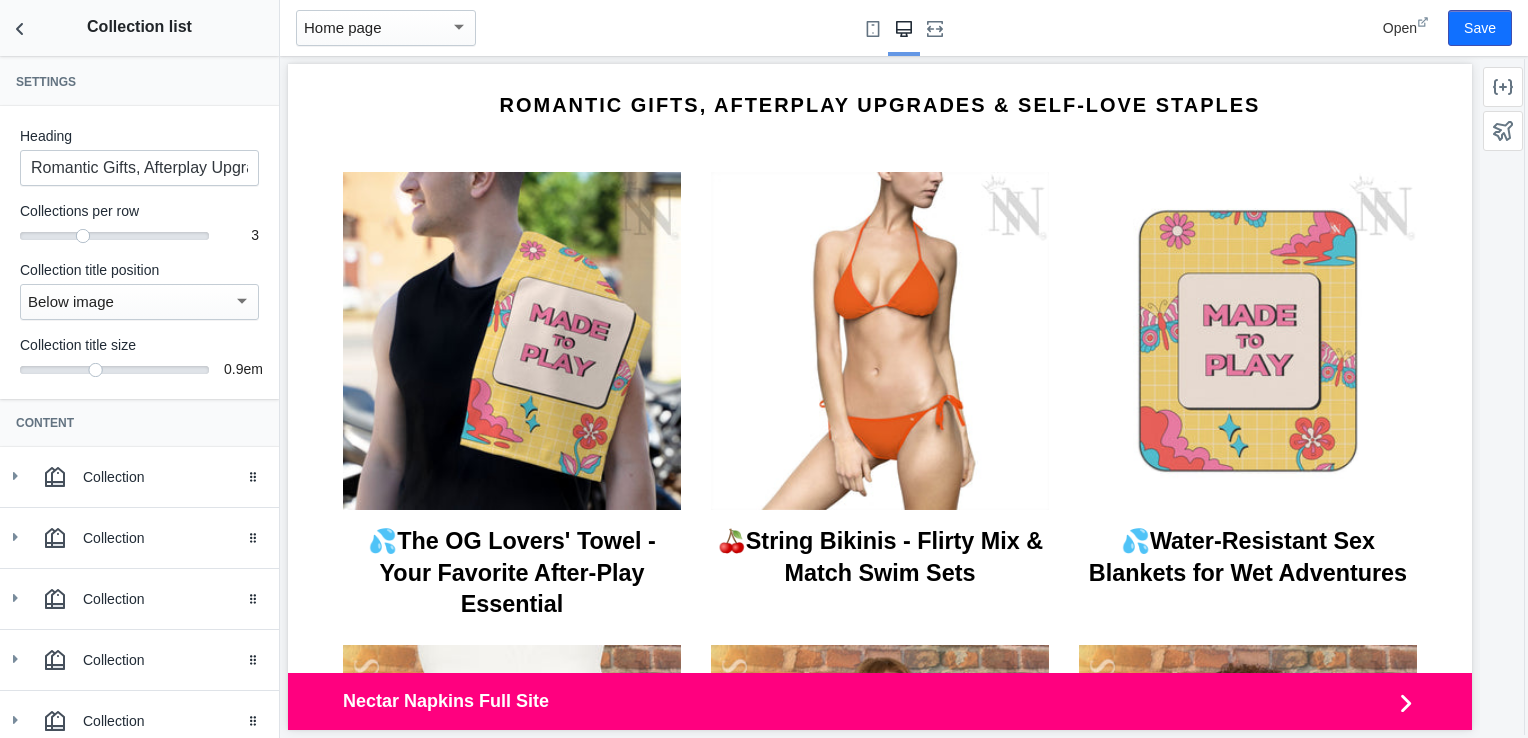 scroll, scrollTop: 1080, scrollLeft: 0, axis: vertical 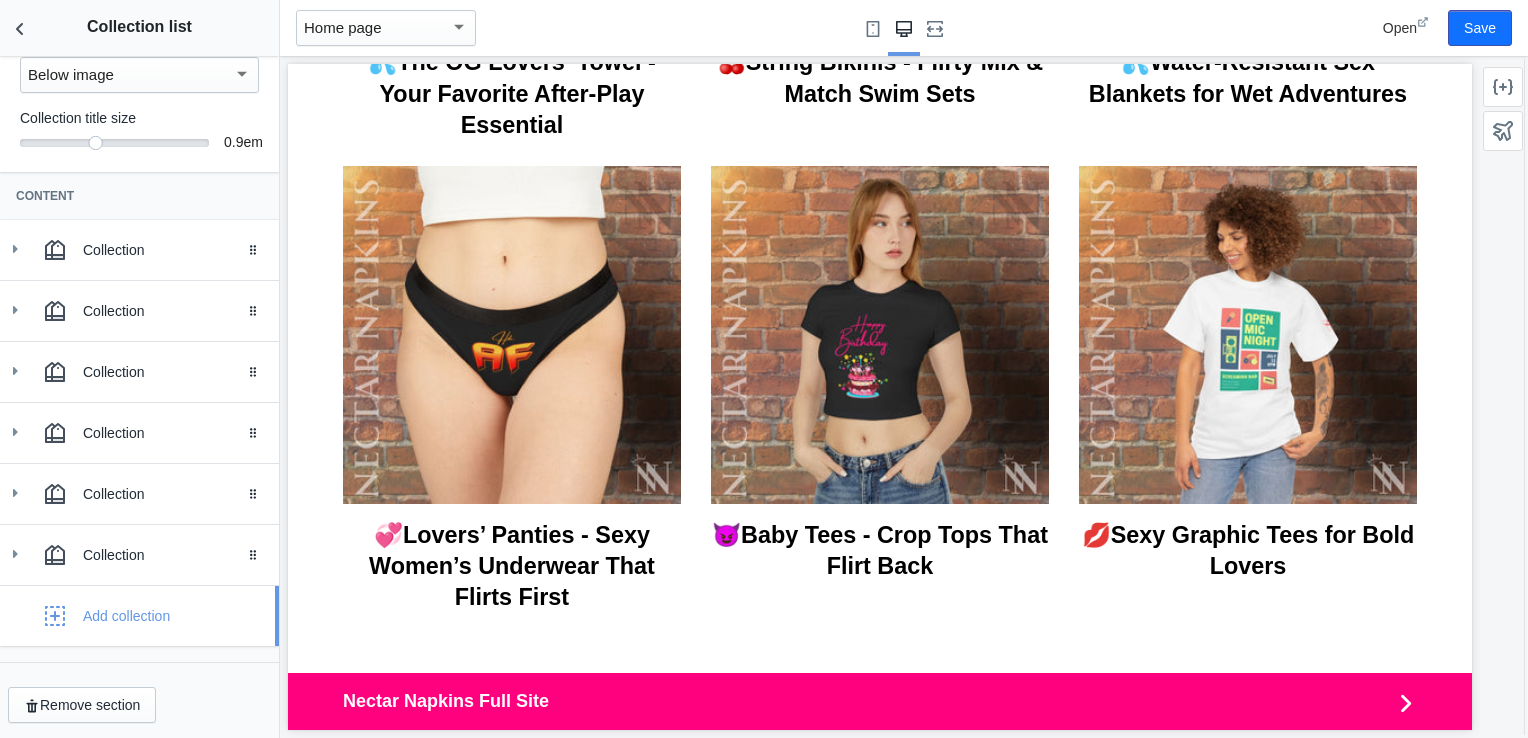 click on "Add collection" at bounding box center (126, 616) 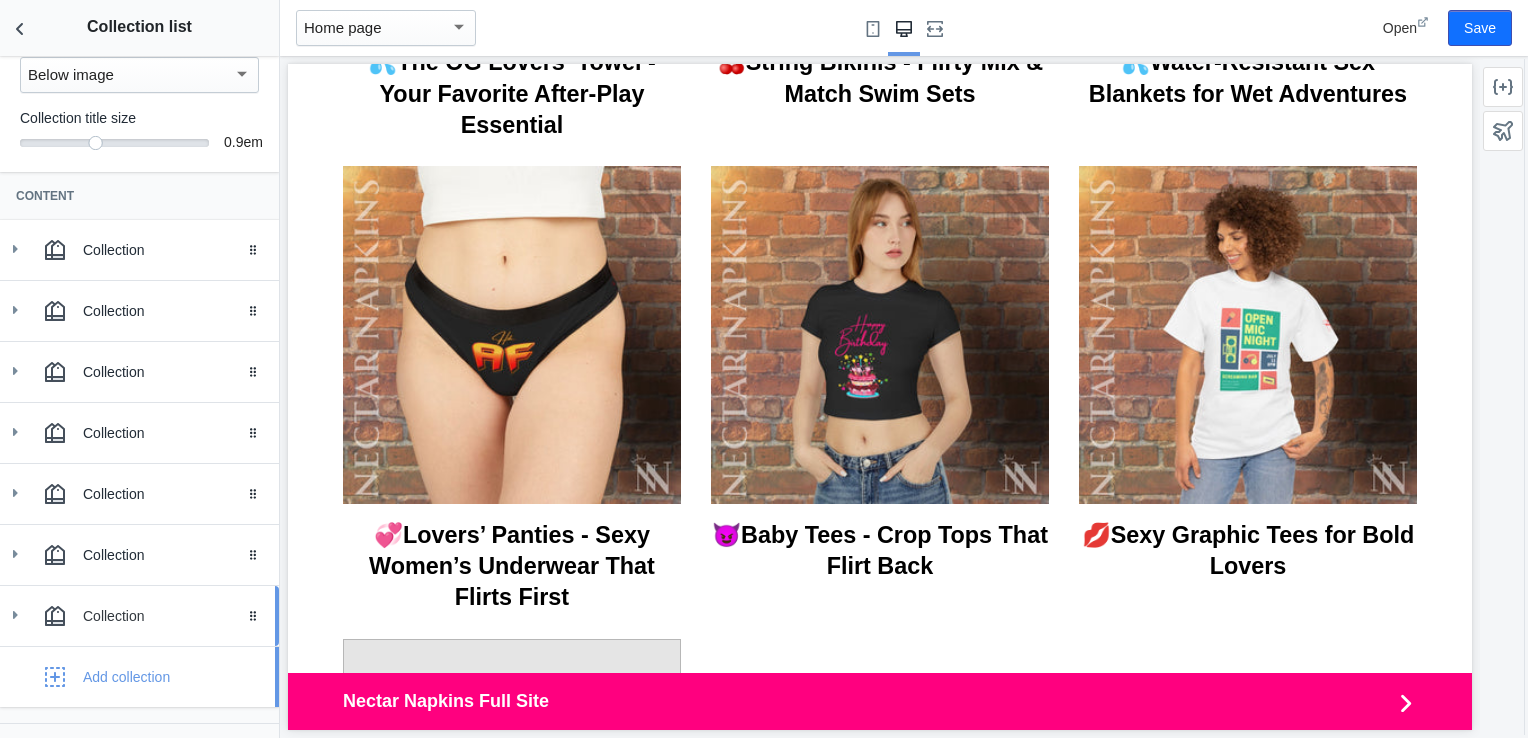 scroll, scrollTop: 288, scrollLeft: 0, axis: vertical 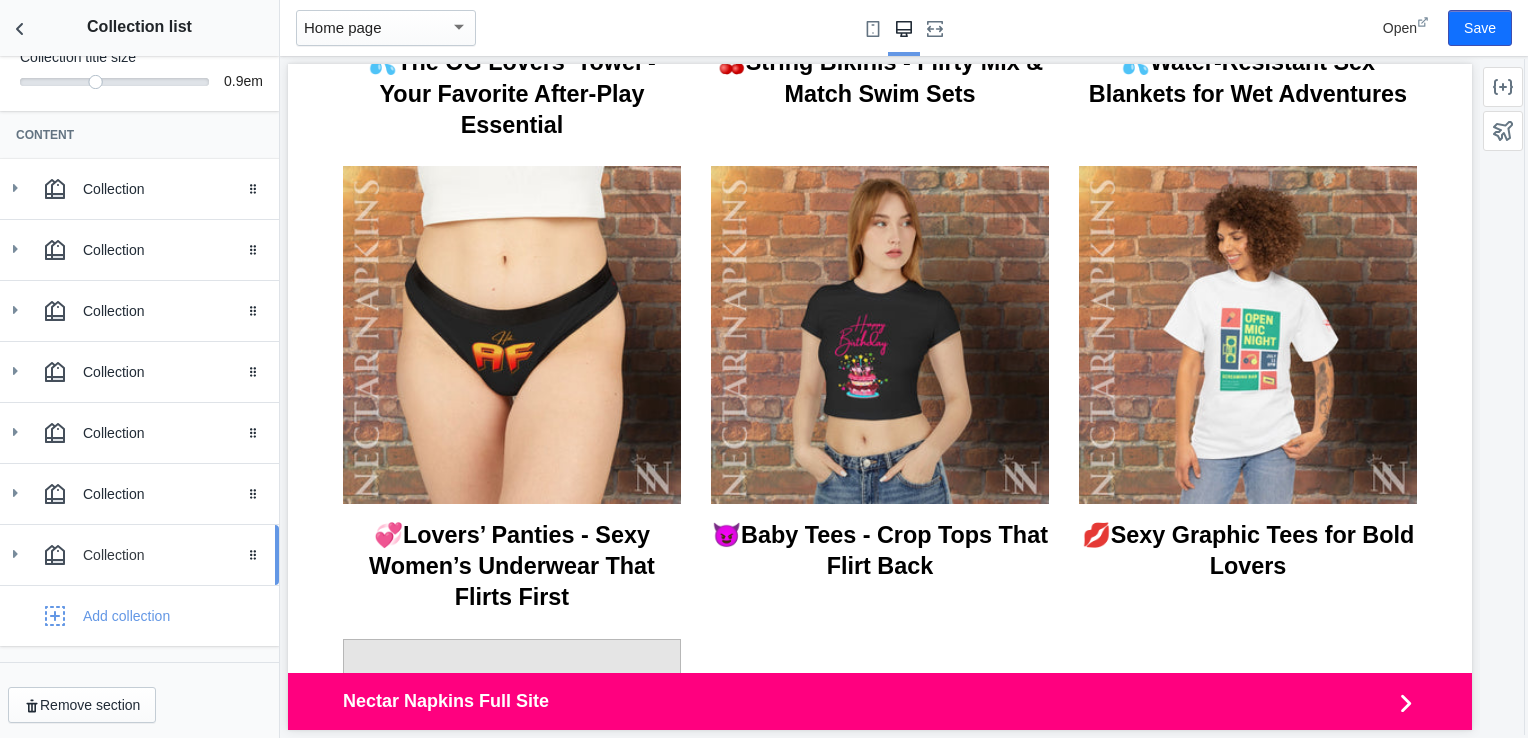 click on "Collection Drag to reorder" at bounding box center (139, 555) 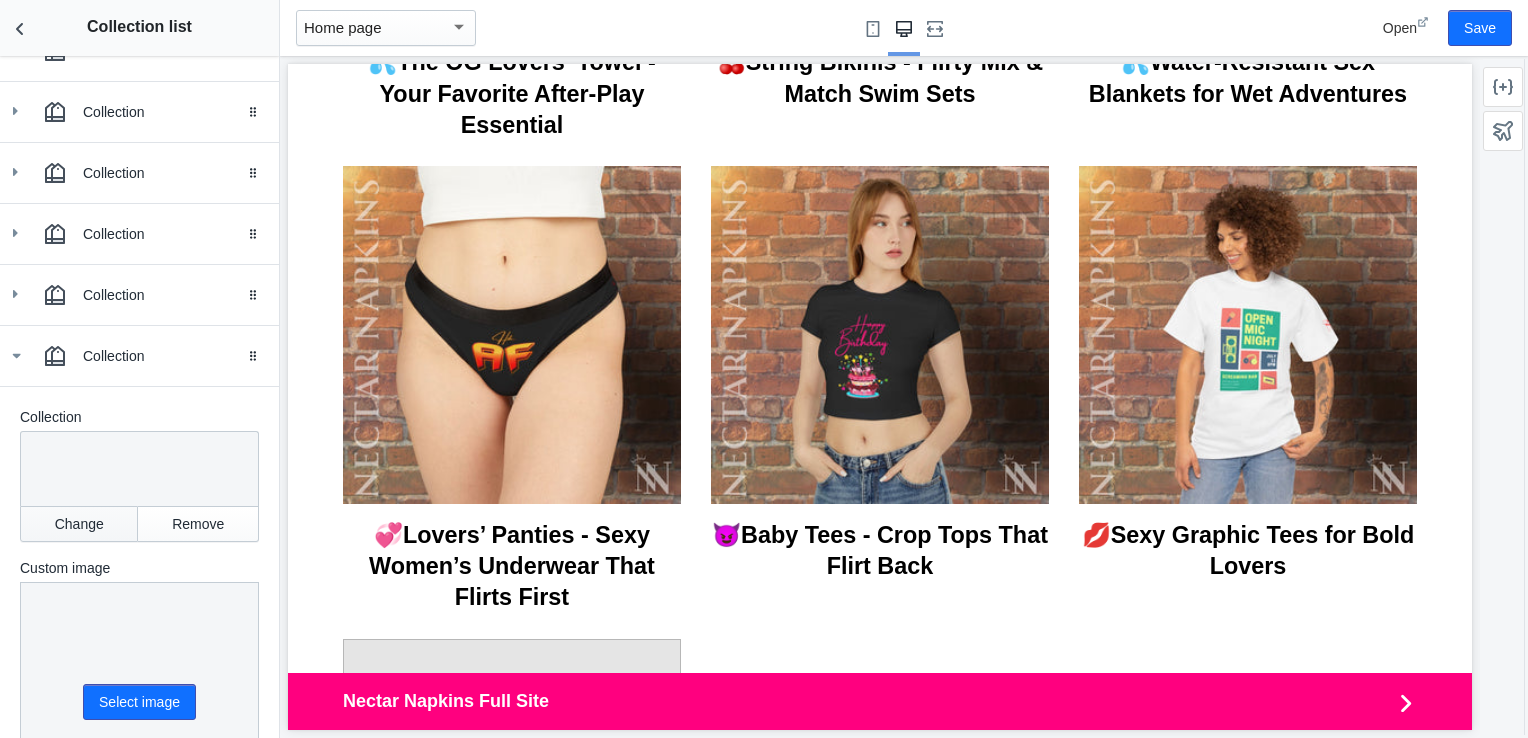 scroll, scrollTop: 488, scrollLeft: 0, axis: vertical 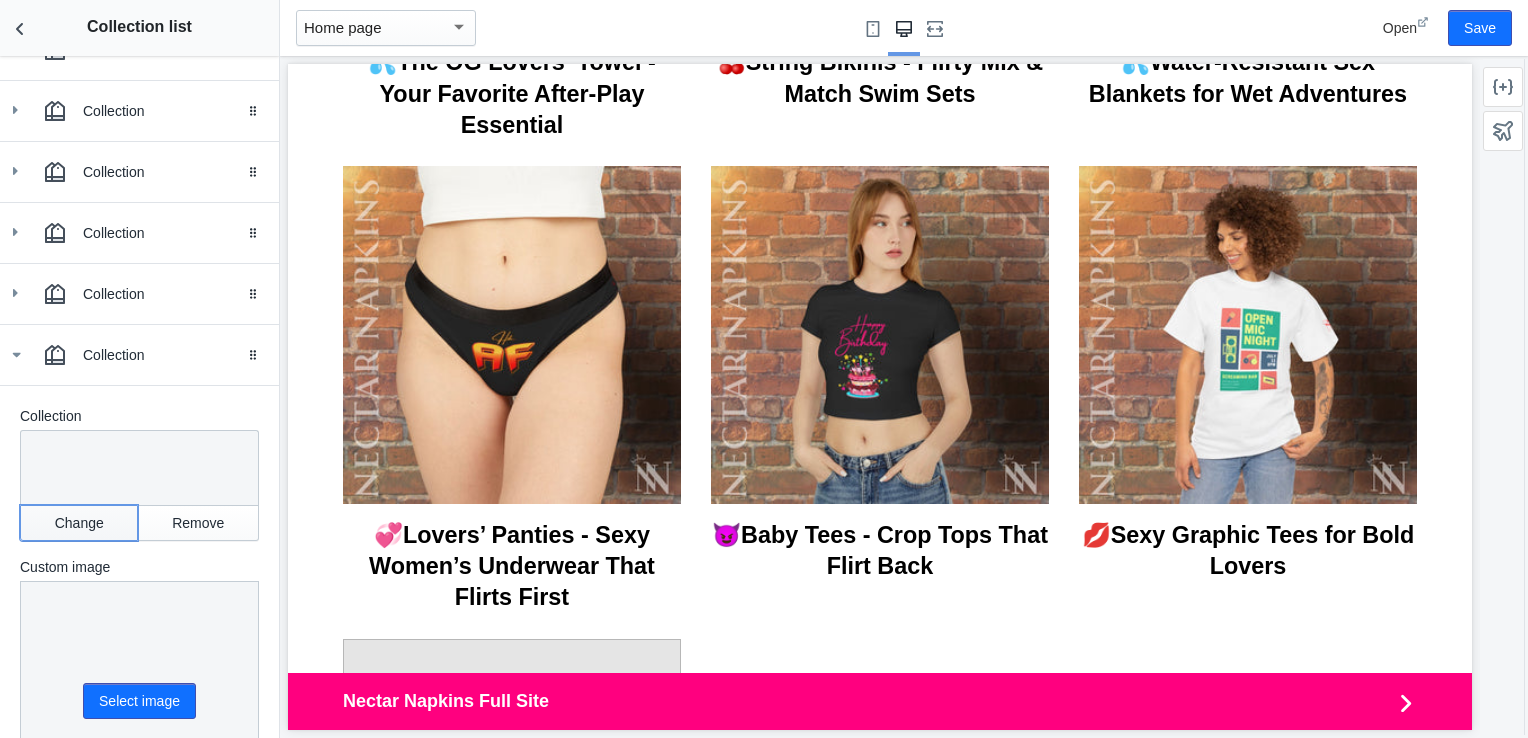 click on "Change" at bounding box center (79, 523) 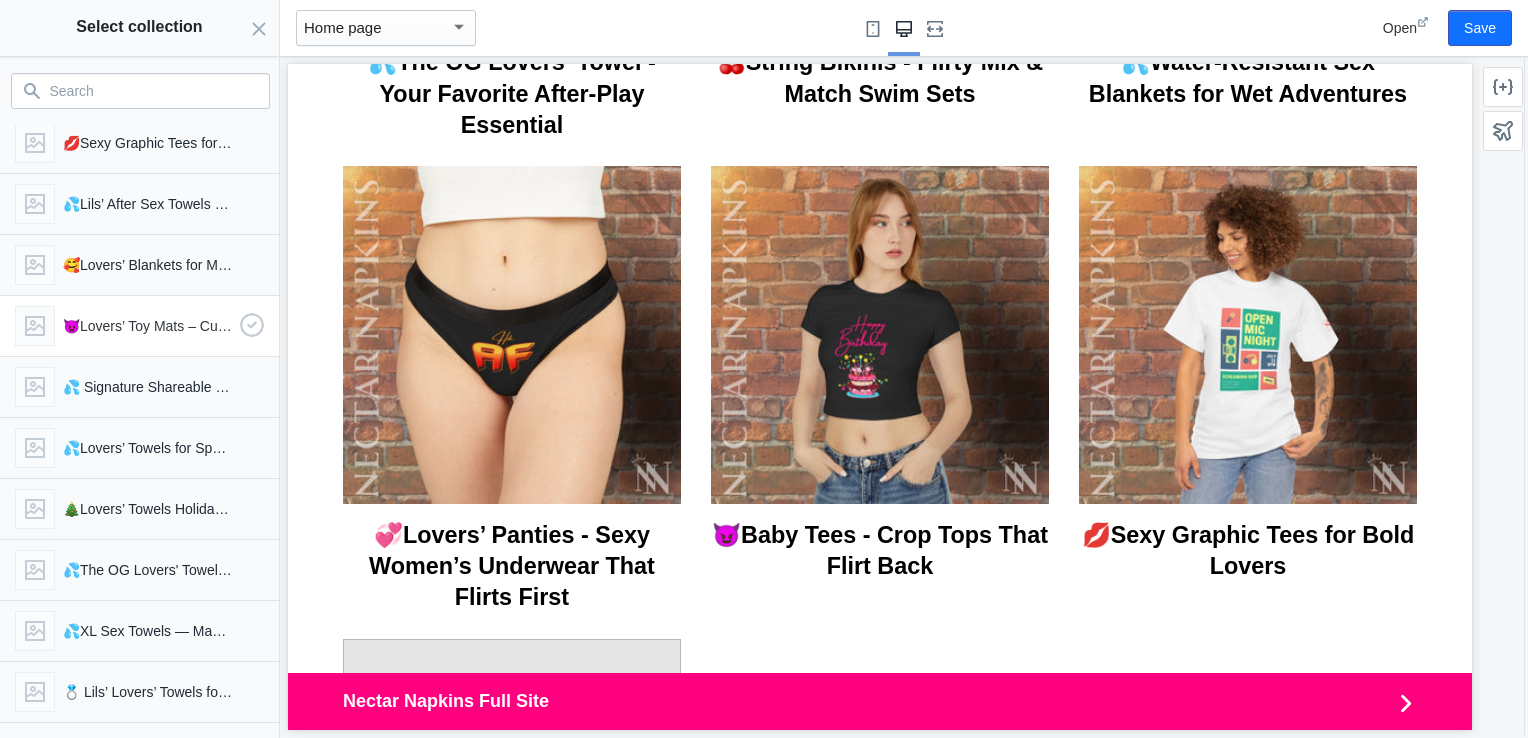 scroll, scrollTop: 153, scrollLeft: 0, axis: vertical 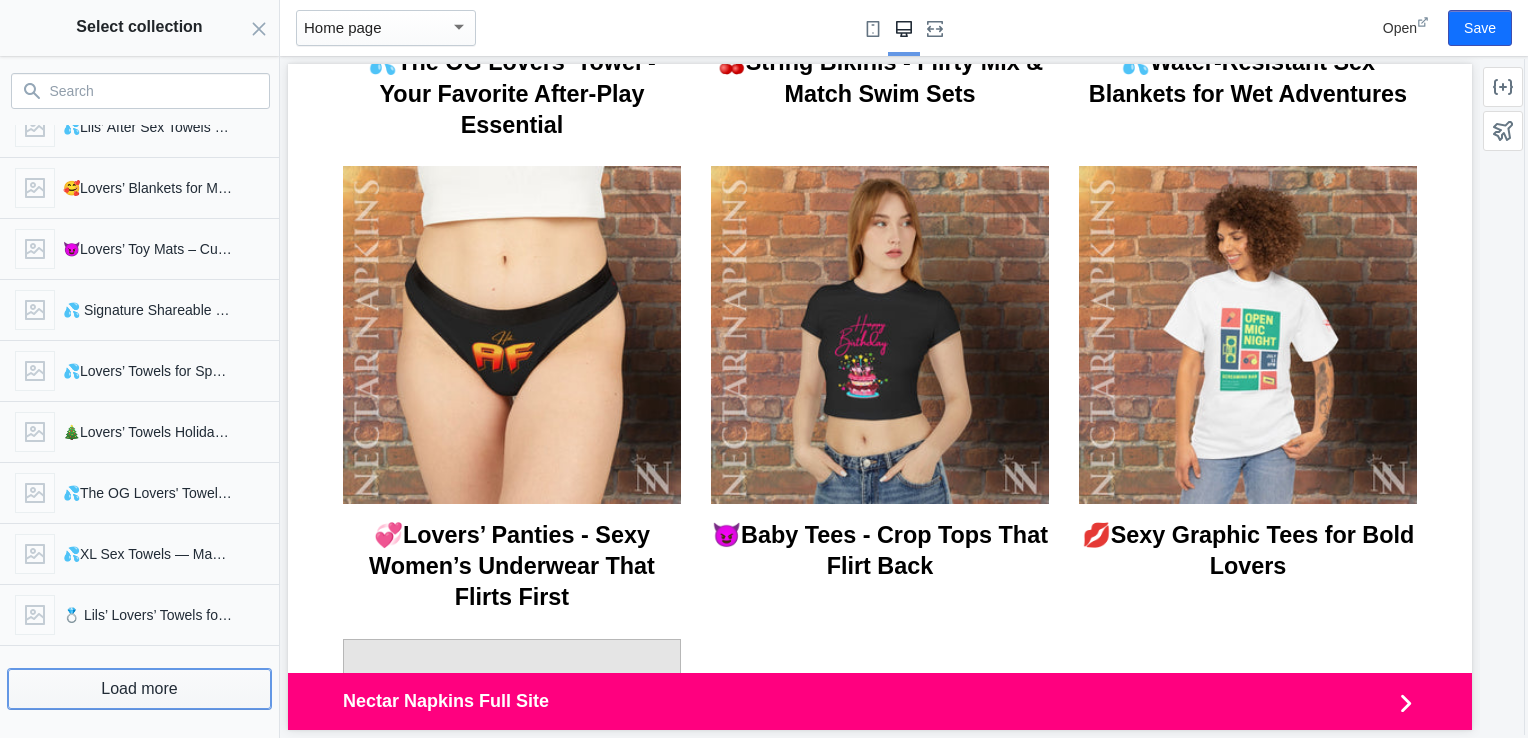 click on "Load more" at bounding box center [139, 689] 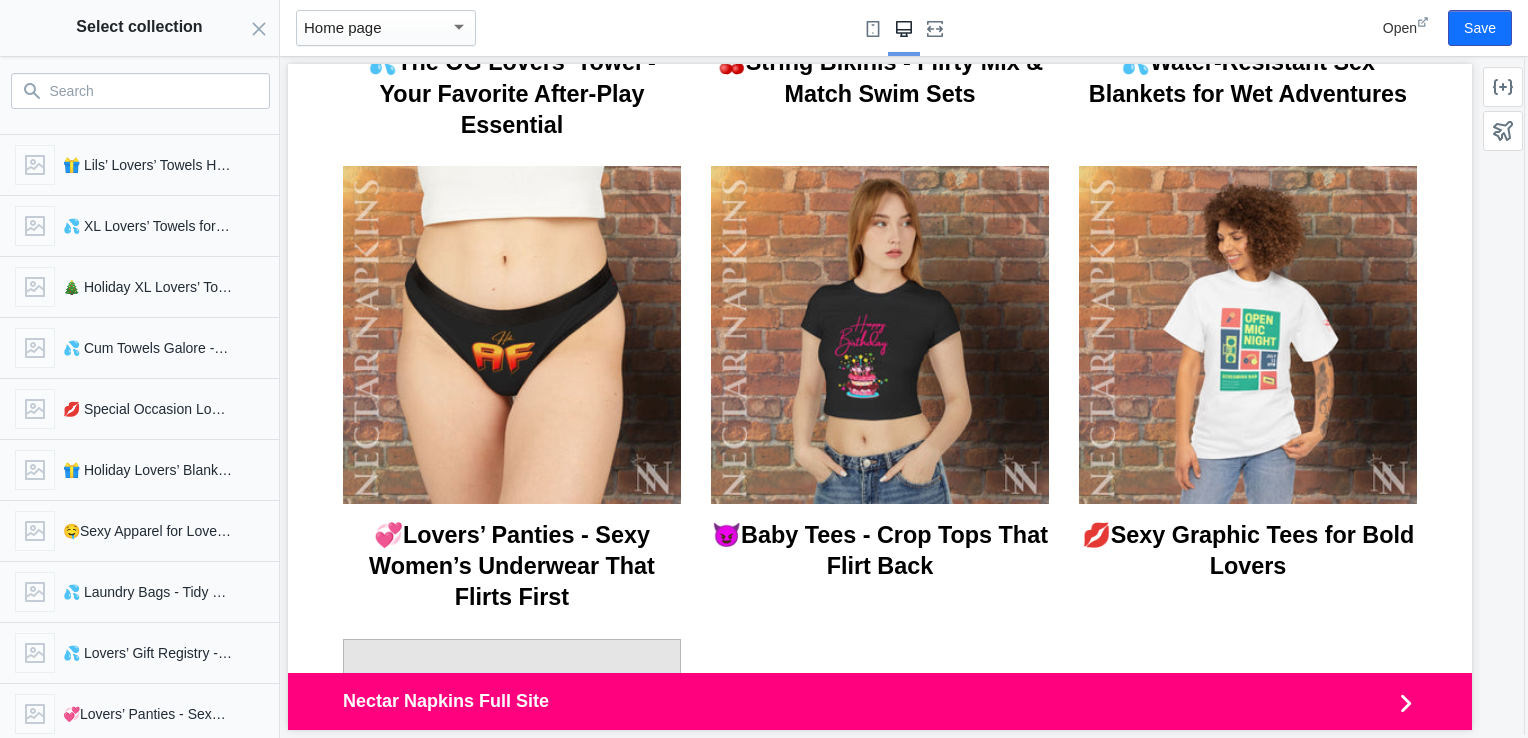 scroll, scrollTop: 761, scrollLeft: 0, axis: vertical 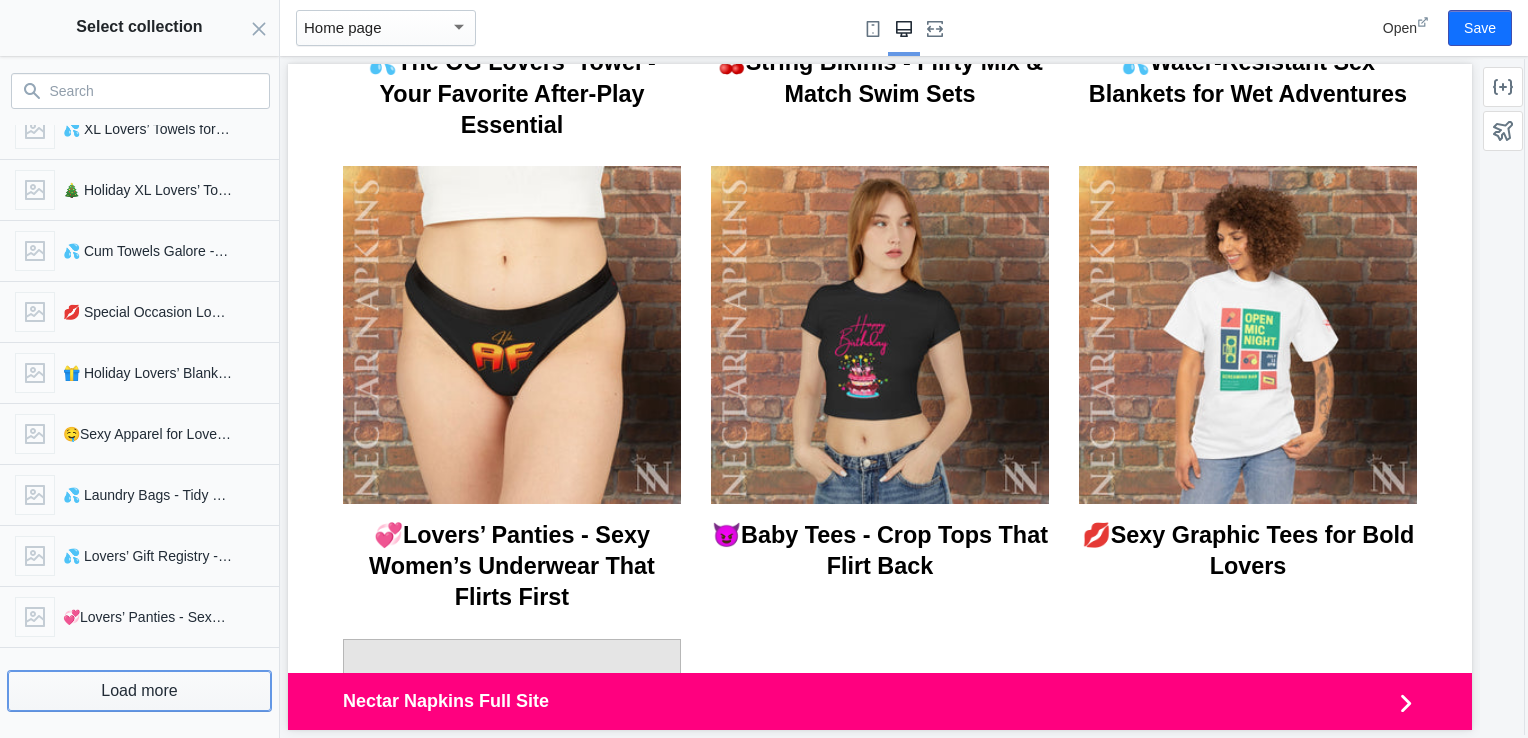 click on "Load more" at bounding box center [139, 691] 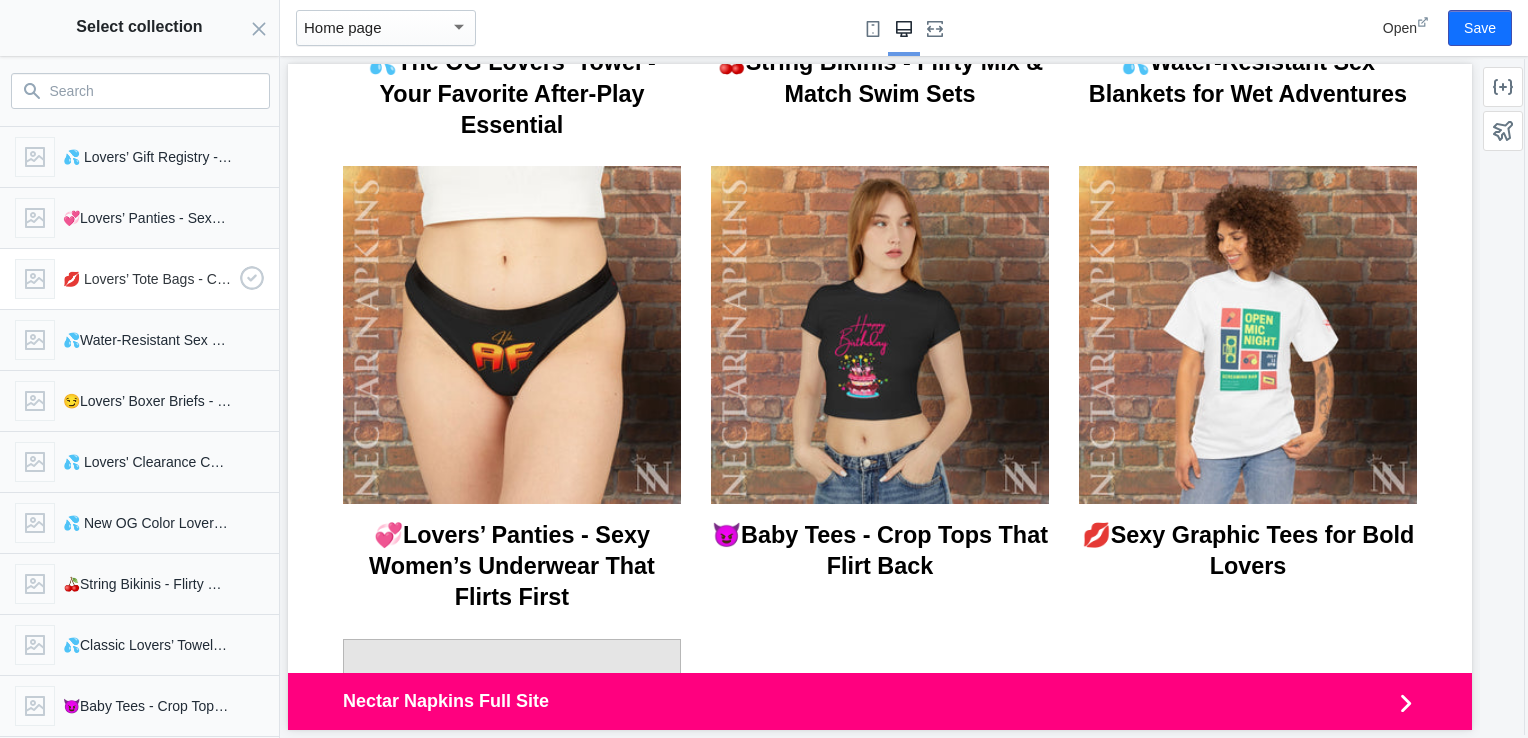 scroll, scrollTop: 1161, scrollLeft: 0, axis: vertical 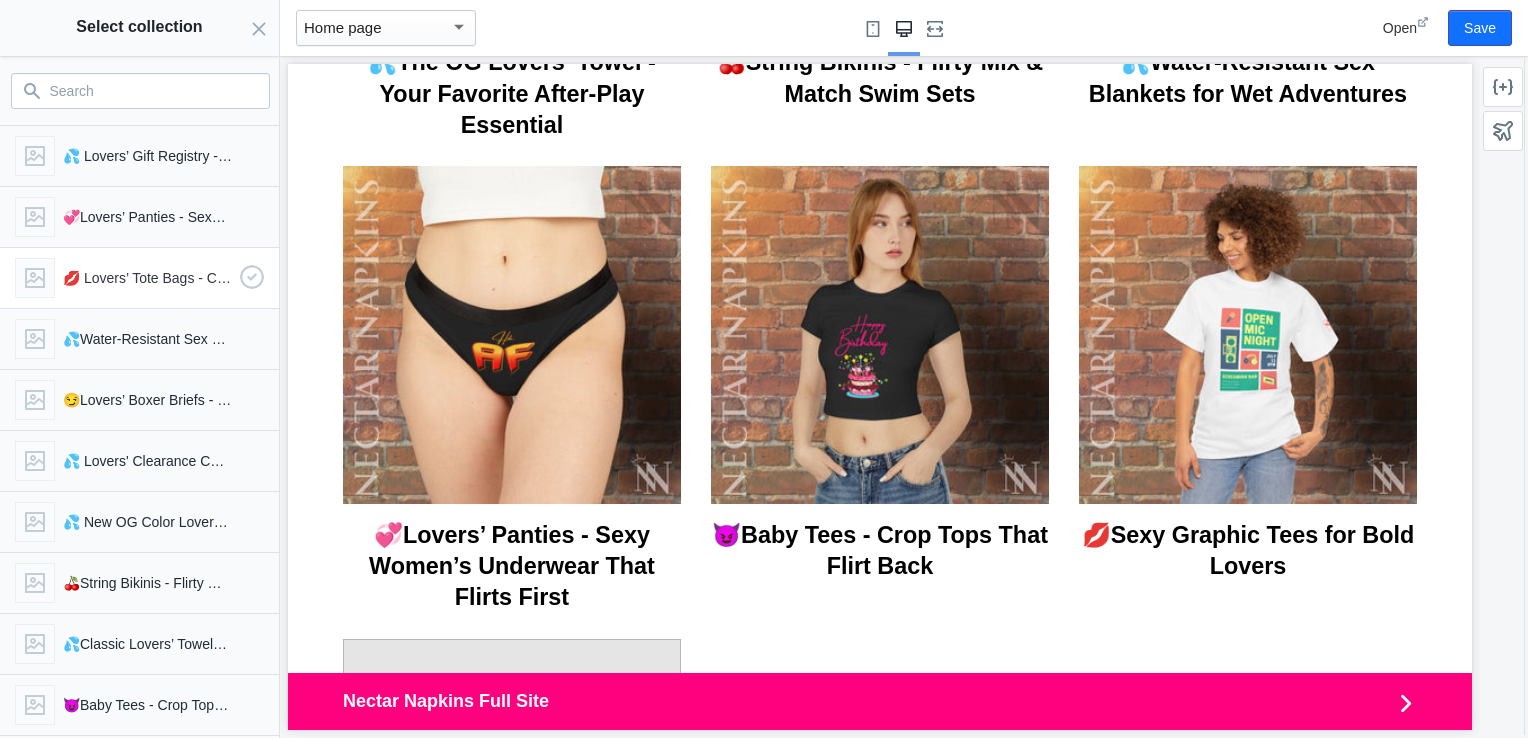 click on "💋 Lovers’ Tote Bags - Carry Your Play in Style" at bounding box center [147, 278] 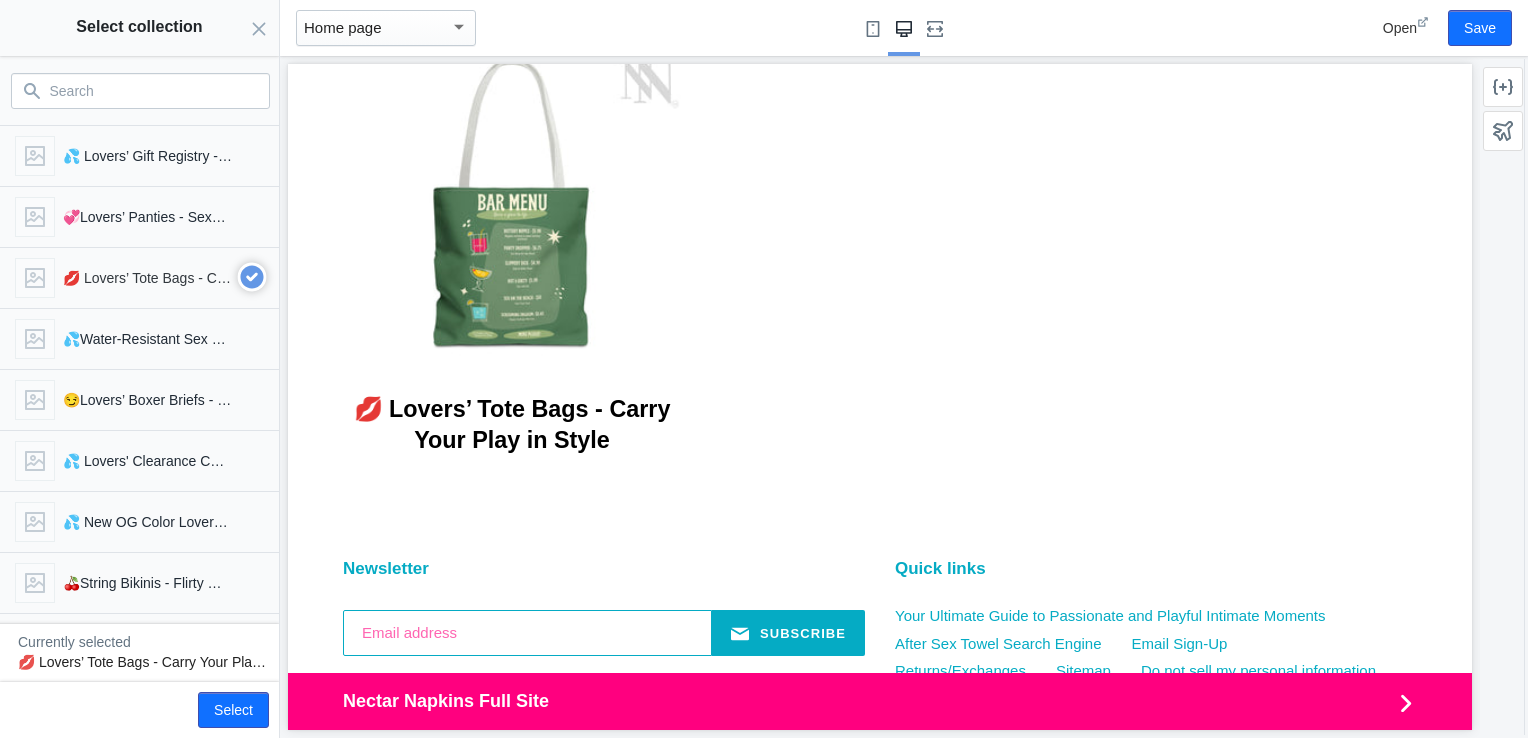 scroll, scrollTop: 2184, scrollLeft: 0, axis: vertical 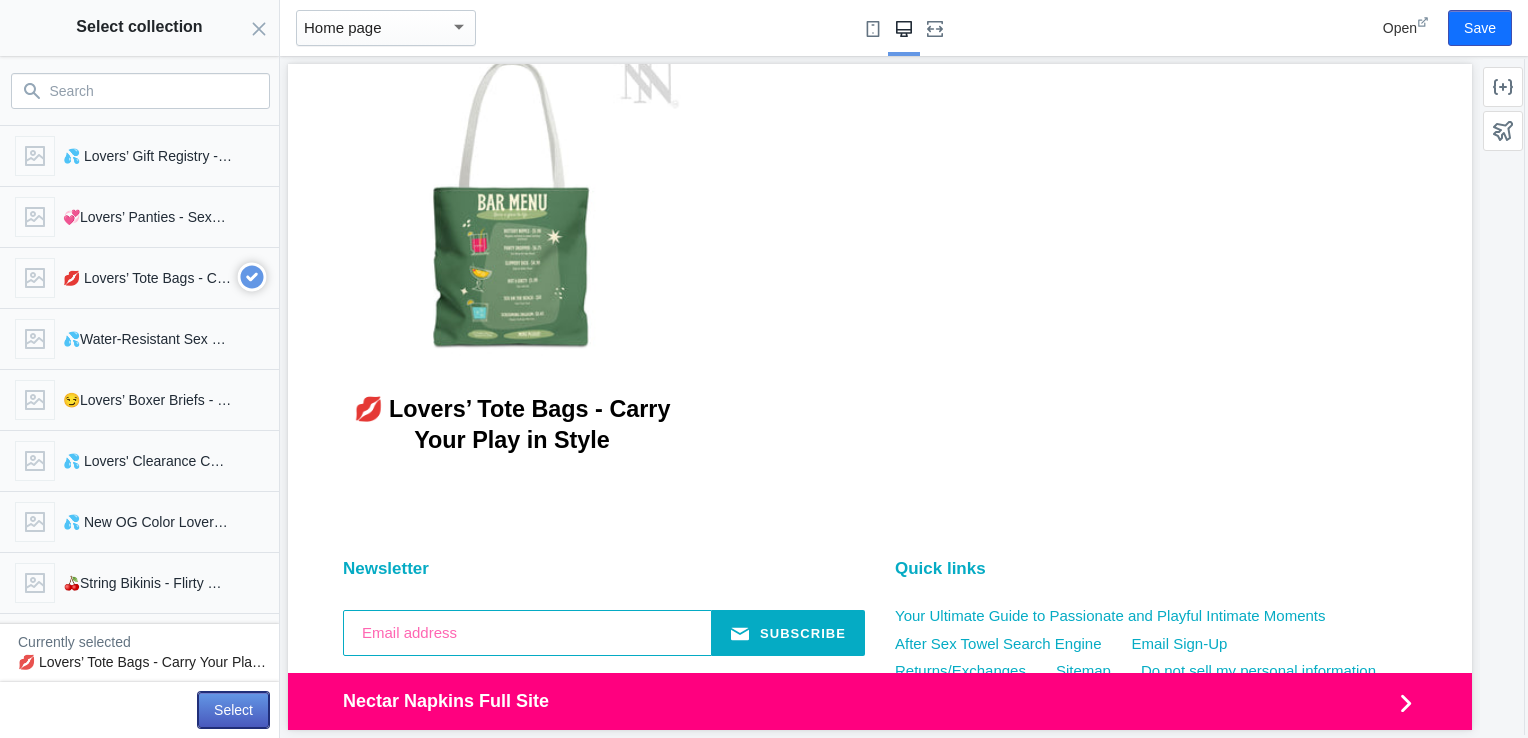 click on "Select" at bounding box center (233, 710) 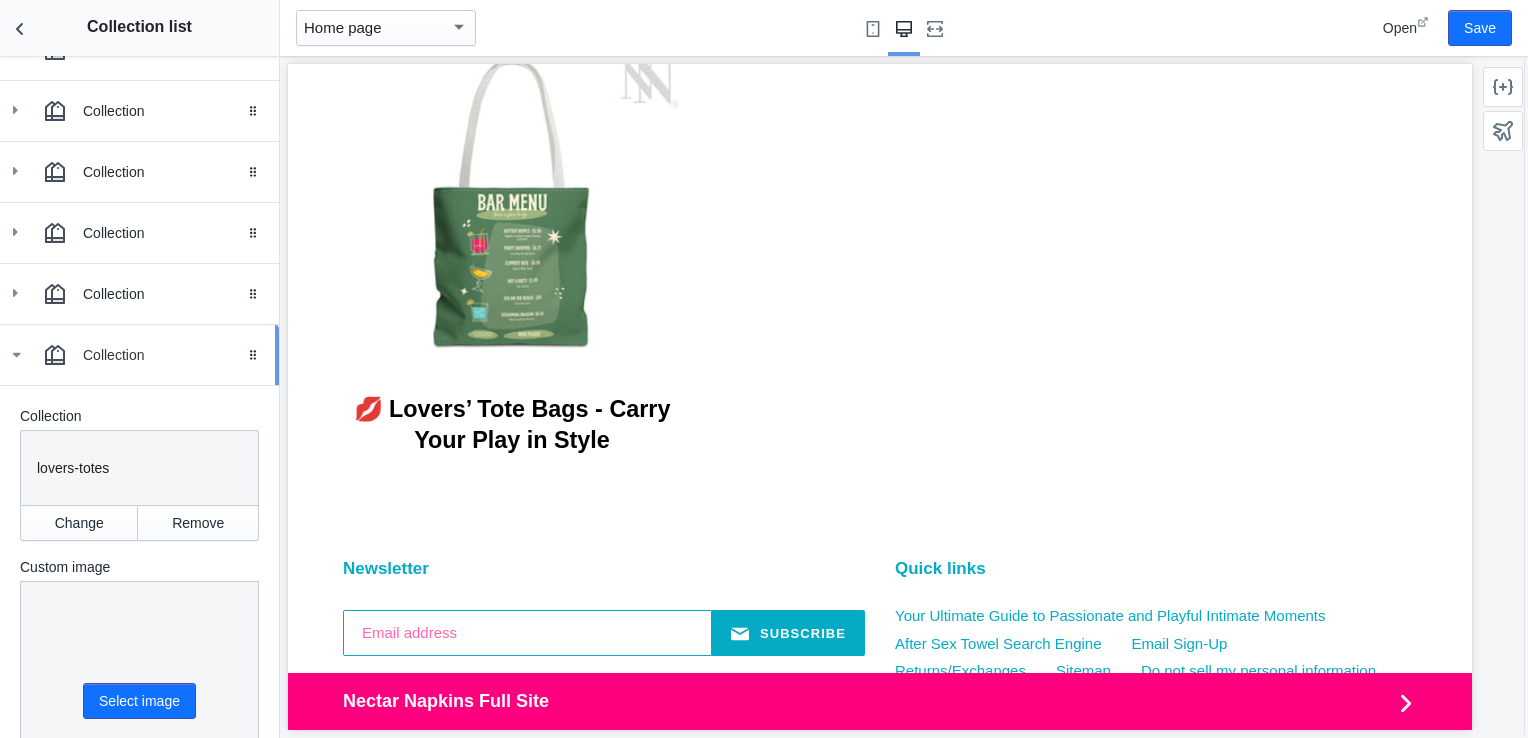 click 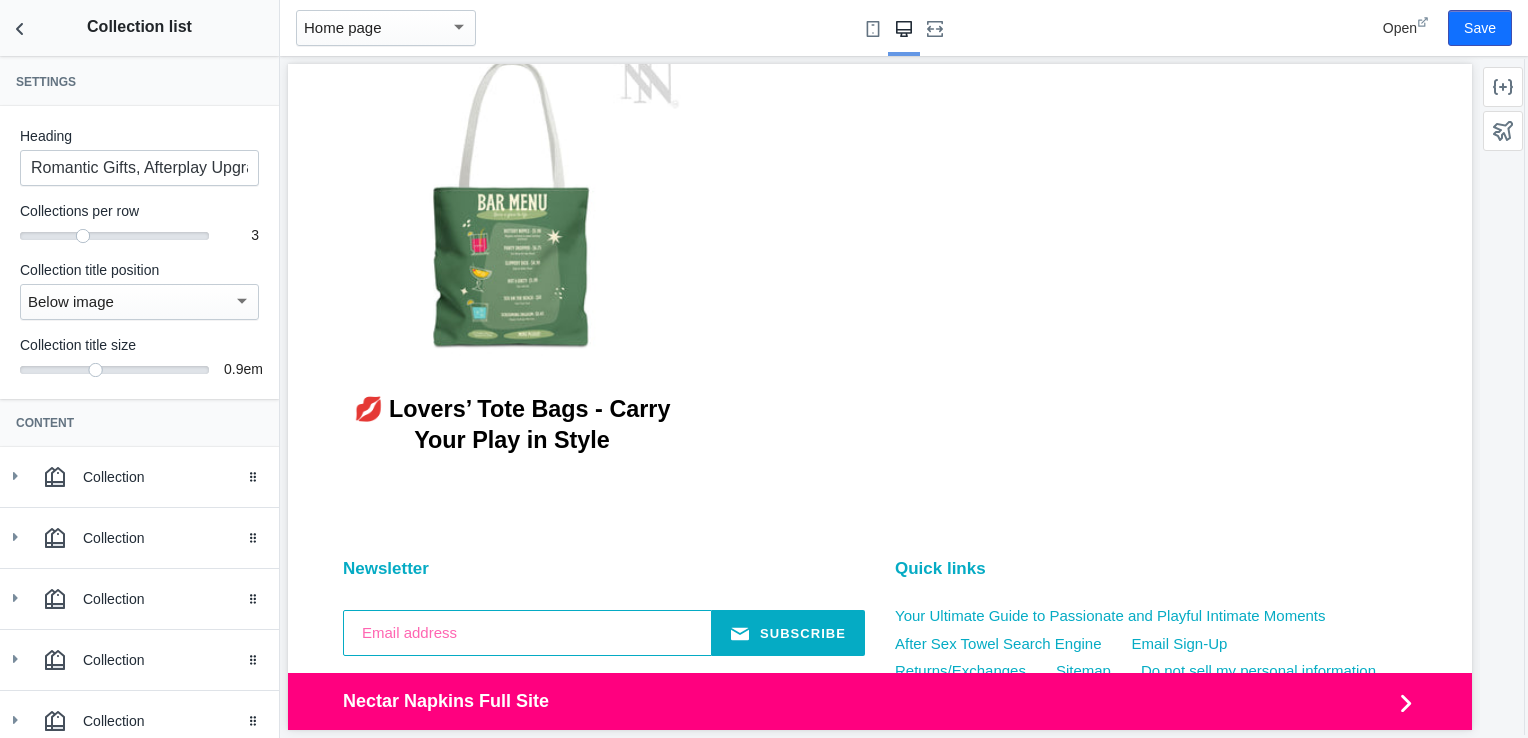 scroll, scrollTop: 288, scrollLeft: 0, axis: vertical 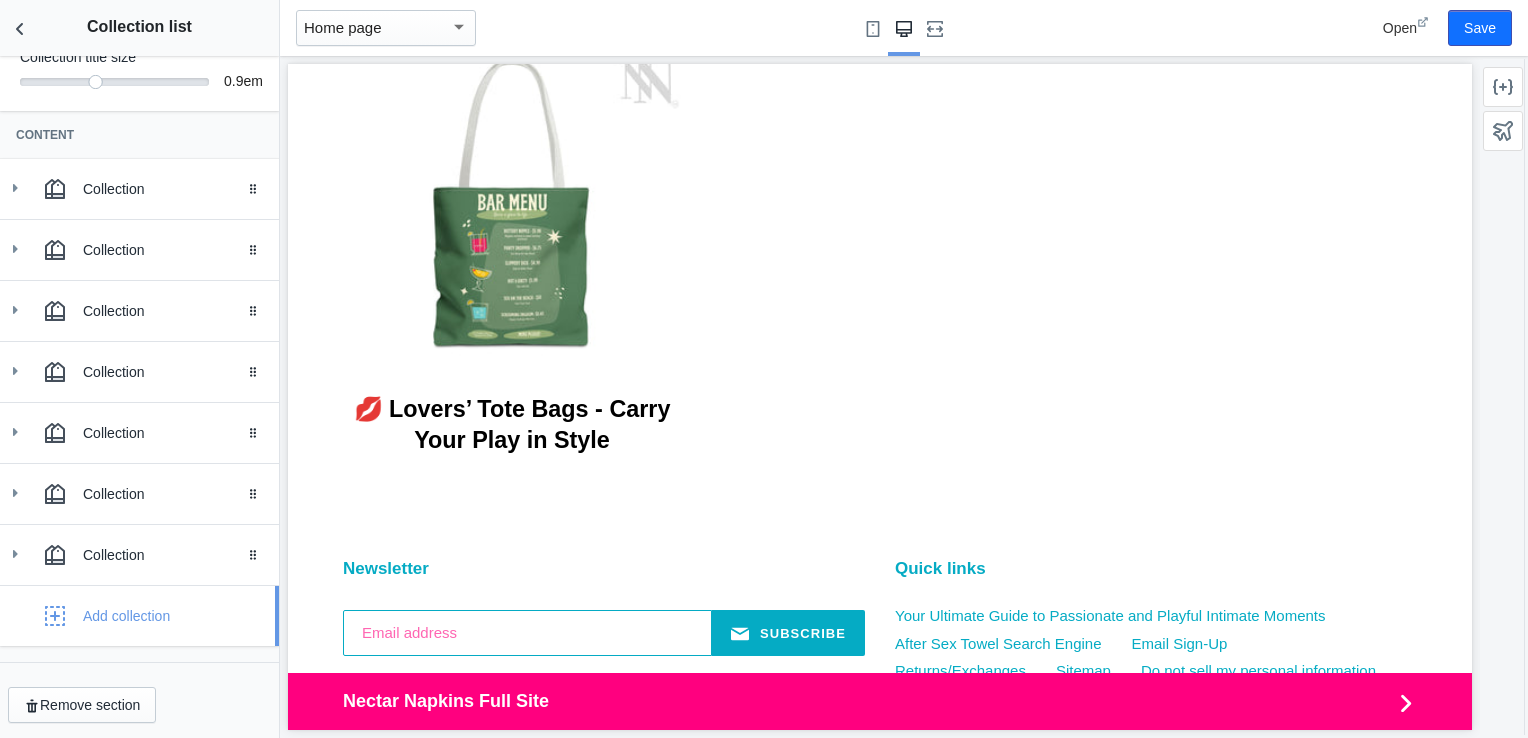 click on "Add collection" at bounding box center [126, 616] 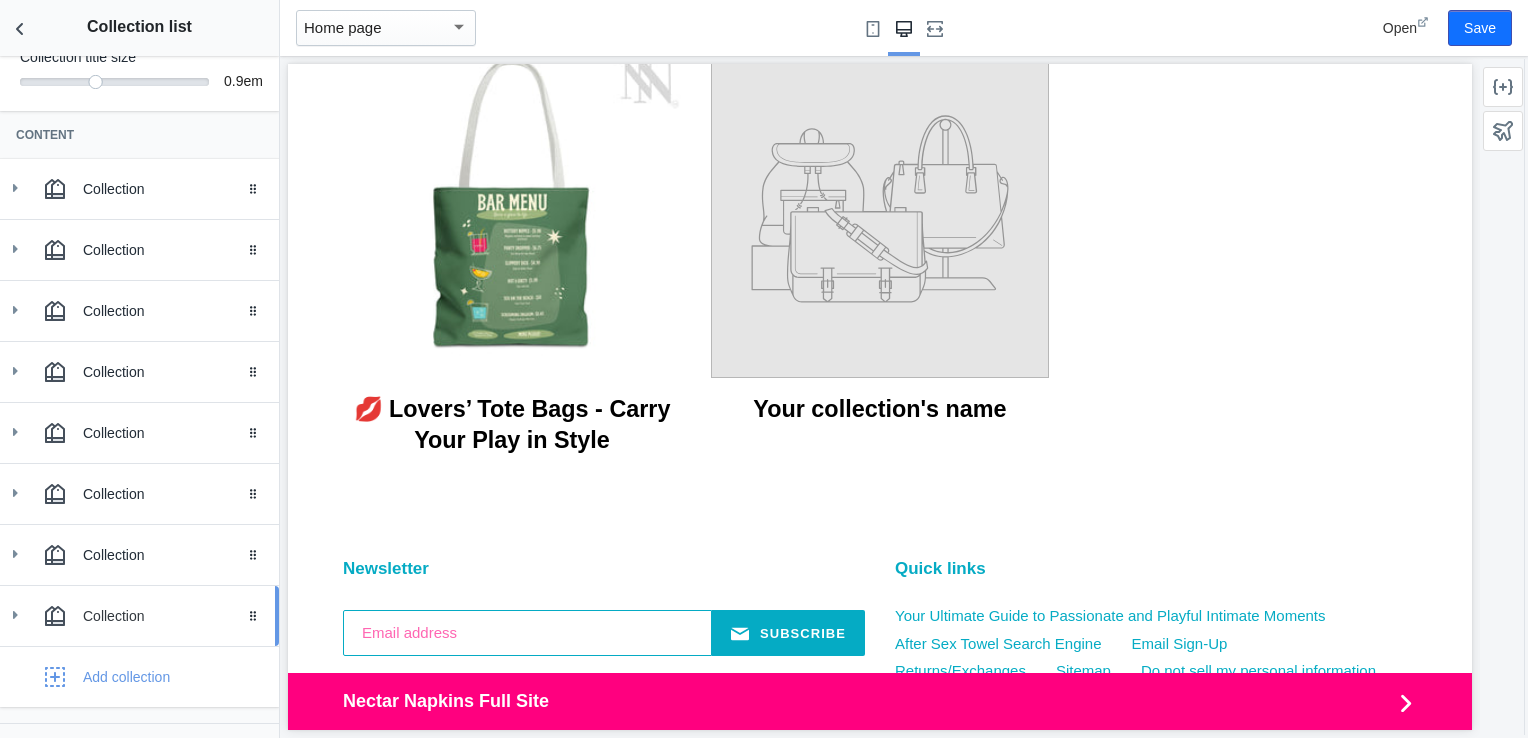 click 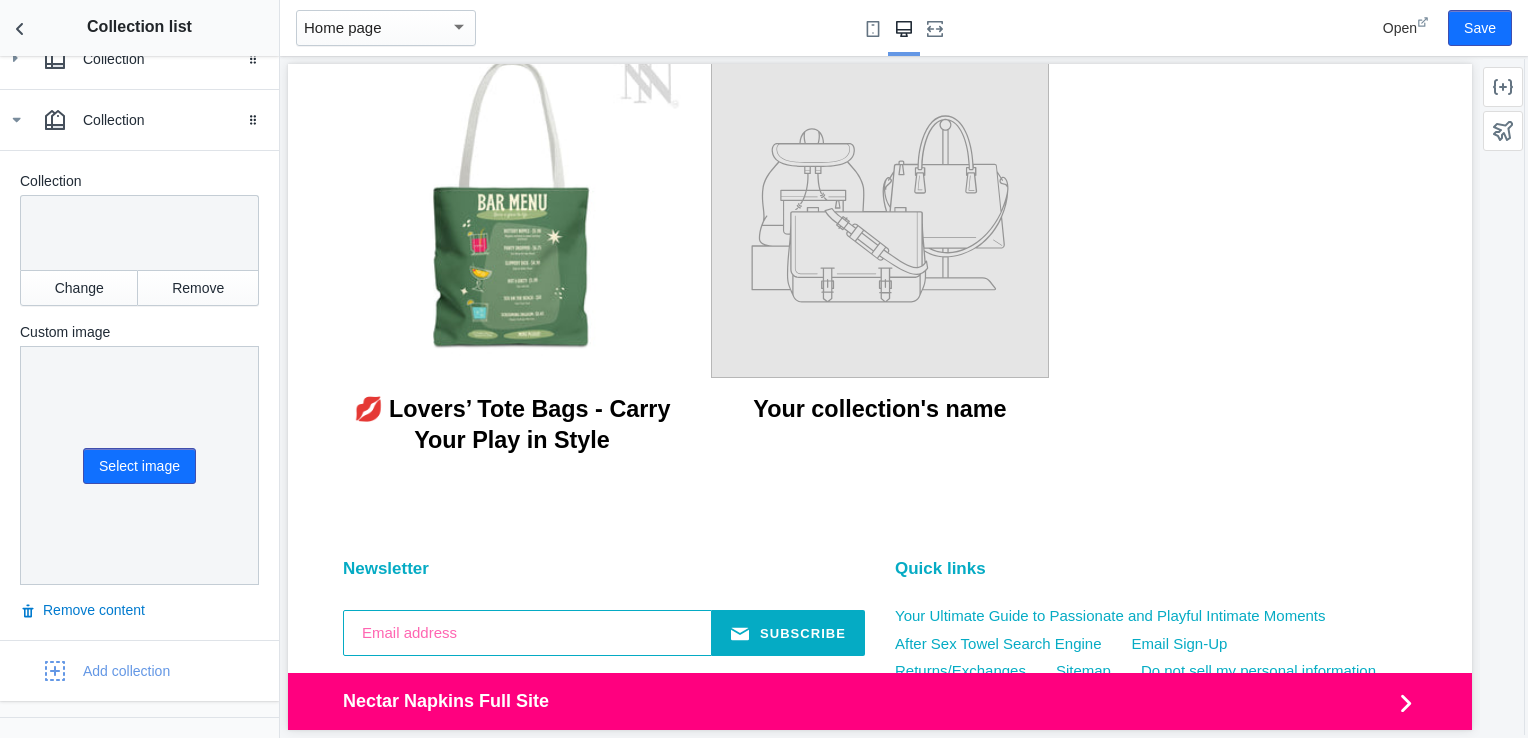 scroll, scrollTop: 787, scrollLeft: 0, axis: vertical 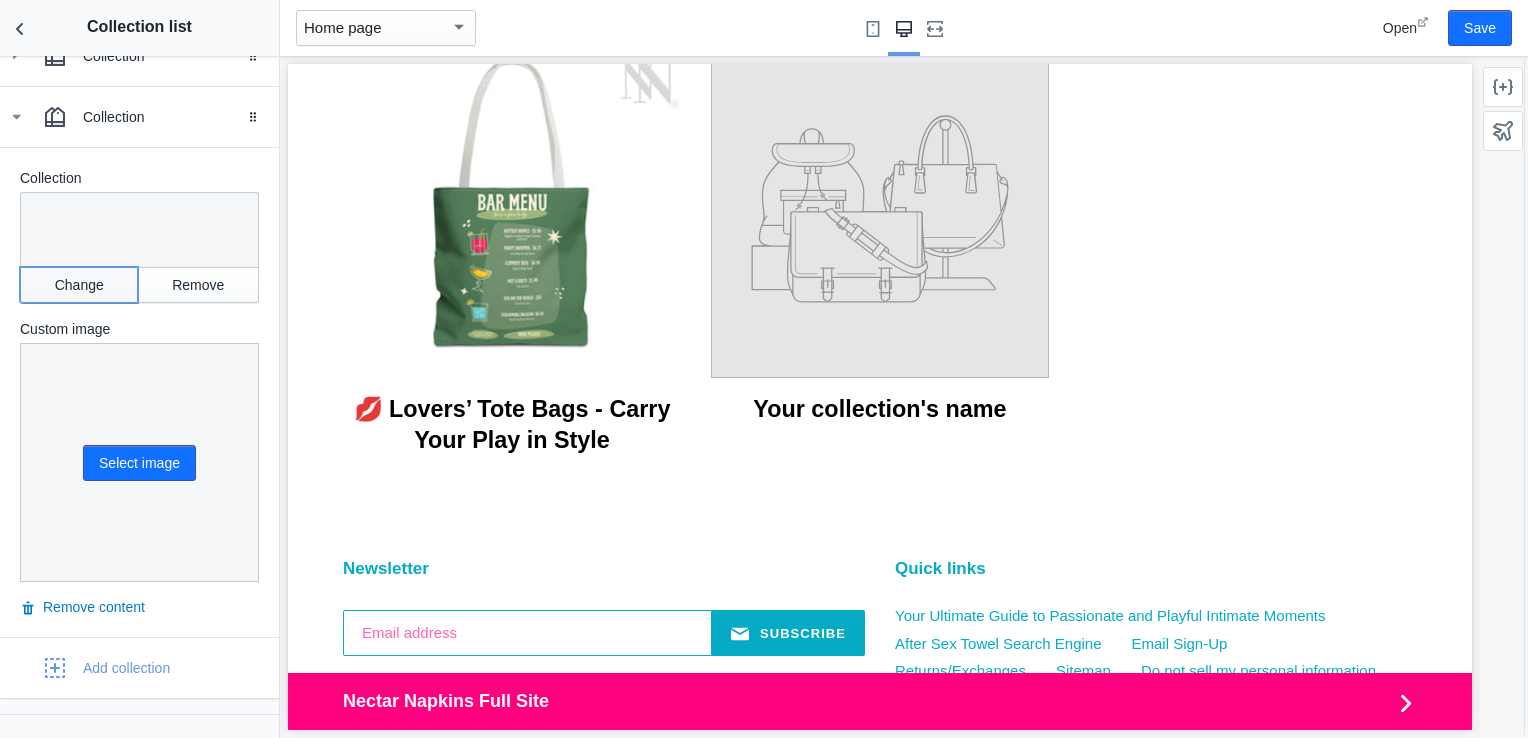 click on "Change" at bounding box center [79, 285] 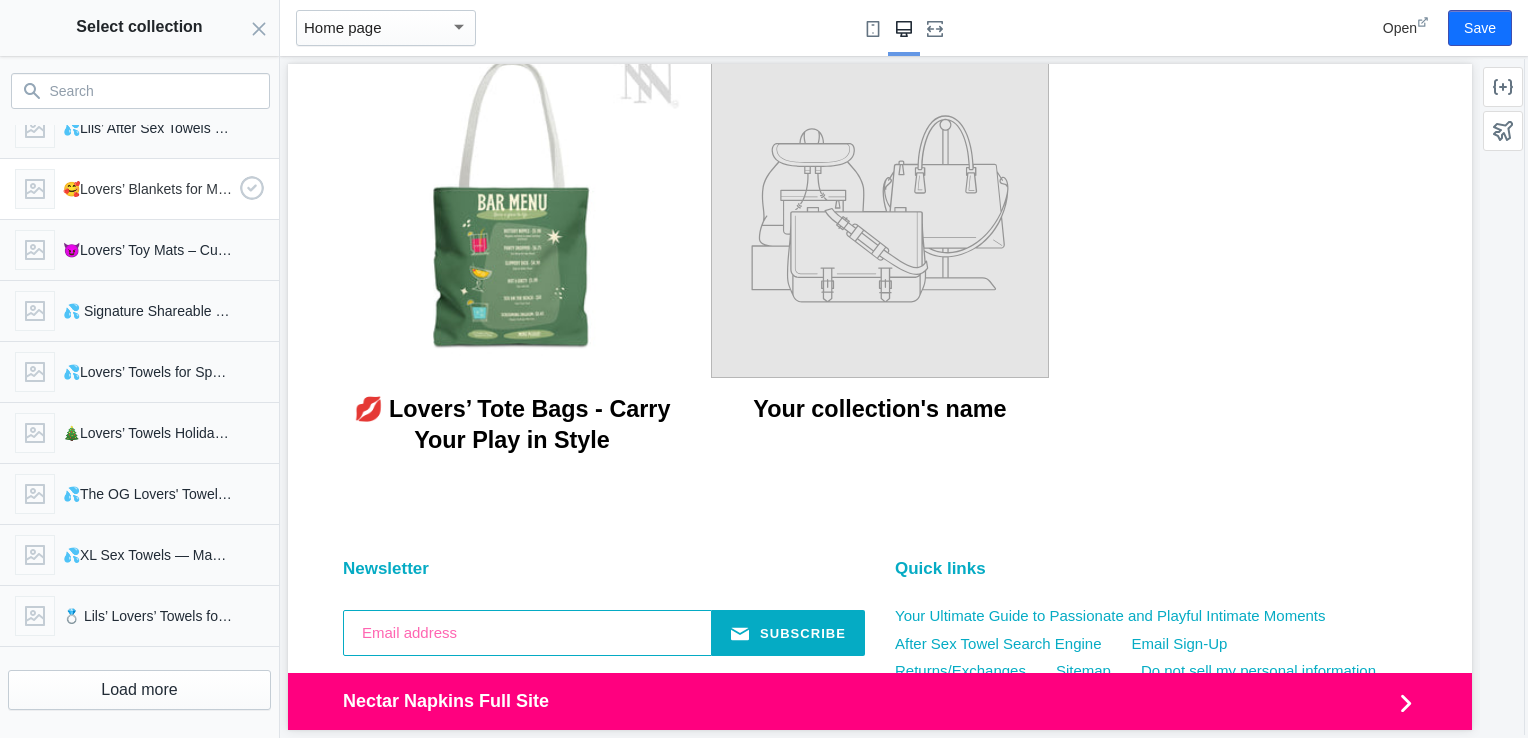 scroll, scrollTop: 153, scrollLeft: 0, axis: vertical 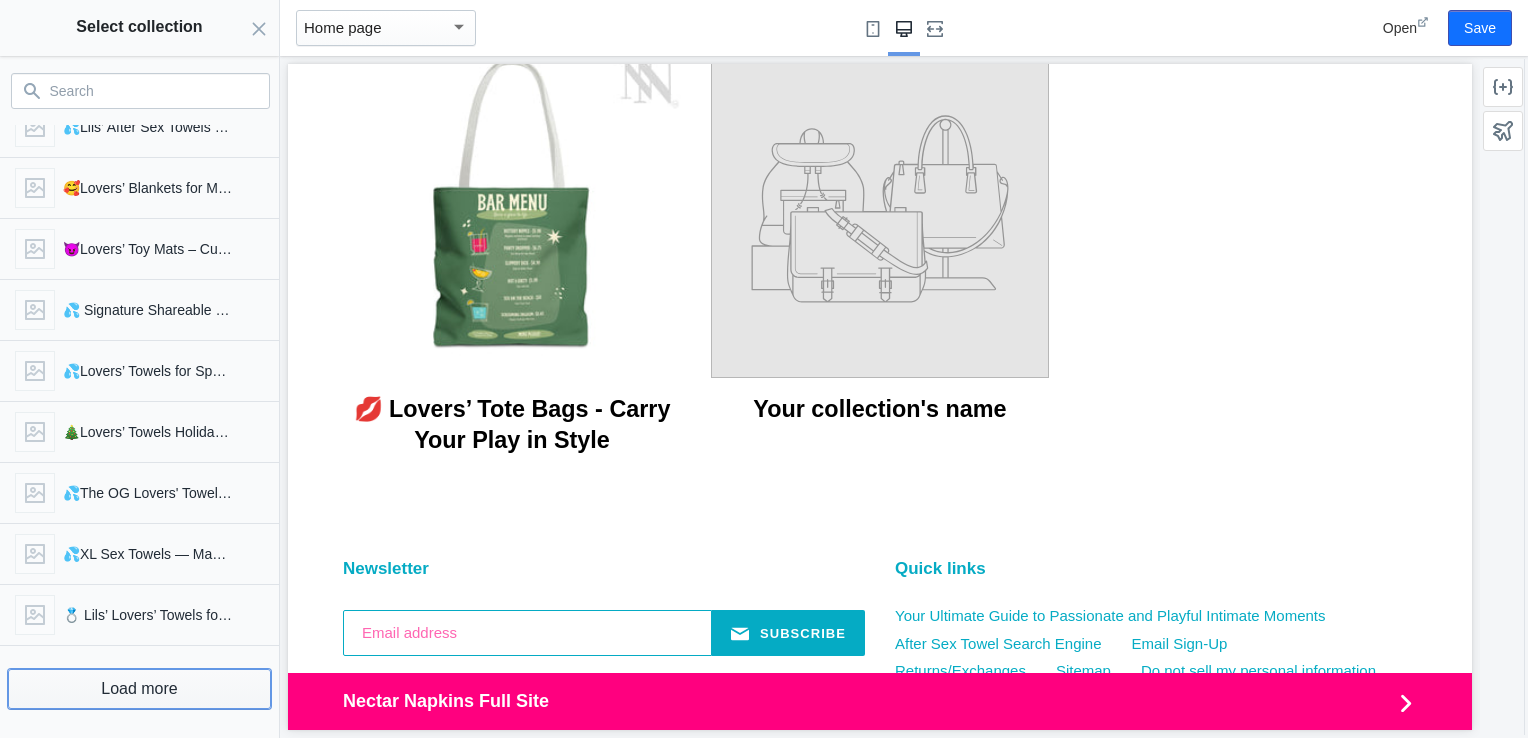 click on "Load more" at bounding box center [139, 689] 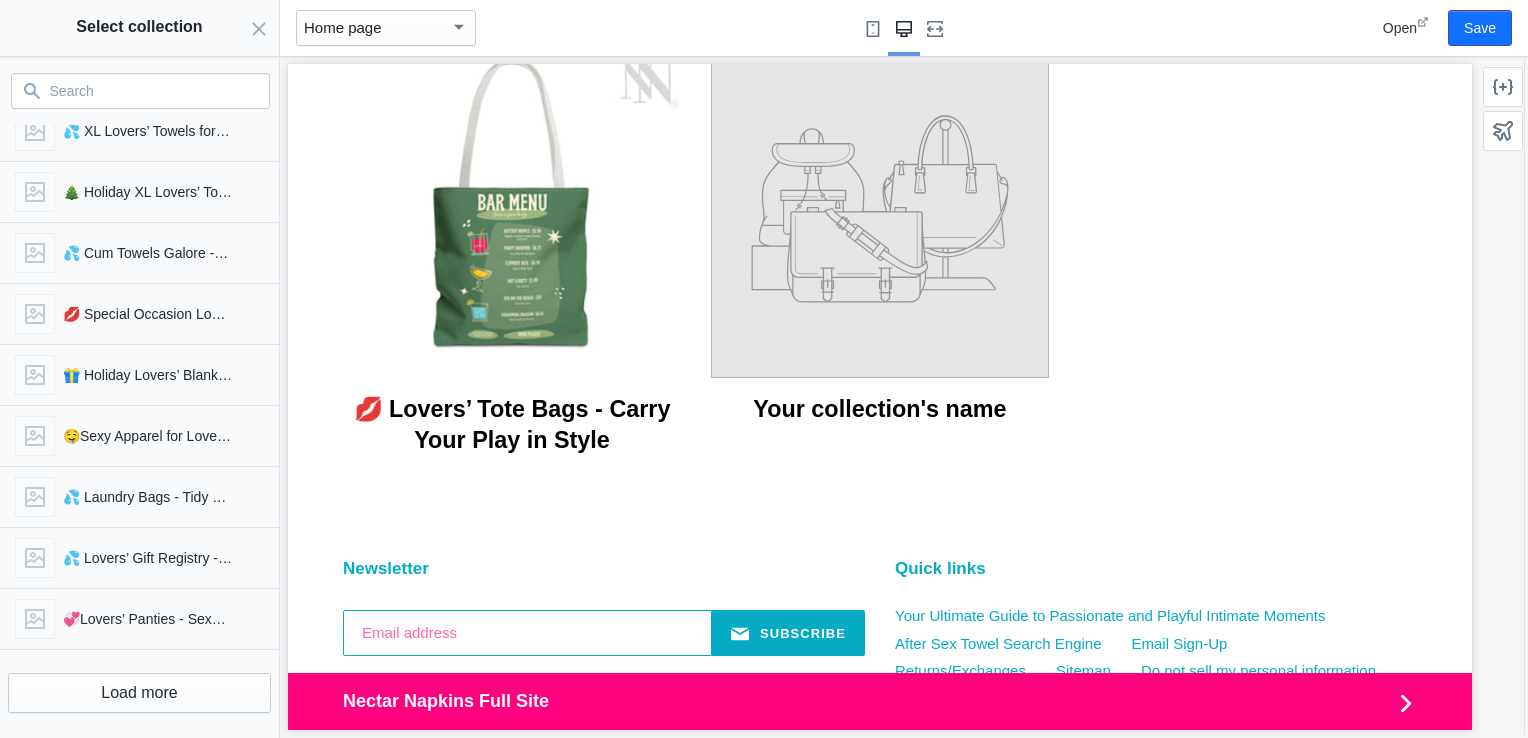 scroll, scrollTop: 761, scrollLeft: 0, axis: vertical 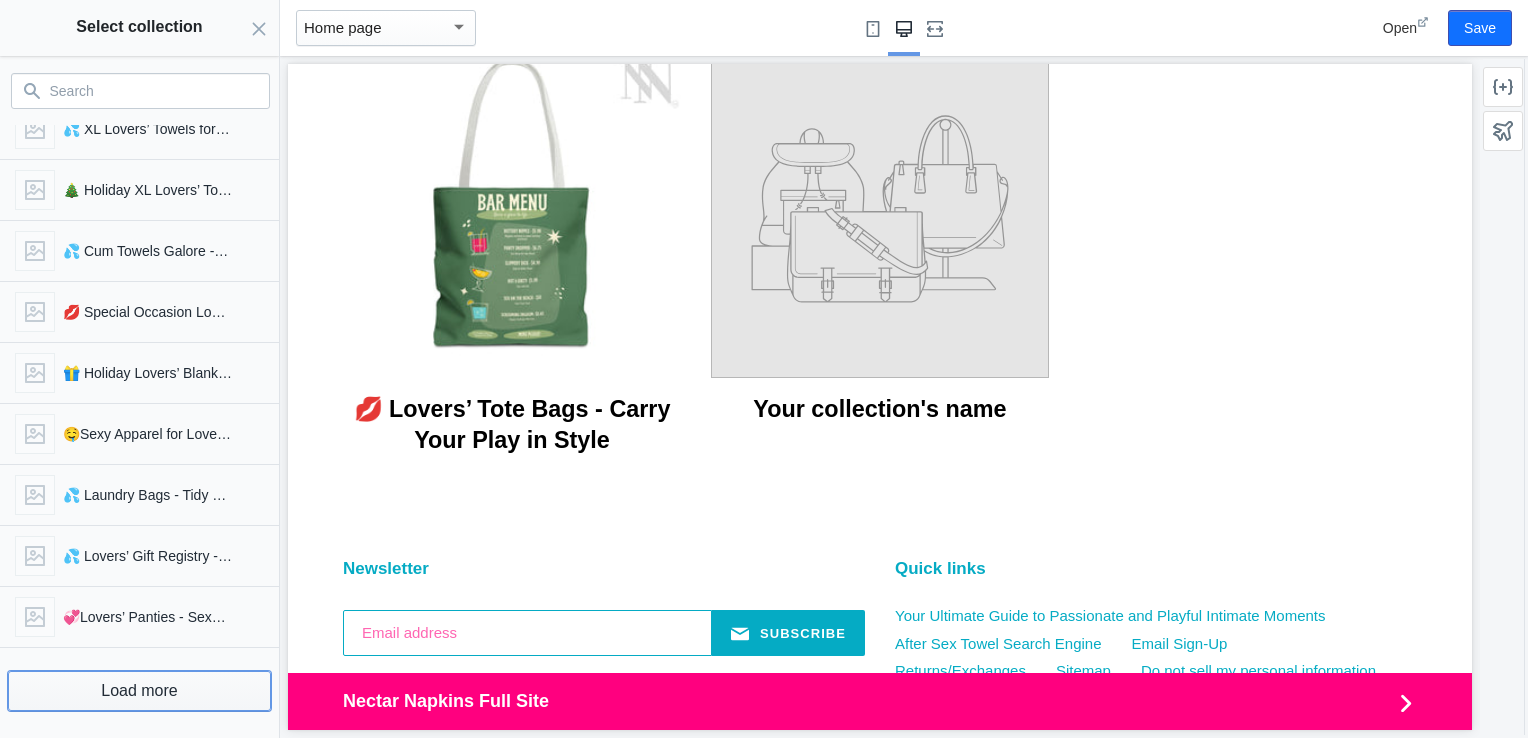 click on "Load more" at bounding box center (139, 691) 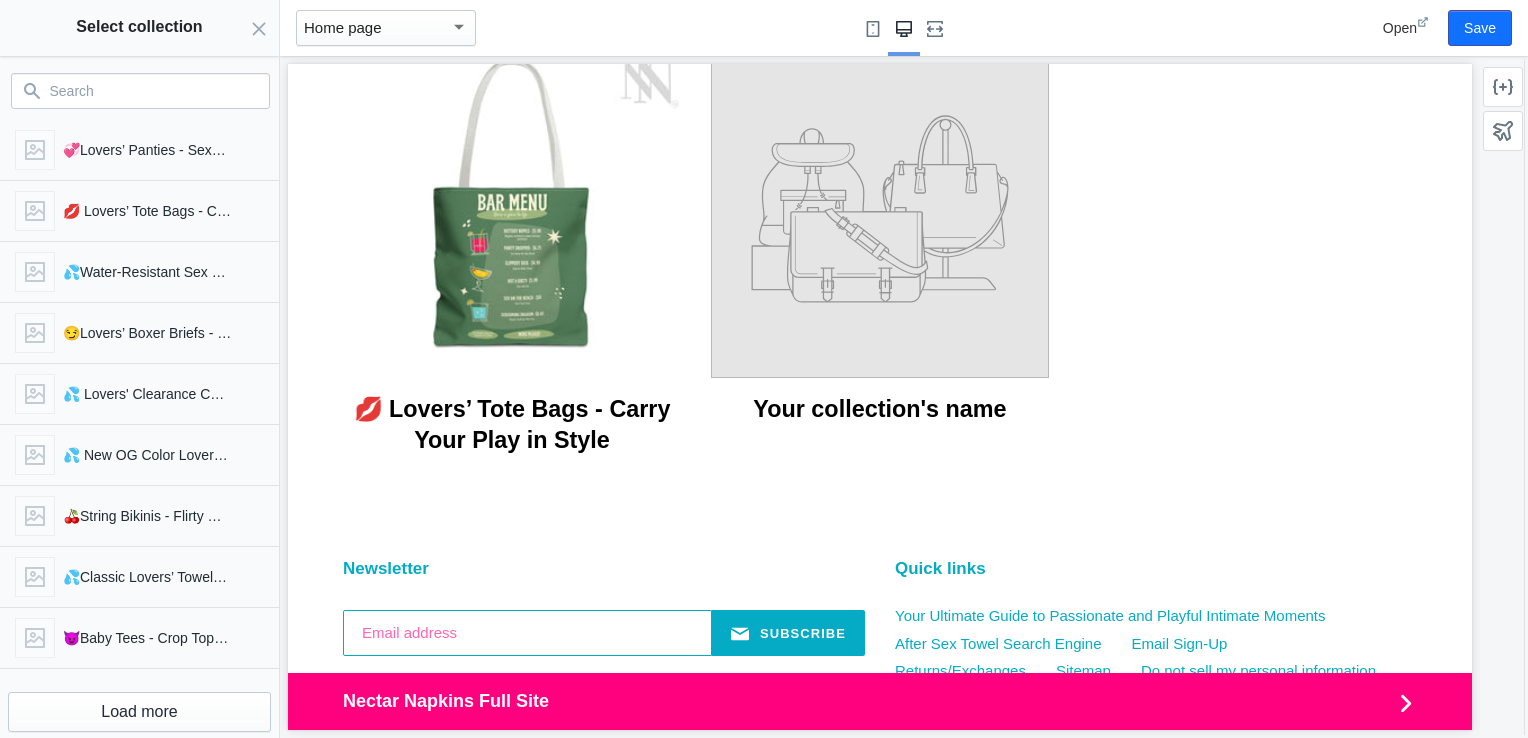 scroll, scrollTop: 1248, scrollLeft: 0, axis: vertical 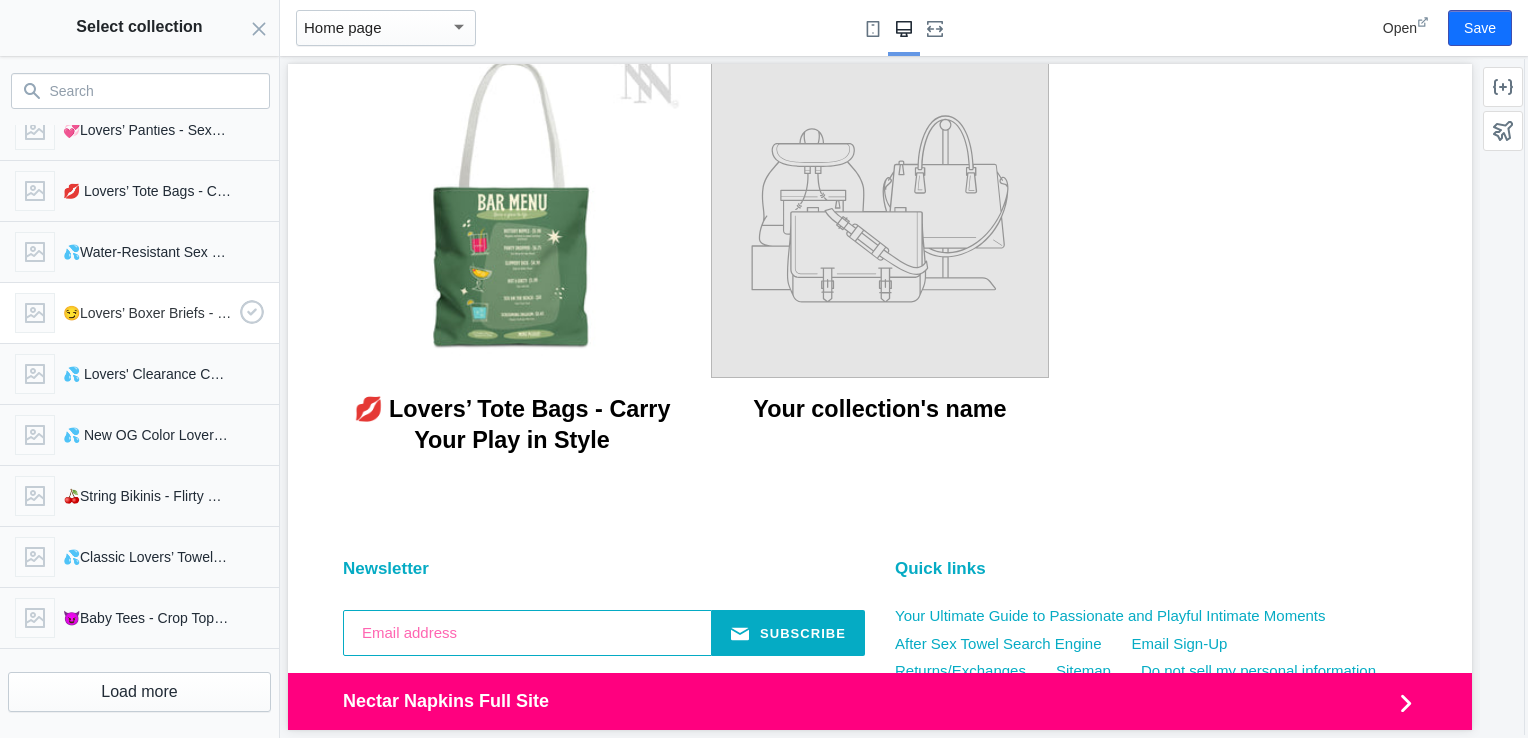 click on "😏Lovers’ Boxer Briefs - Sexy Men’s Underwear That Makes a Statement" at bounding box center [135, 309] 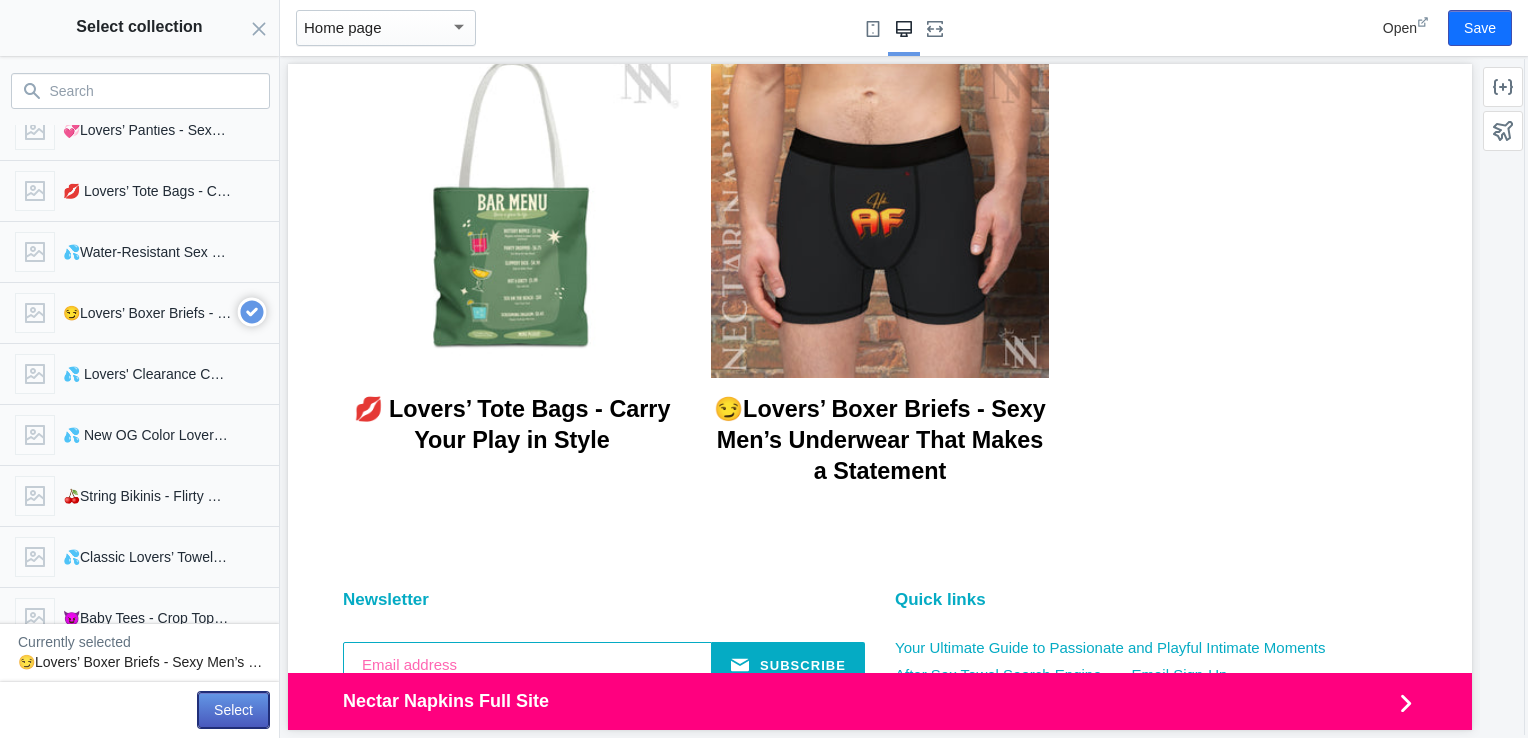 click on "Select" at bounding box center (233, 710) 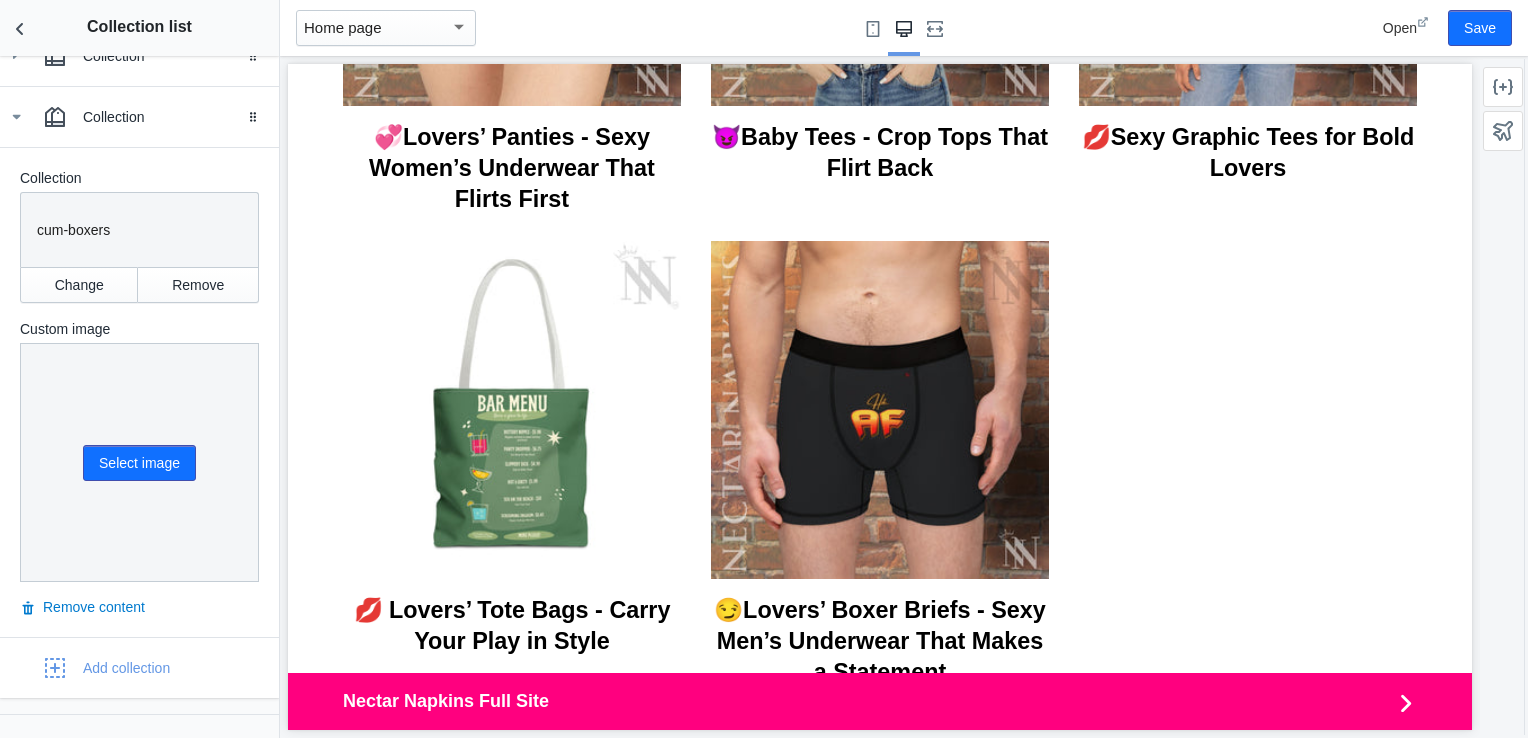 scroll, scrollTop: 1984, scrollLeft: 0, axis: vertical 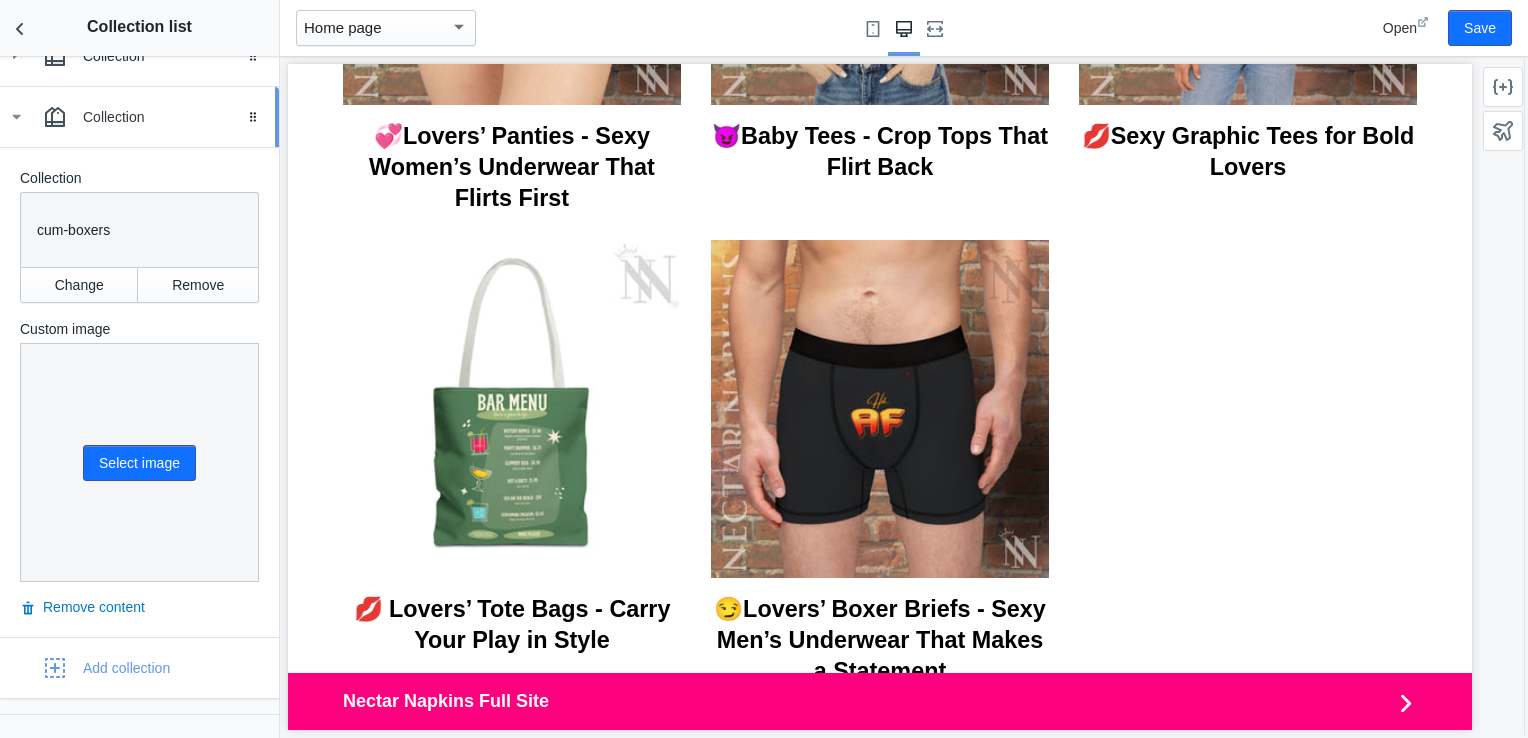 click 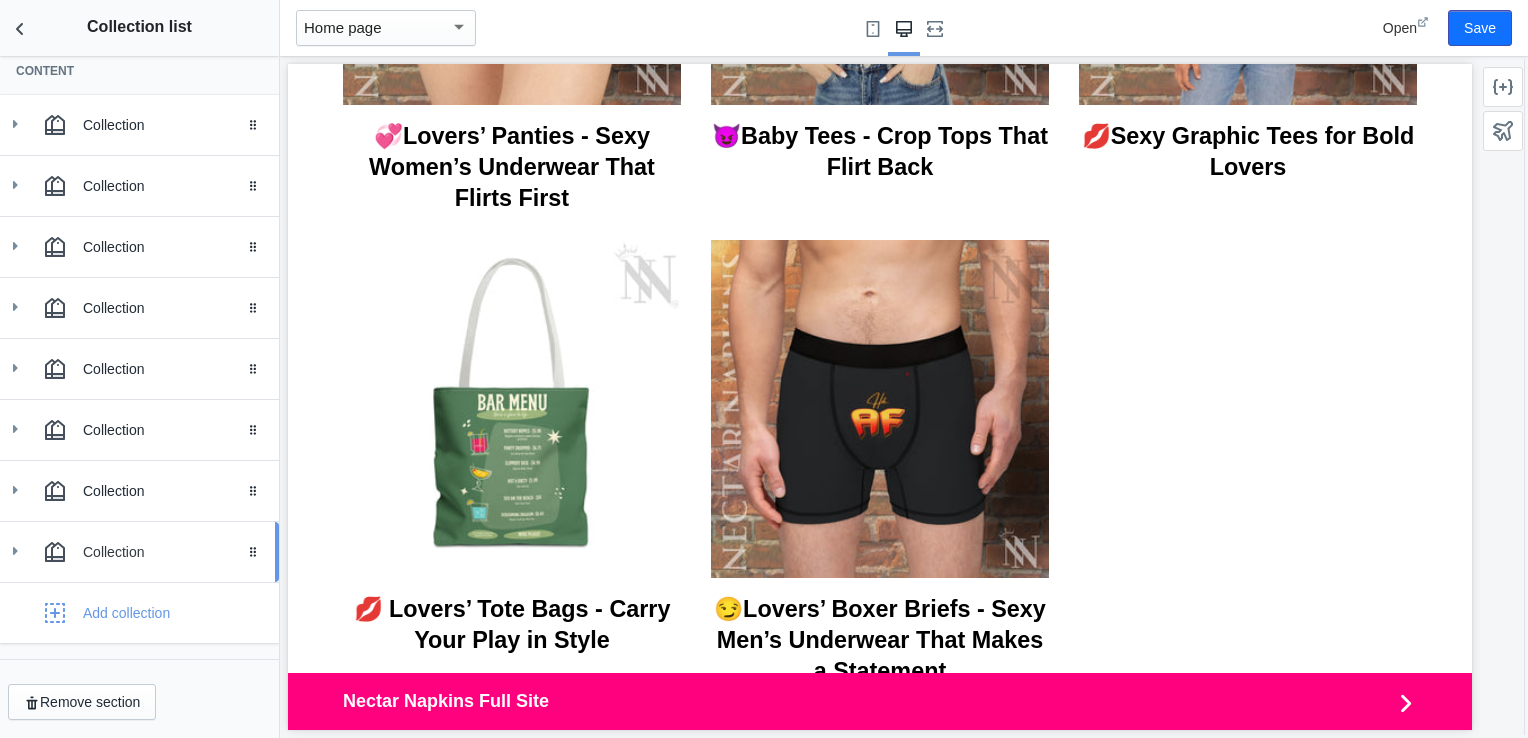 scroll, scrollTop: 348, scrollLeft: 0, axis: vertical 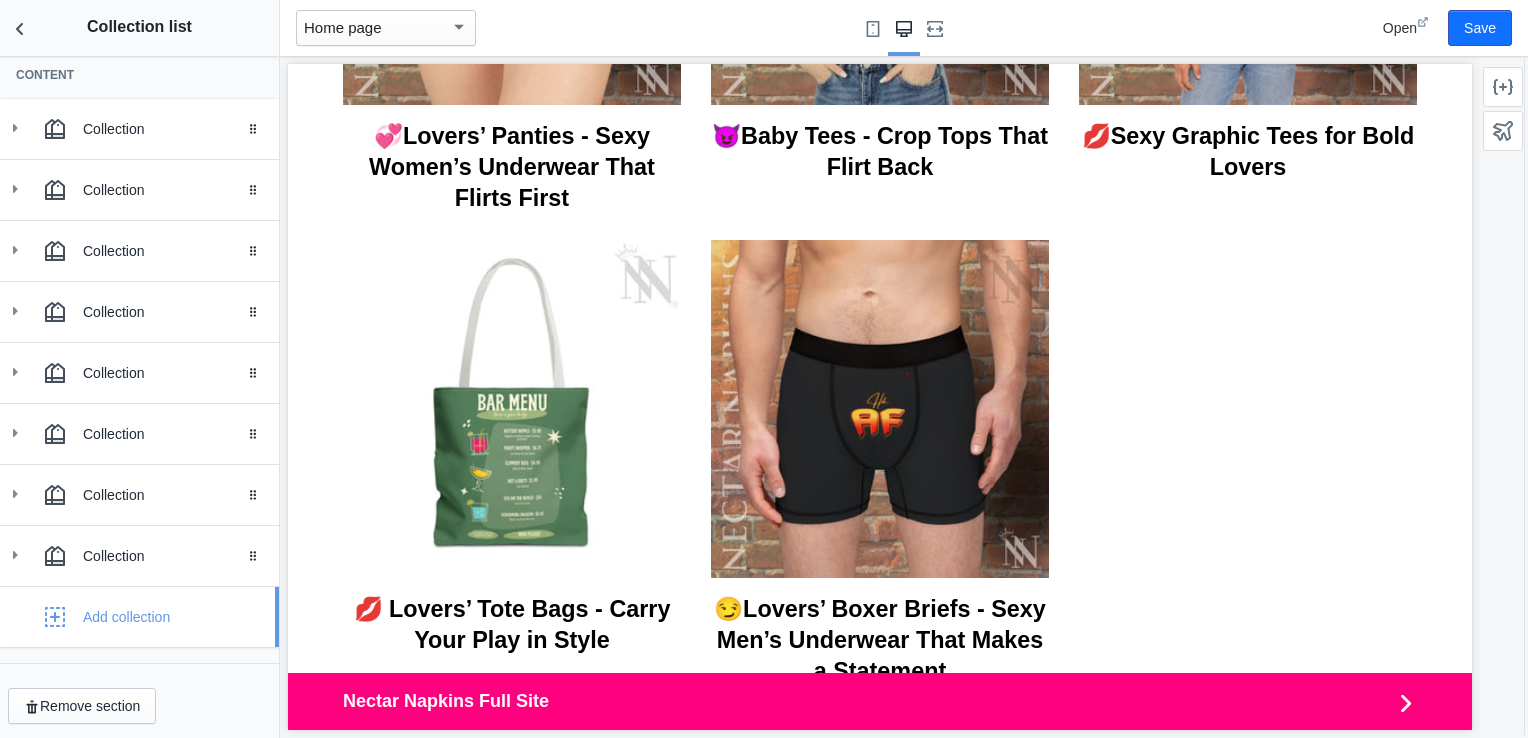click on "Add collection" at bounding box center (126, 617) 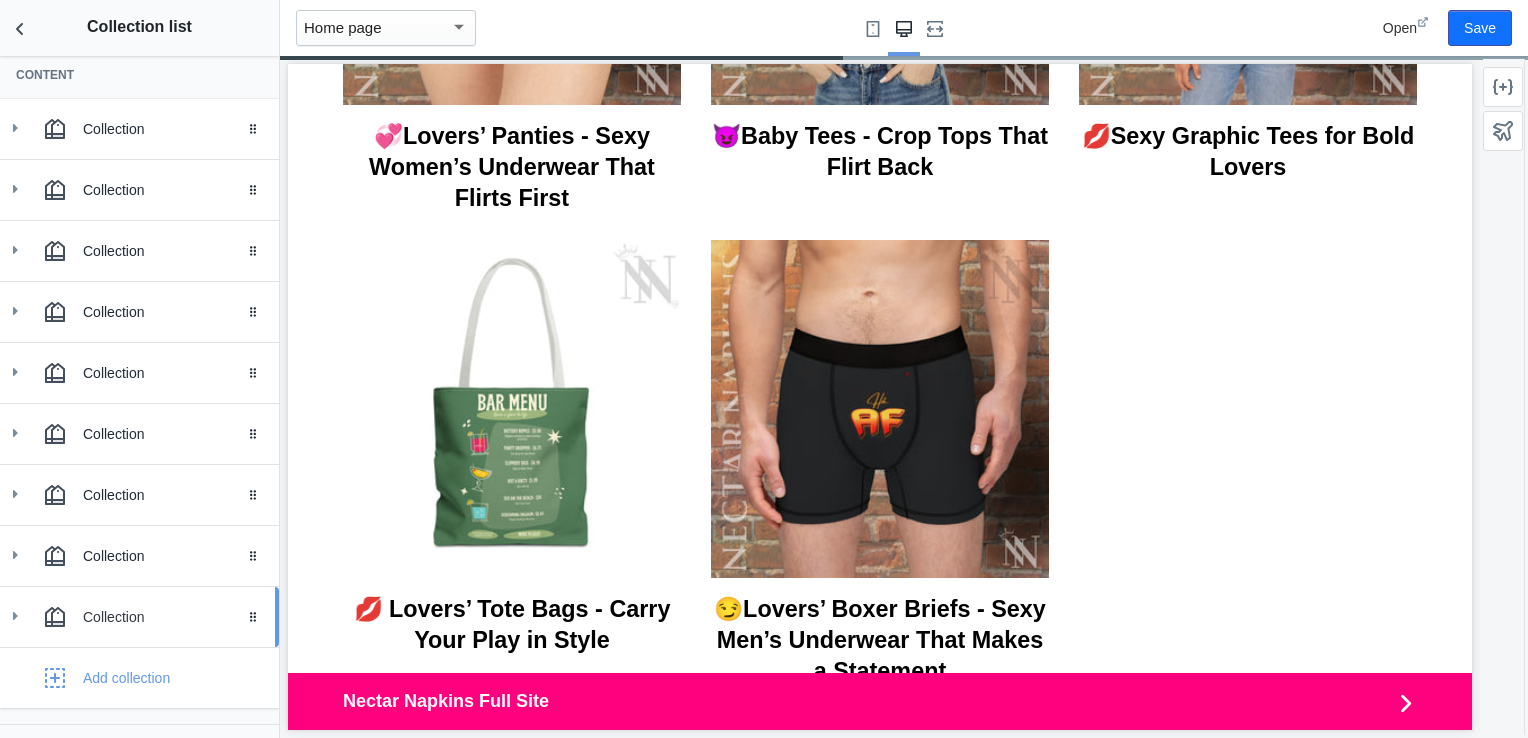 click 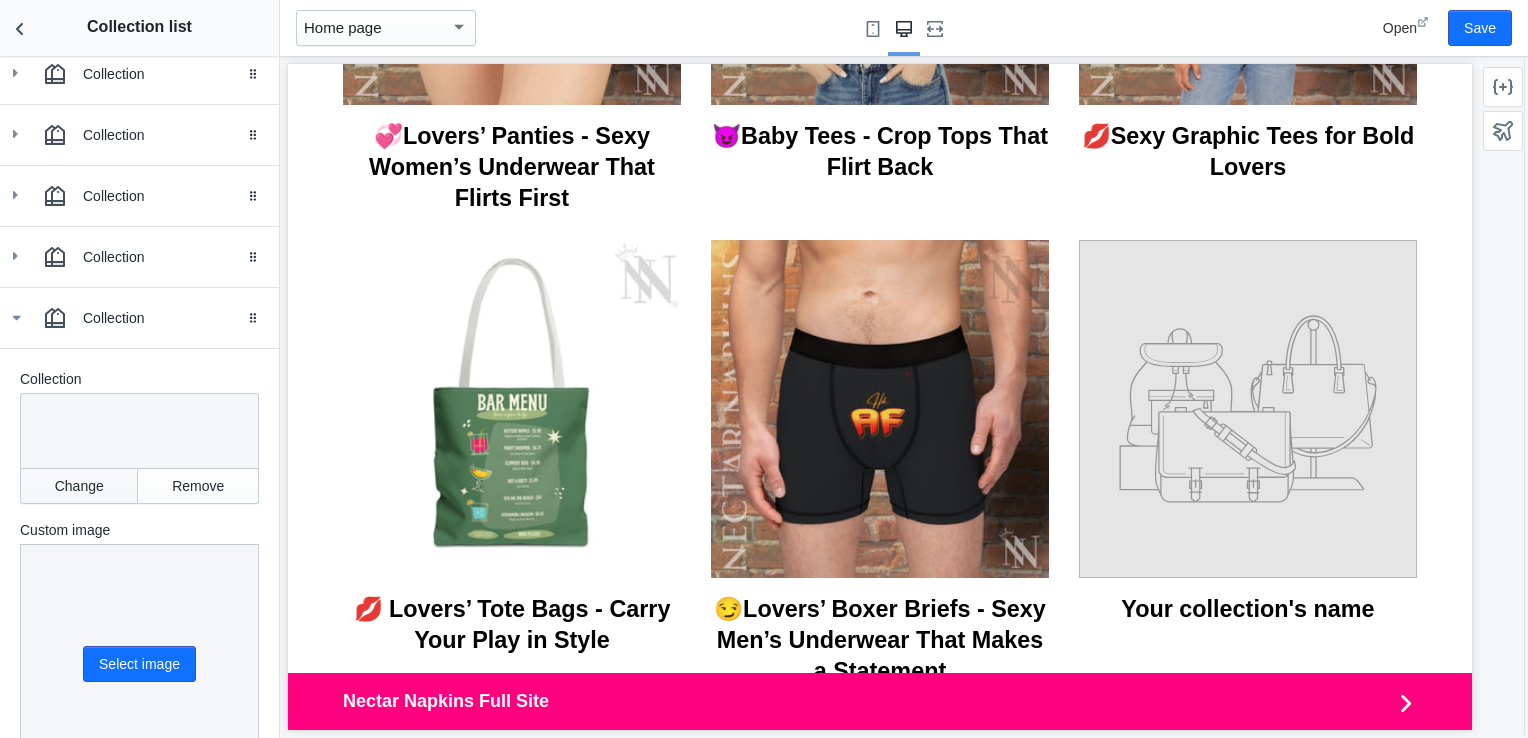 scroll, scrollTop: 648, scrollLeft: 0, axis: vertical 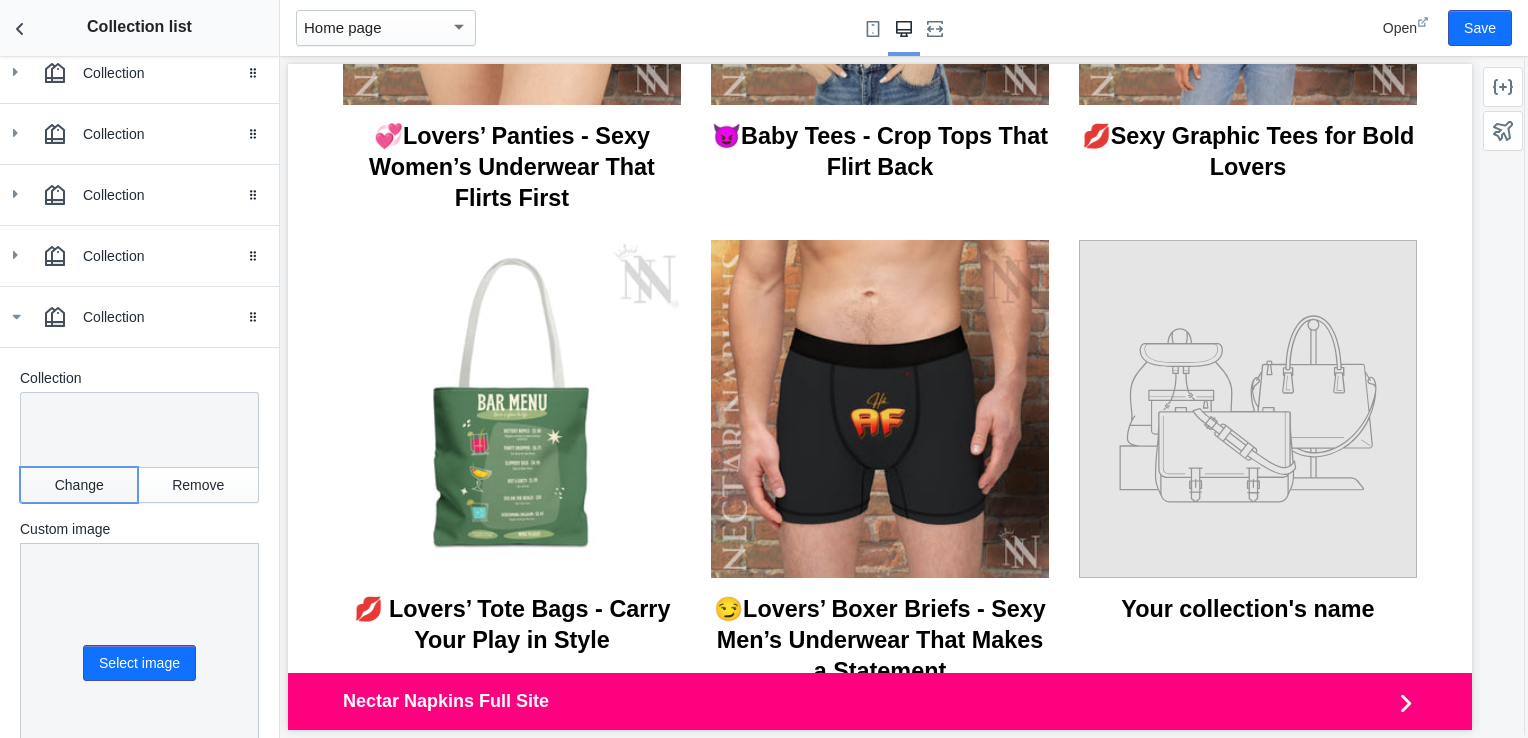 click on "Change" at bounding box center [79, 485] 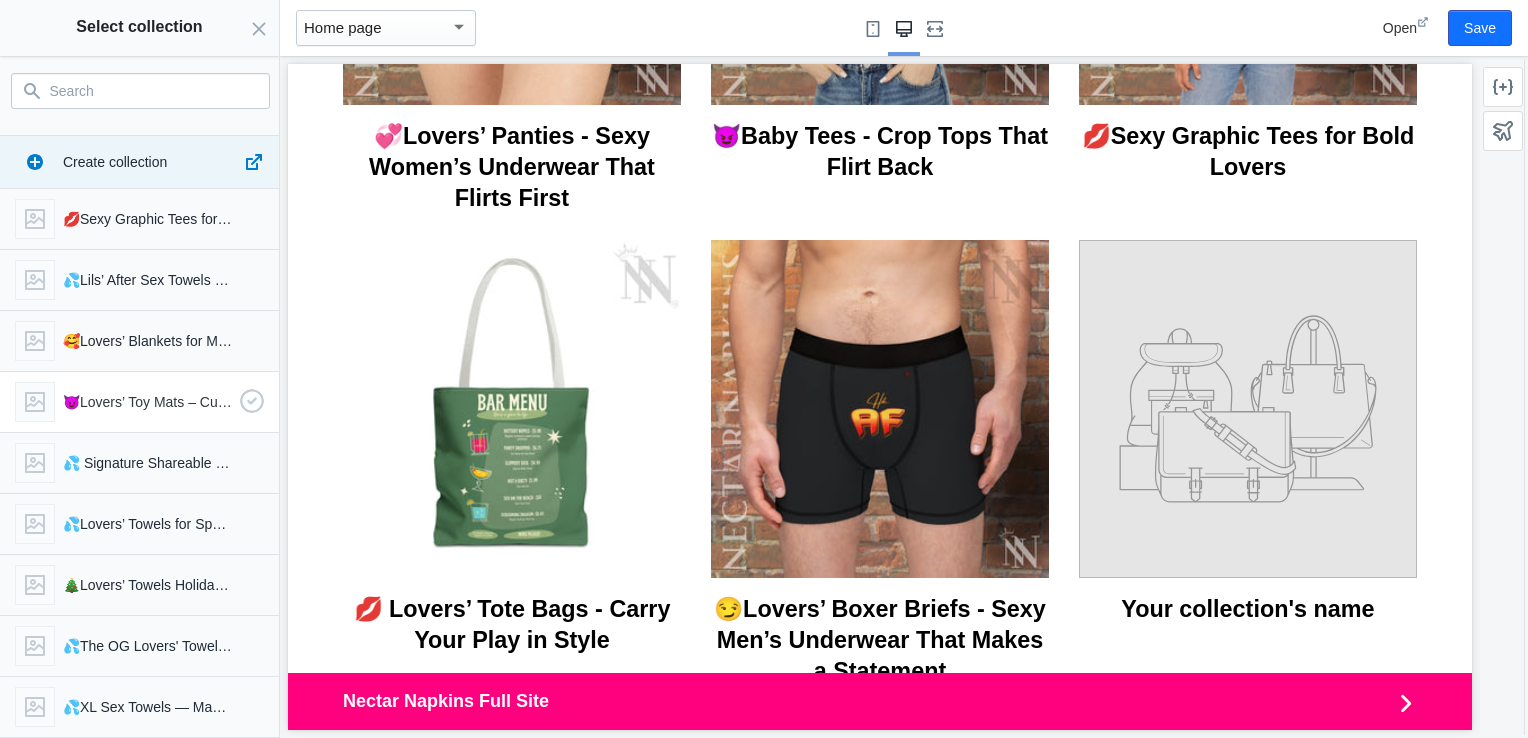 click on "😈Lovers’ Toy Mats – Cute, and Chaos-Ready" at bounding box center (147, 402) 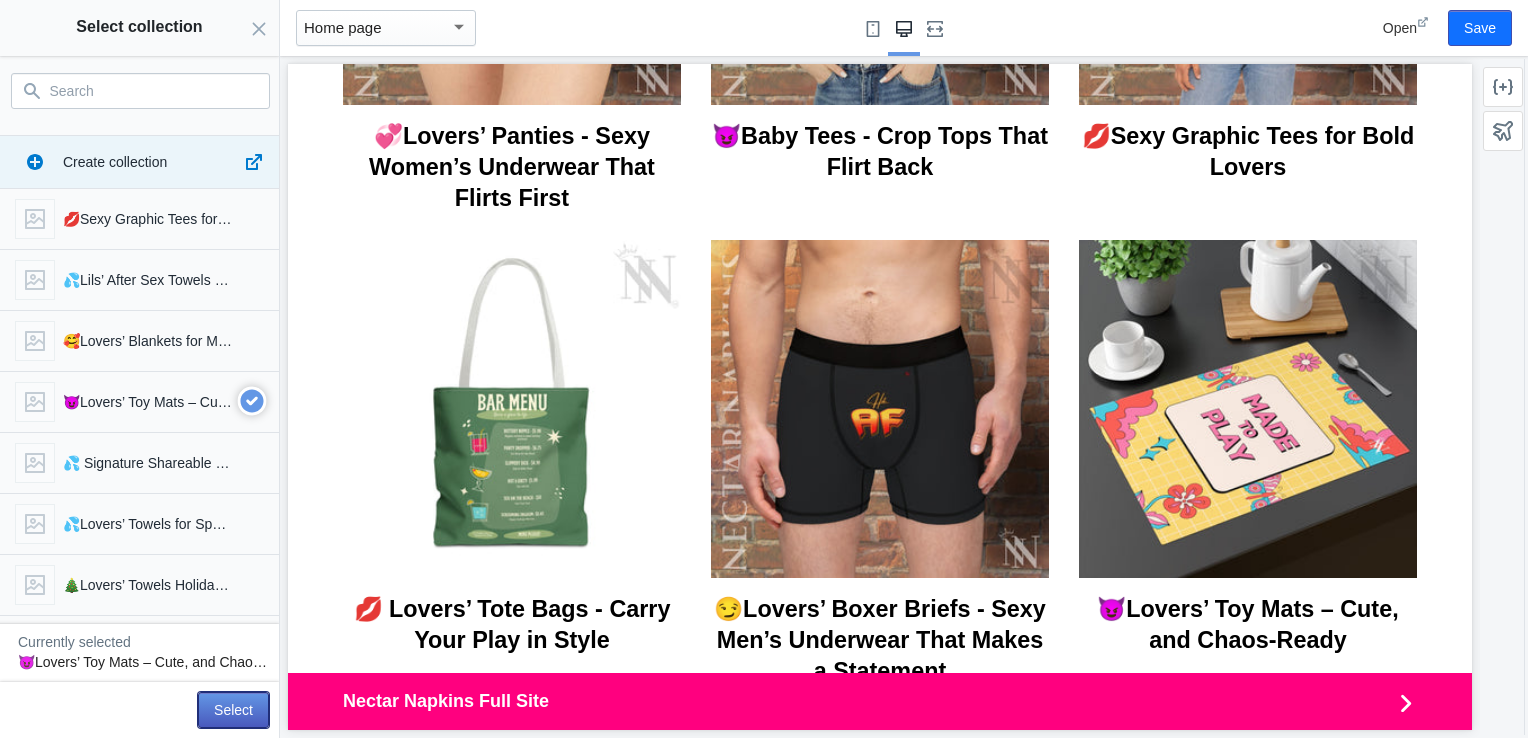 click on "Select" at bounding box center [233, 710] 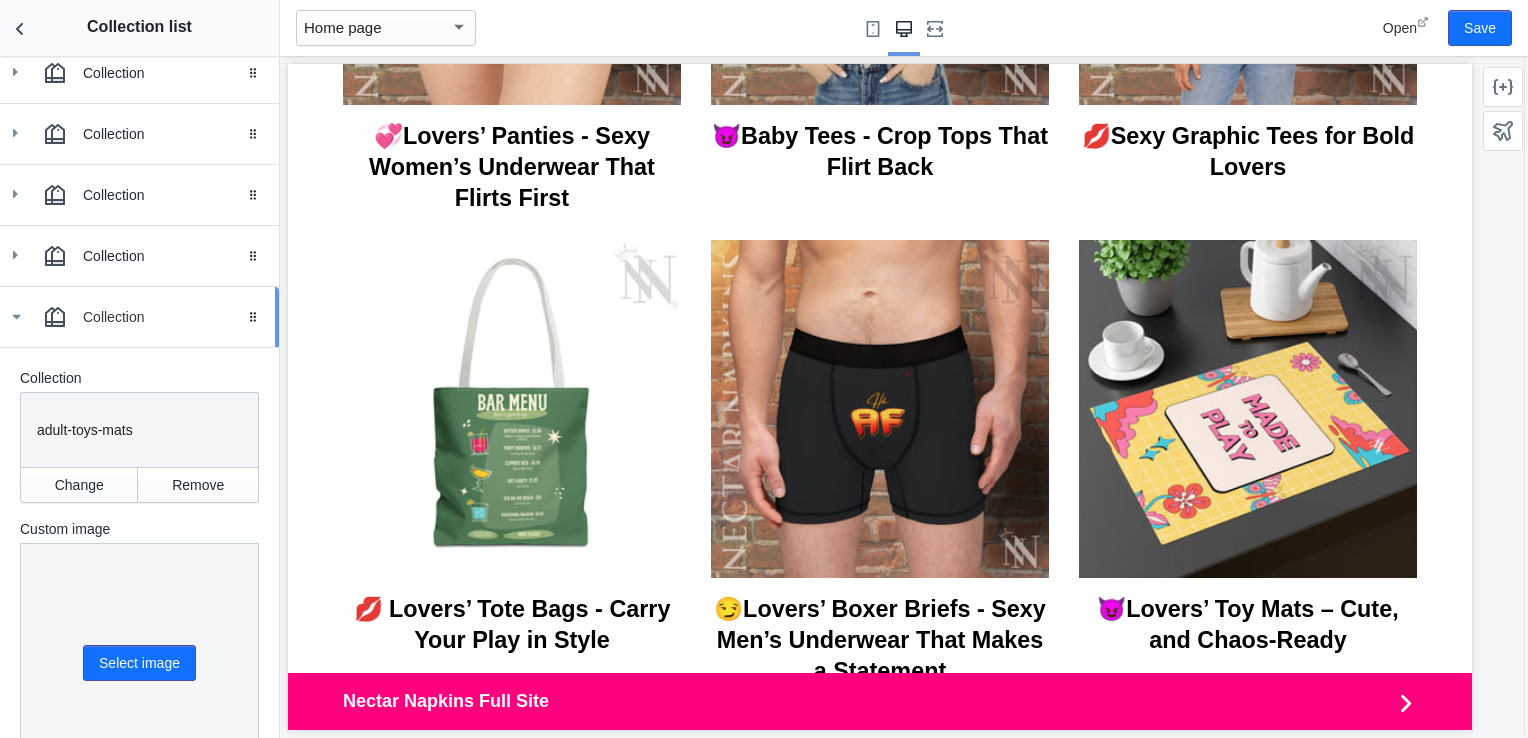 click 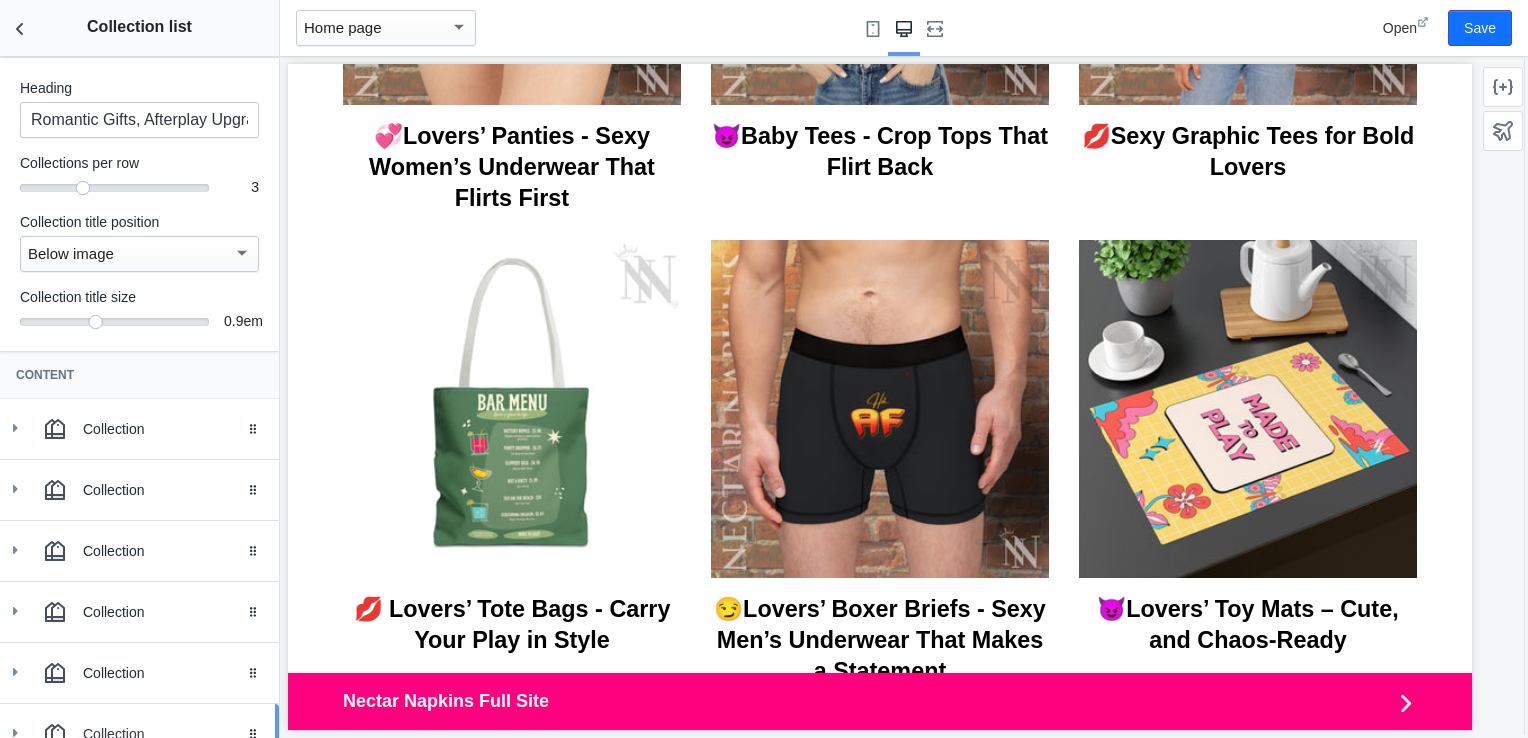 scroll, scrollTop: 0, scrollLeft: 0, axis: both 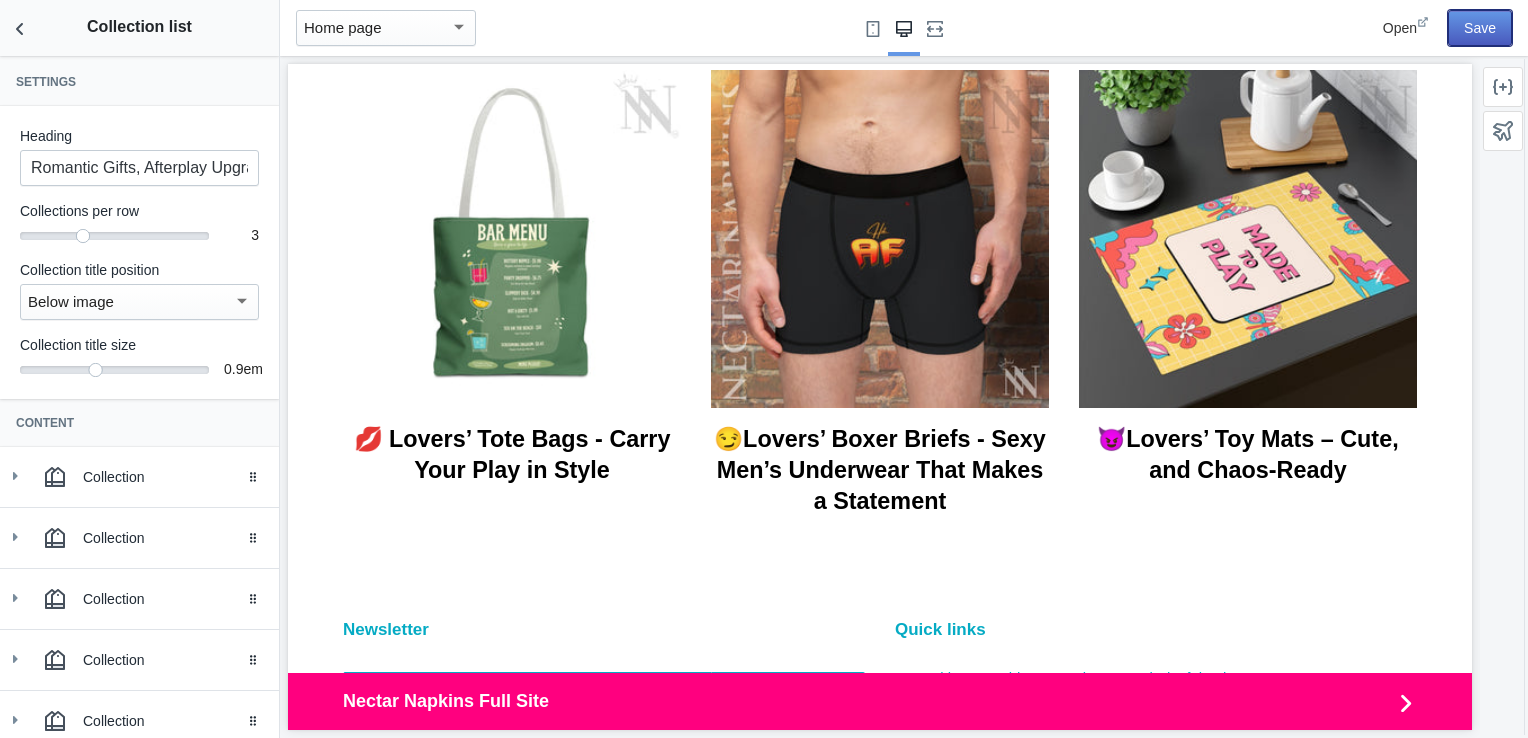 click on "Save" at bounding box center (1480, 28) 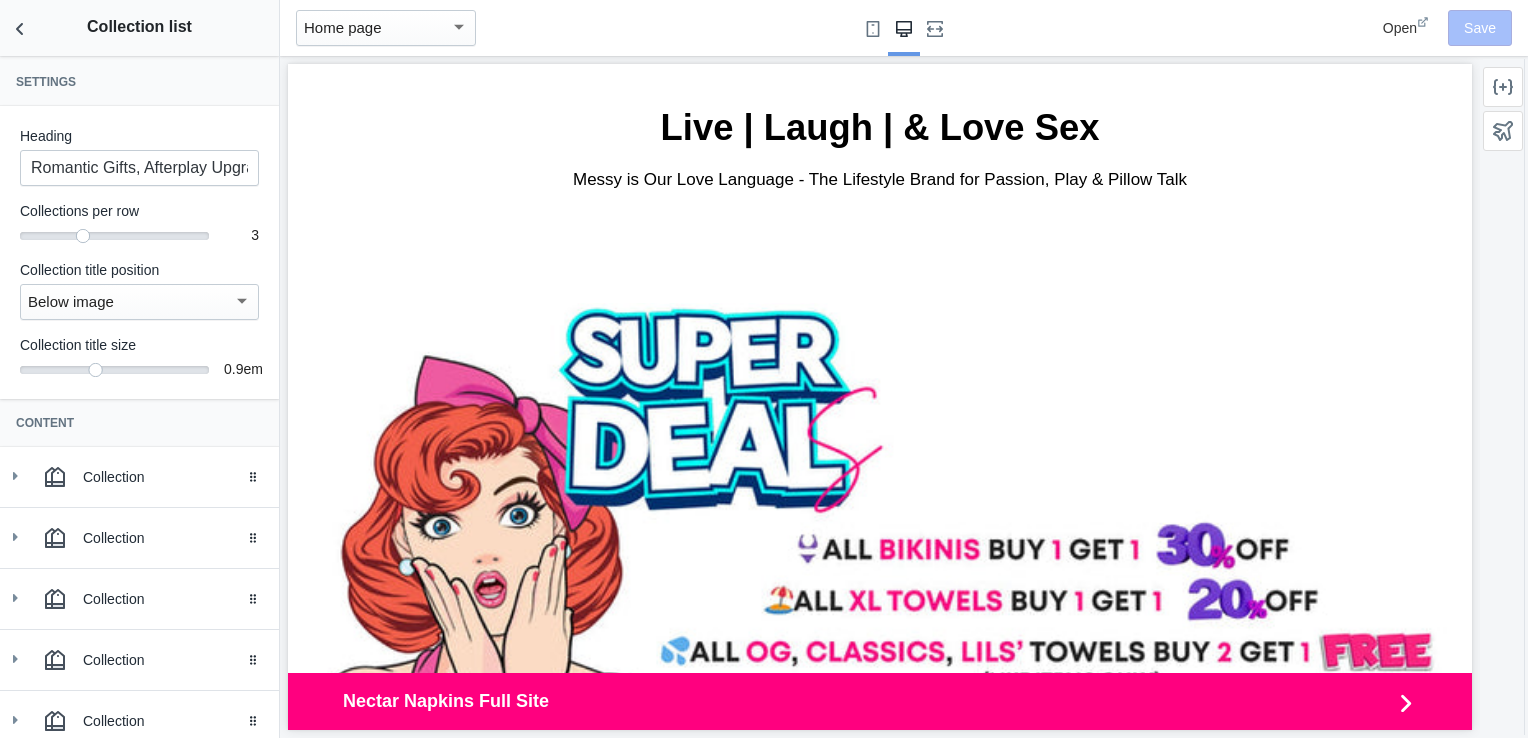 scroll, scrollTop: 0, scrollLeft: 0, axis: both 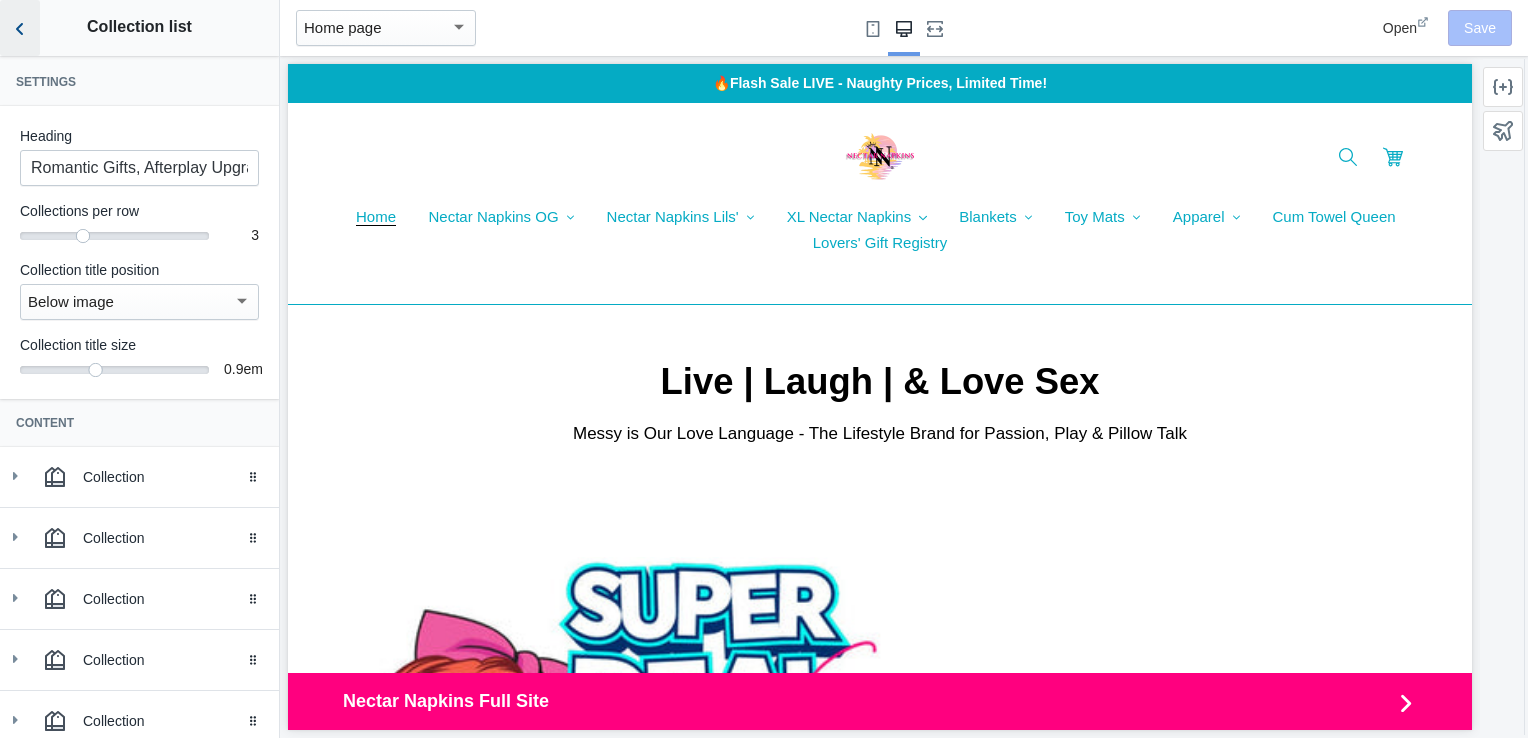 click 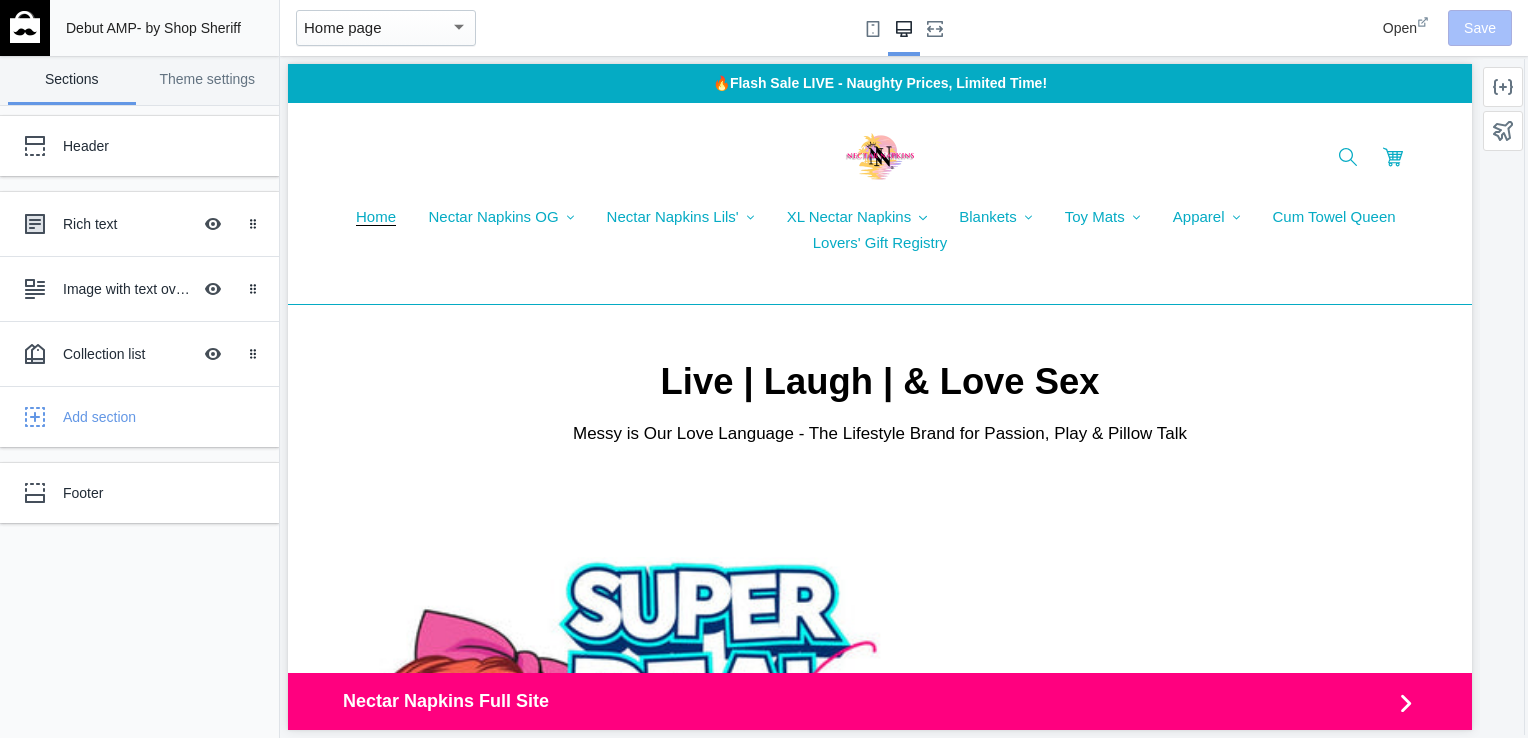 click on "Home page" at bounding box center (377, 28) 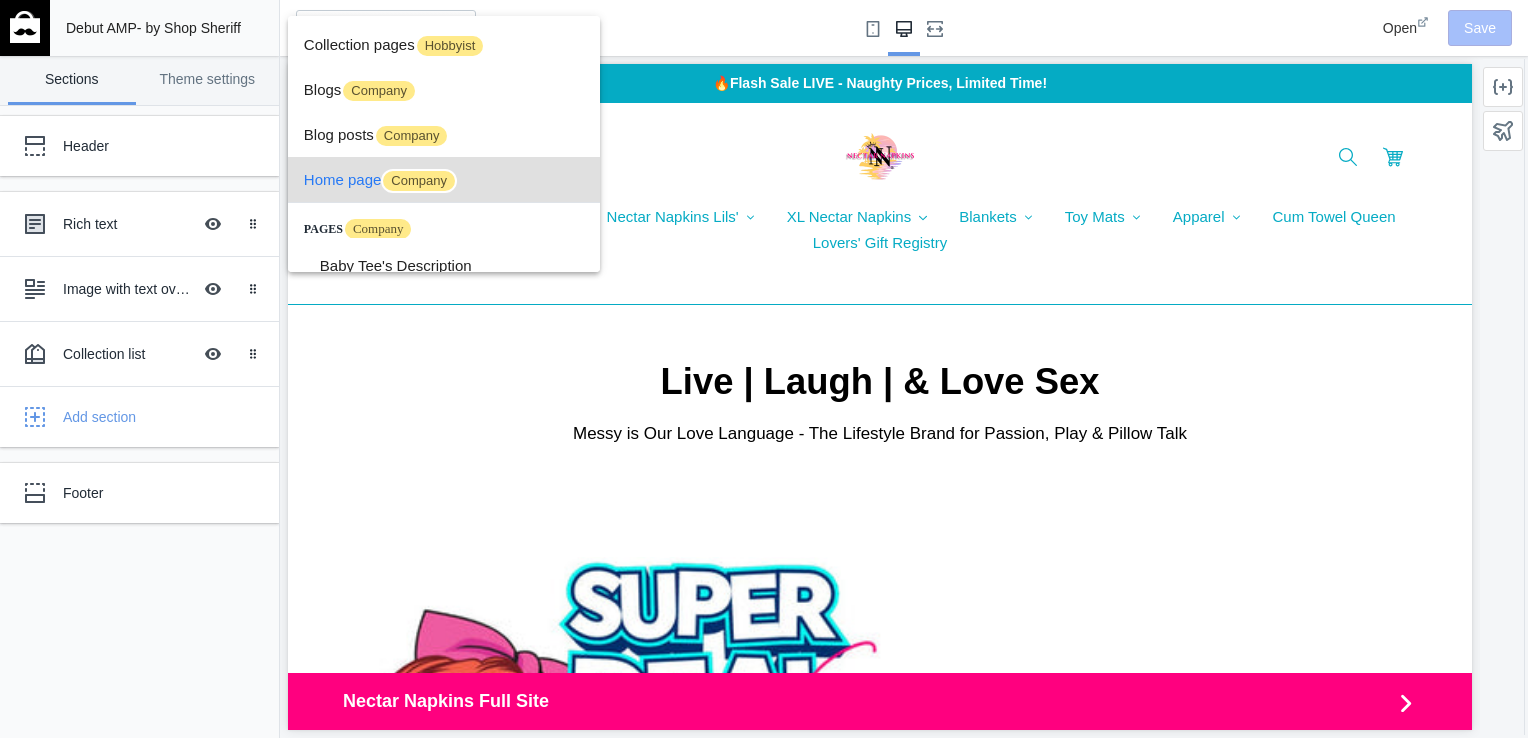 scroll, scrollTop: 0, scrollLeft: 0, axis: both 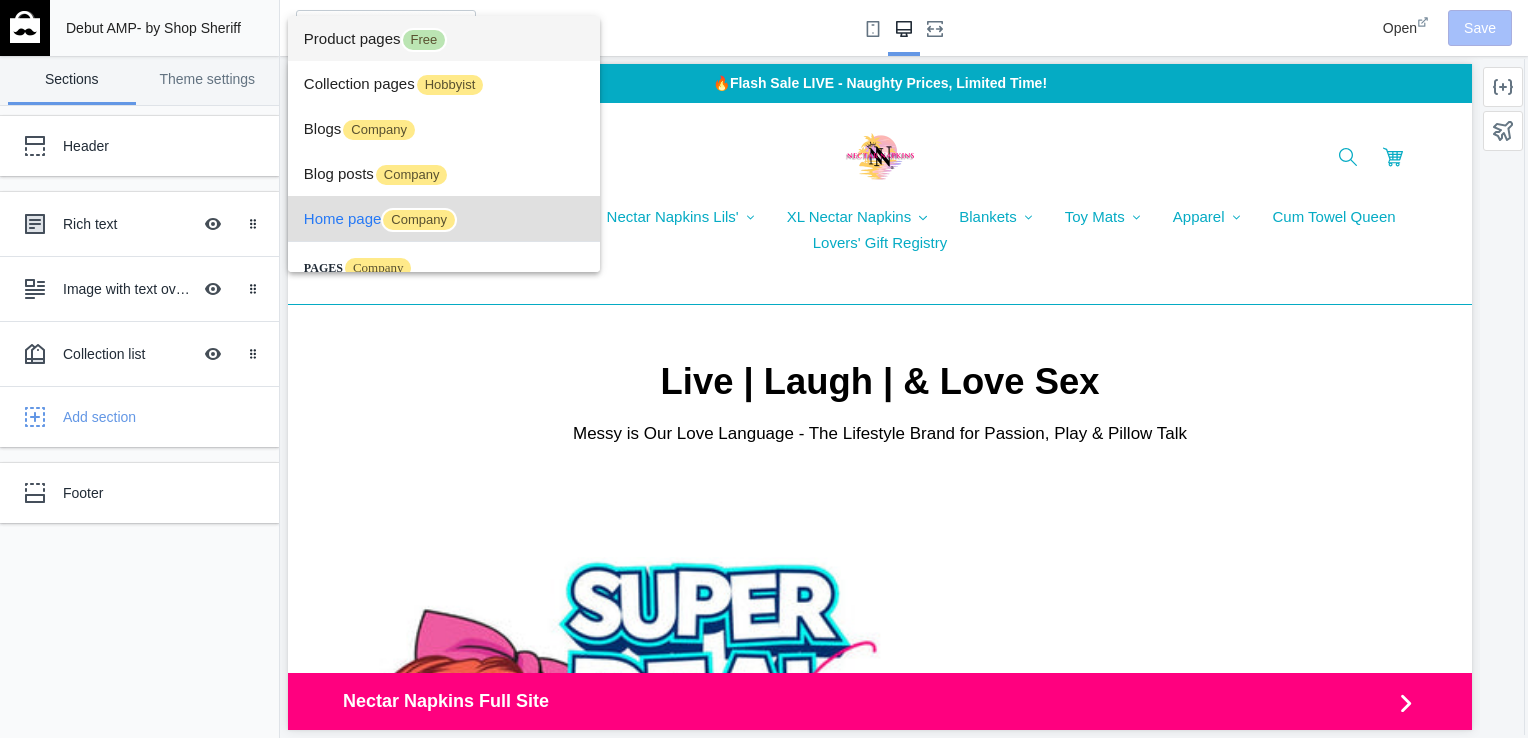 click on "Product pages   Free" at bounding box center (444, 38) 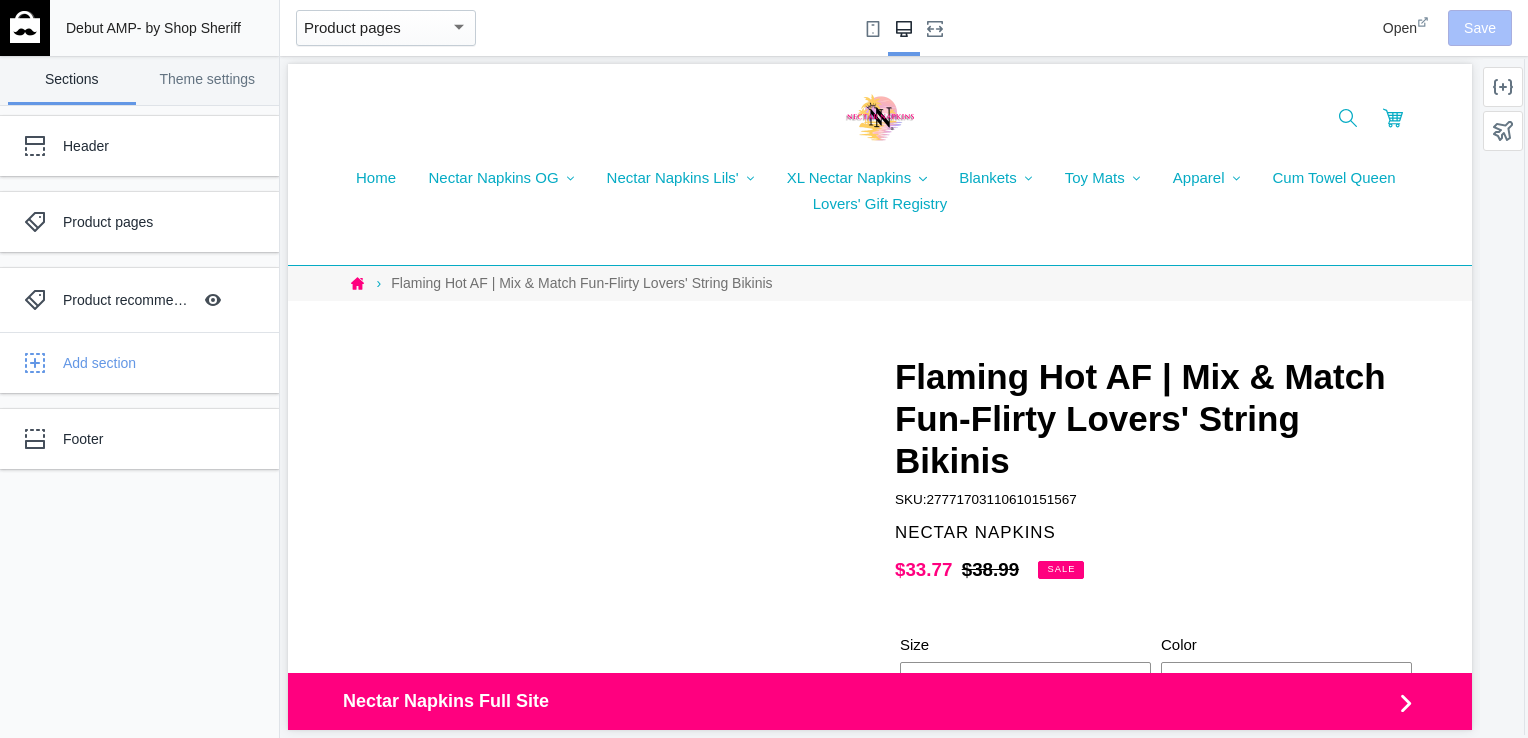 scroll, scrollTop: 0, scrollLeft: 0, axis: both 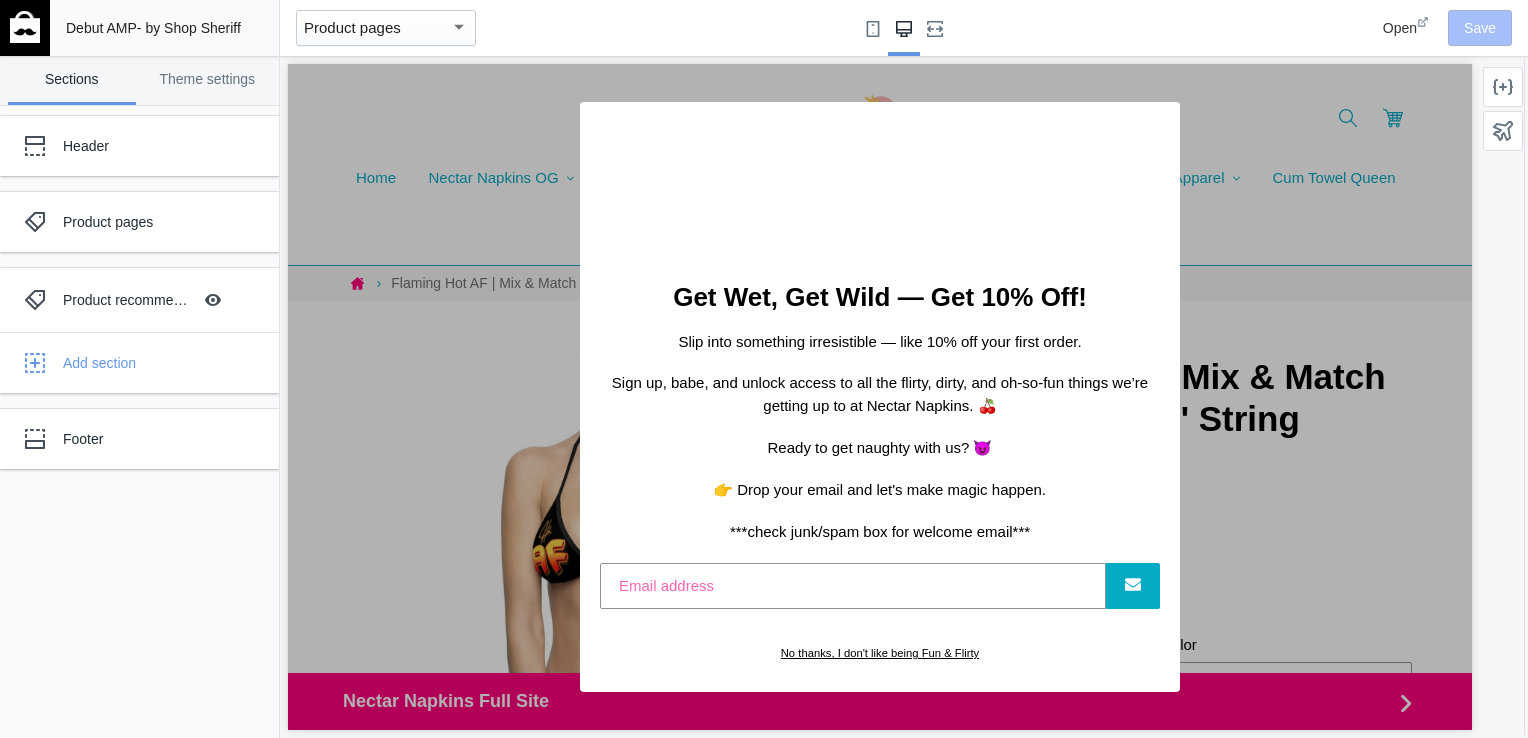 click on "No thanks, I don't like being Fun & Flirty" at bounding box center (880, 653) 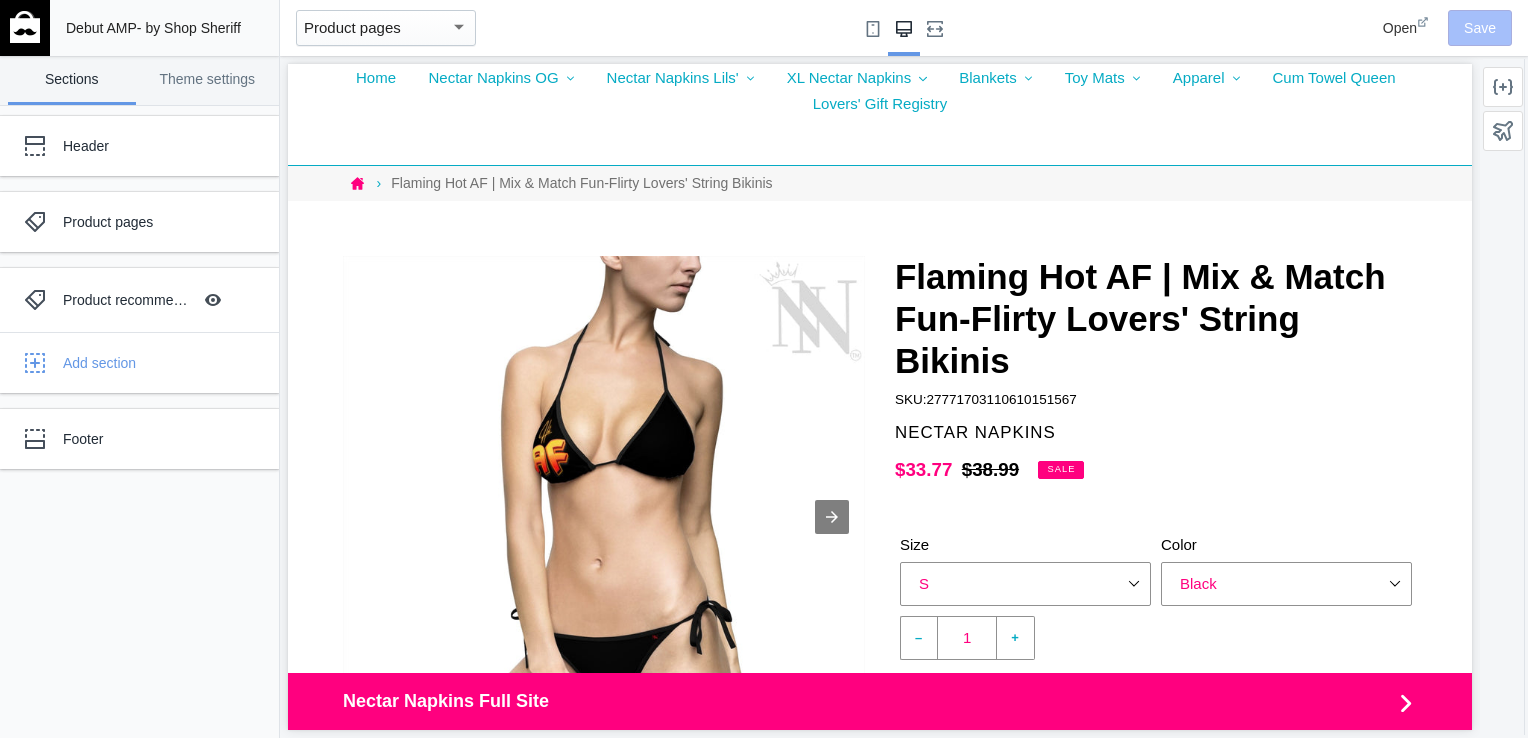 scroll, scrollTop: 100, scrollLeft: 0, axis: vertical 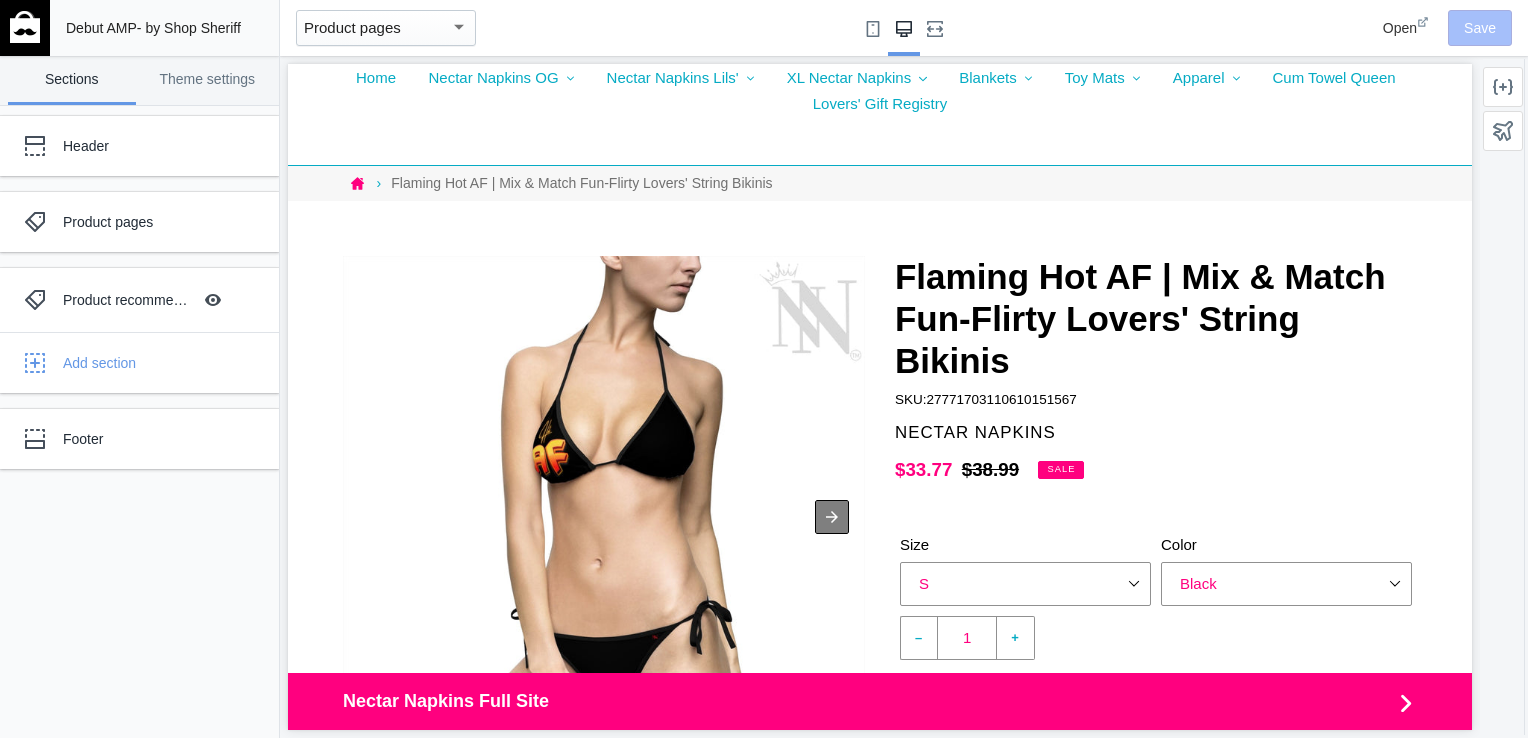 click at bounding box center [832, 517] 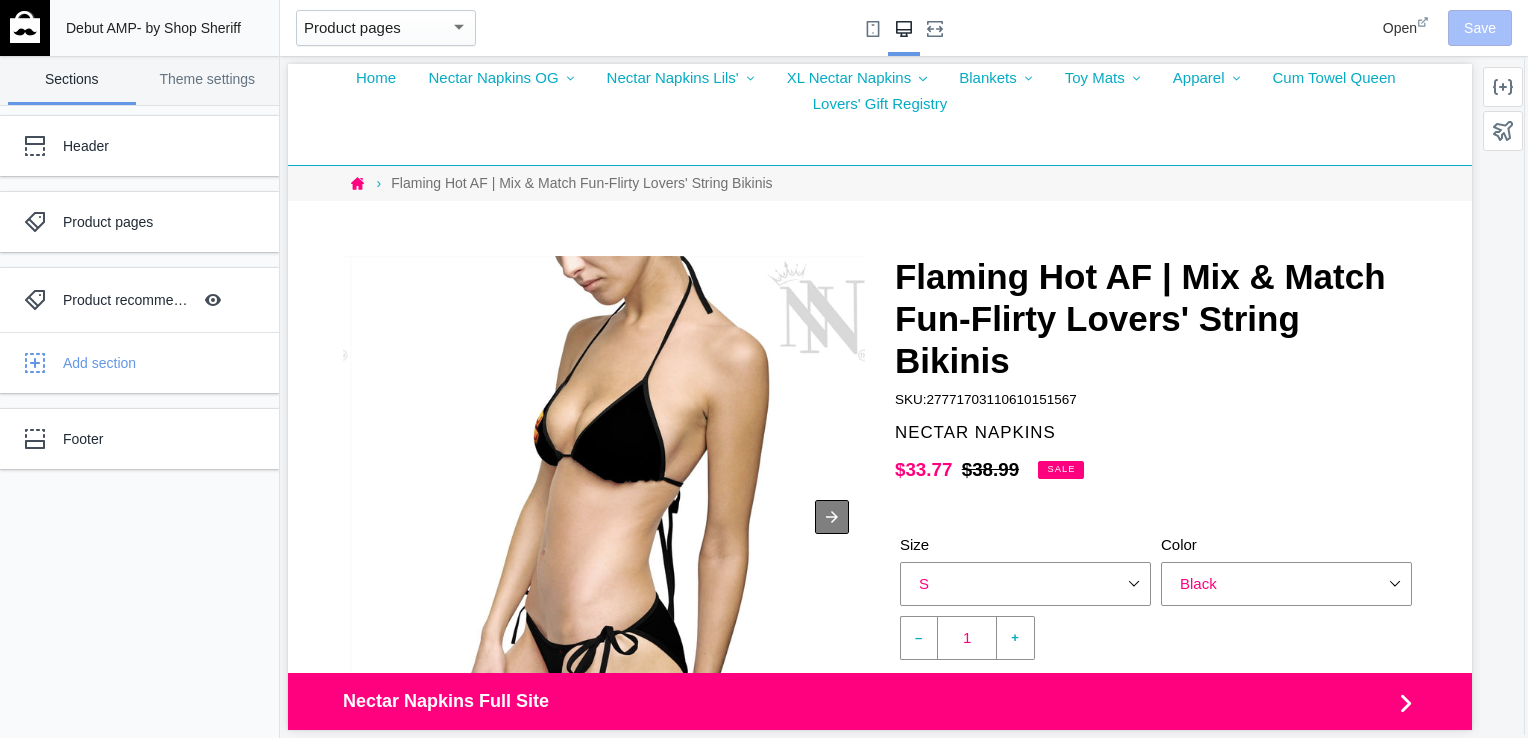 click at bounding box center (832, 517) 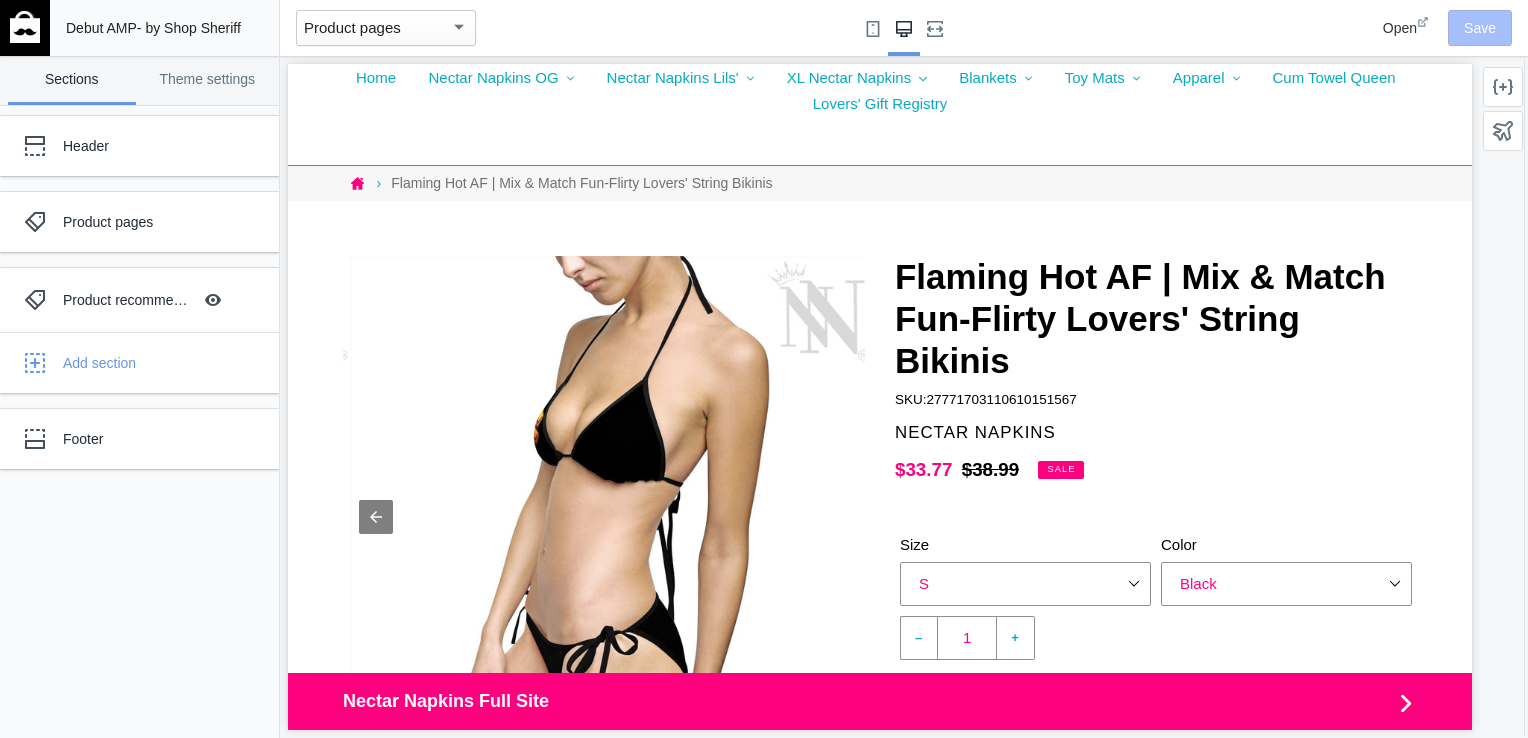 scroll, scrollTop: 0, scrollLeft: 1028, axis: horizontal 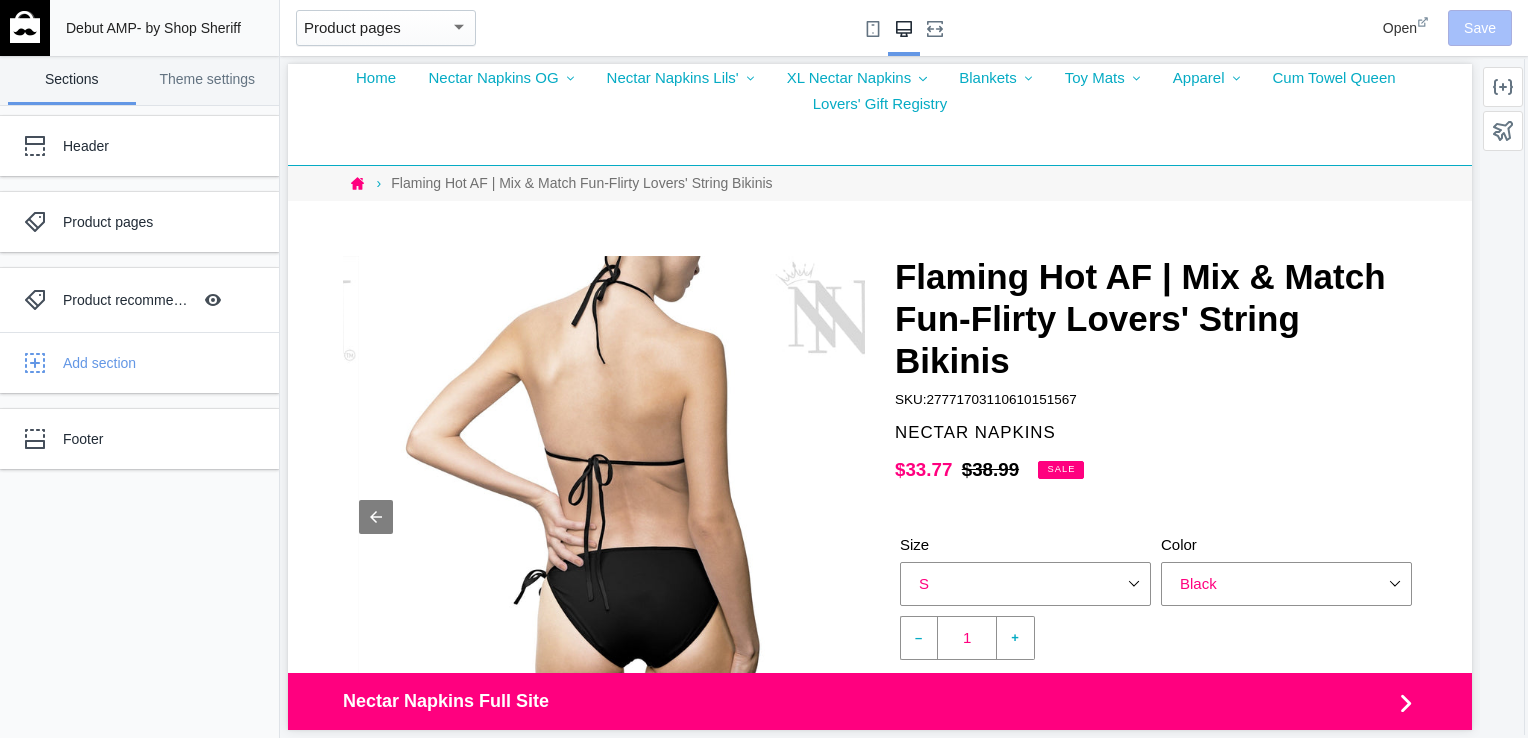 click at bounding box center [459, 27] 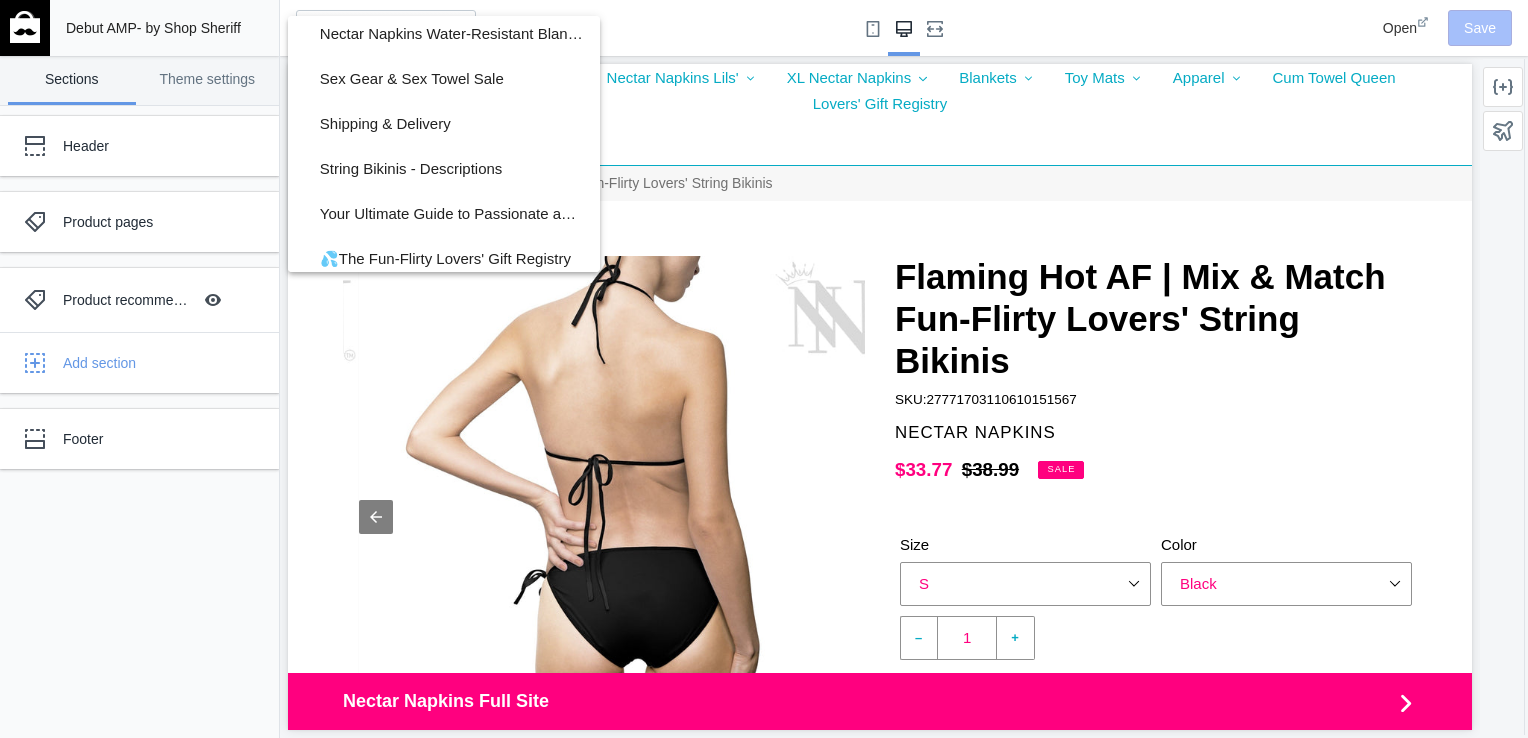 scroll, scrollTop: 1180, scrollLeft: 0, axis: vertical 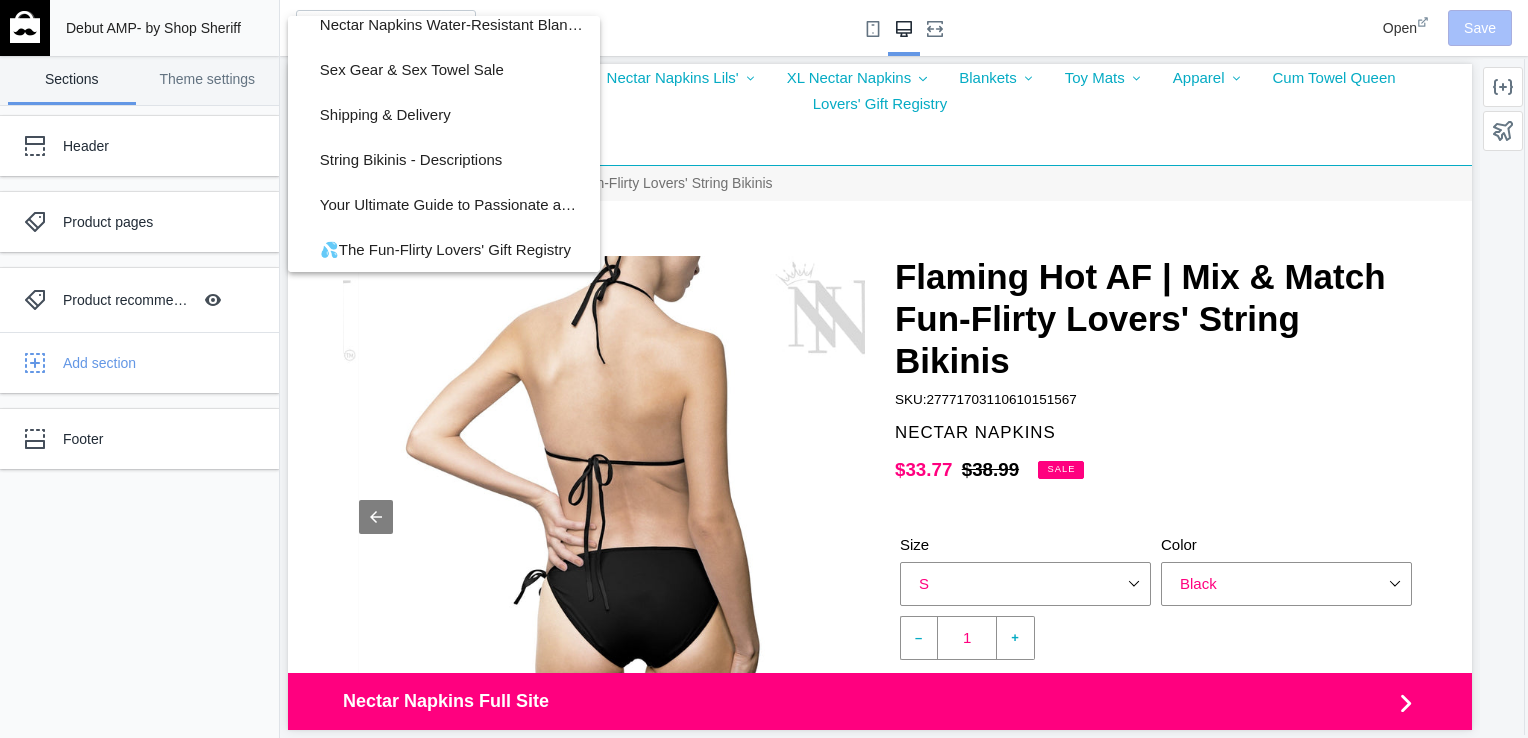 click at bounding box center [764, 369] 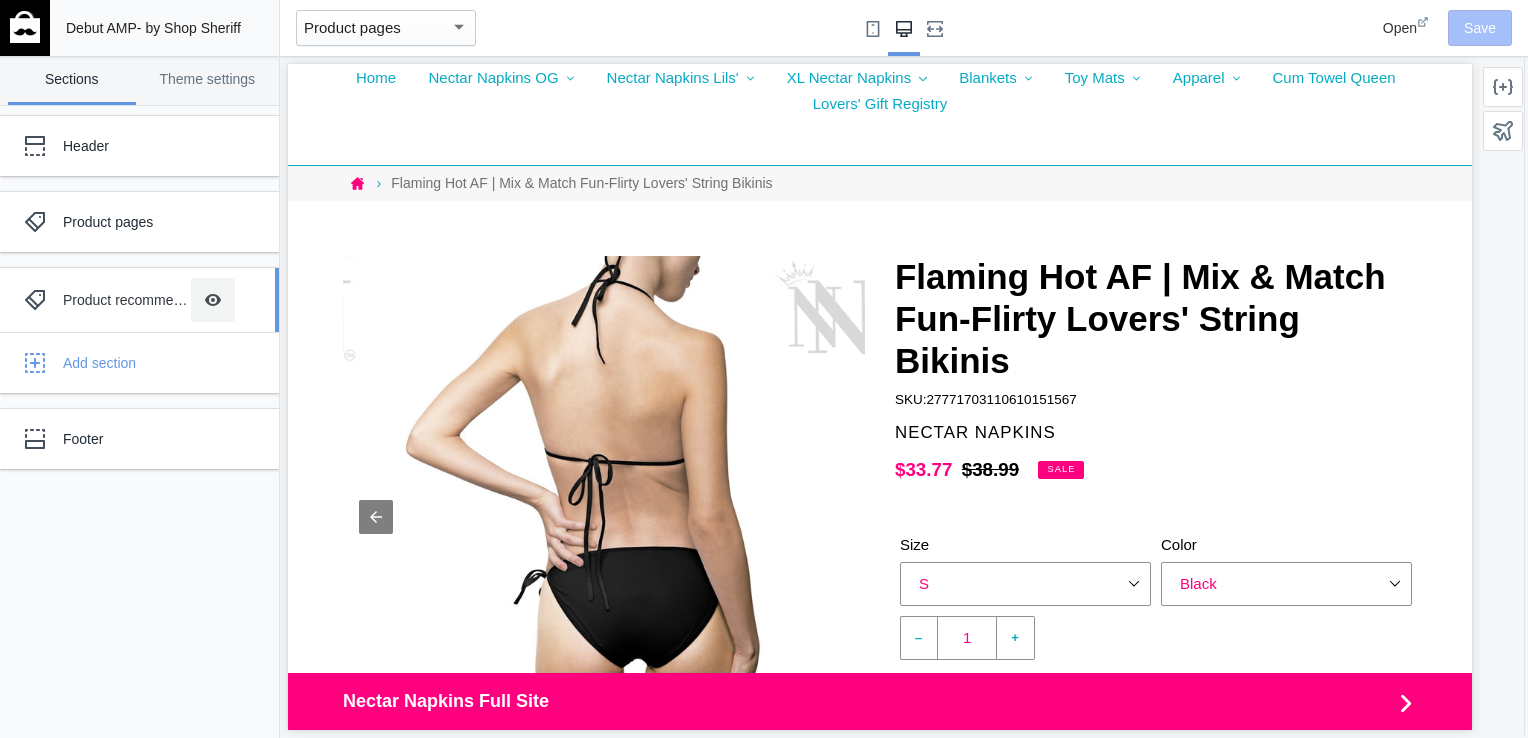 click on "Hide Image with text overlay" at bounding box center (213, 300) 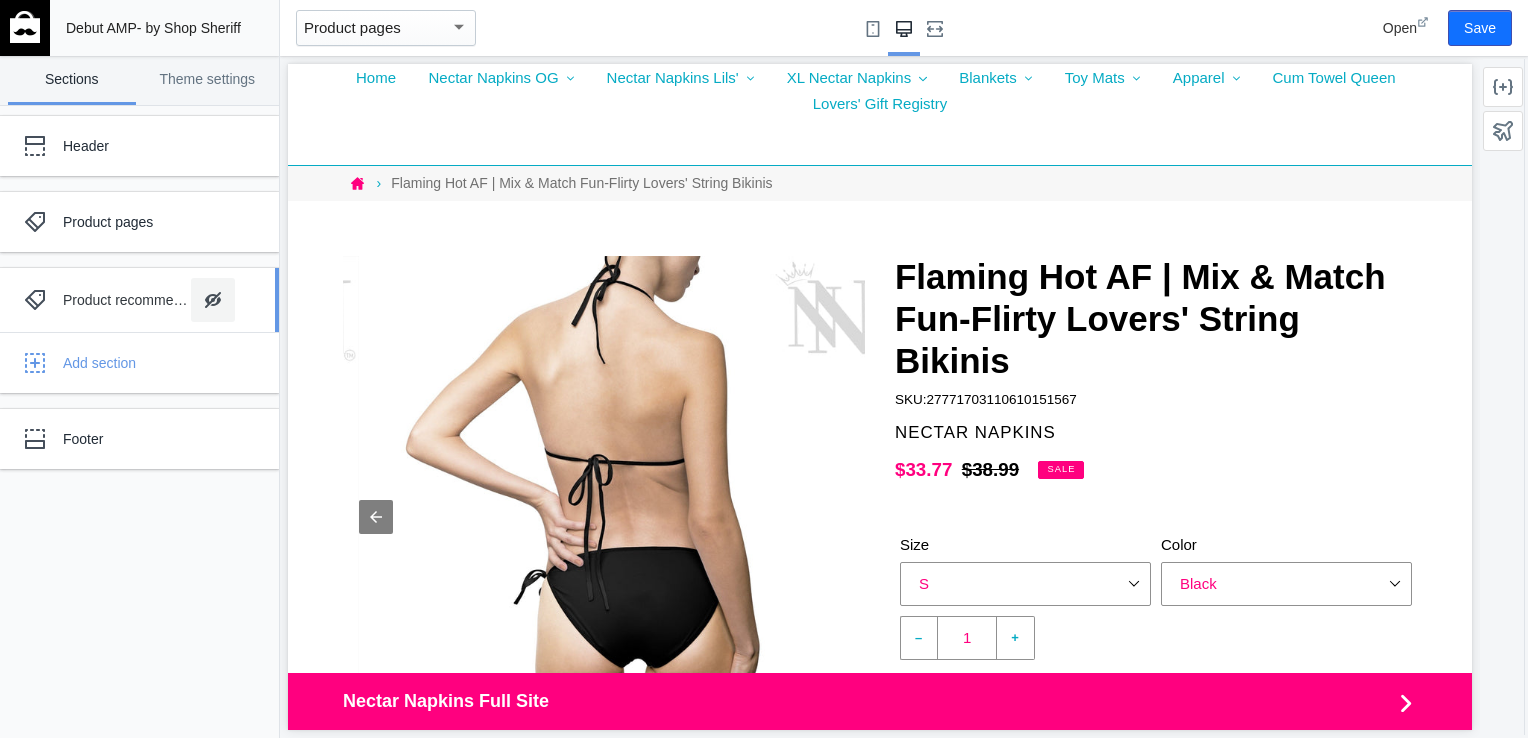 click on "Hide Image with text overlay" at bounding box center [213, 300] 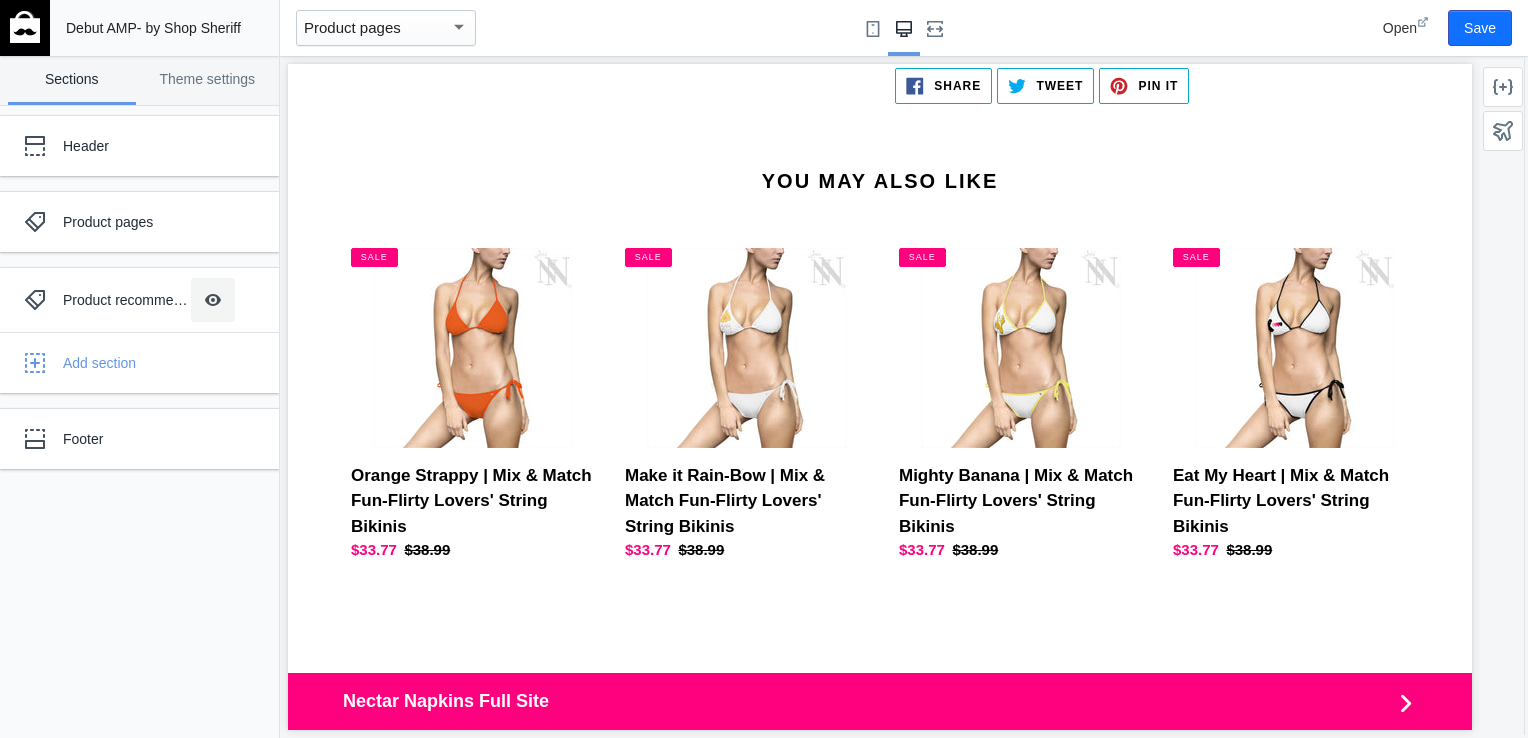 scroll, scrollTop: 3100, scrollLeft: 0, axis: vertical 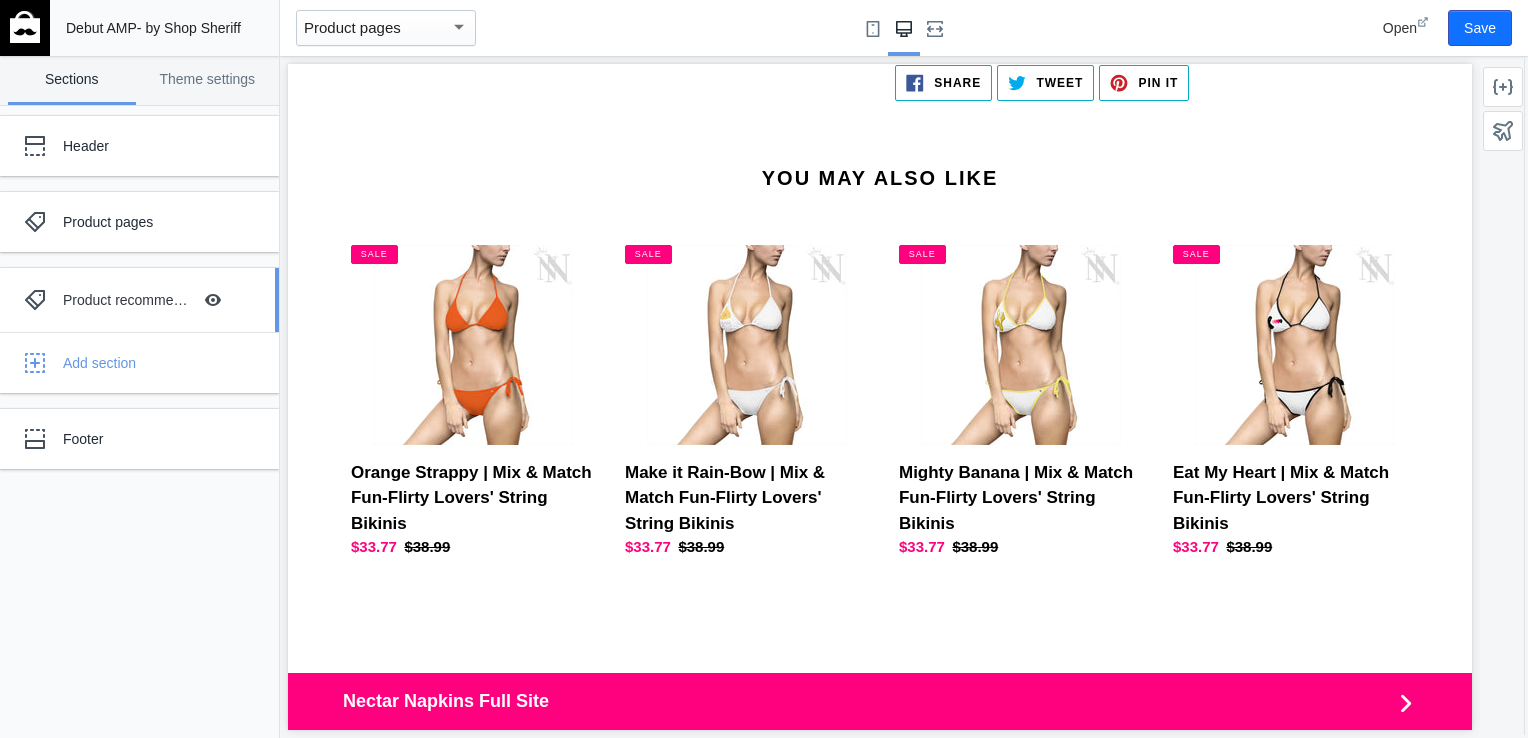 click at bounding box center (39, 300) 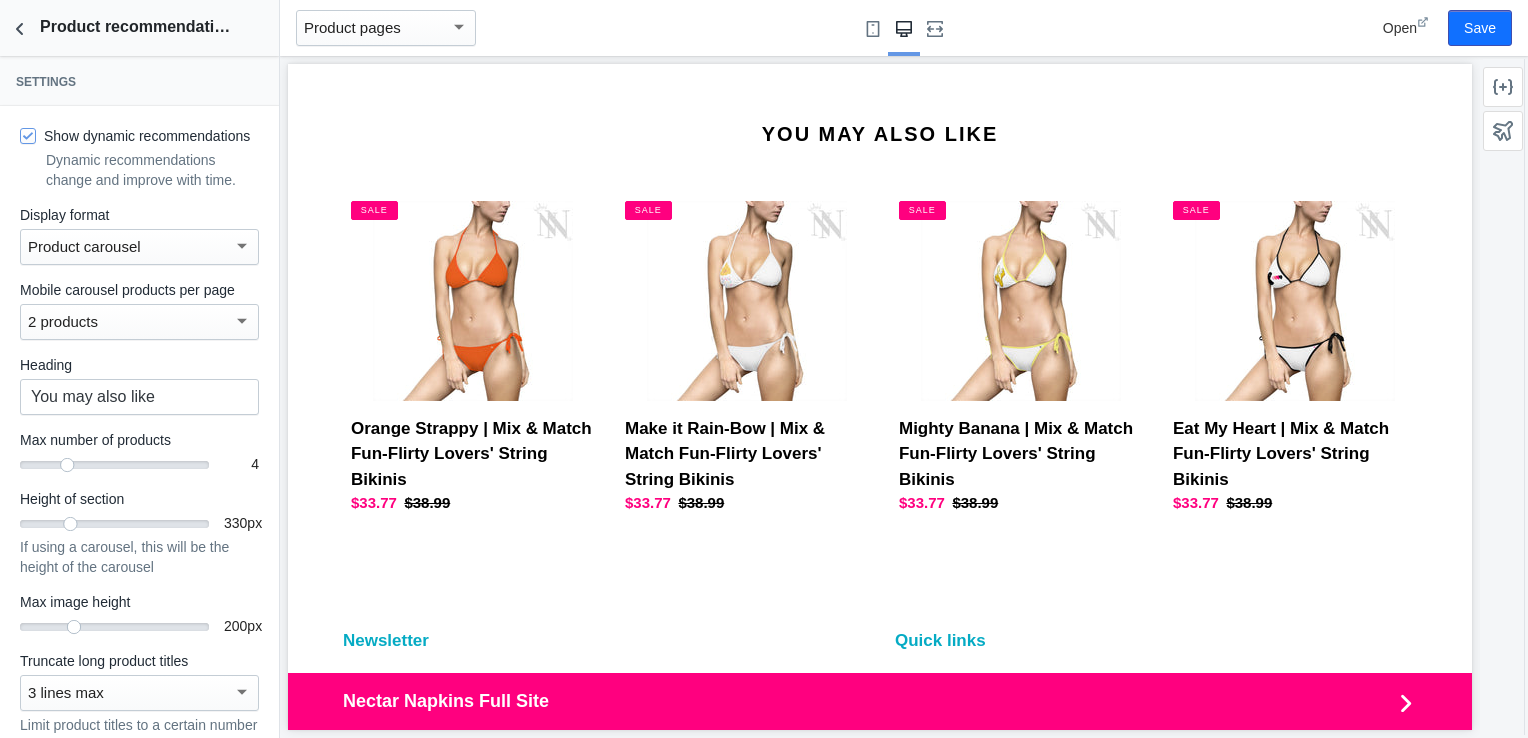 scroll, scrollTop: 0, scrollLeft: 0, axis: both 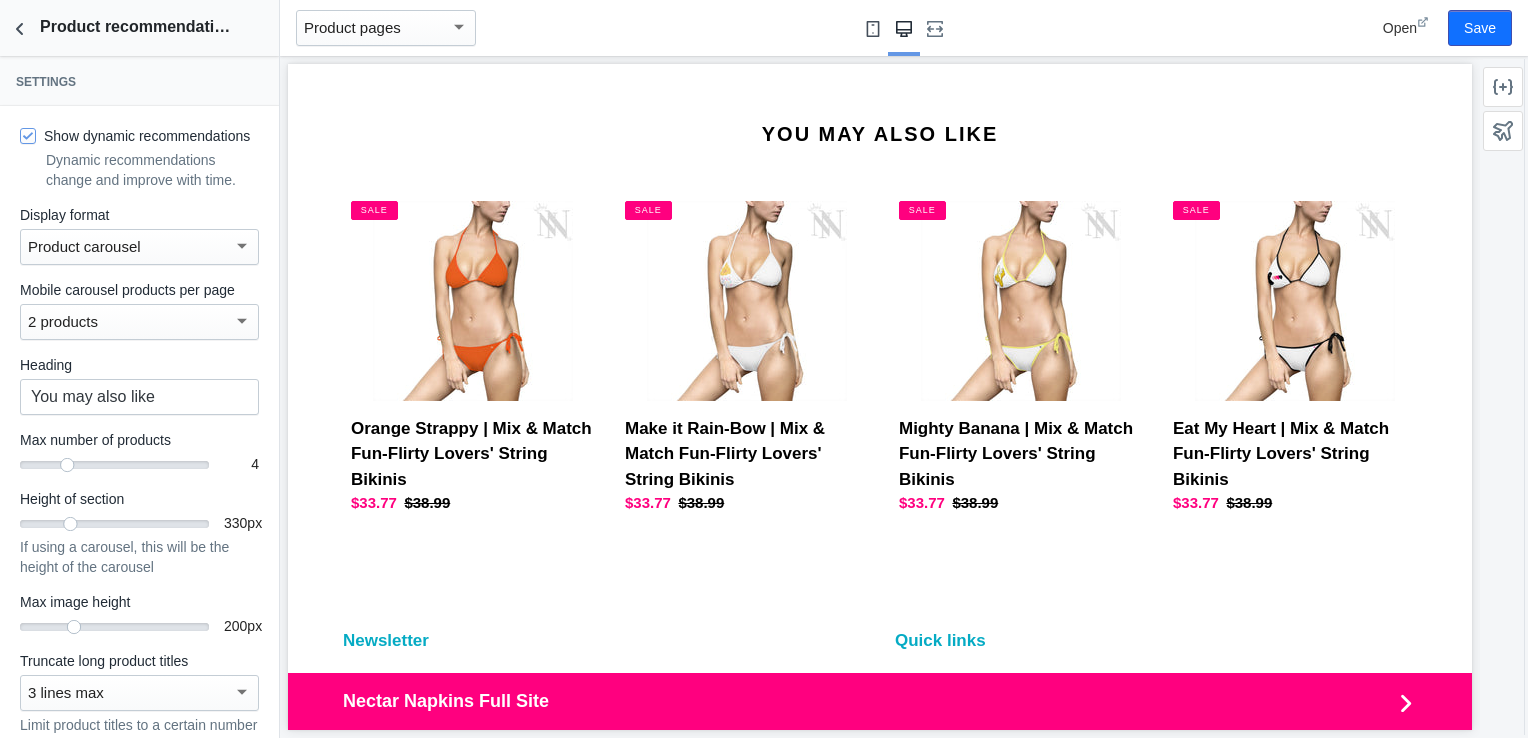 click at bounding box center [873, 28] 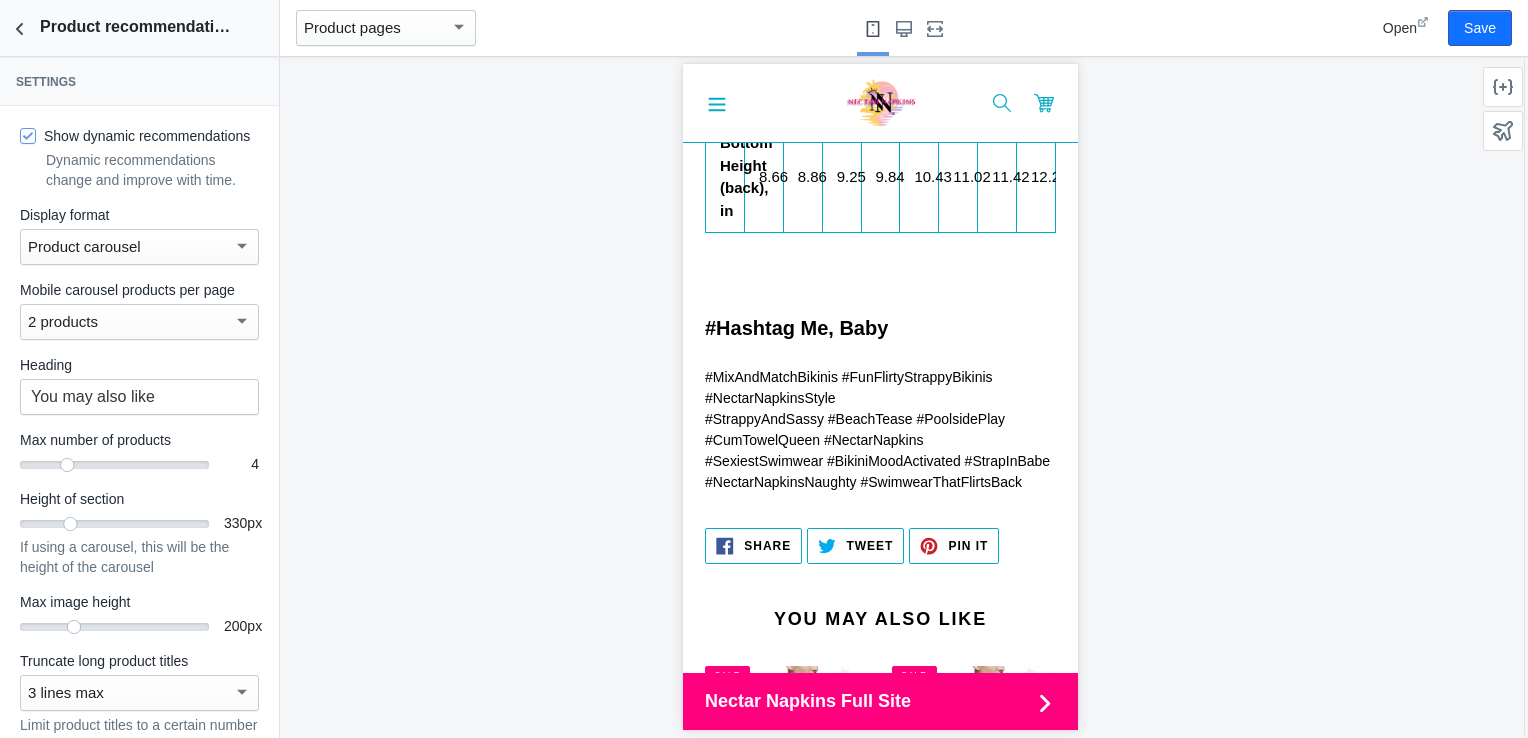 scroll, scrollTop: 3933, scrollLeft: 0, axis: vertical 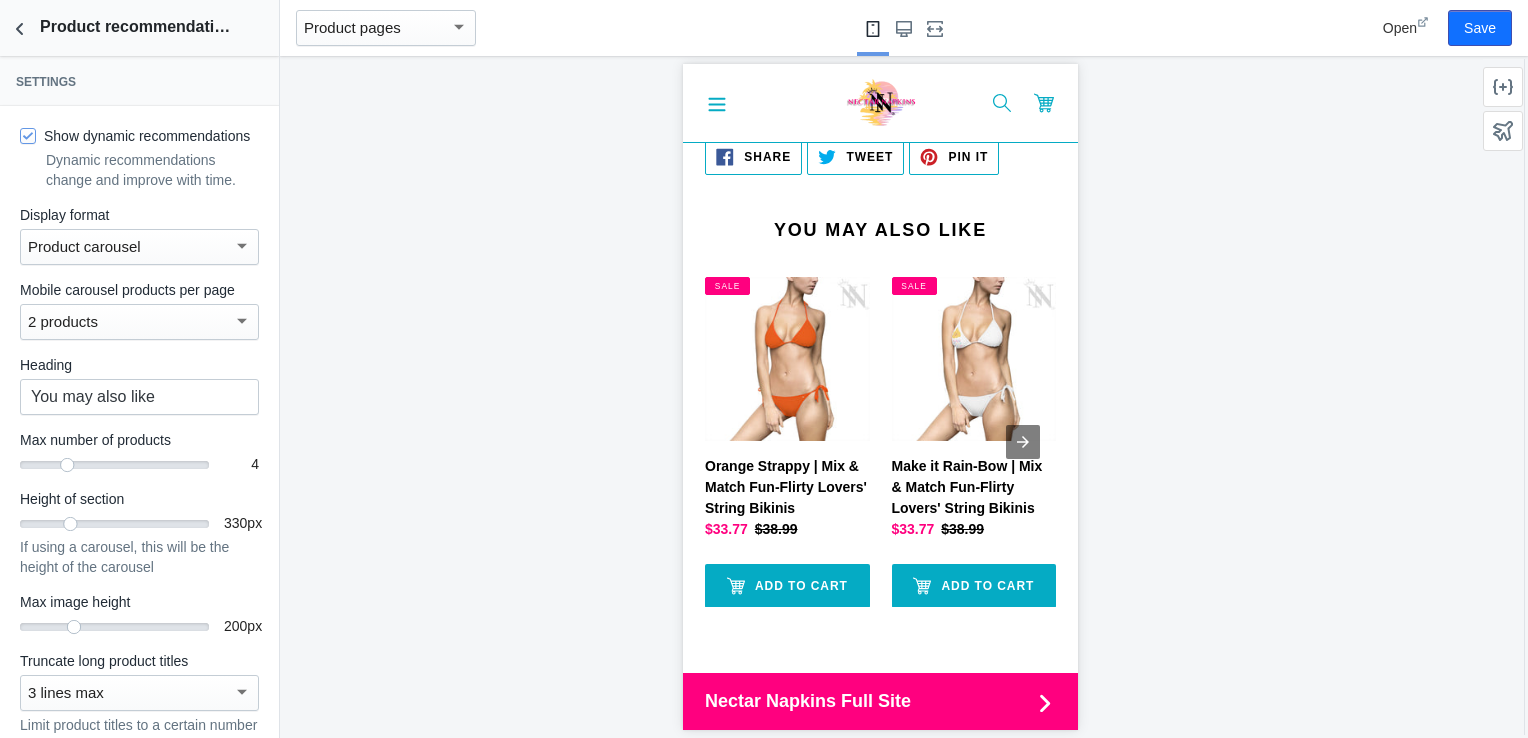 click at bounding box center (242, 321) 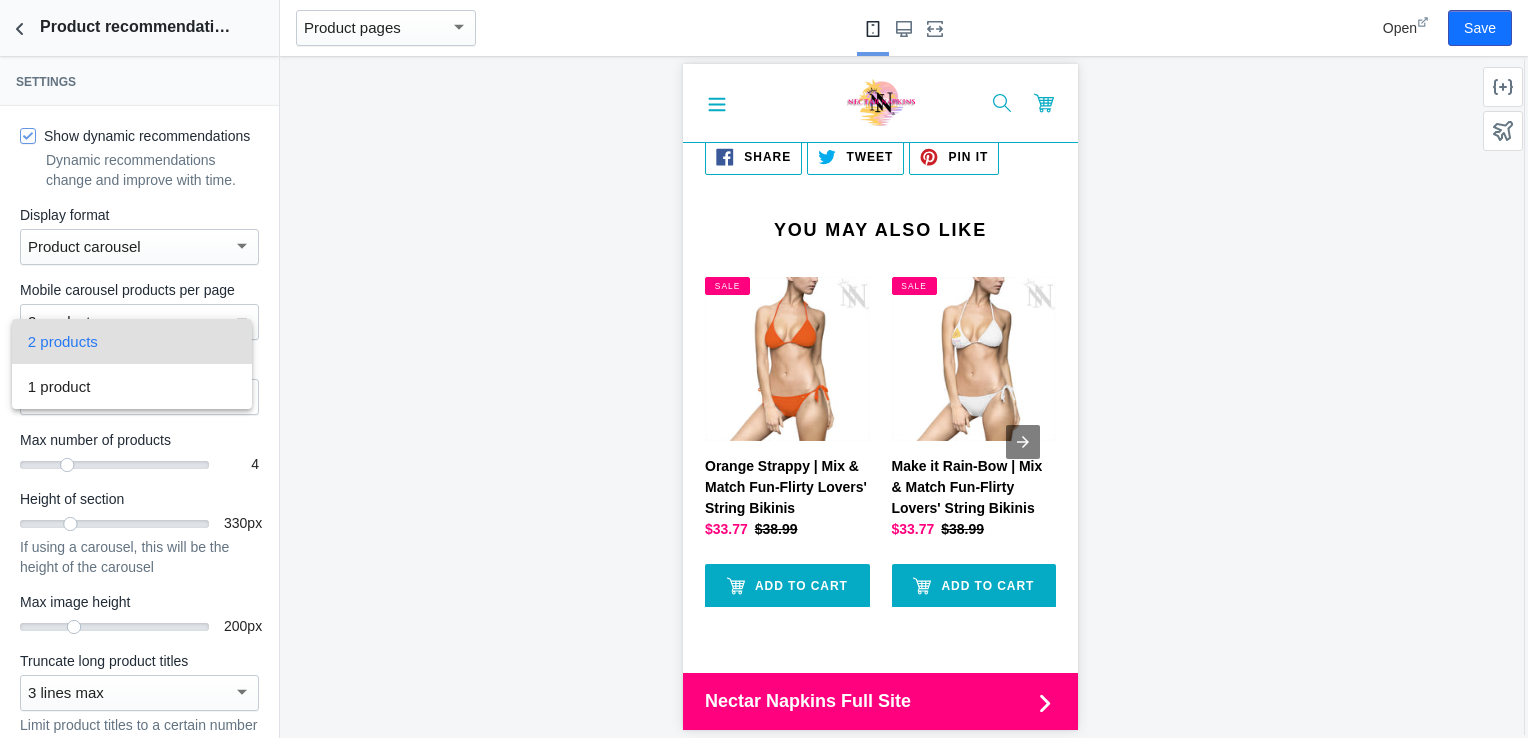 click at bounding box center [764, 369] 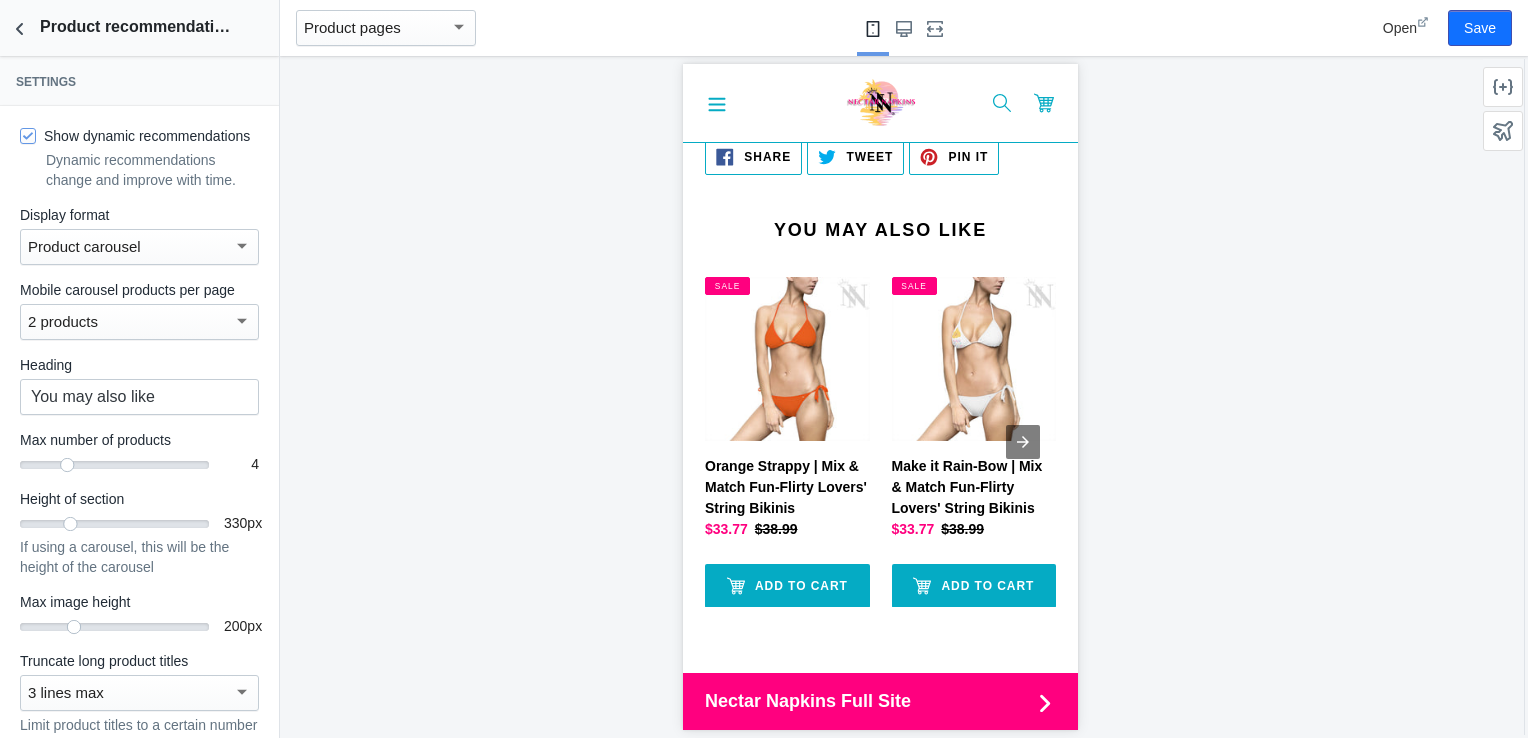 click at bounding box center [242, 246] 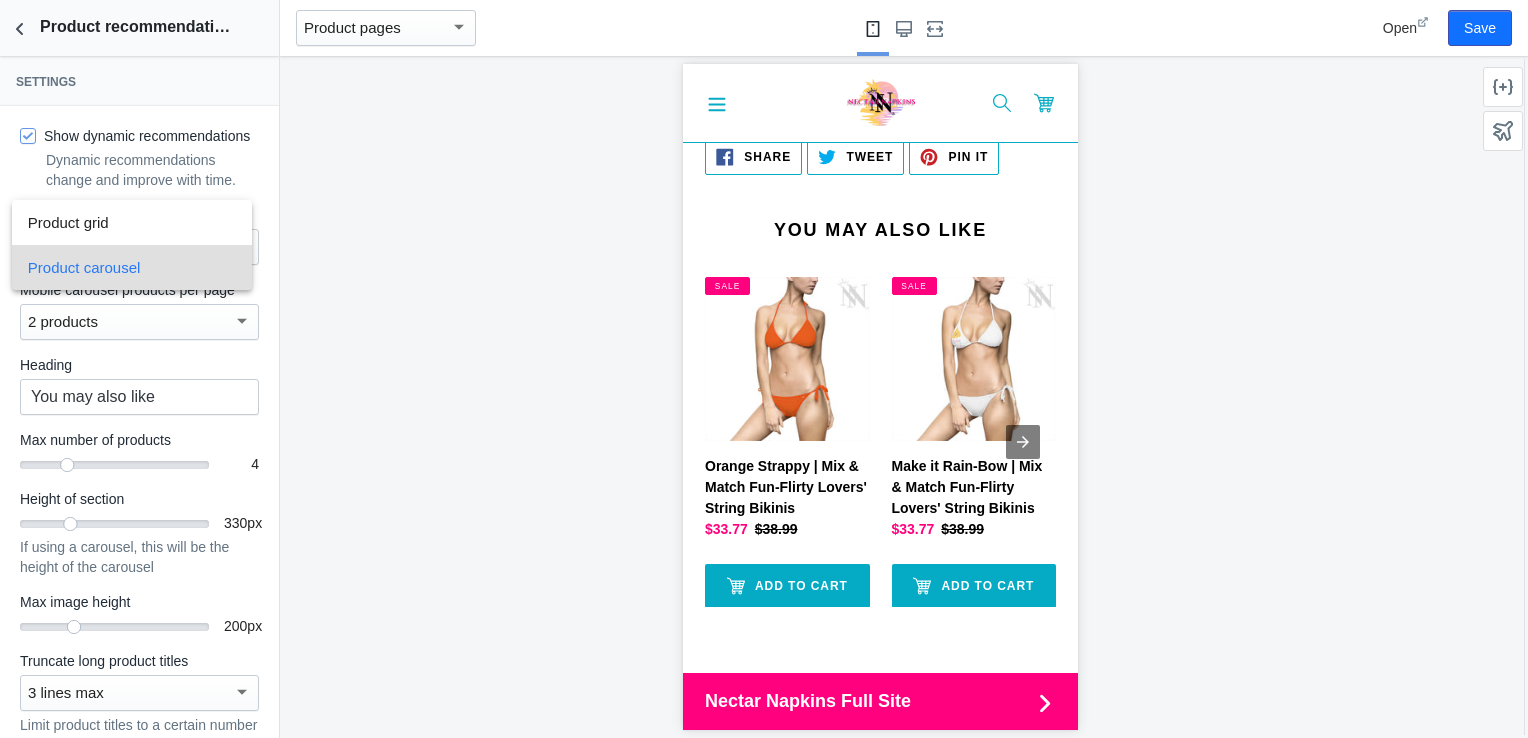click at bounding box center (764, 369) 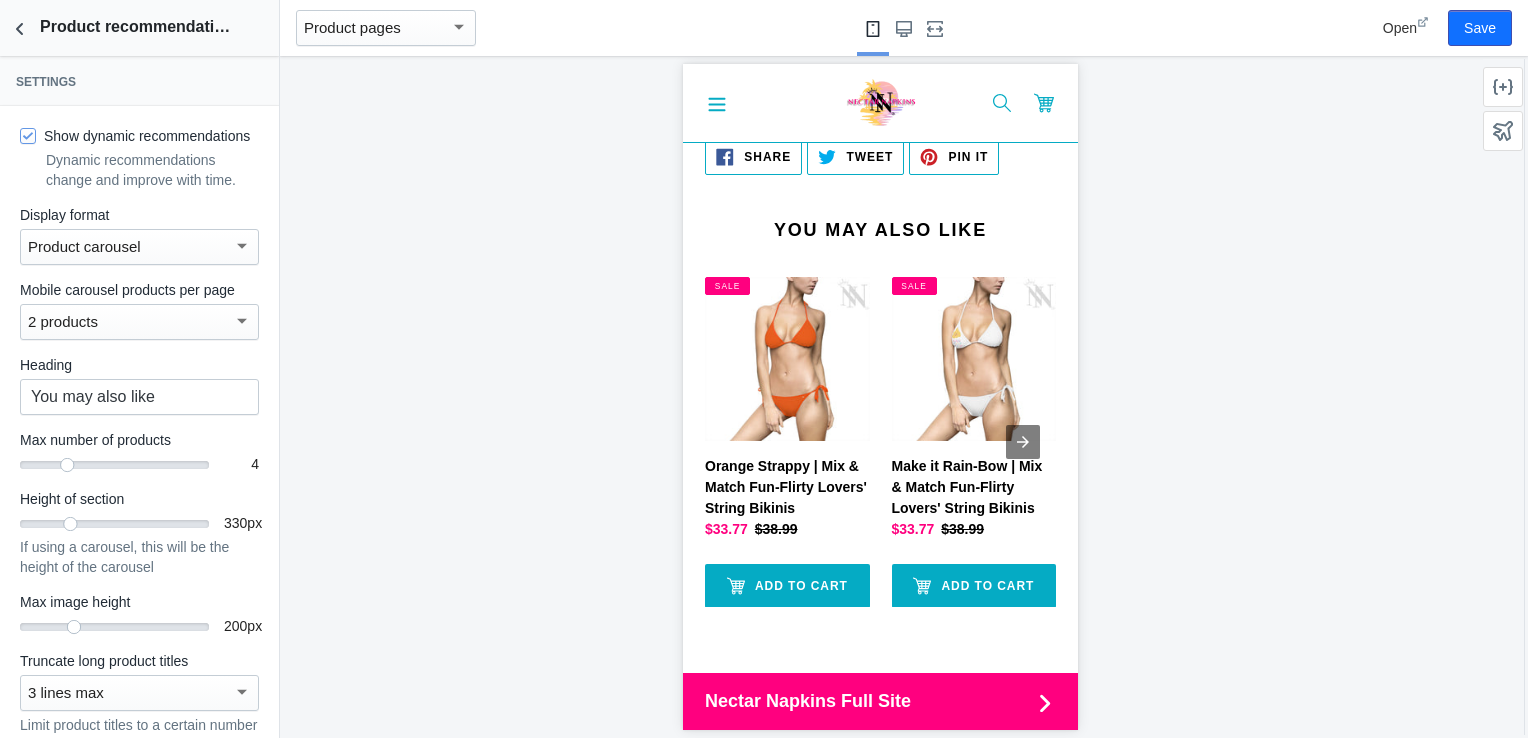 scroll, scrollTop: 0, scrollLeft: 0, axis: both 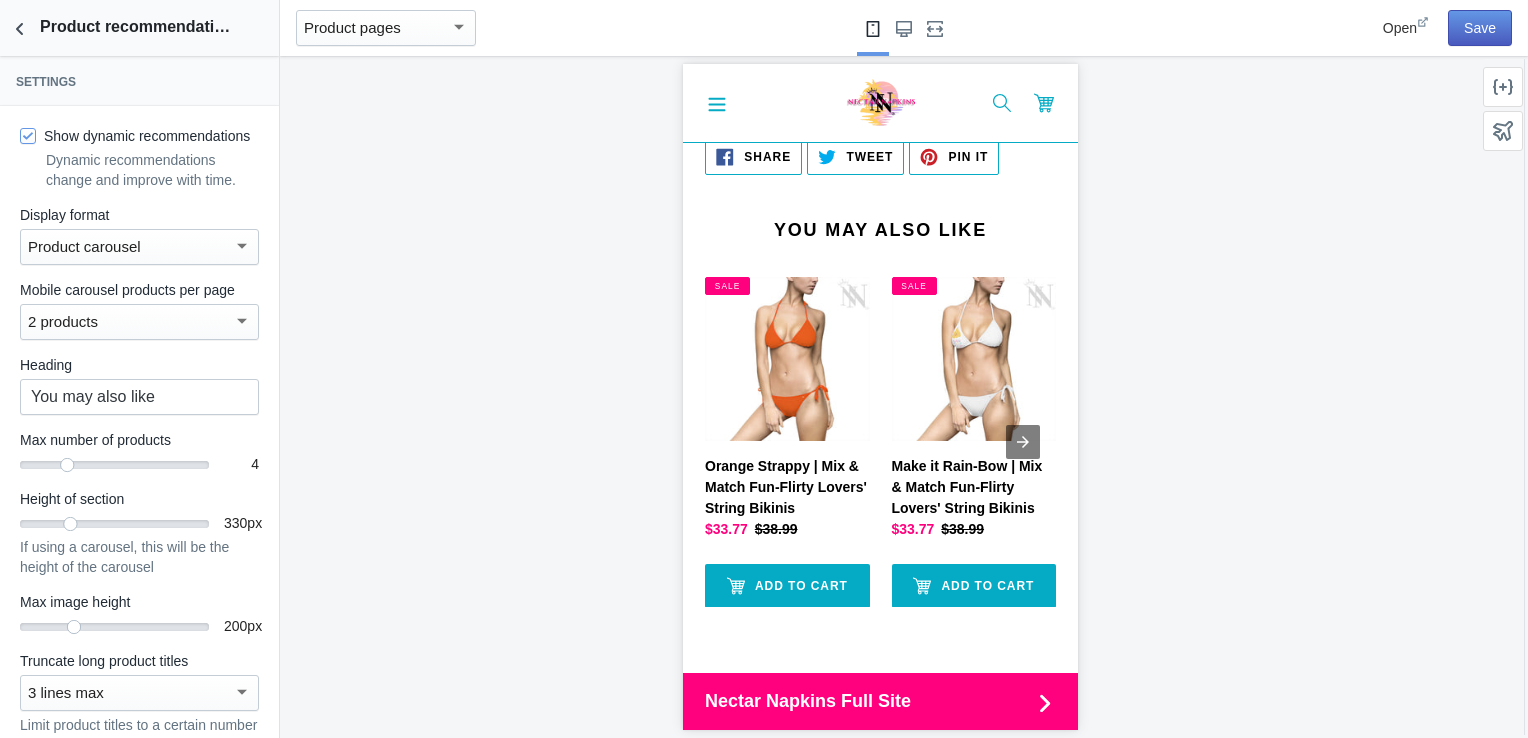 click on "Open   Save" at bounding box center (1410, 28) 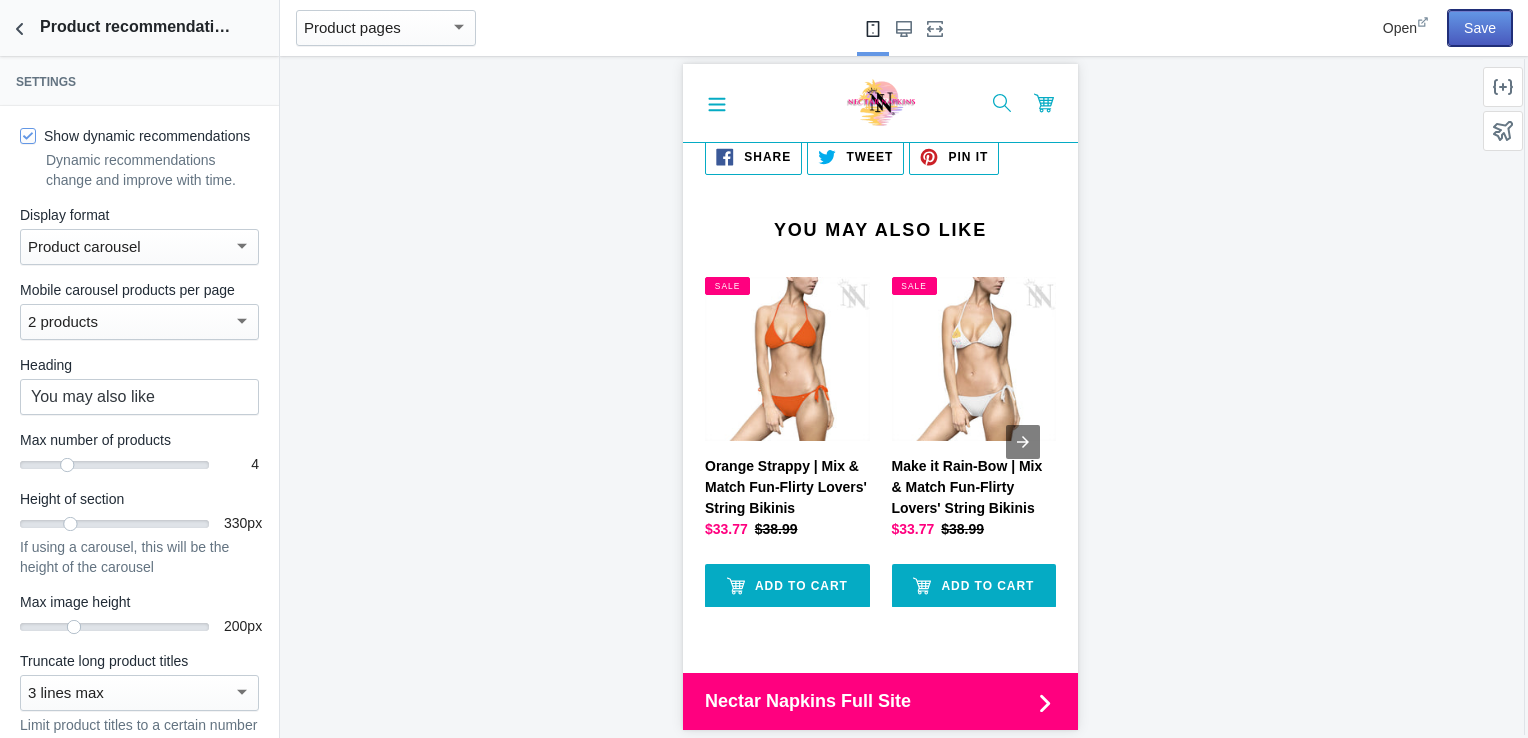 click on "Save" at bounding box center [1480, 28] 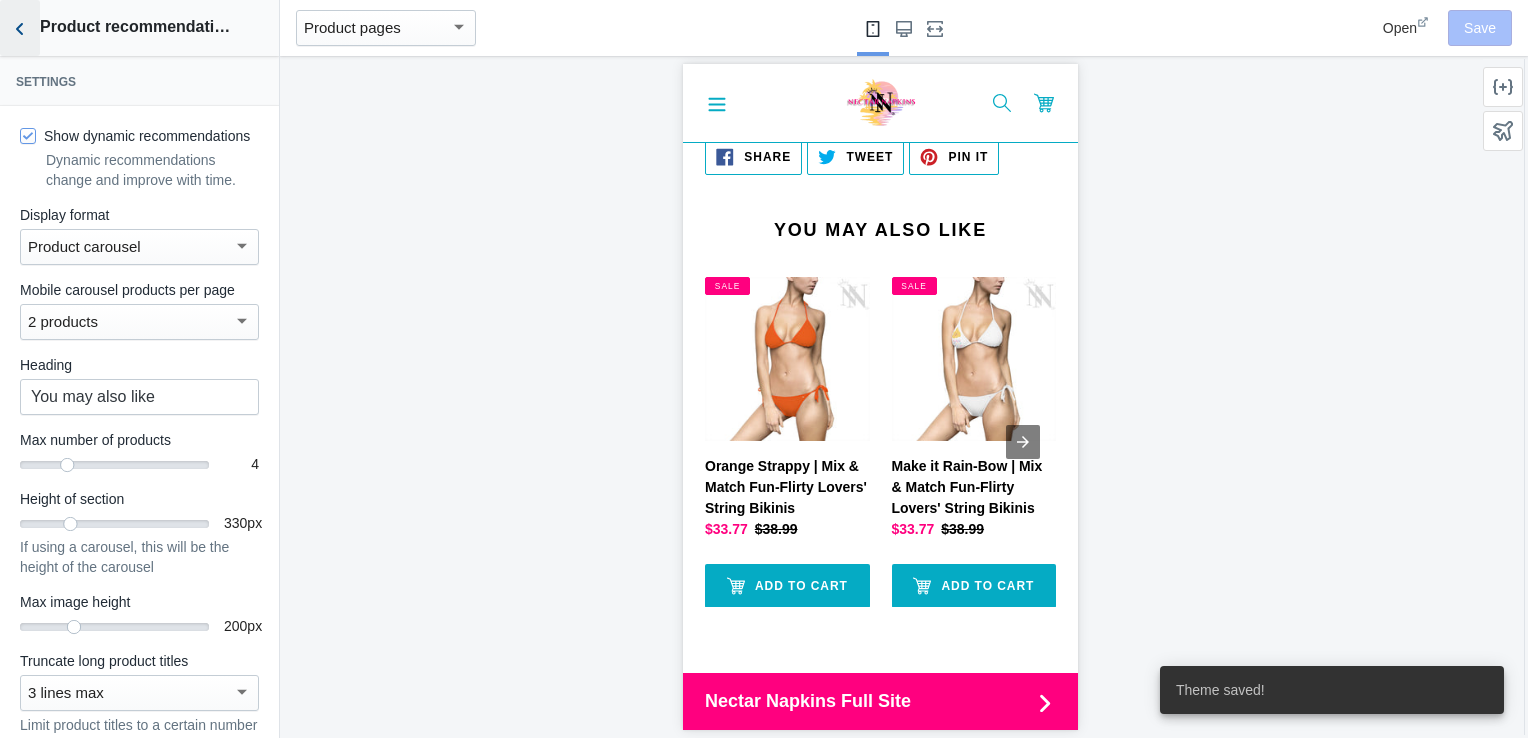 click at bounding box center (20, 28) 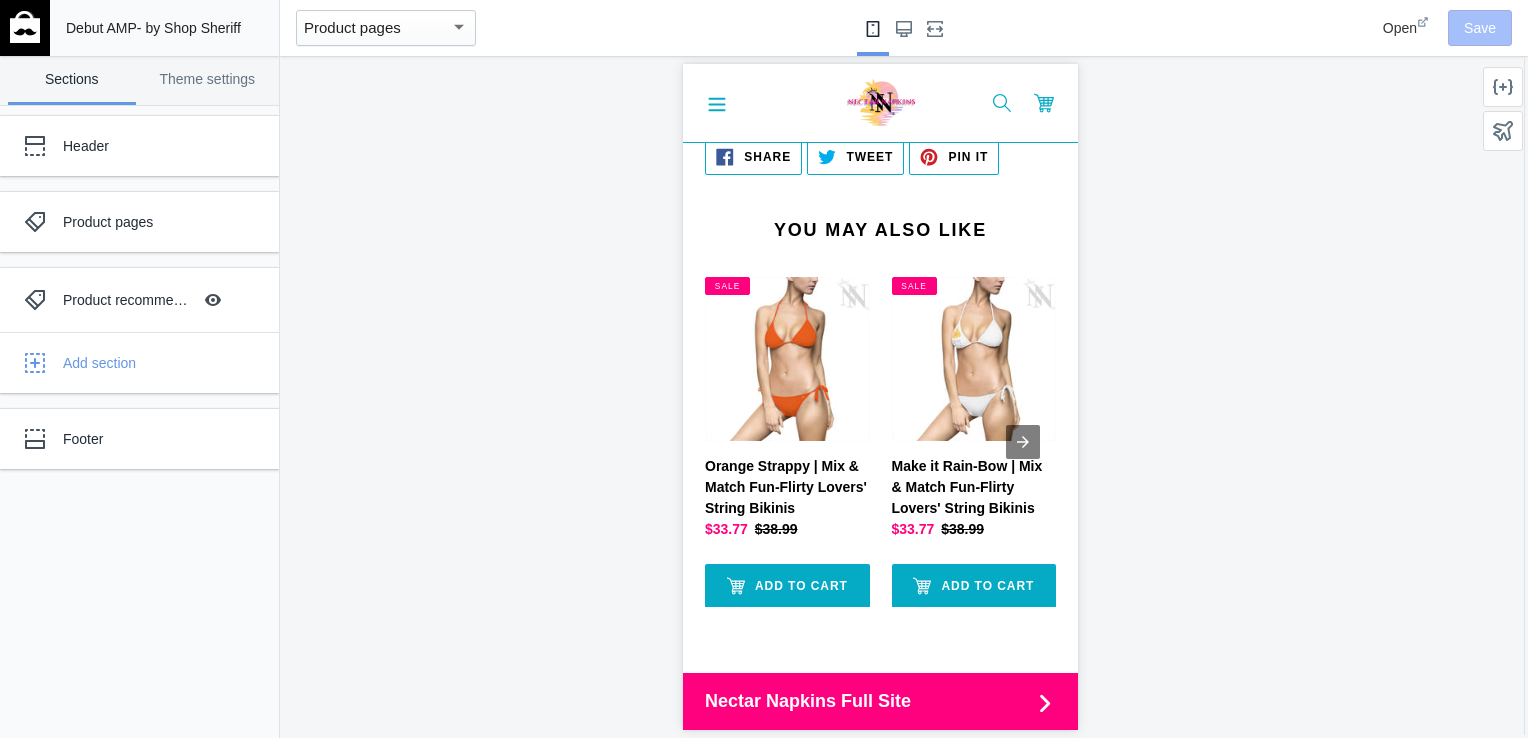 click at bounding box center [459, 27] 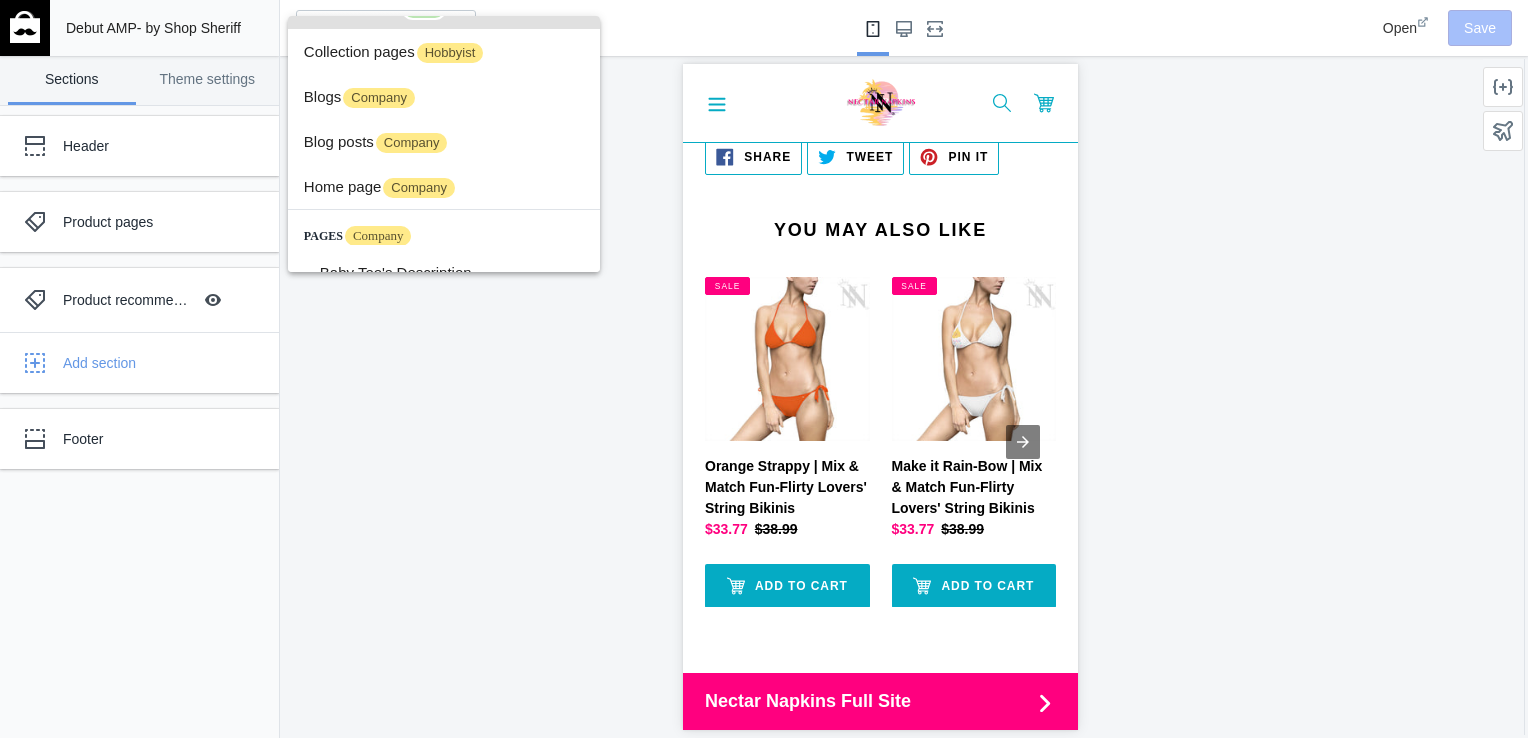 scroll, scrollTop: 0, scrollLeft: 0, axis: both 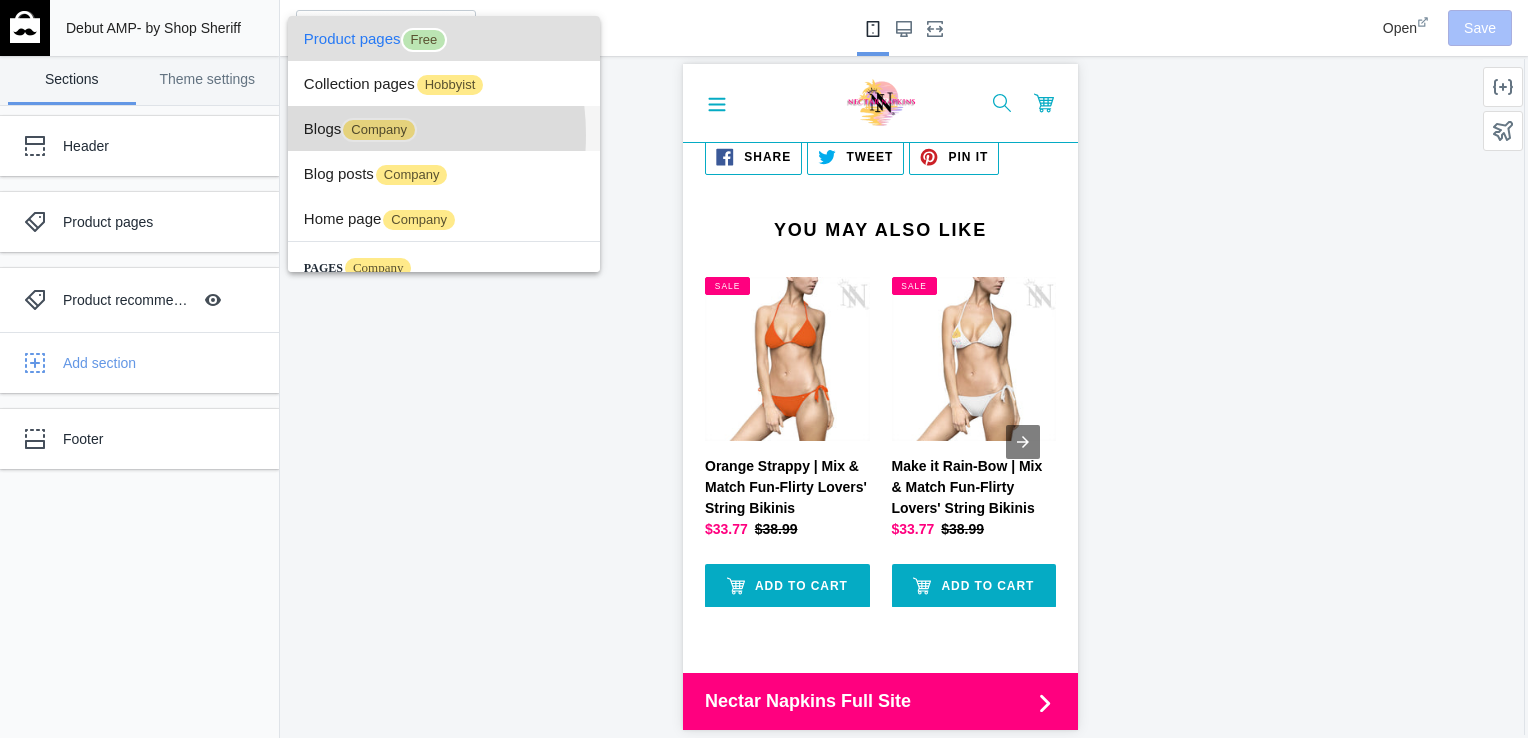 click on "Blogs   Company" at bounding box center [444, 128] 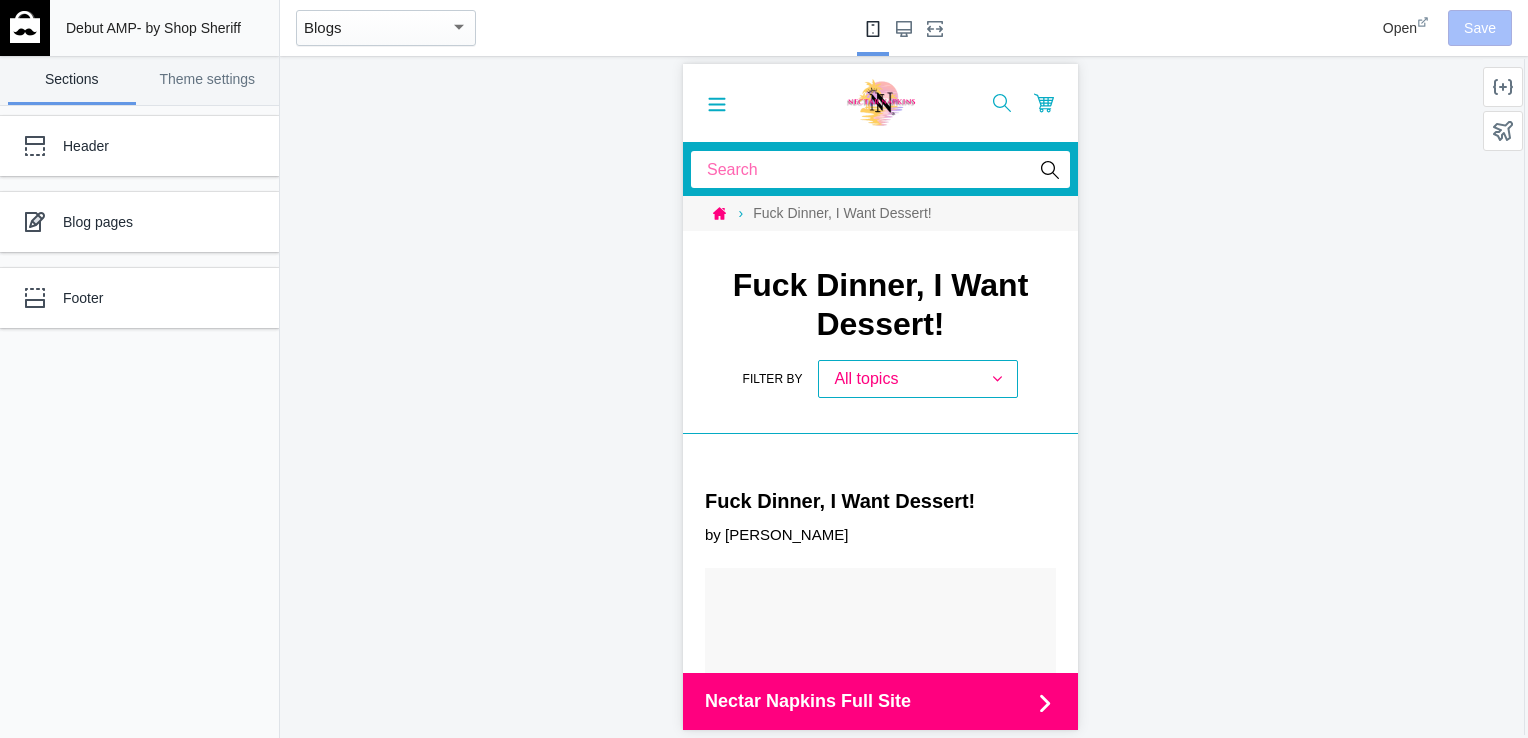 scroll, scrollTop: 0, scrollLeft: 0, axis: both 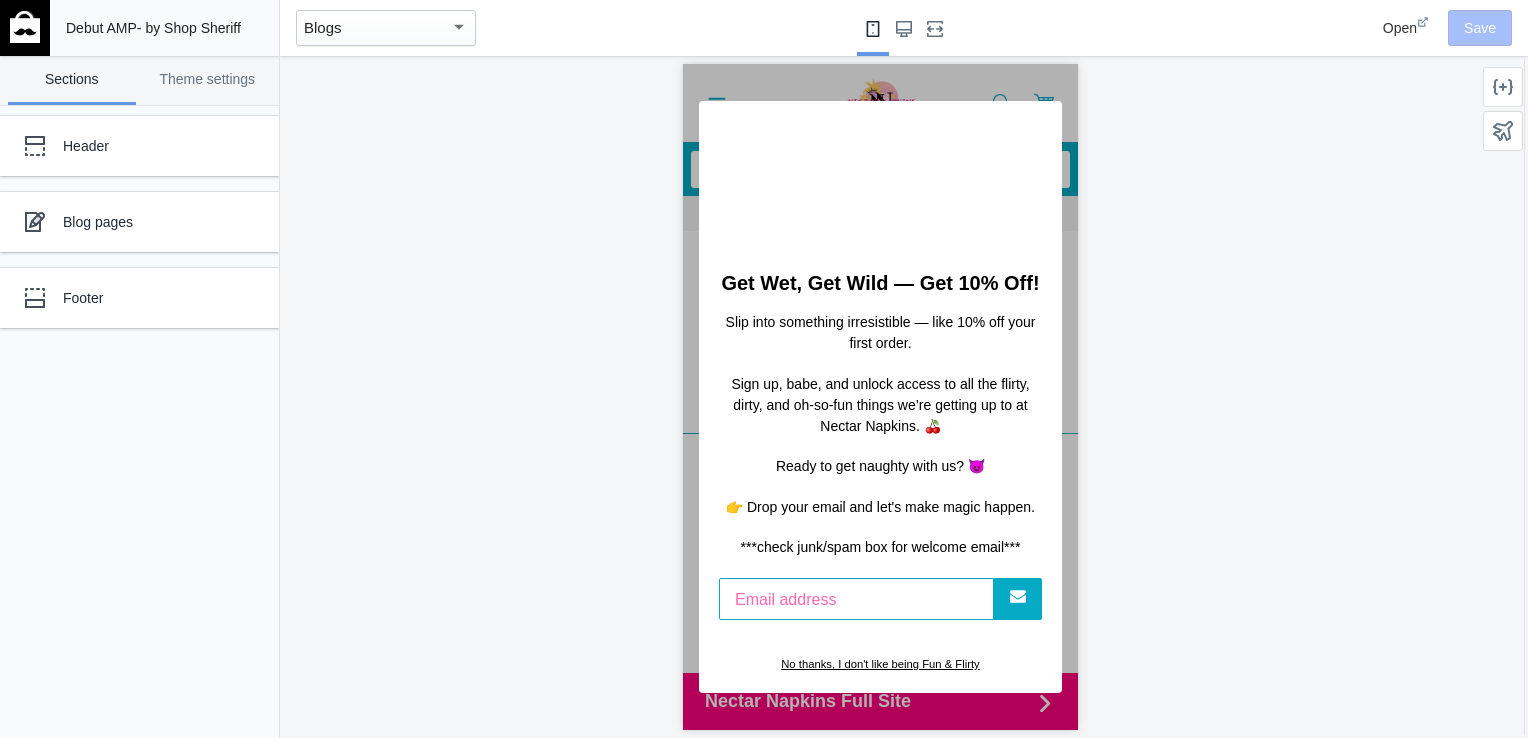click on "No thanks, I don't like being Fun & Flirty" at bounding box center [879, 664] 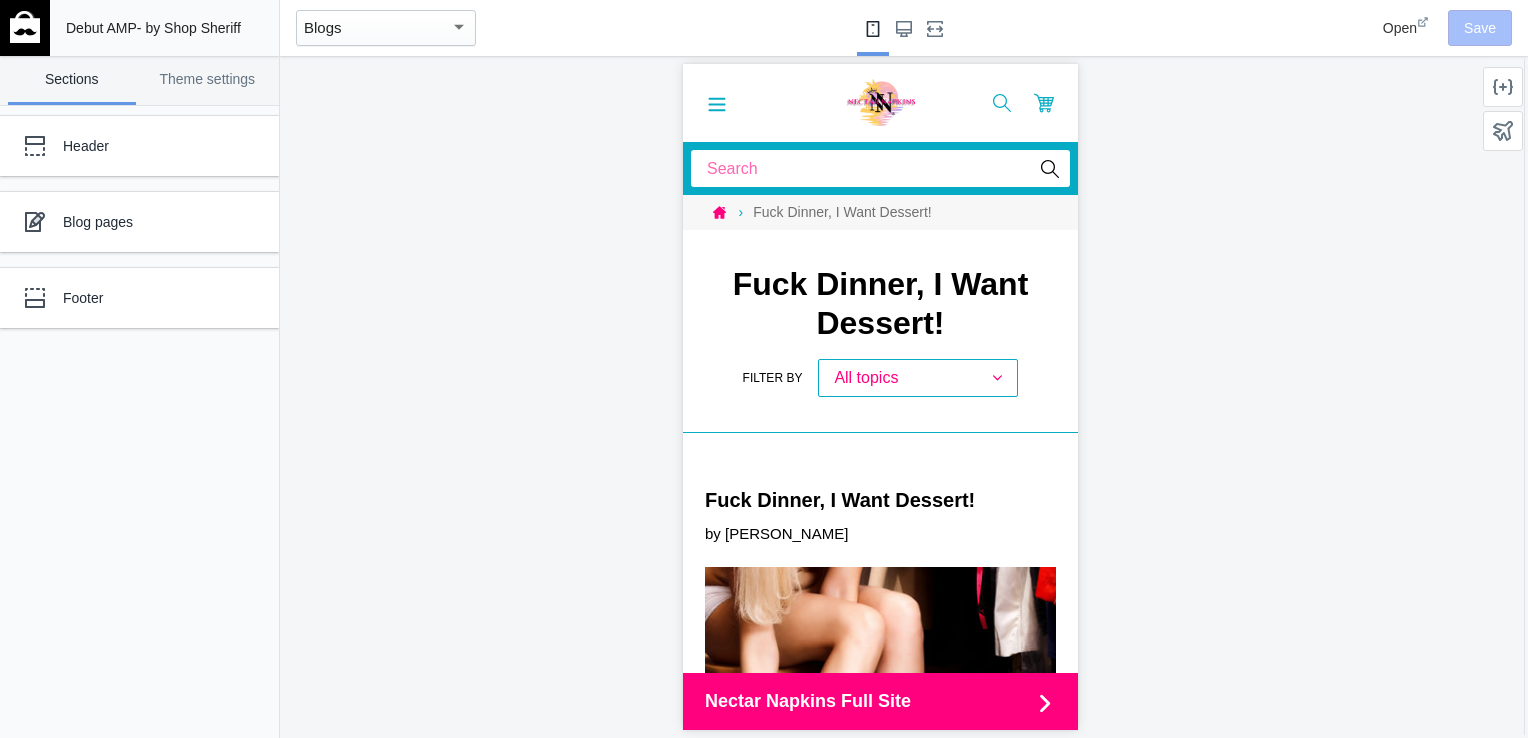 scroll, scrollTop: 0, scrollLeft: 0, axis: both 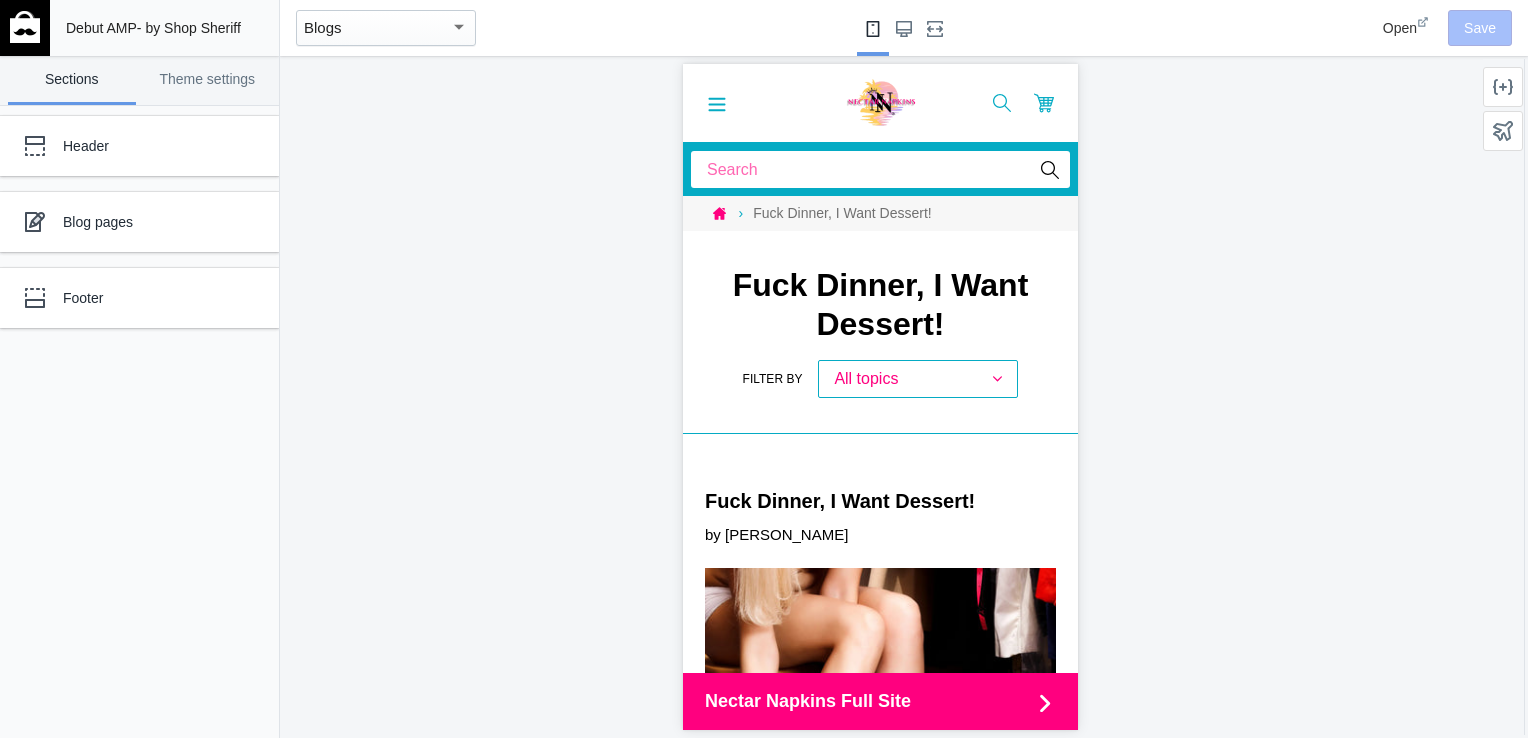click at bounding box center [459, 27] 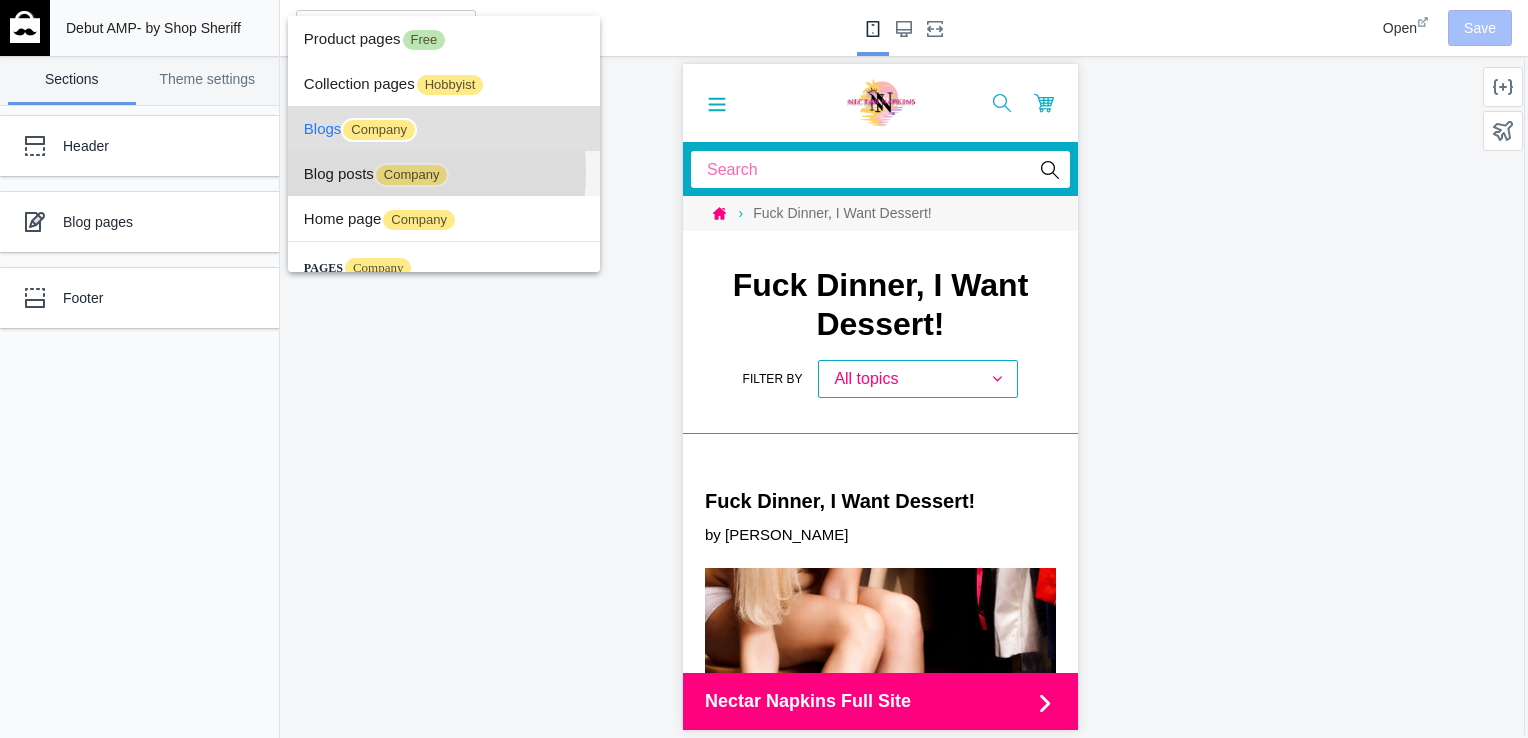 click on "Blog posts   Company" at bounding box center [444, 173] 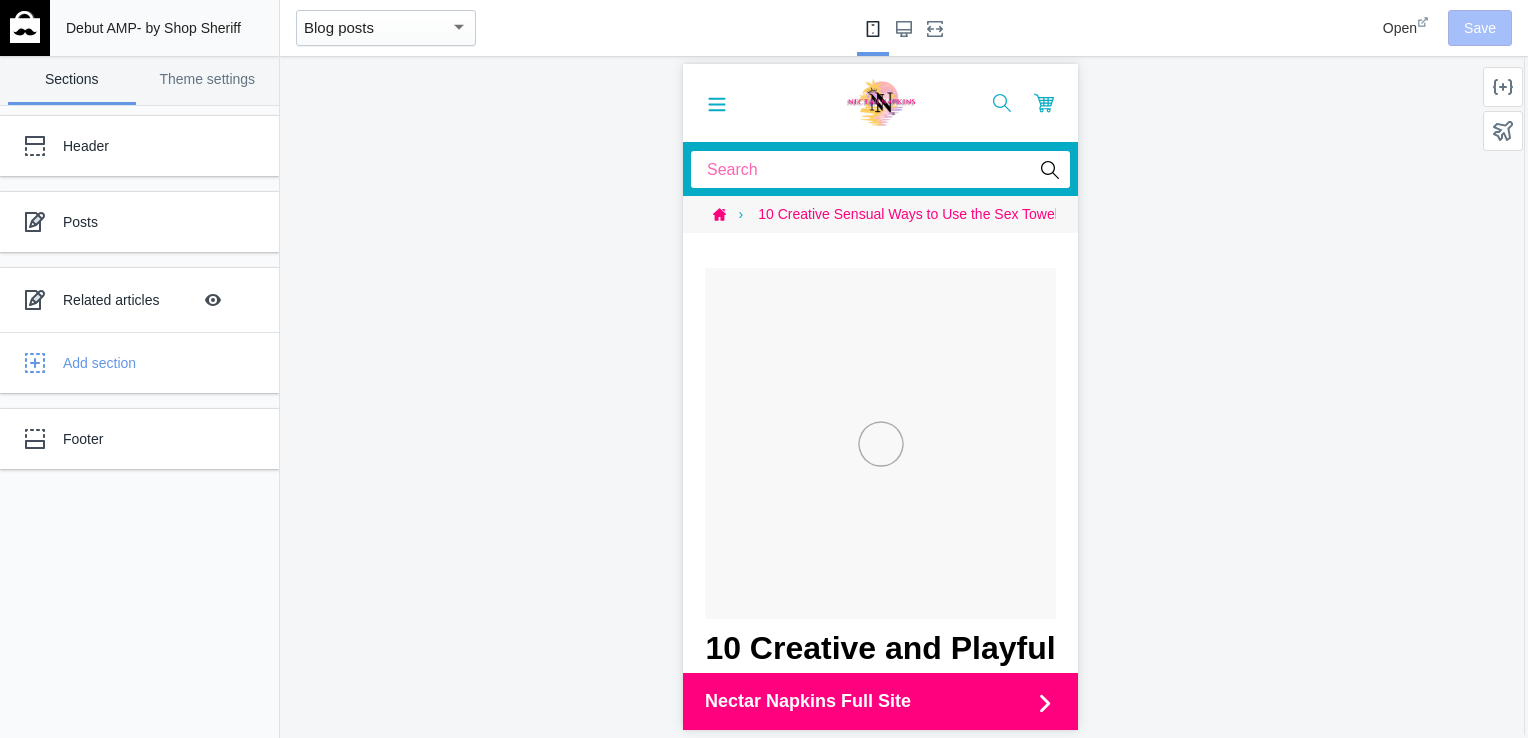 scroll, scrollTop: 0, scrollLeft: 0, axis: both 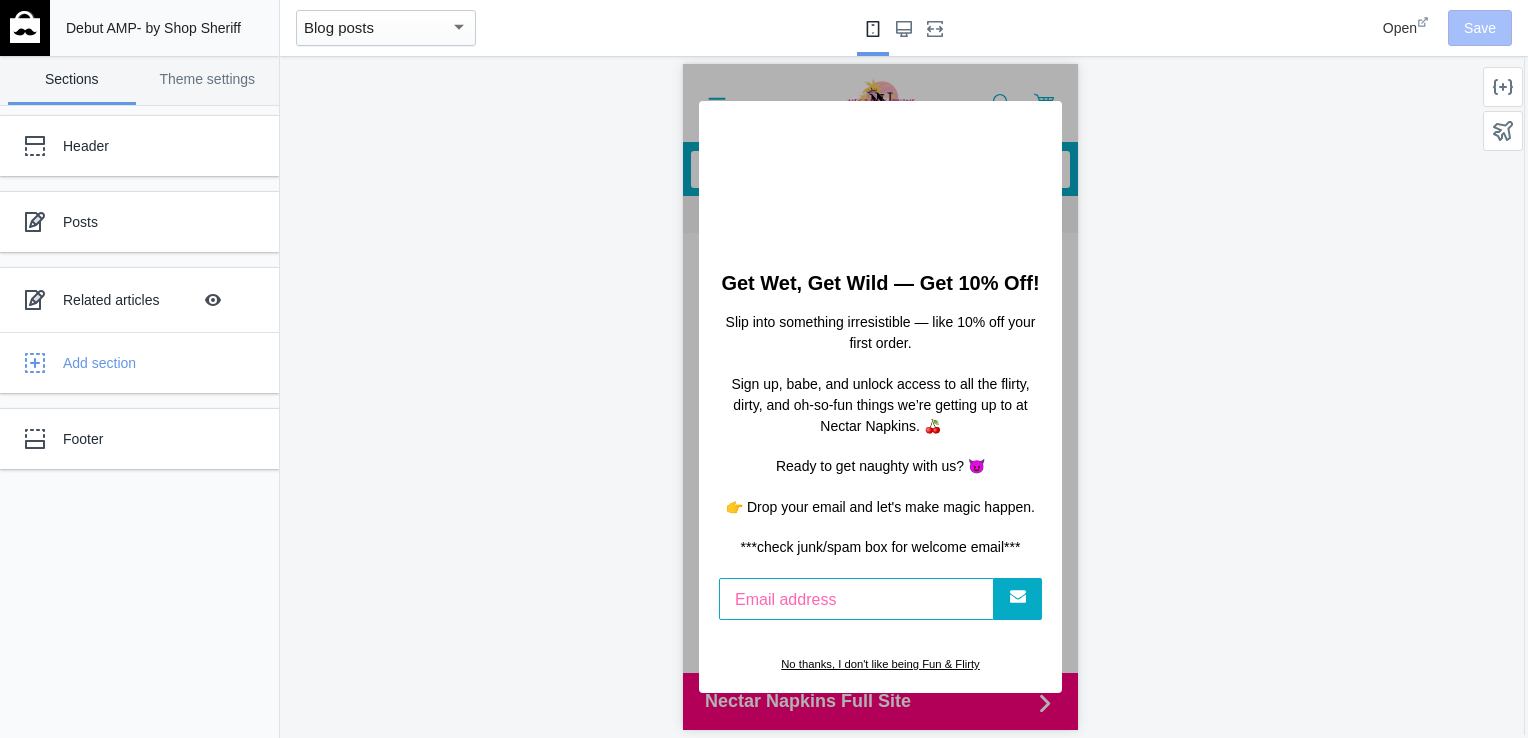 click on "No thanks, I don't like being Fun & Flirty" at bounding box center [879, 664] 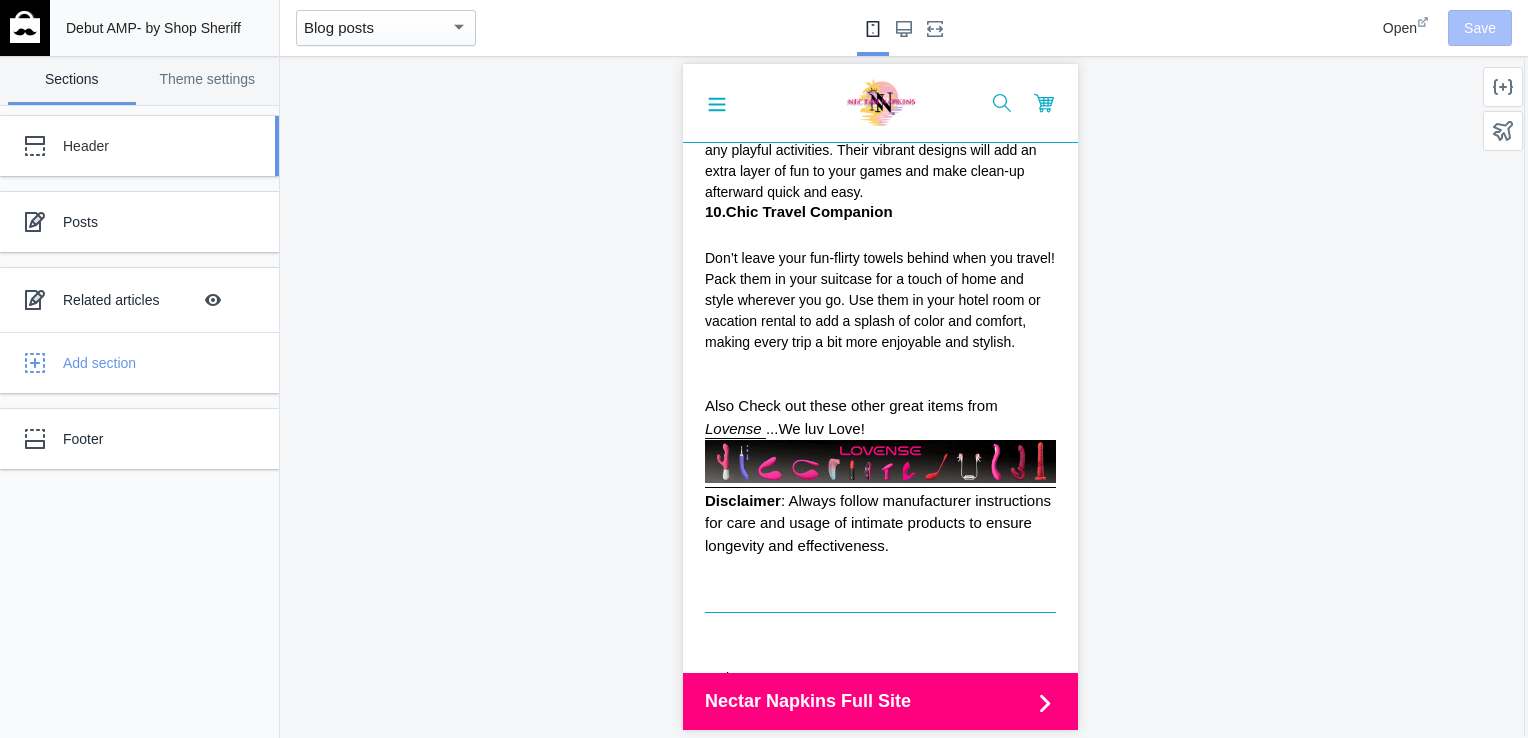 scroll, scrollTop: 2899, scrollLeft: 0, axis: vertical 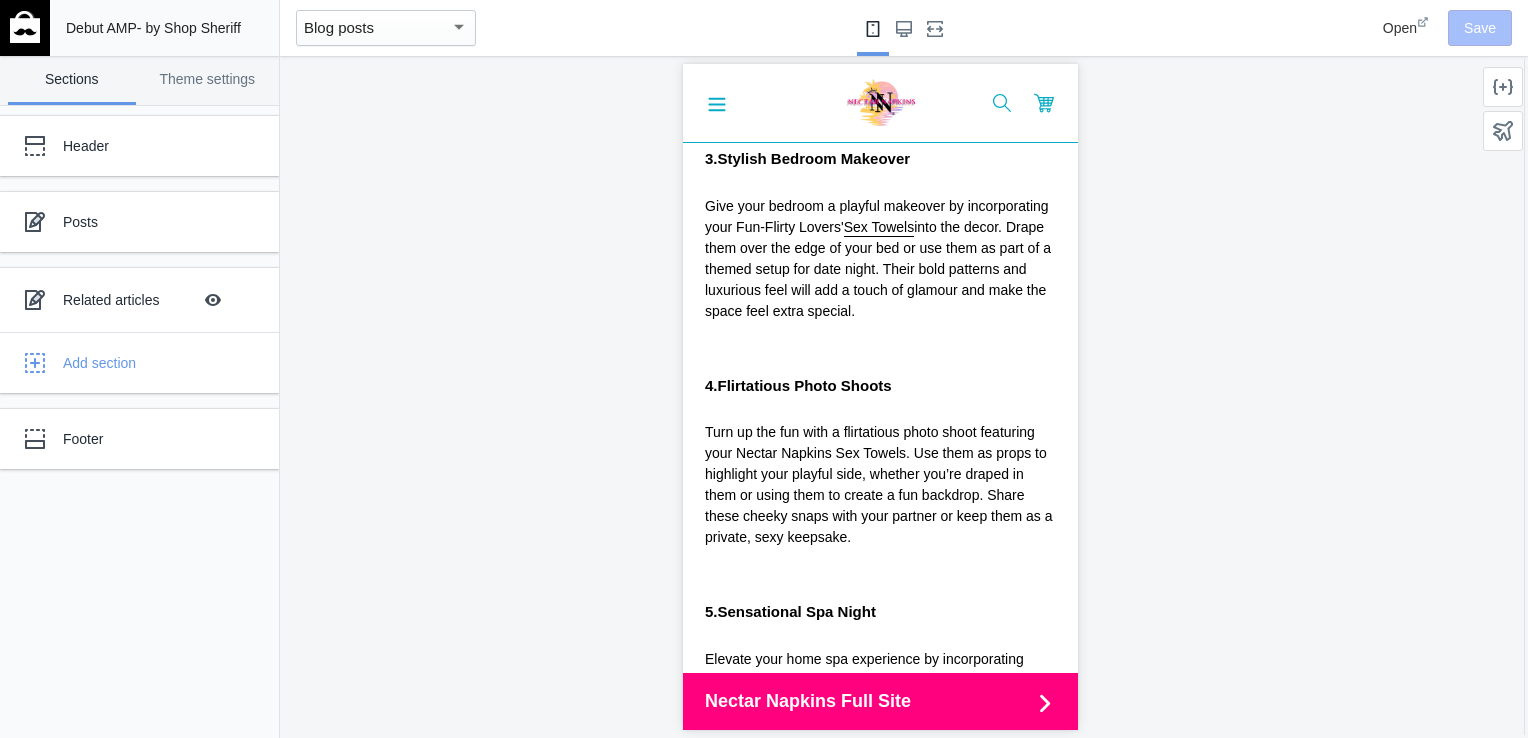click at bounding box center (25, 27) 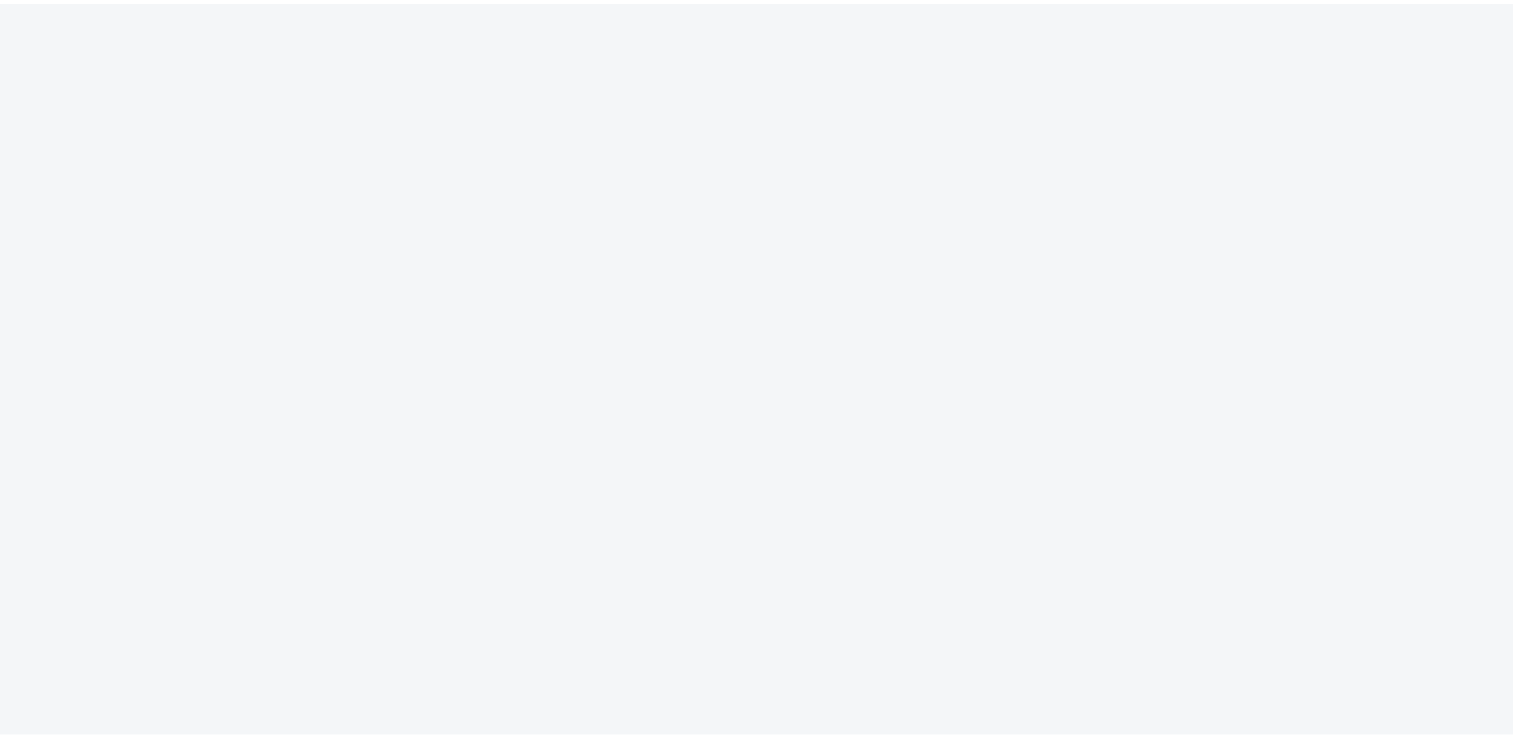 scroll, scrollTop: 0, scrollLeft: 0, axis: both 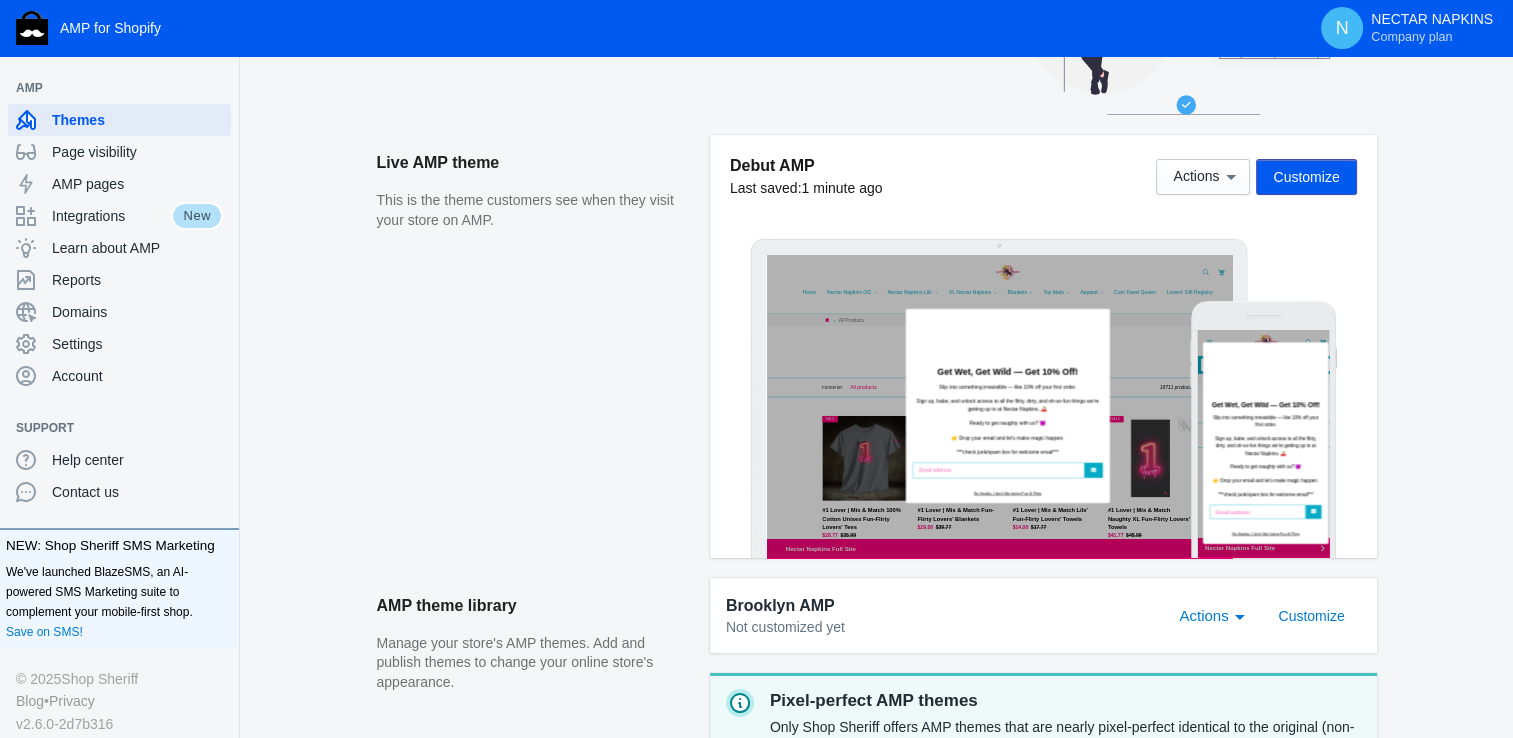 click on "Live AMP theme This is the theme customers see when they visit your store on AMP." at bounding box center [543, 356] 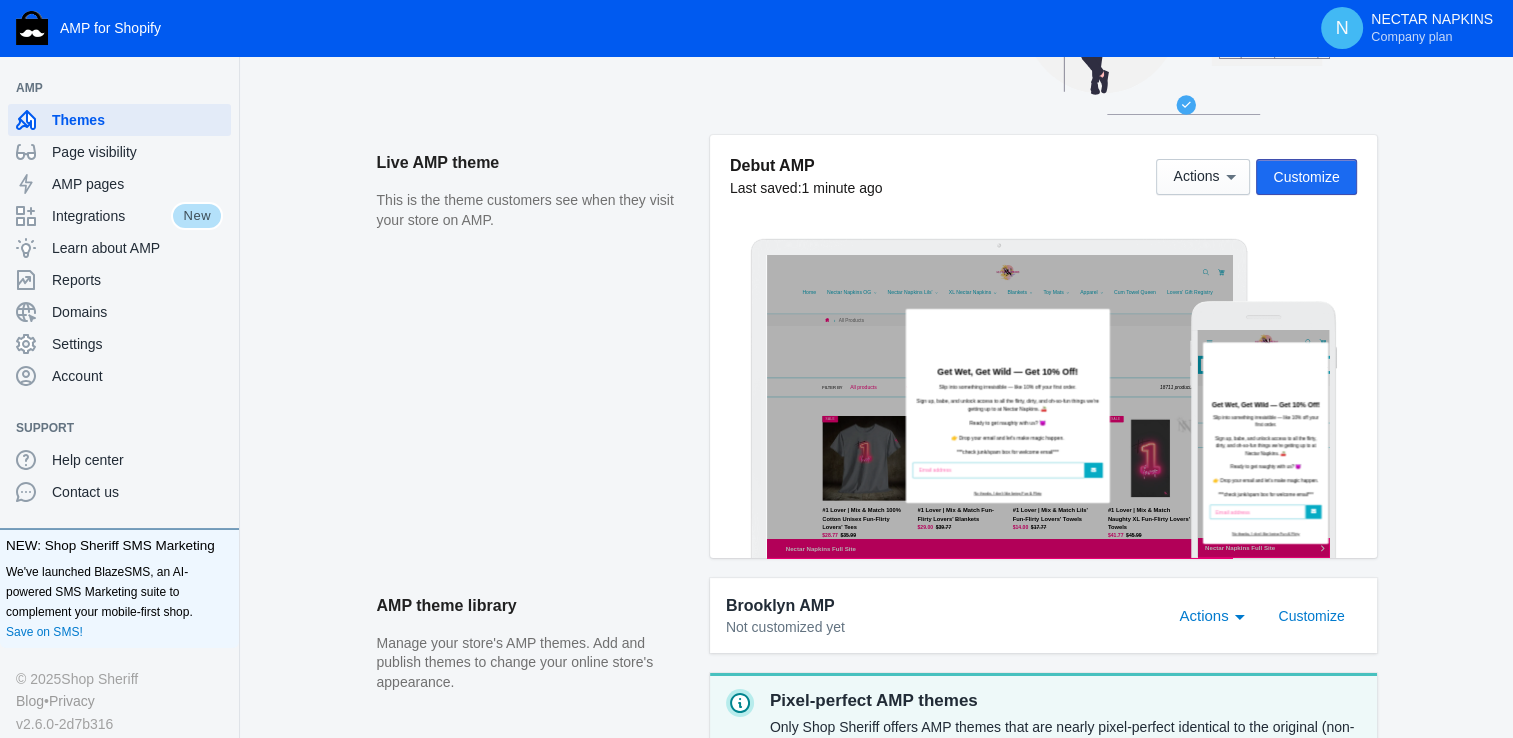 click on "Customize" at bounding box center (1306, 177) 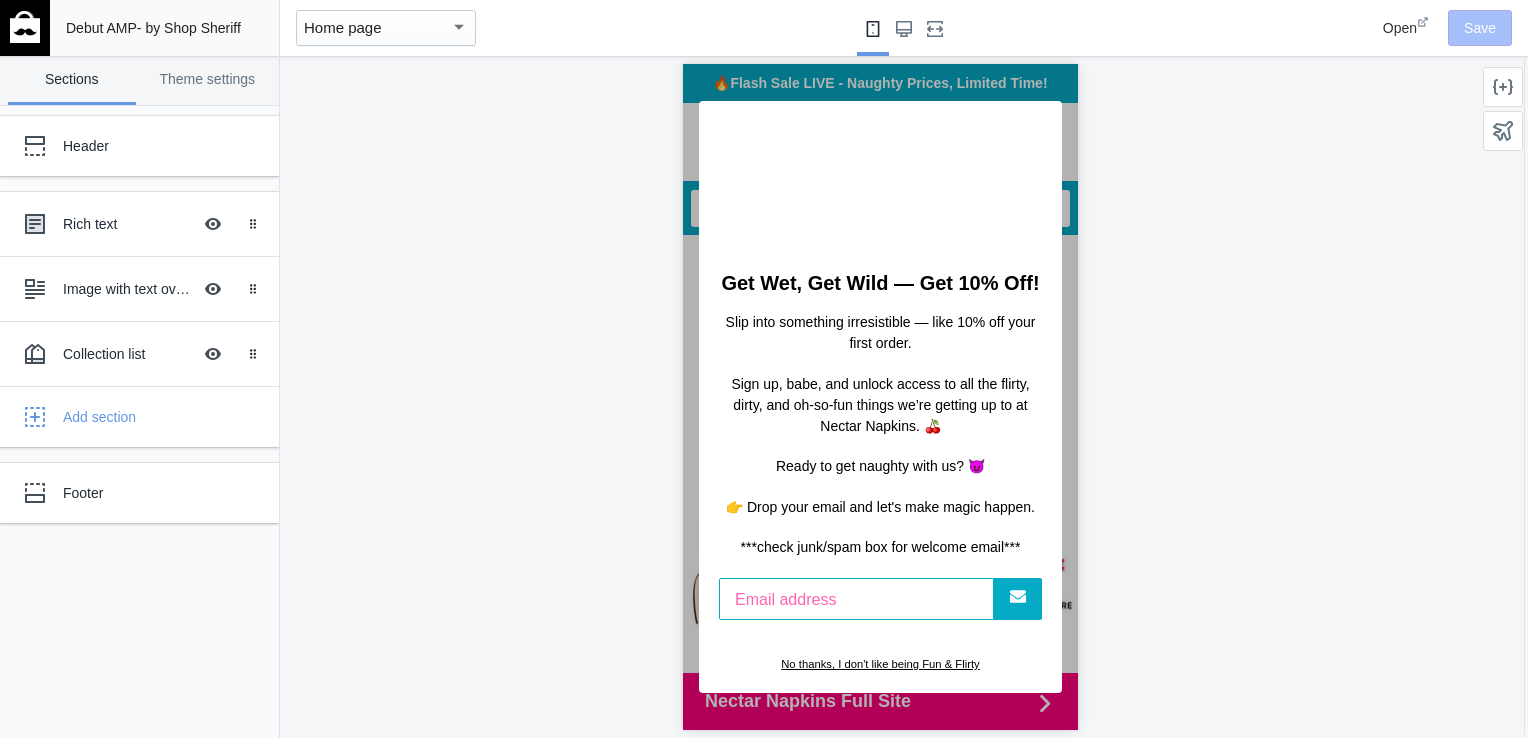 scroll, scrollTop: 0, scrollLeft: 0, axis: both 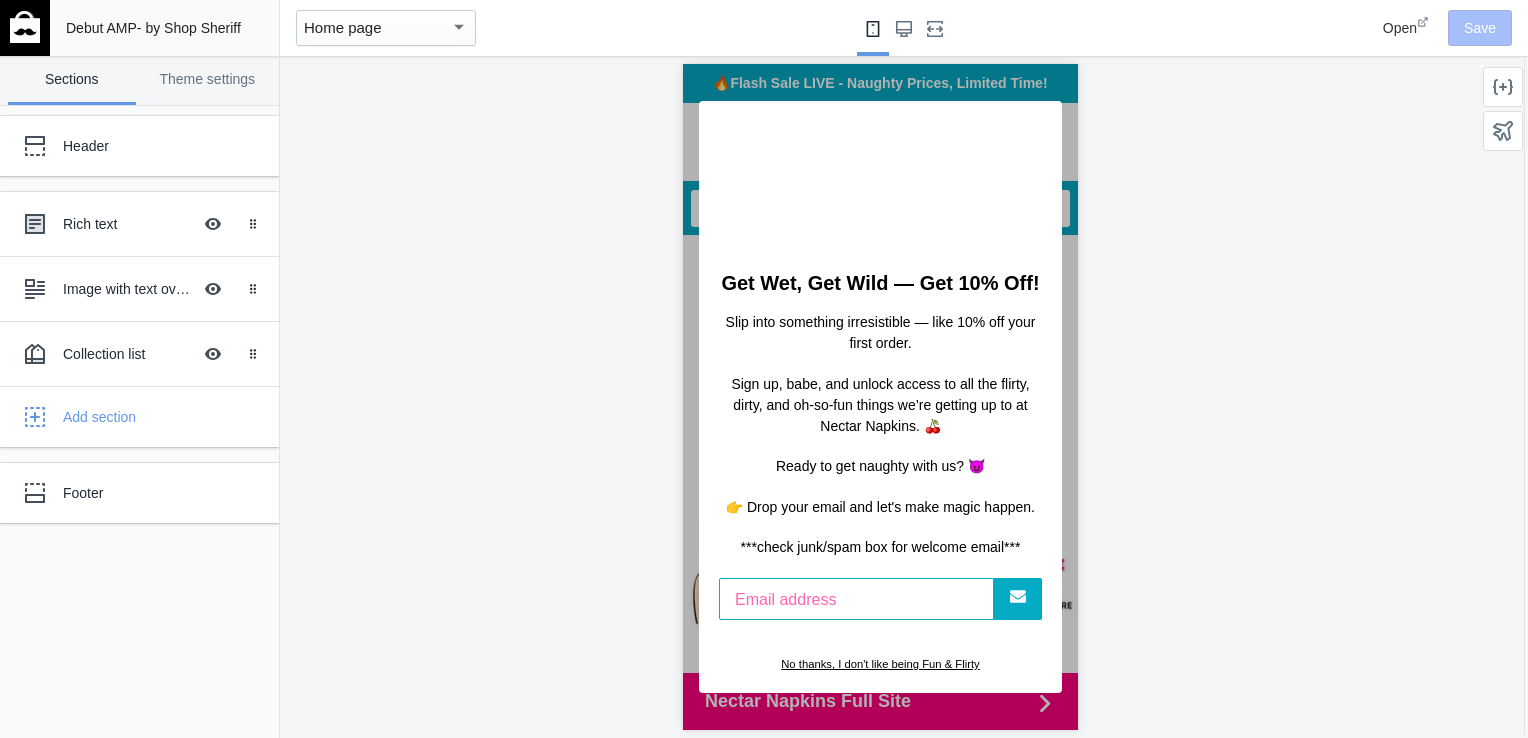 click on "Open" at bounding box center [1400, 28] 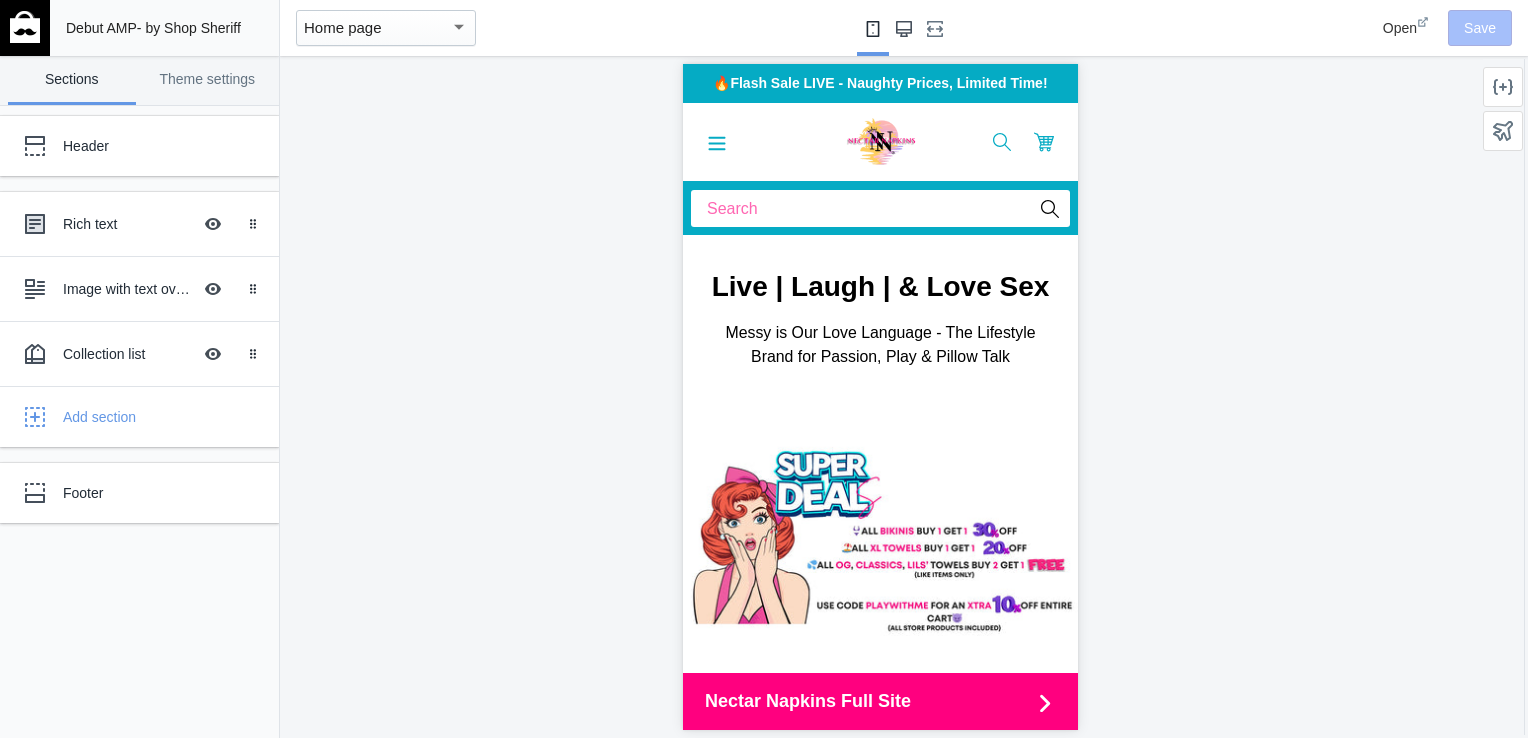 click at bounding box center [904, 28] 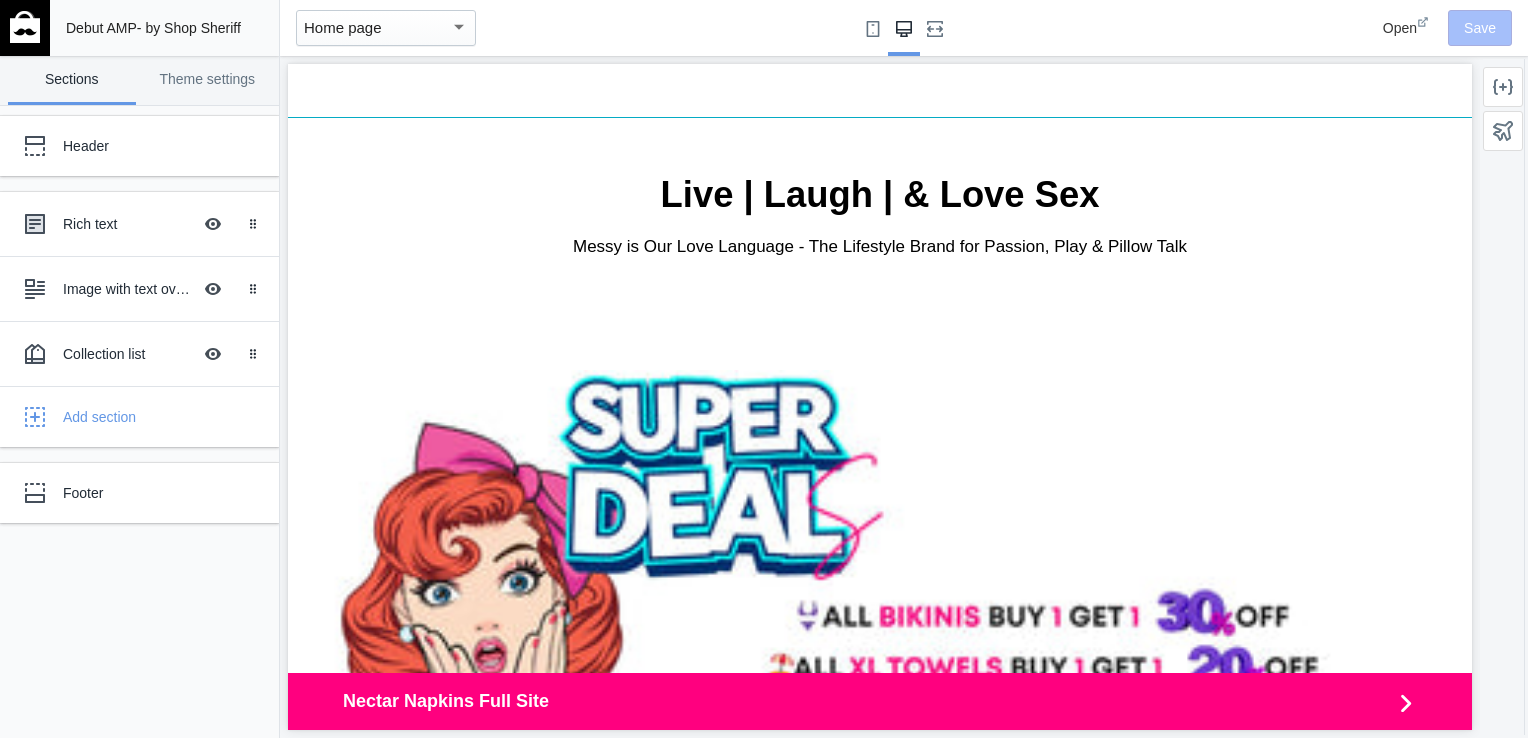 scroll, scrollTop: 0, scrollLeft: 0, axis: both 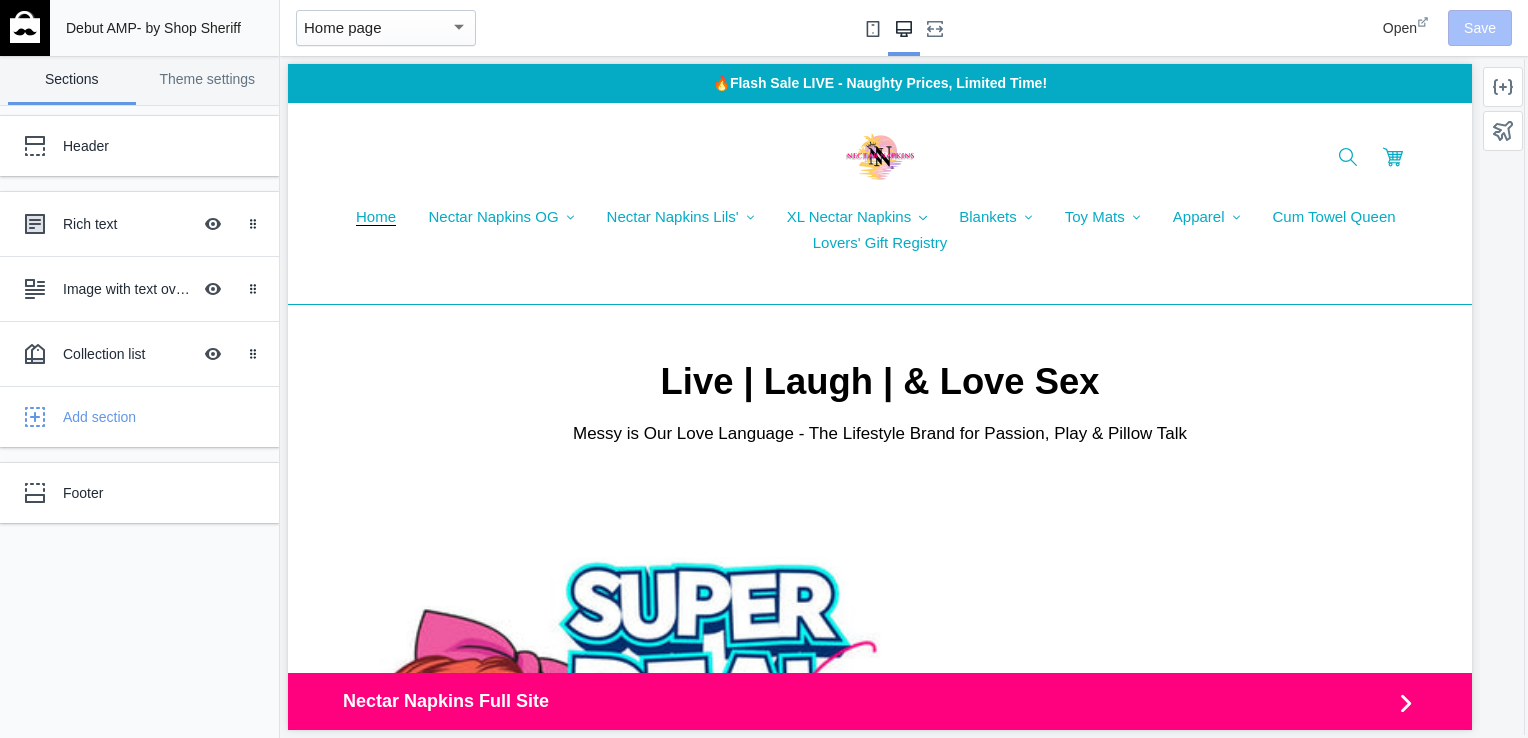 click 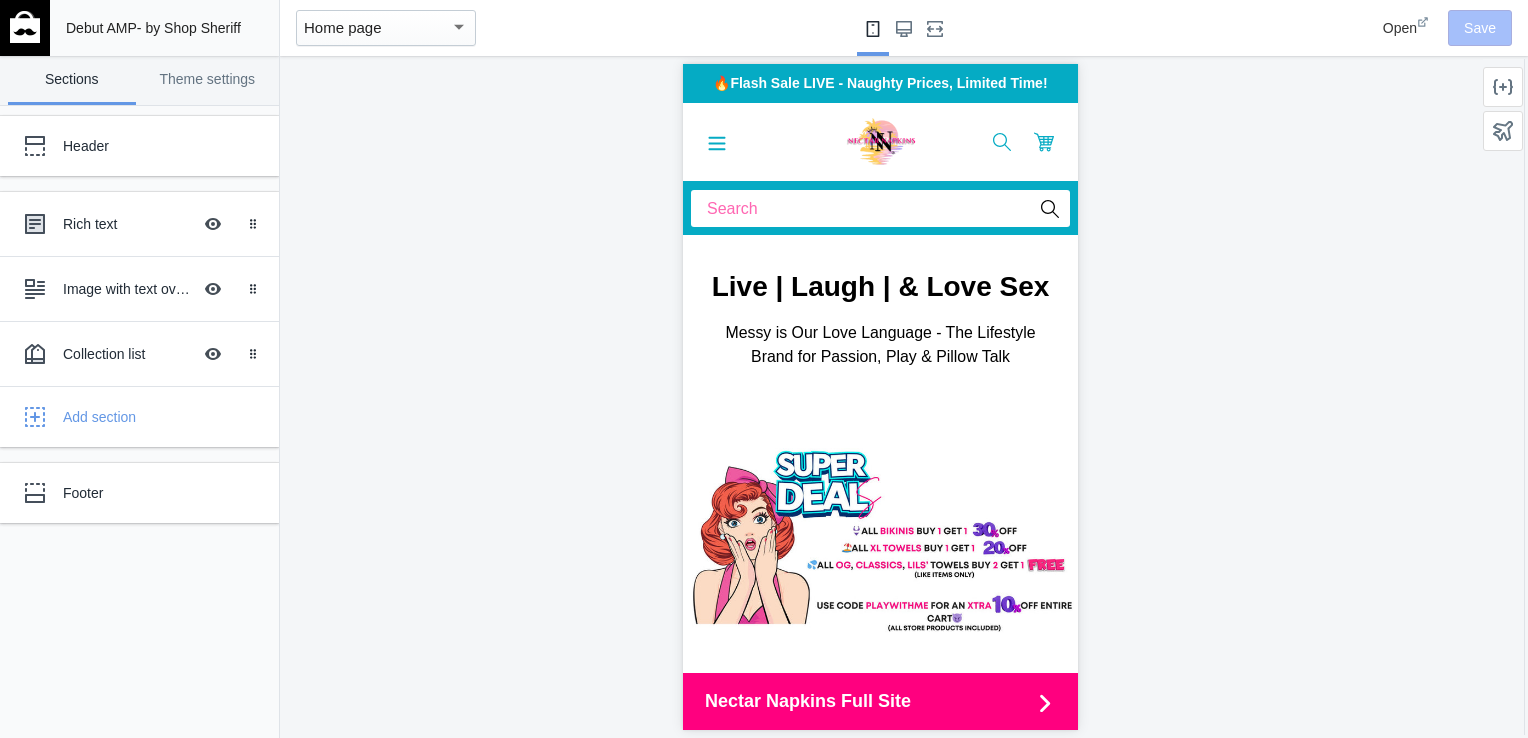 click on "Debut AMP" at bounding box center [101, 28] 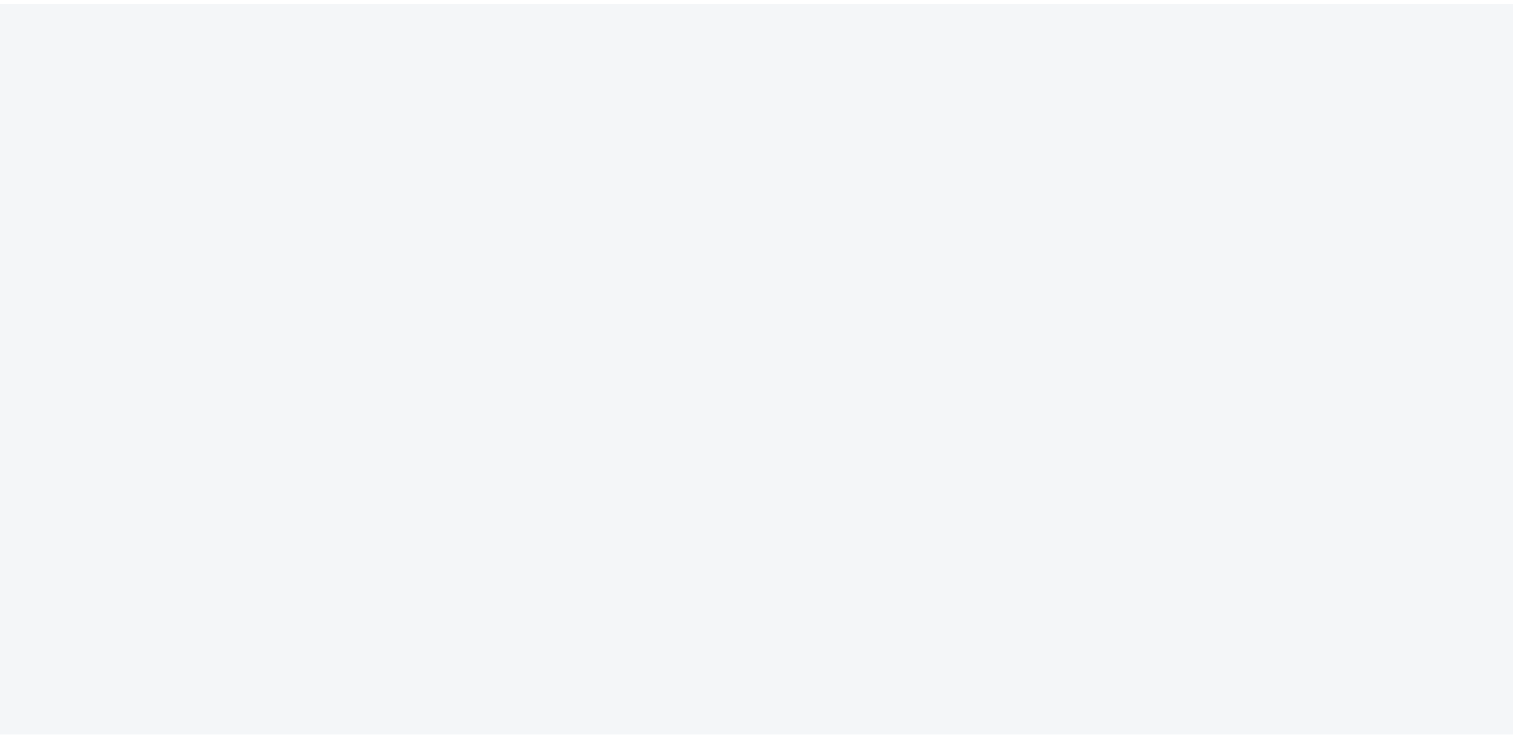 scroll, scrollTop: 0, scrollLeft: 0, axis: both 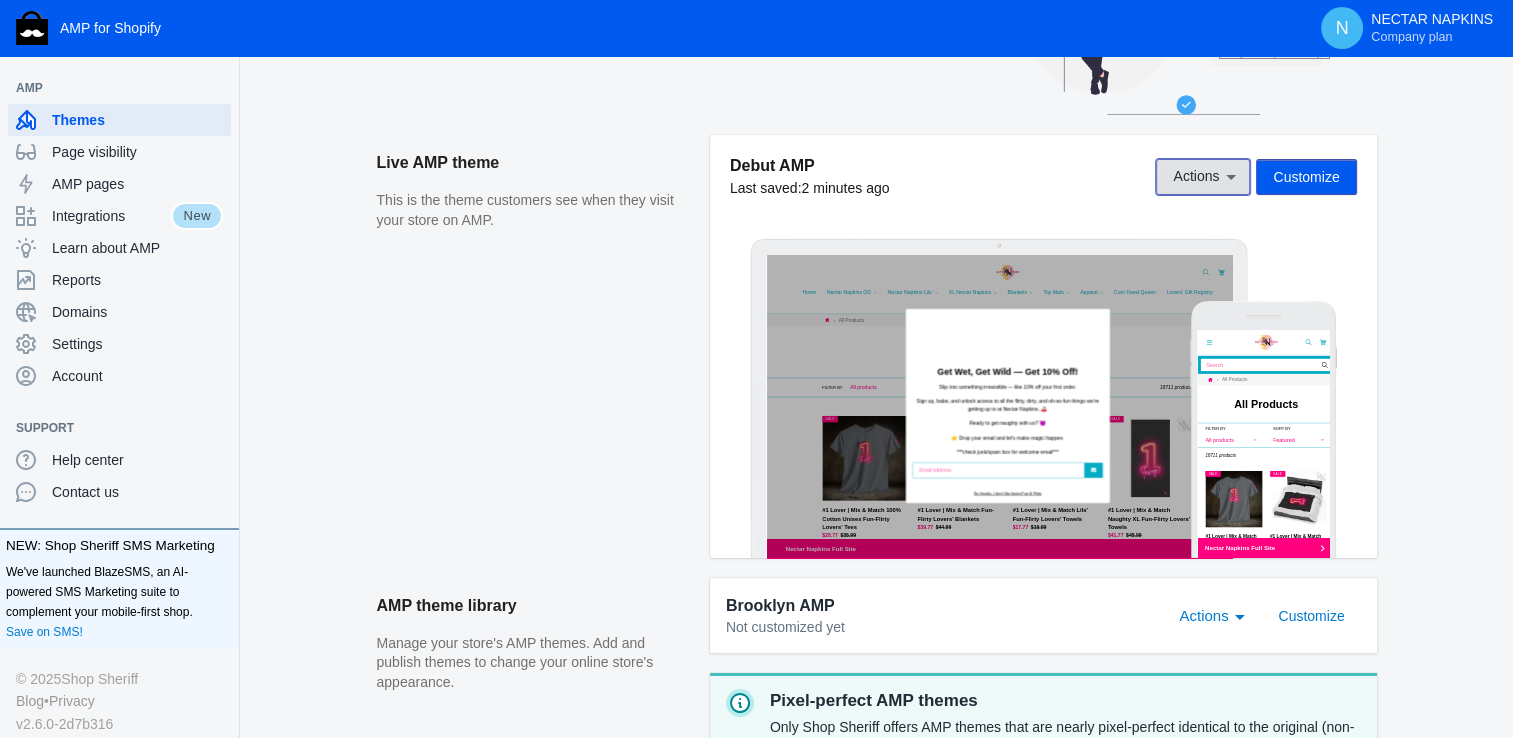 click on "Actions" at bounding box center (1203, 177) 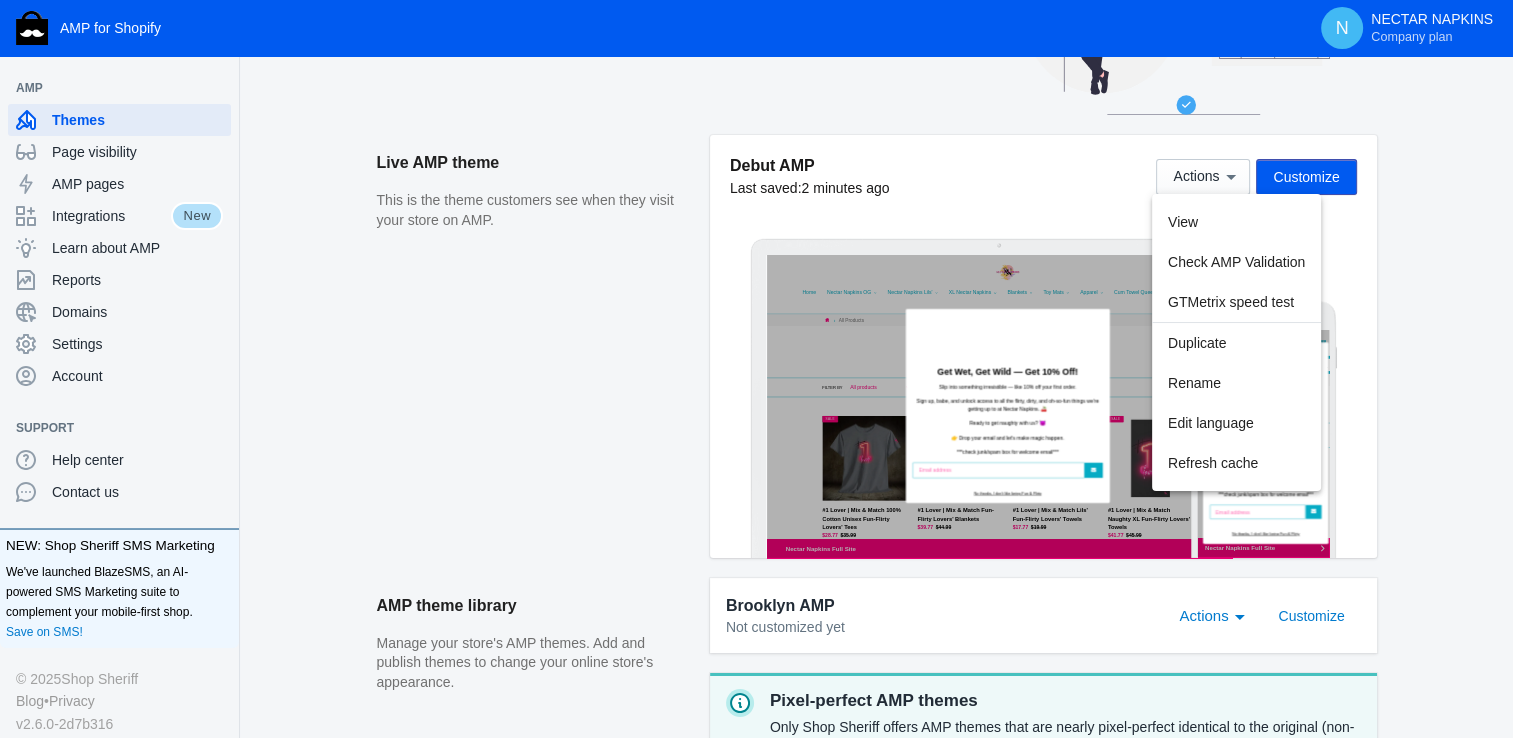 click at bounding box center [756, 369] 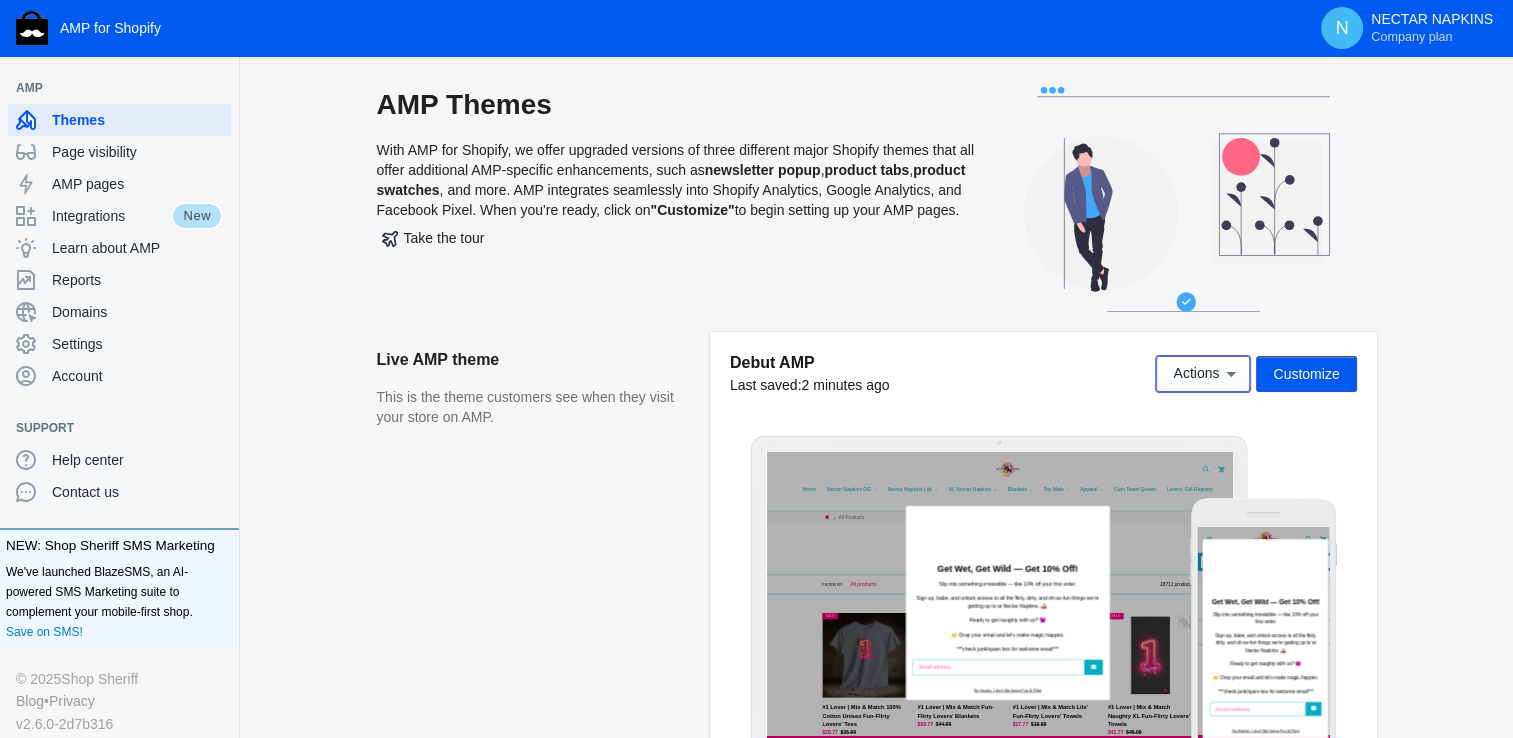 scroll, scrollTop: 0, scrollLeft: 0, axis: both 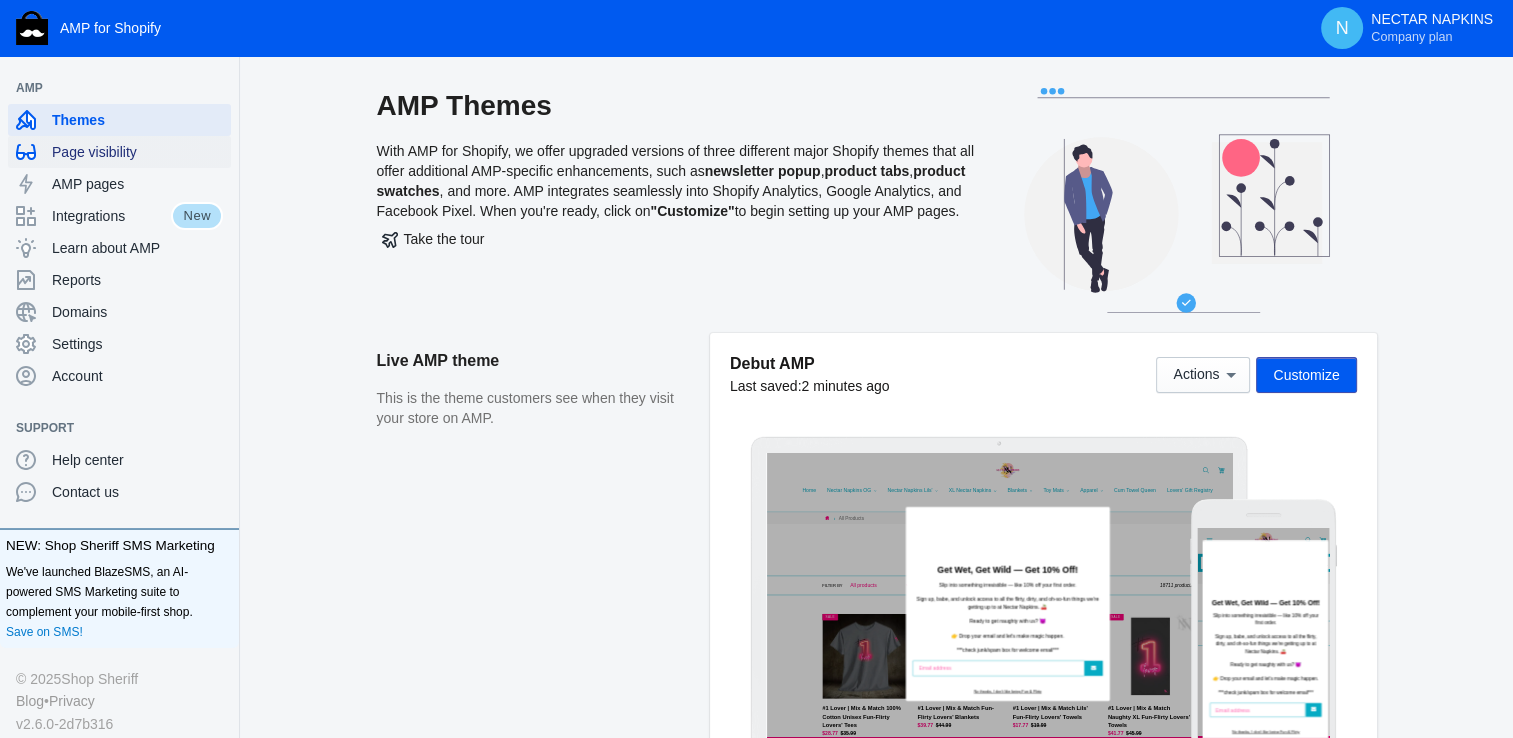 click on "Page visibility" at bounding box center (137, 152) 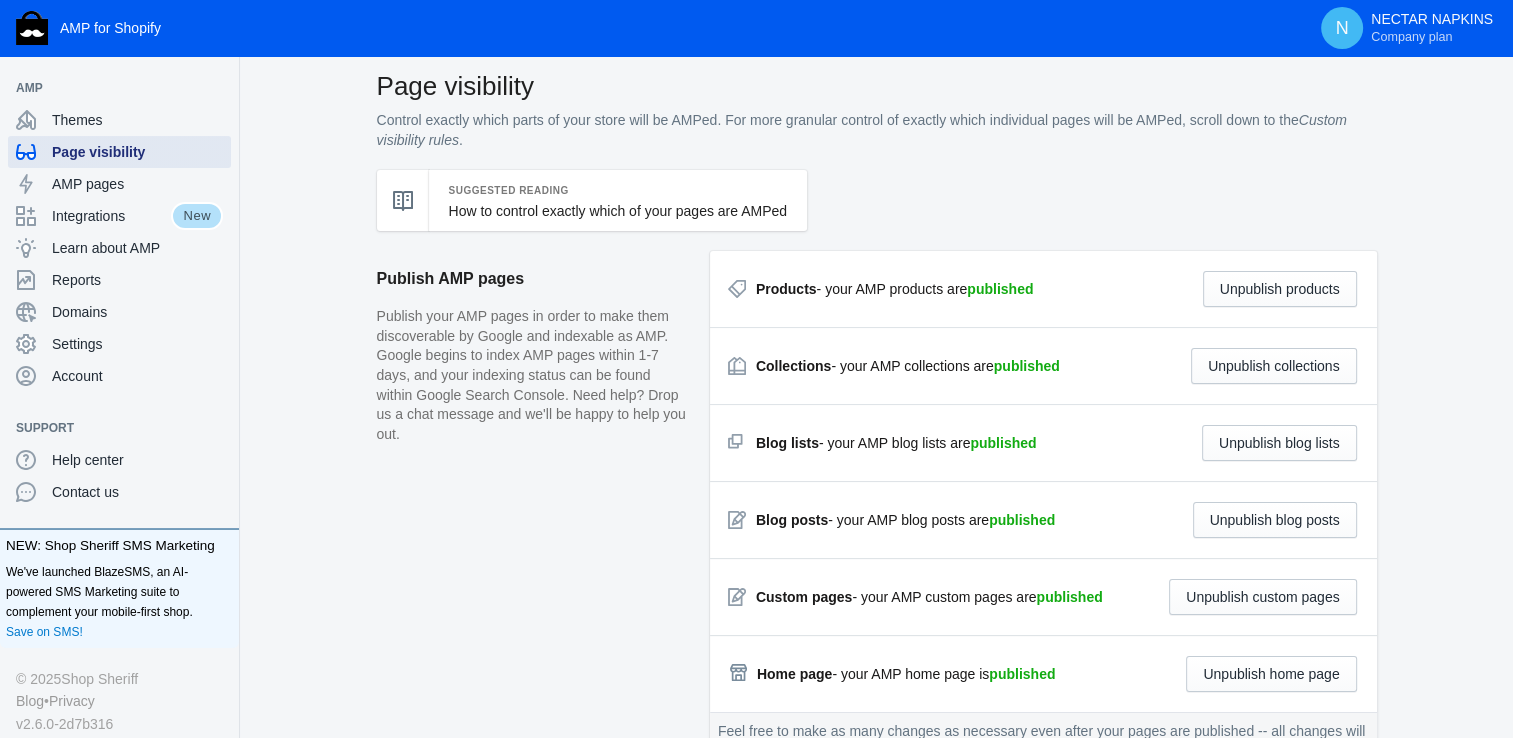 scroll, scrollTop: 0, scrollLeft: 0, axis: both 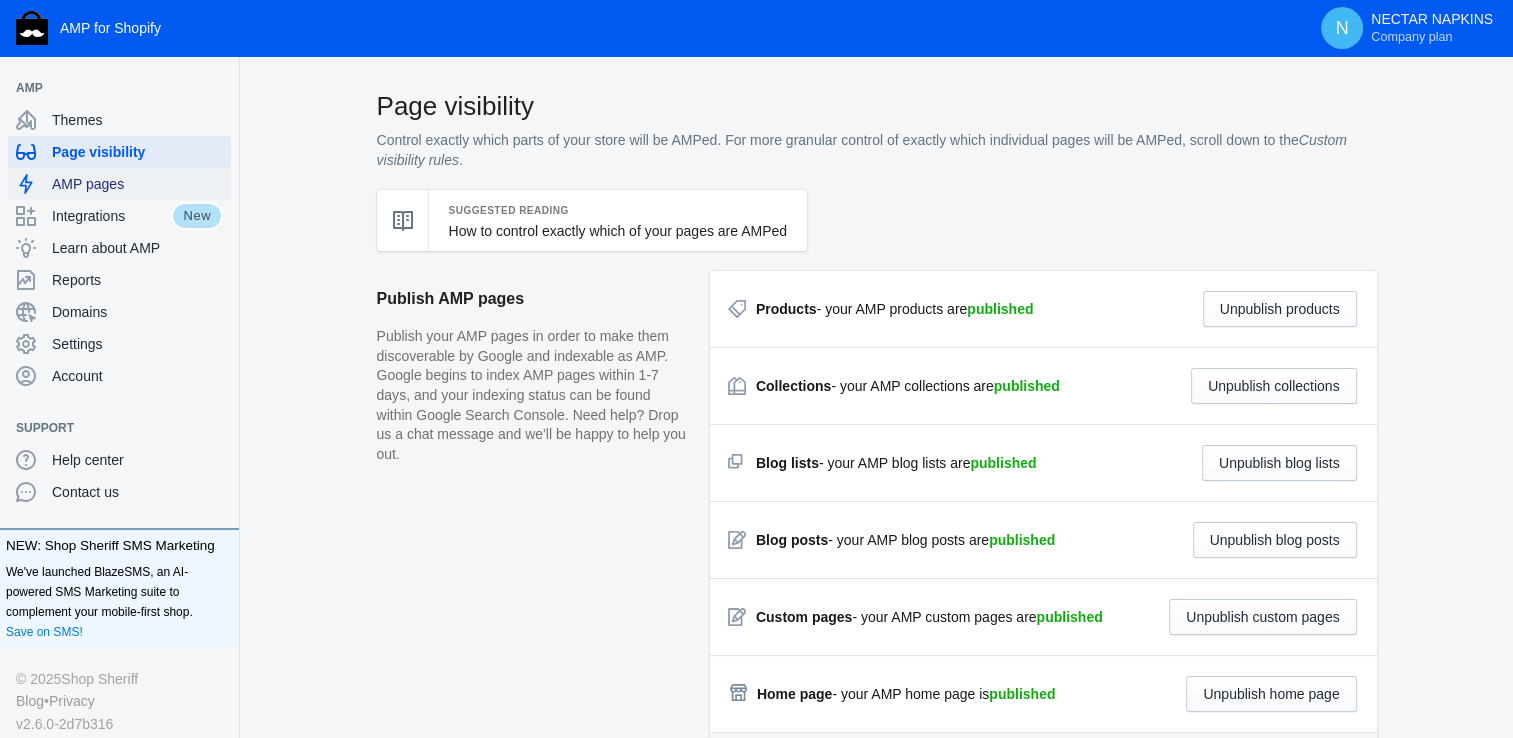 click on "AMP pages" at bounding box center (137, 184) 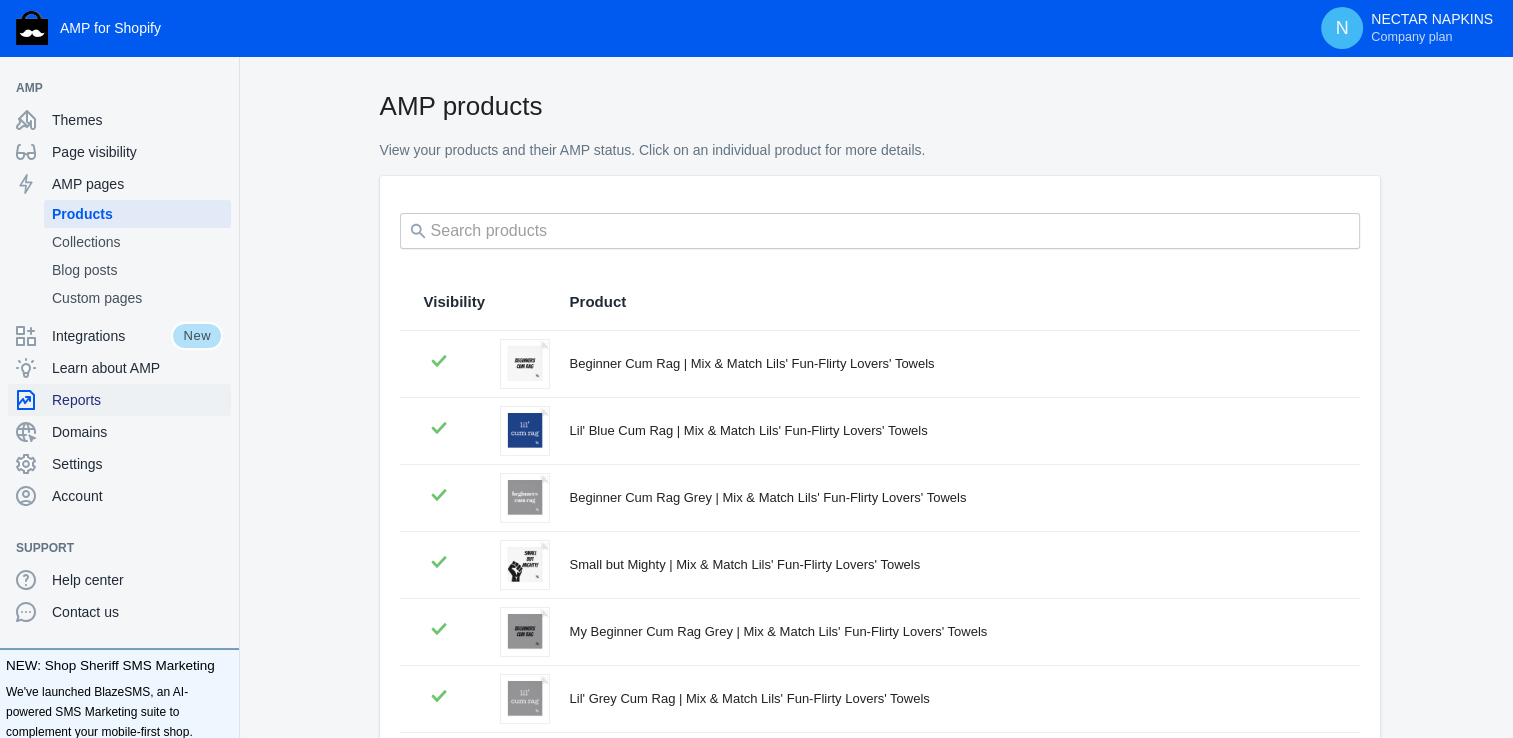 click on "Reports" at bounding box center [137, 400] 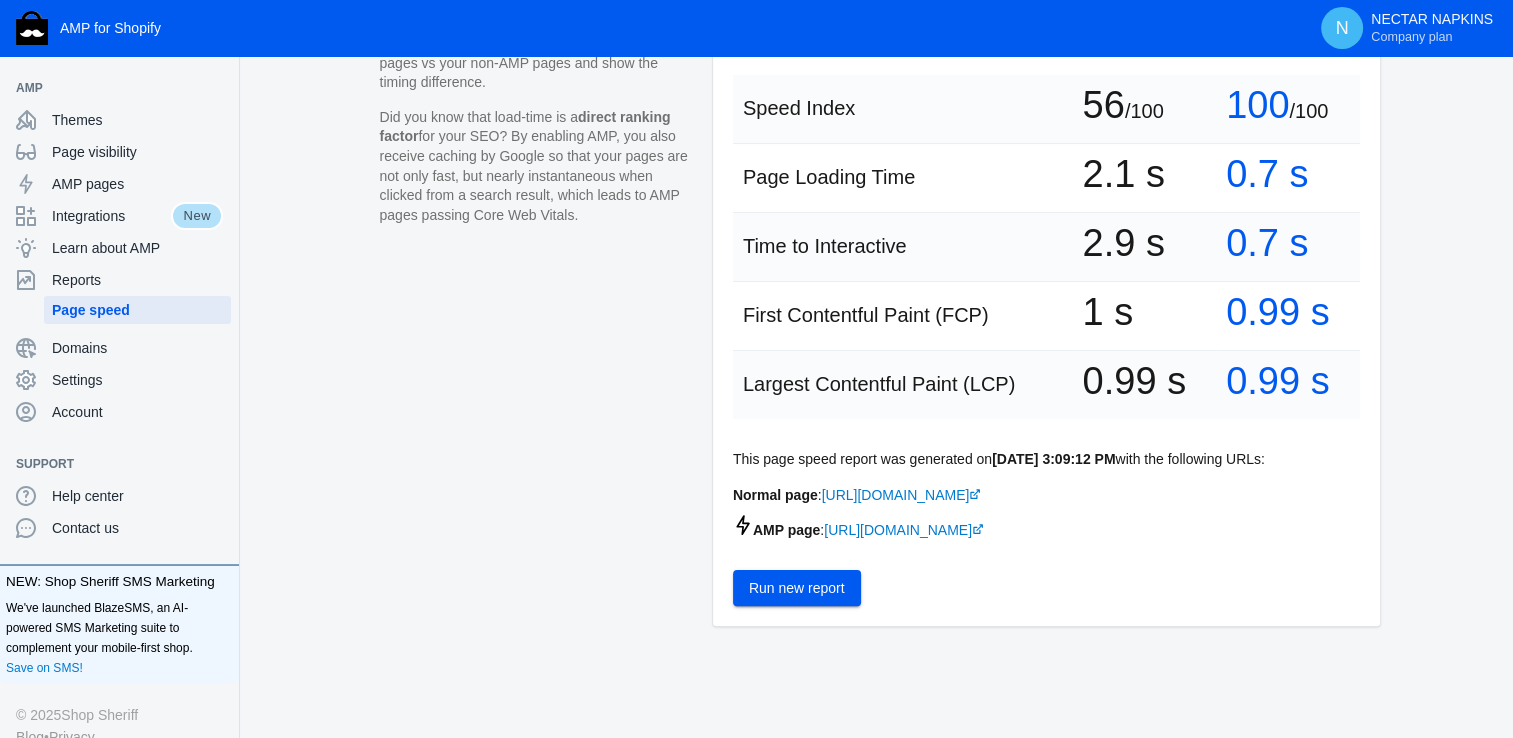 scroll, scrollTop: 380, scrollLeft: 0, axis: vertical 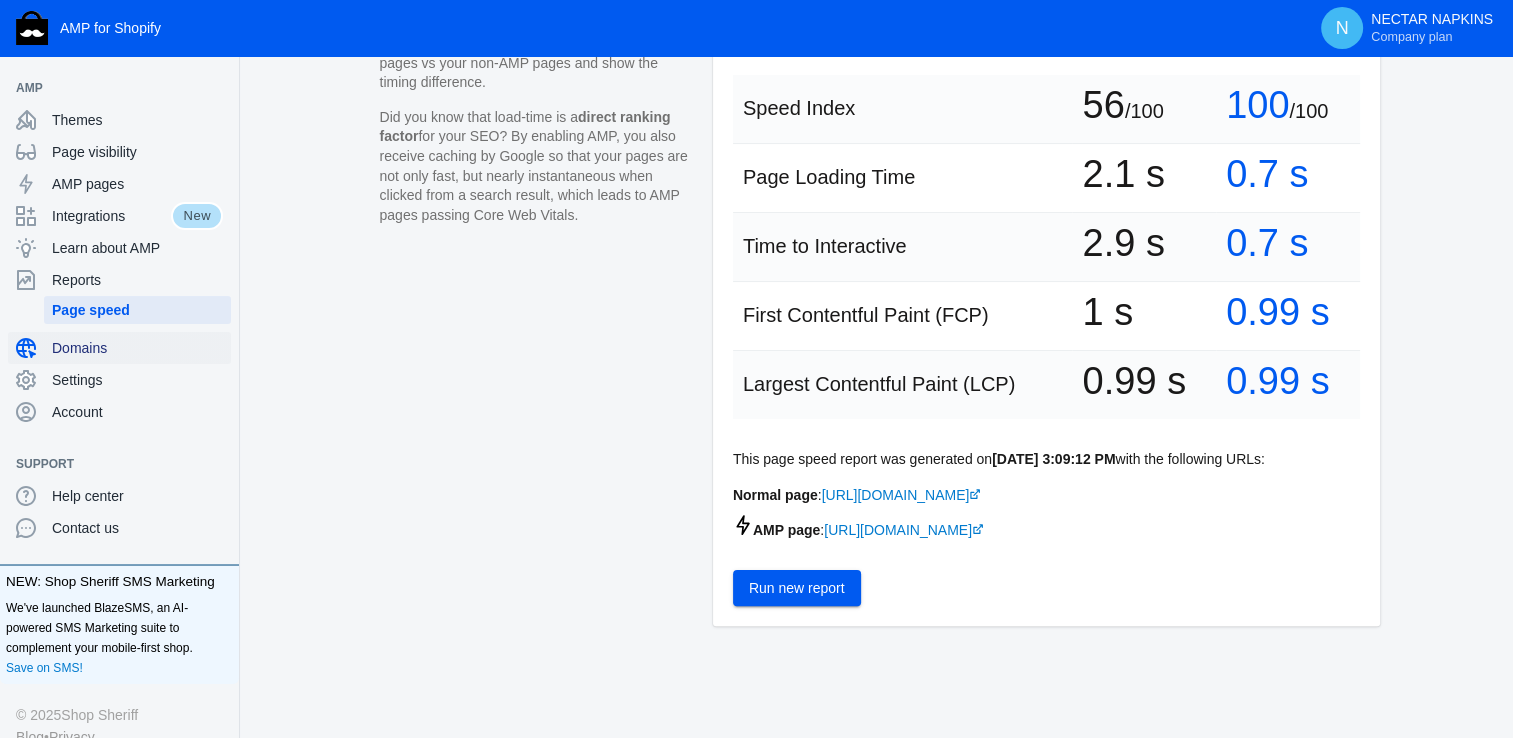 click on "Domains" at bounding box center (137, 348) 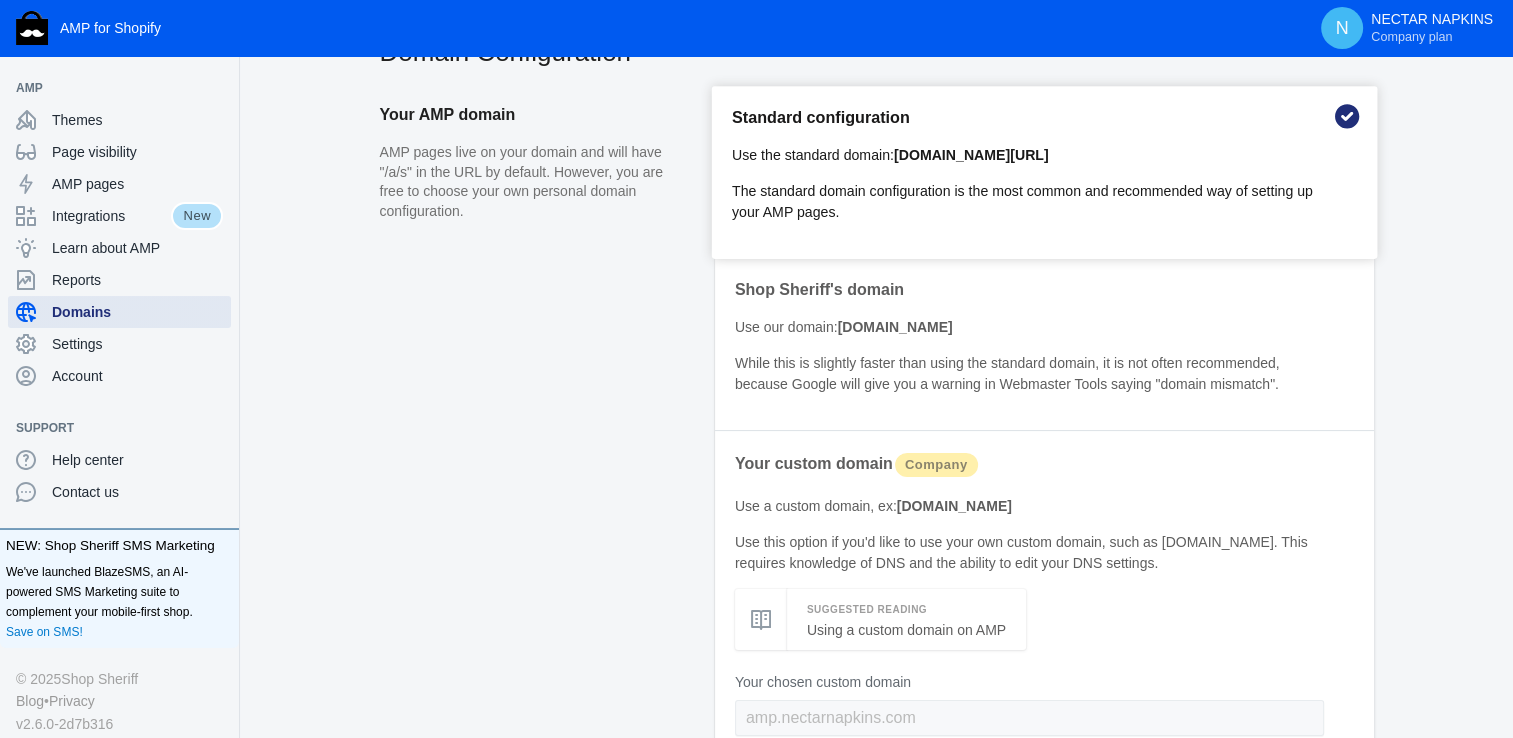 scroll, scrollTop: 0, scrollLeft: 0, axis: both 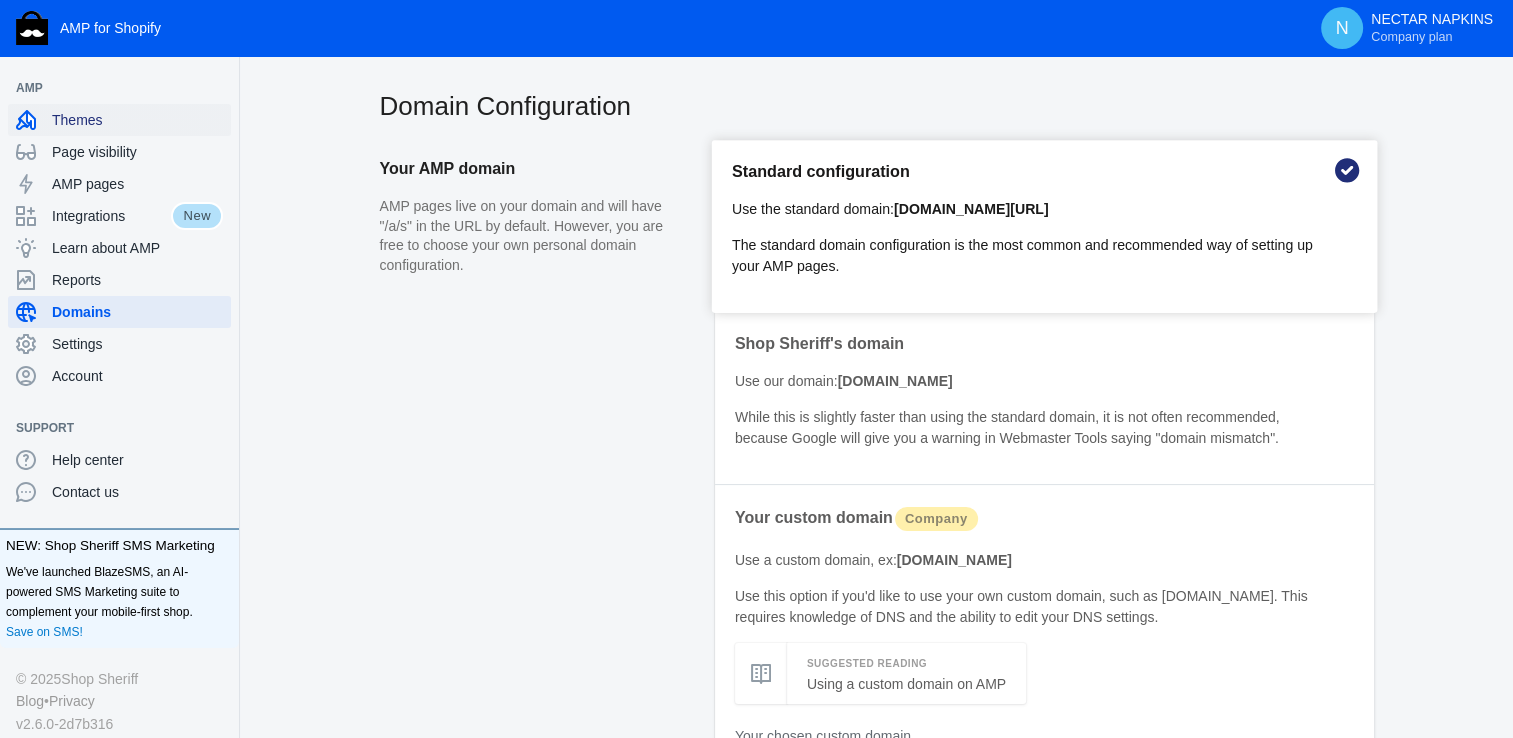 click on "Themes" 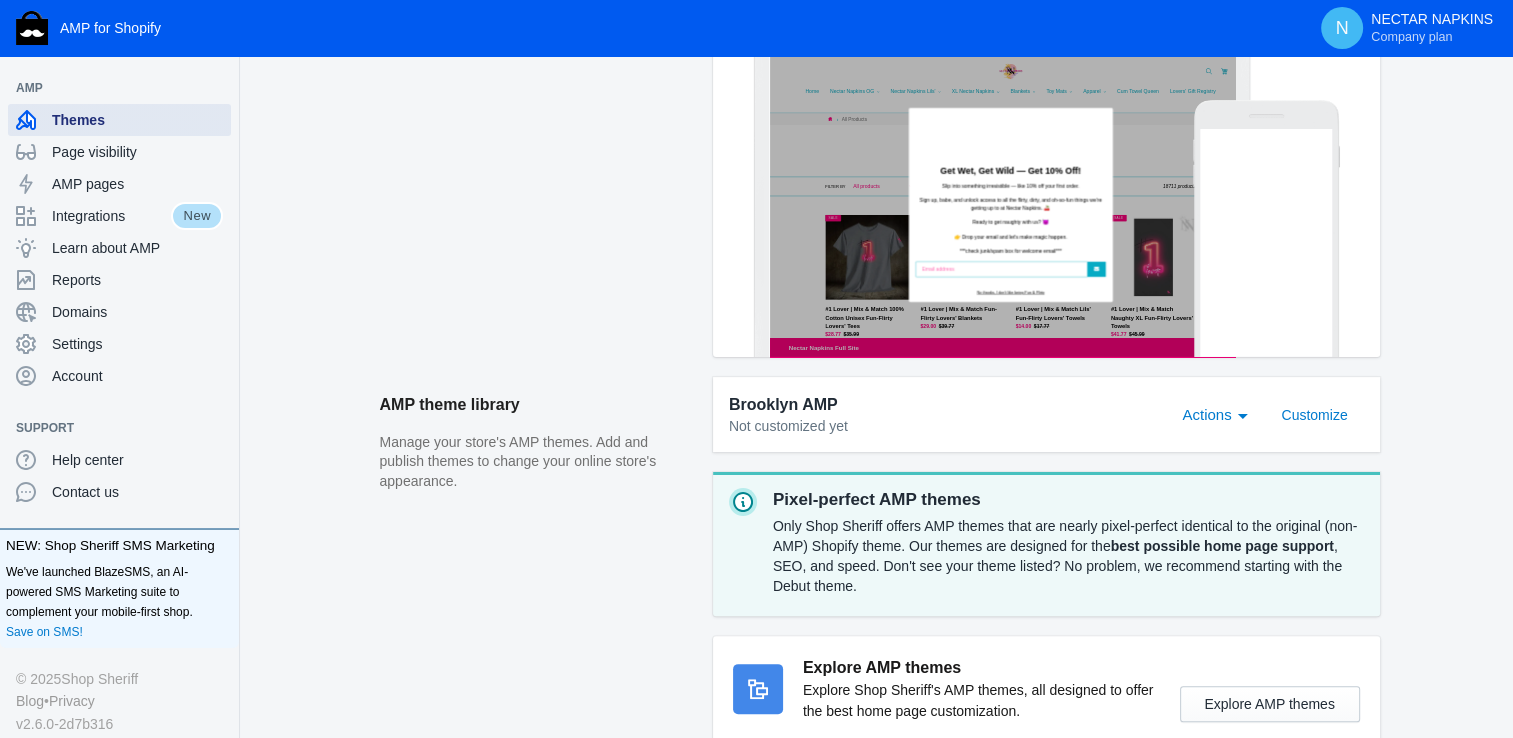 scroll, scrollTop: 0, scrollLeft: 0, axis: both 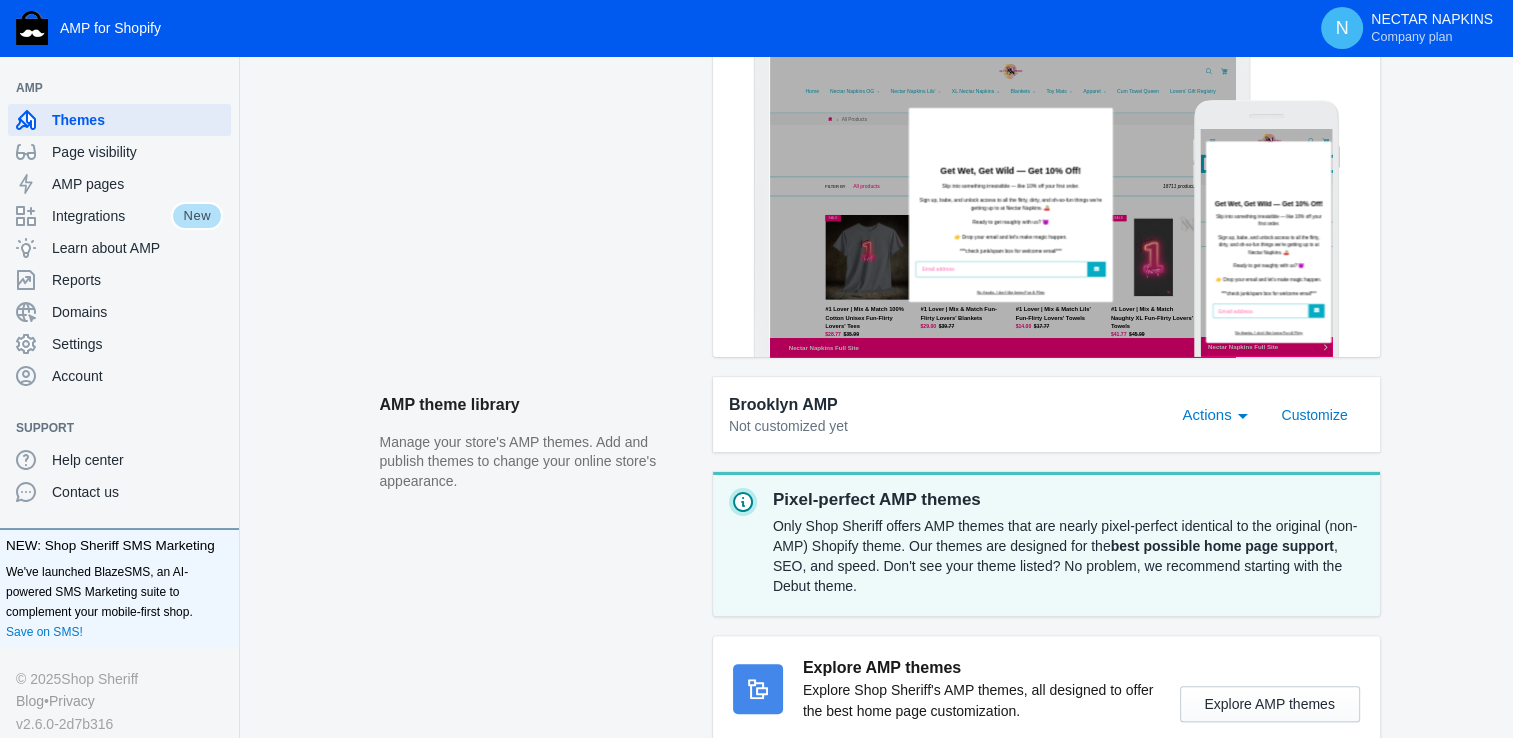 click on "Actions" at bounding box center (1220, 415) 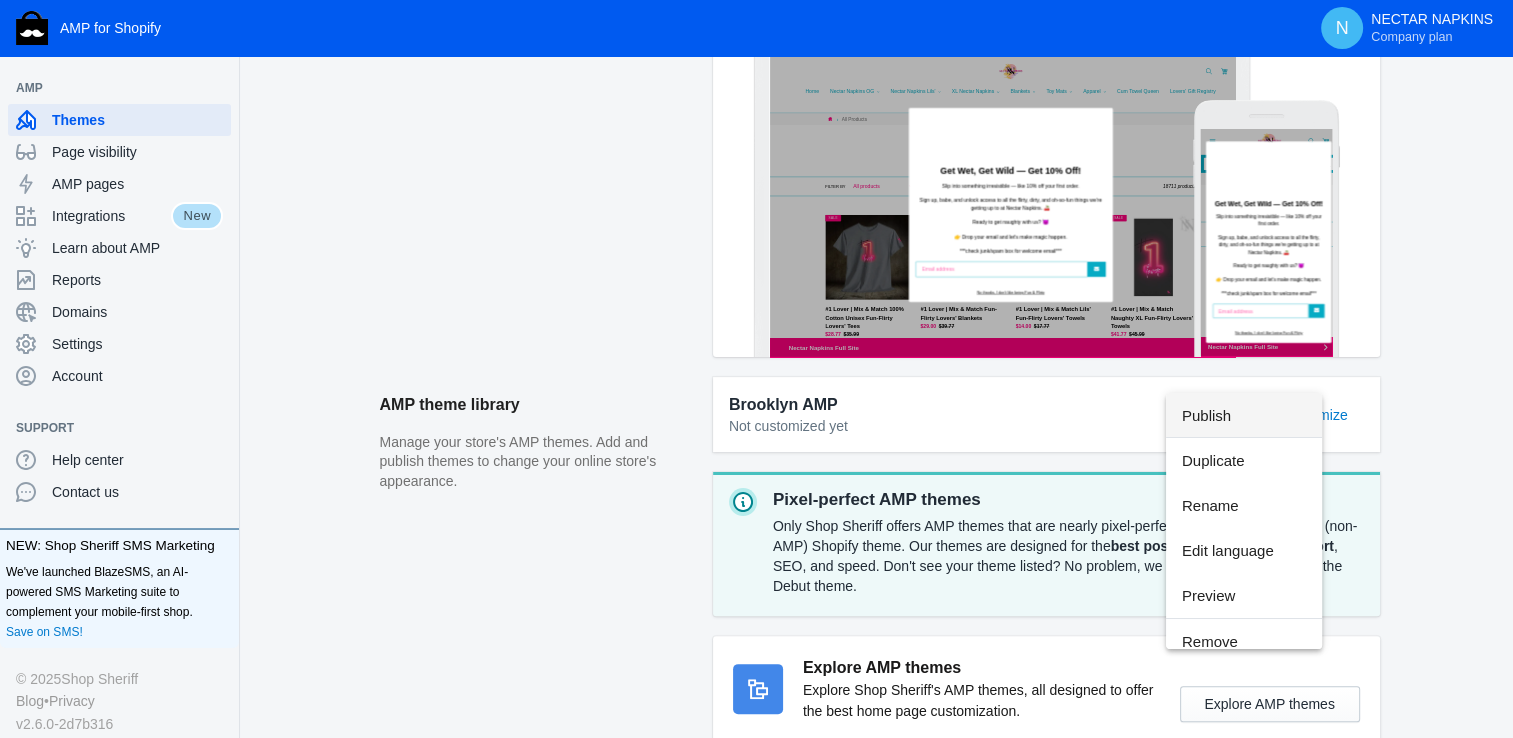 click at bounding box center [756, 369] 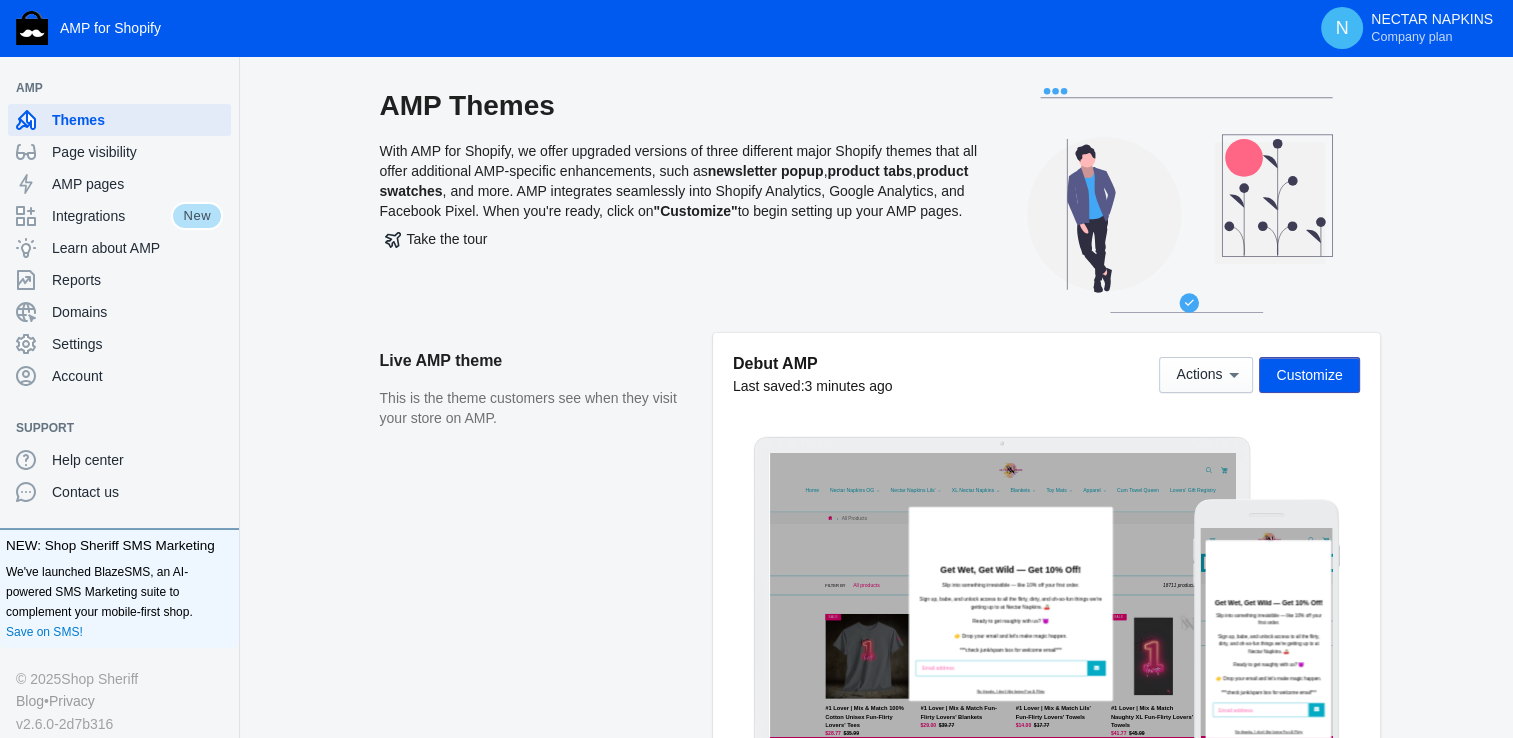 scroll, scrollTop: 0, scrollLeft: 0, axis: both 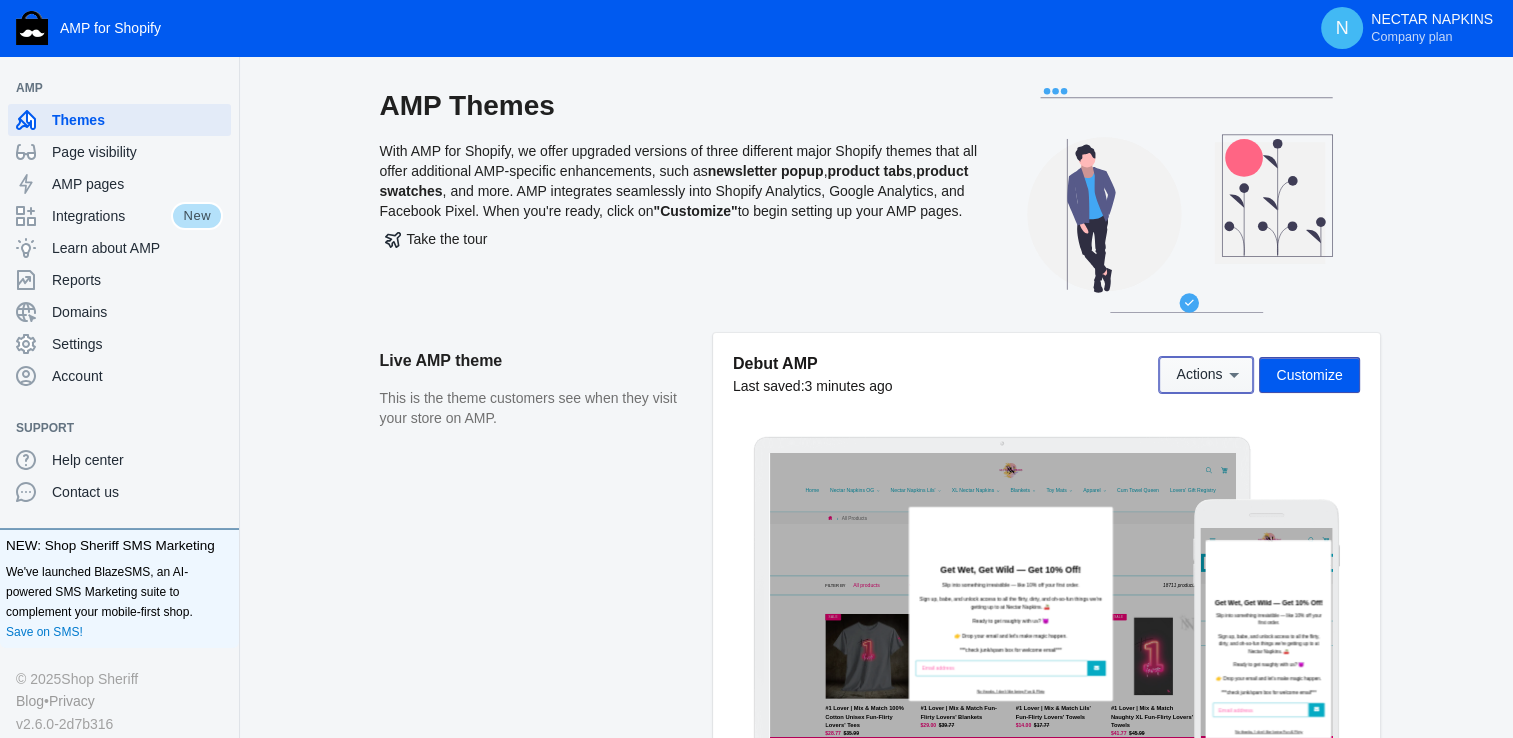 click on "Actions" at bounding box center (1199, 375) 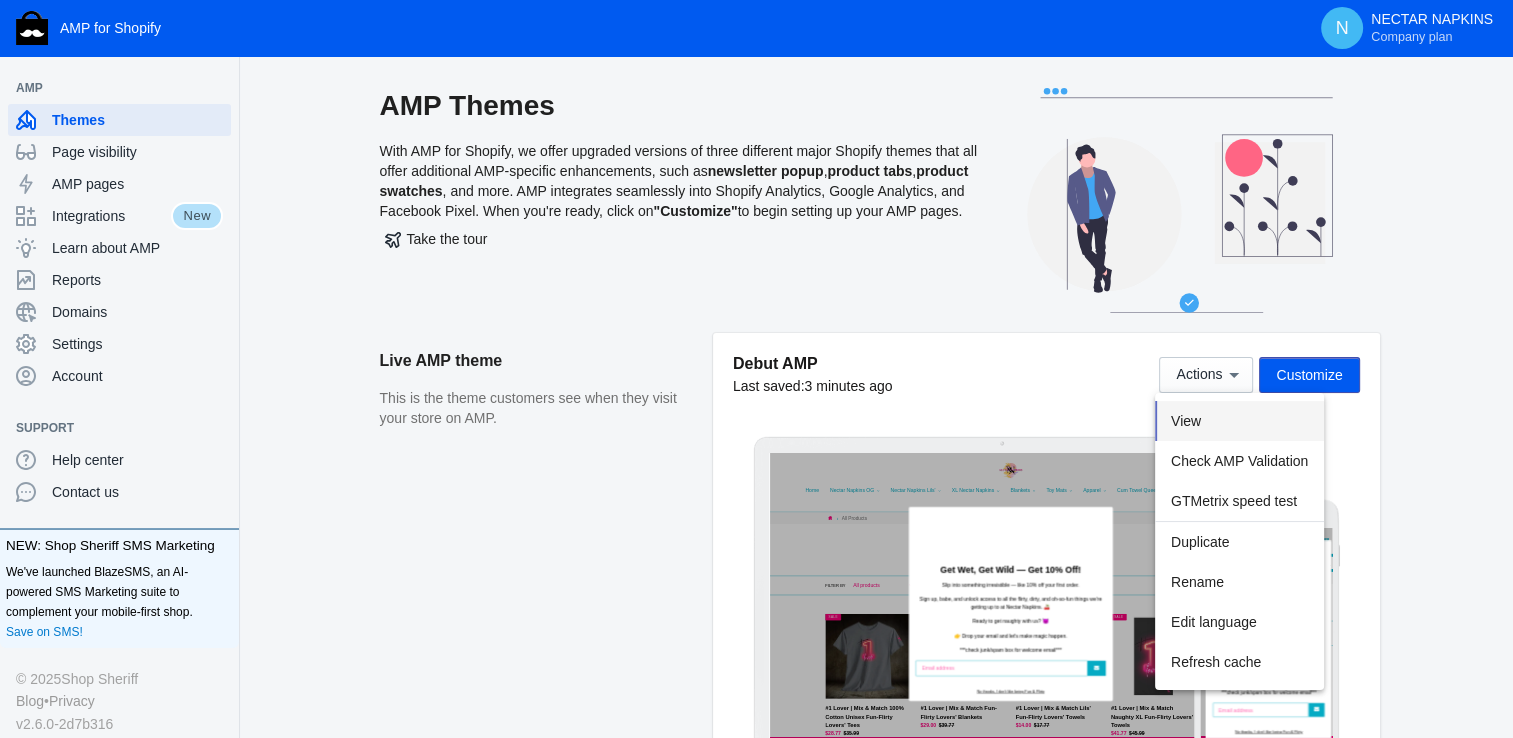 click on "View" at bounding box center [1186, 421] 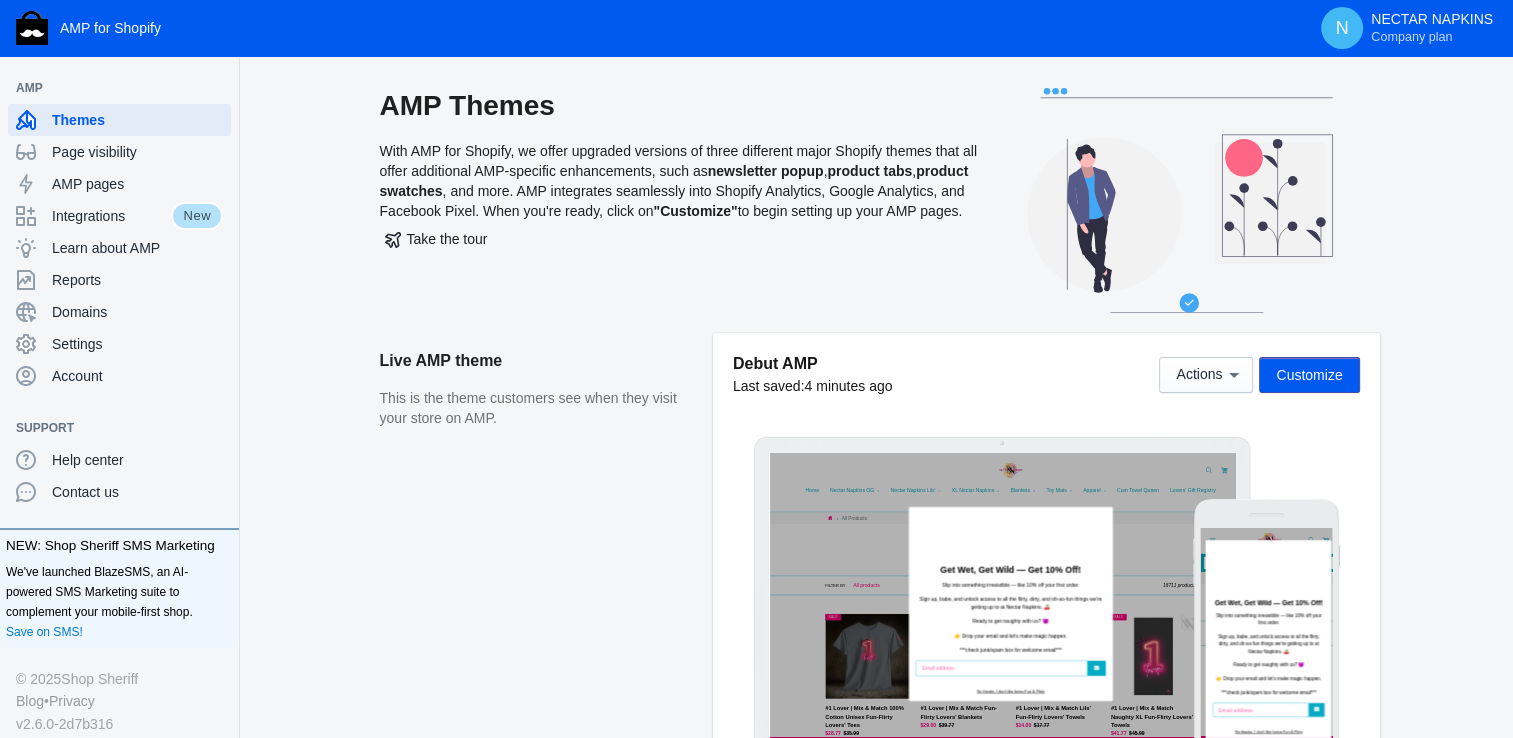 click on "Customize" at bounding box center (1309, 375) 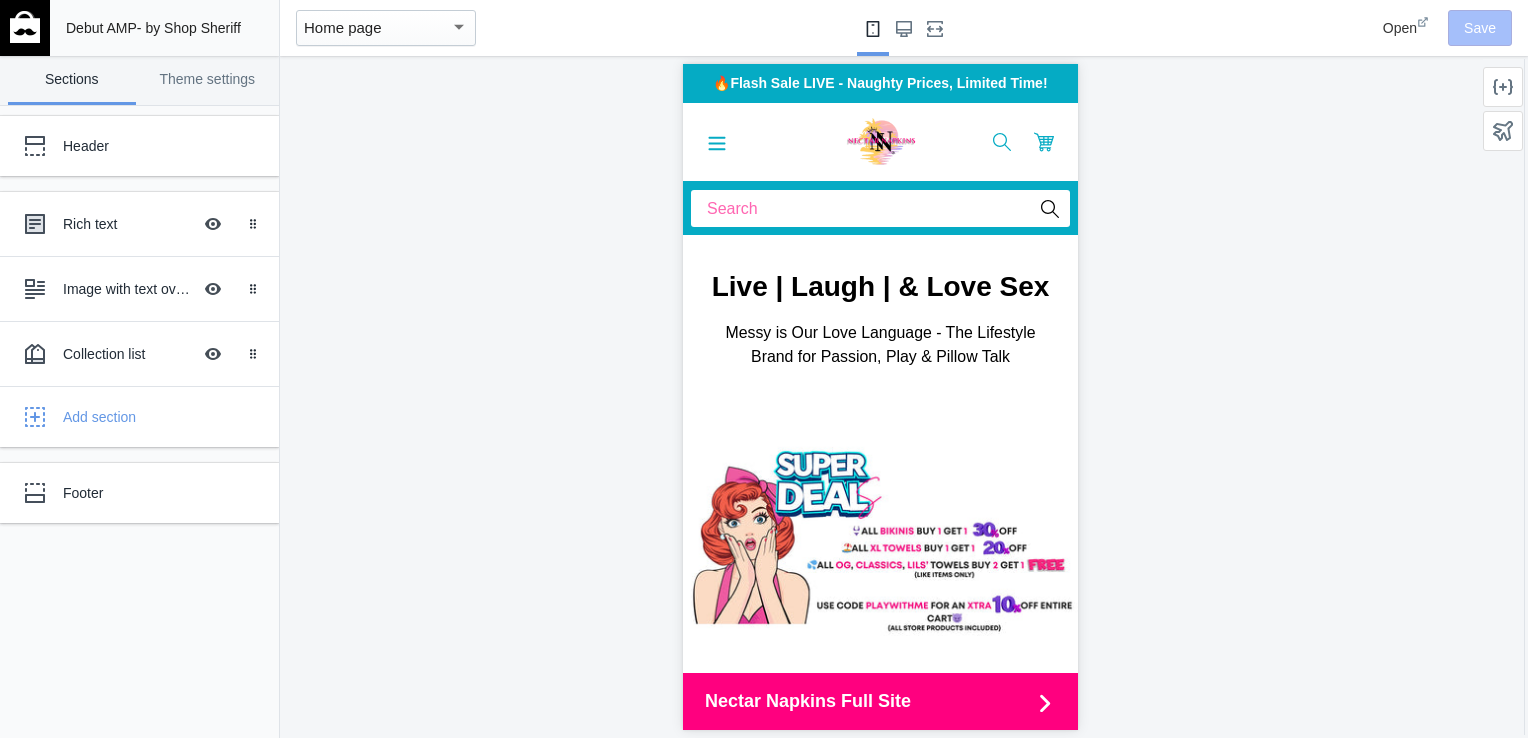 scroll, scrollTop: 0, scrollLeft: 0, axis: both 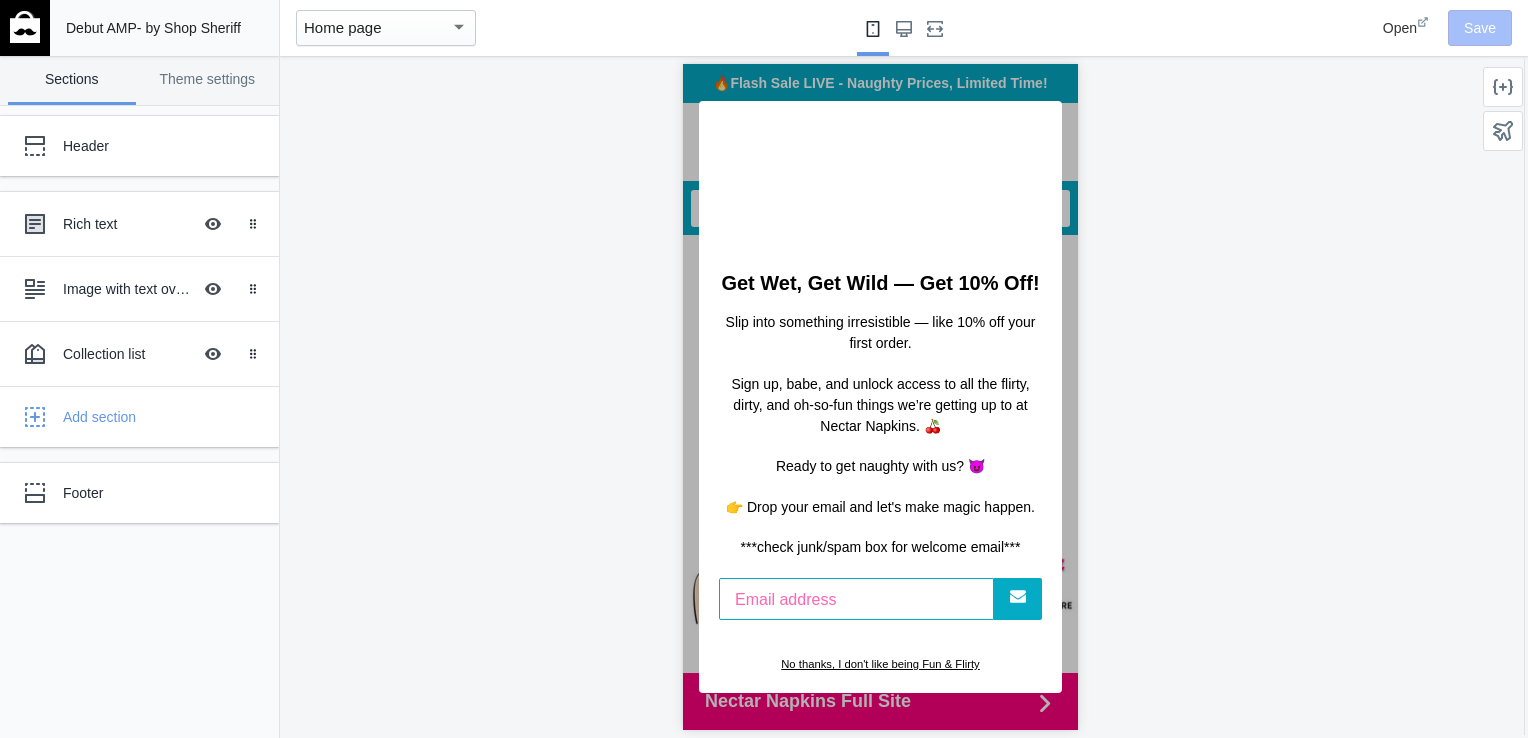 click on "No thanks, I don't like being Fun & Flirty" at bounding box center (879, 664) 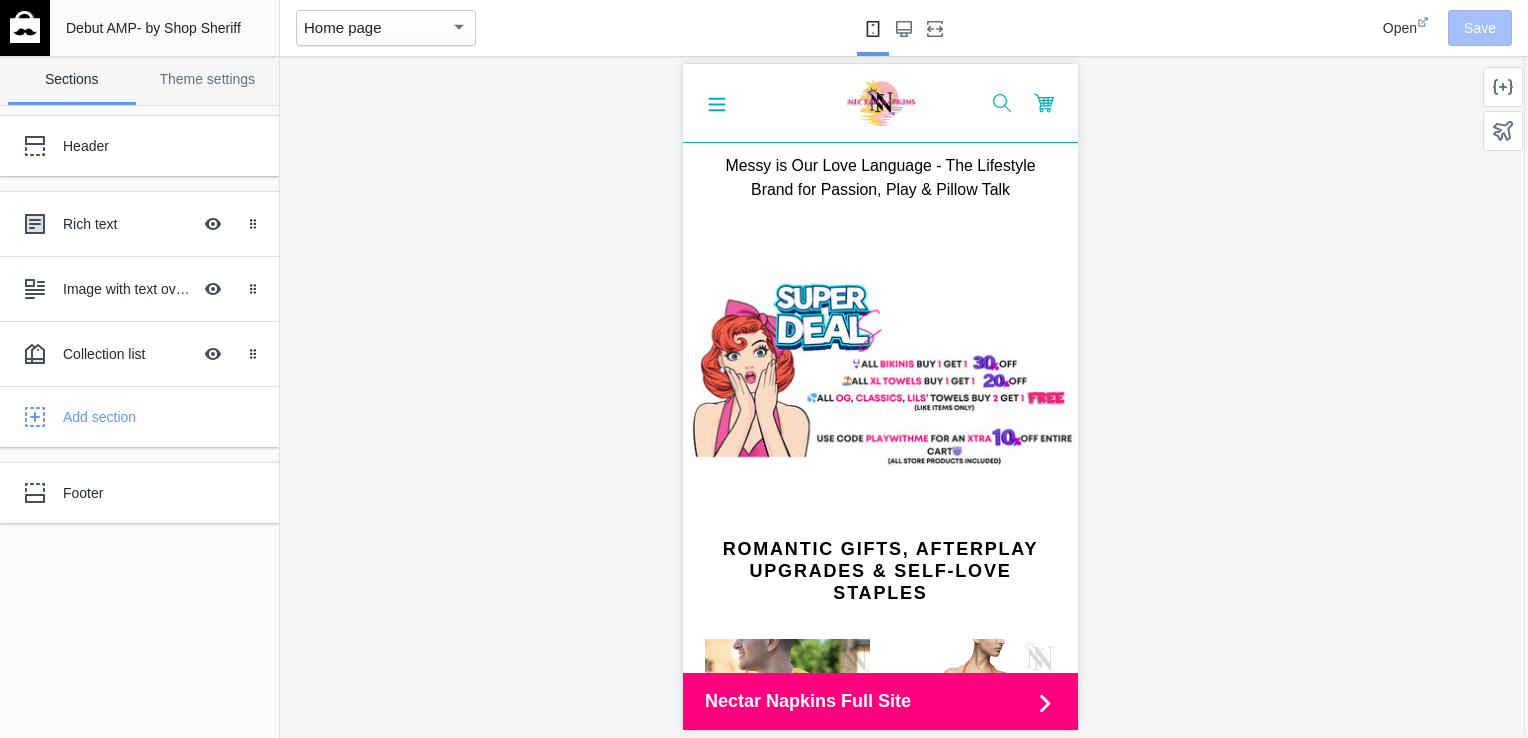 scroll, scrollTop: 0, scrollLeft: 0, axis: both 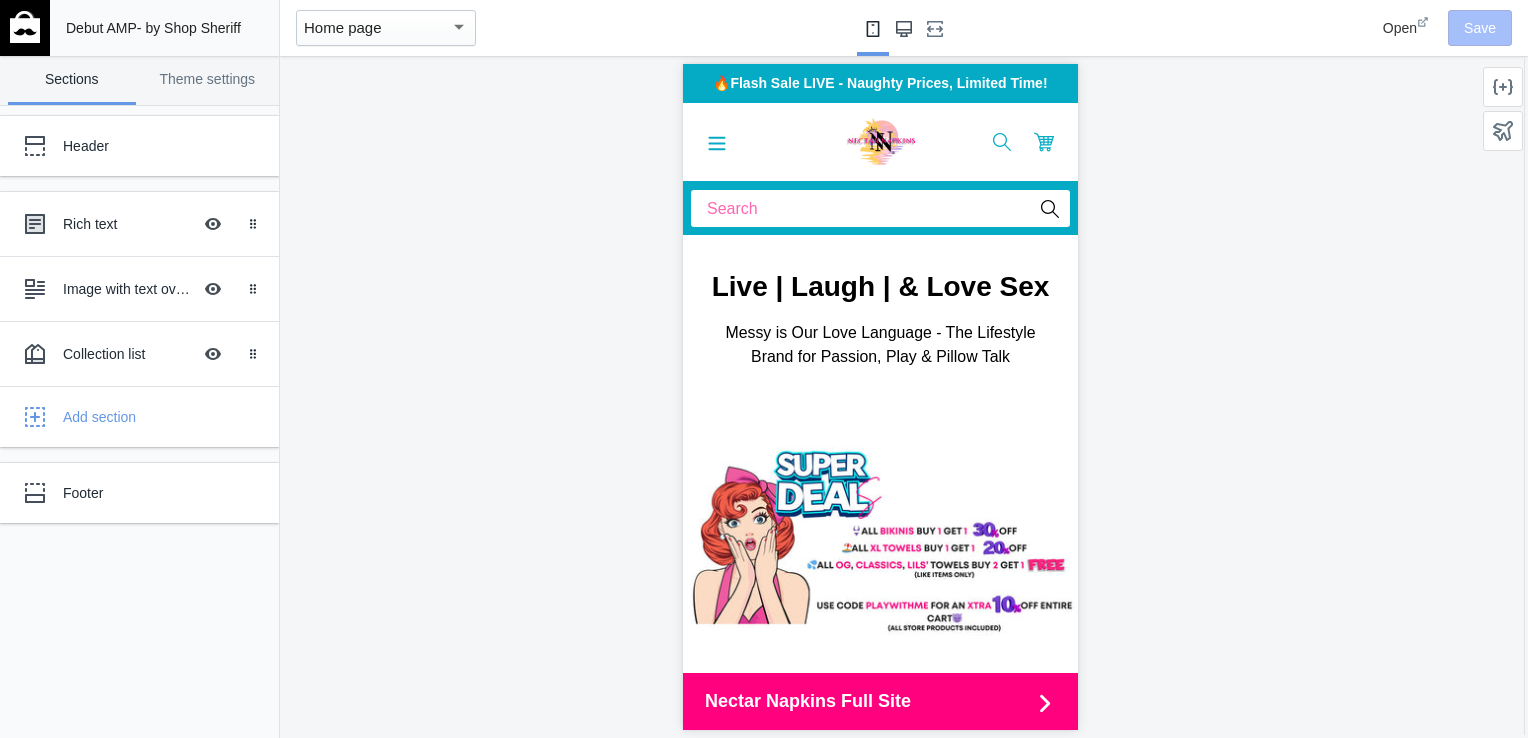 click at bounding box center [904, 28] 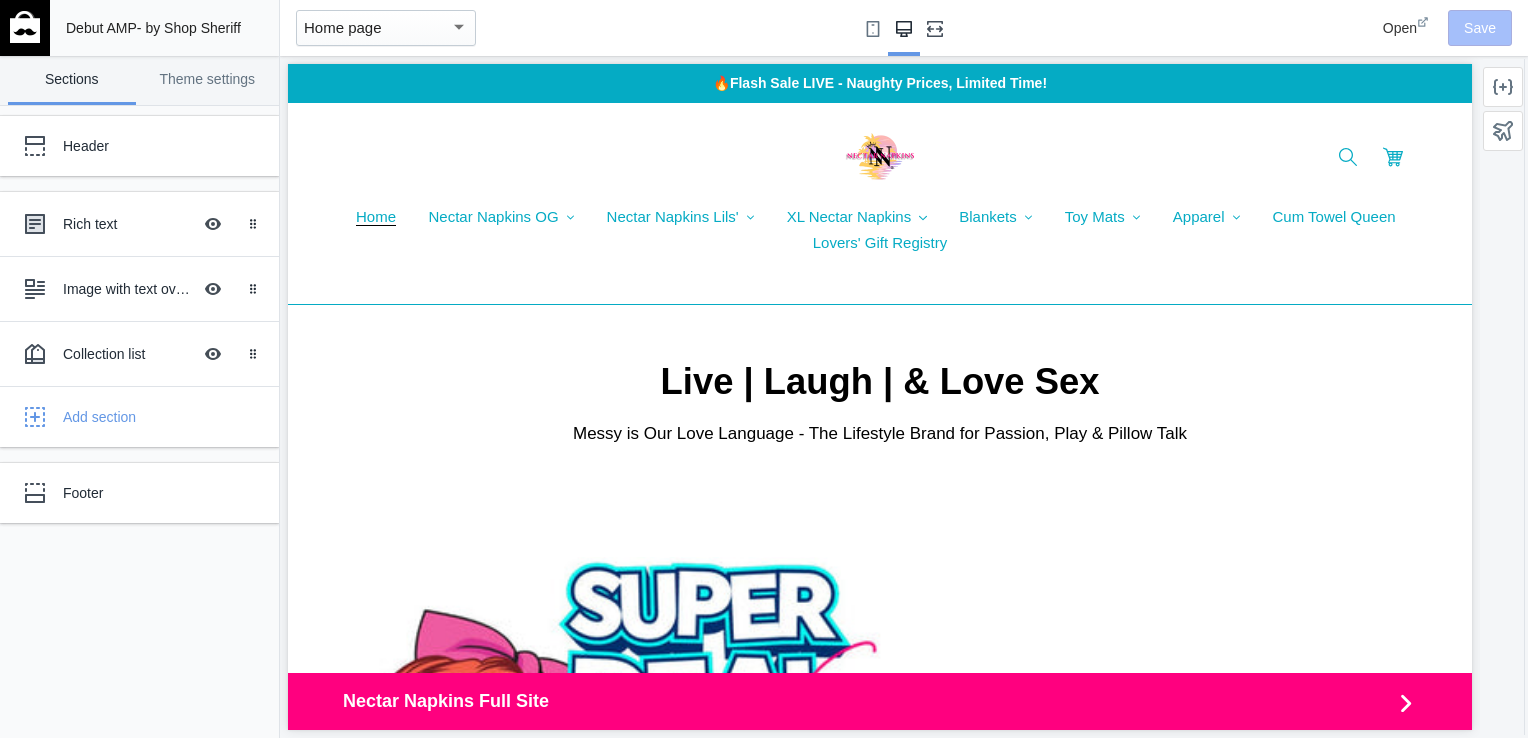 click 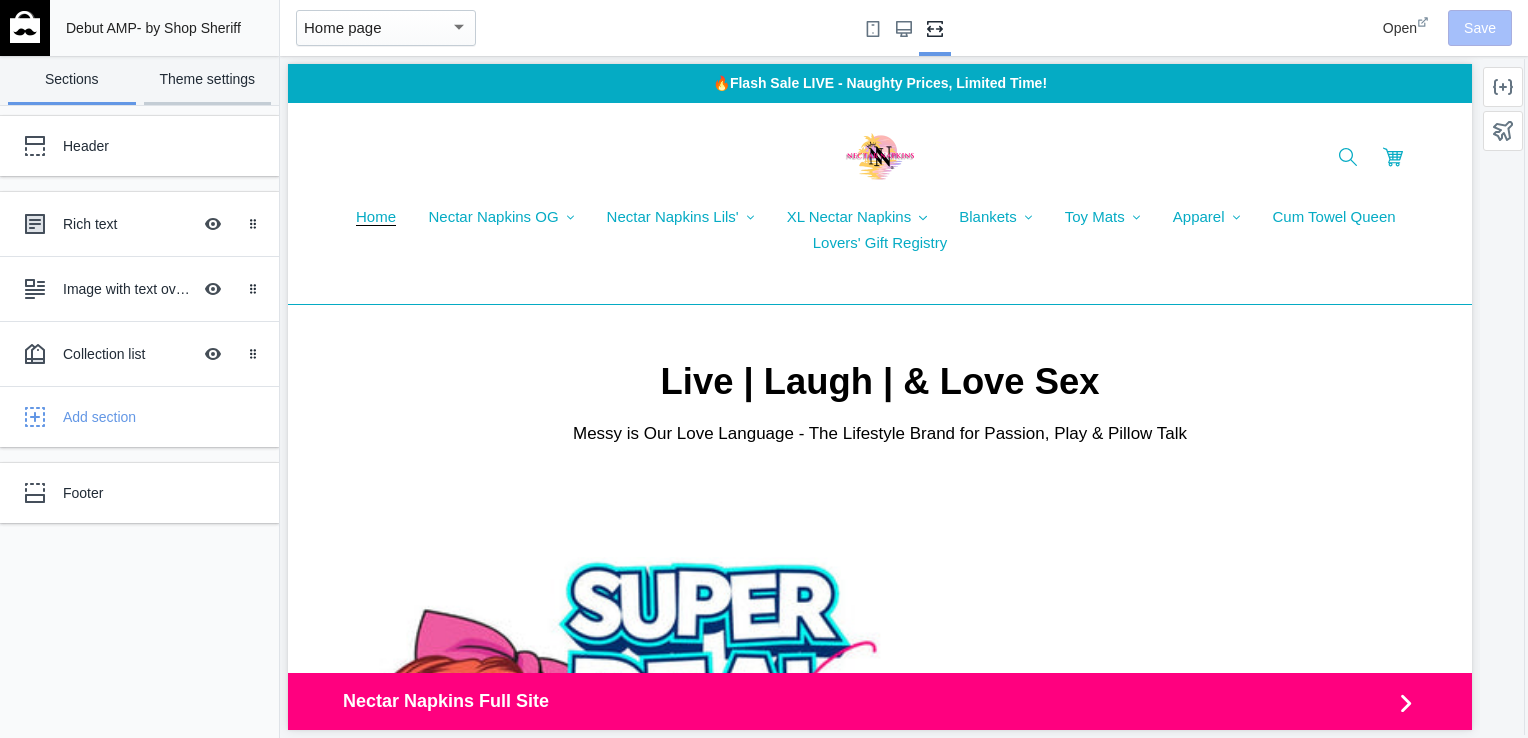 click on "Theme settings" at bounding box center (208, 80) 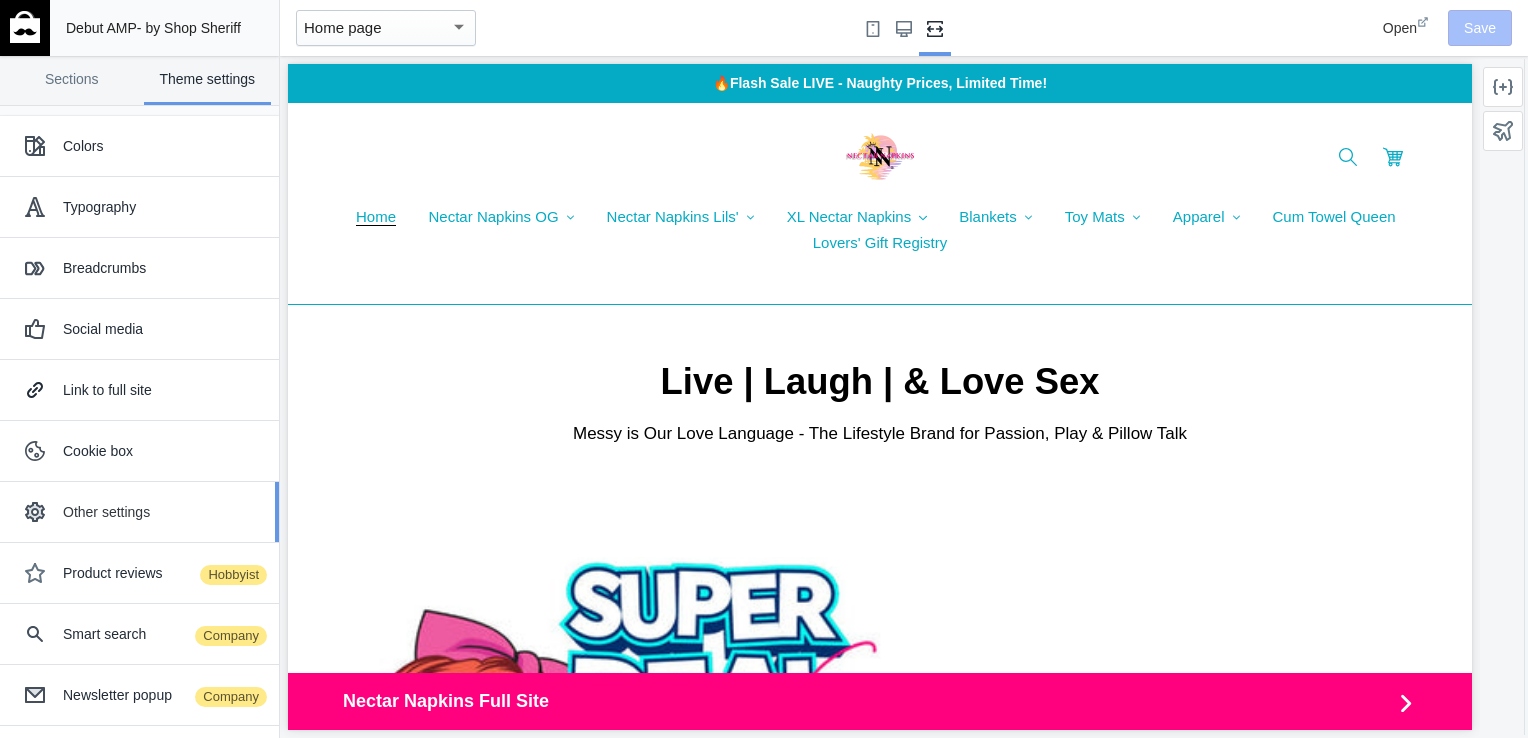 click on "Other settings" at bounding box center (163, 512) 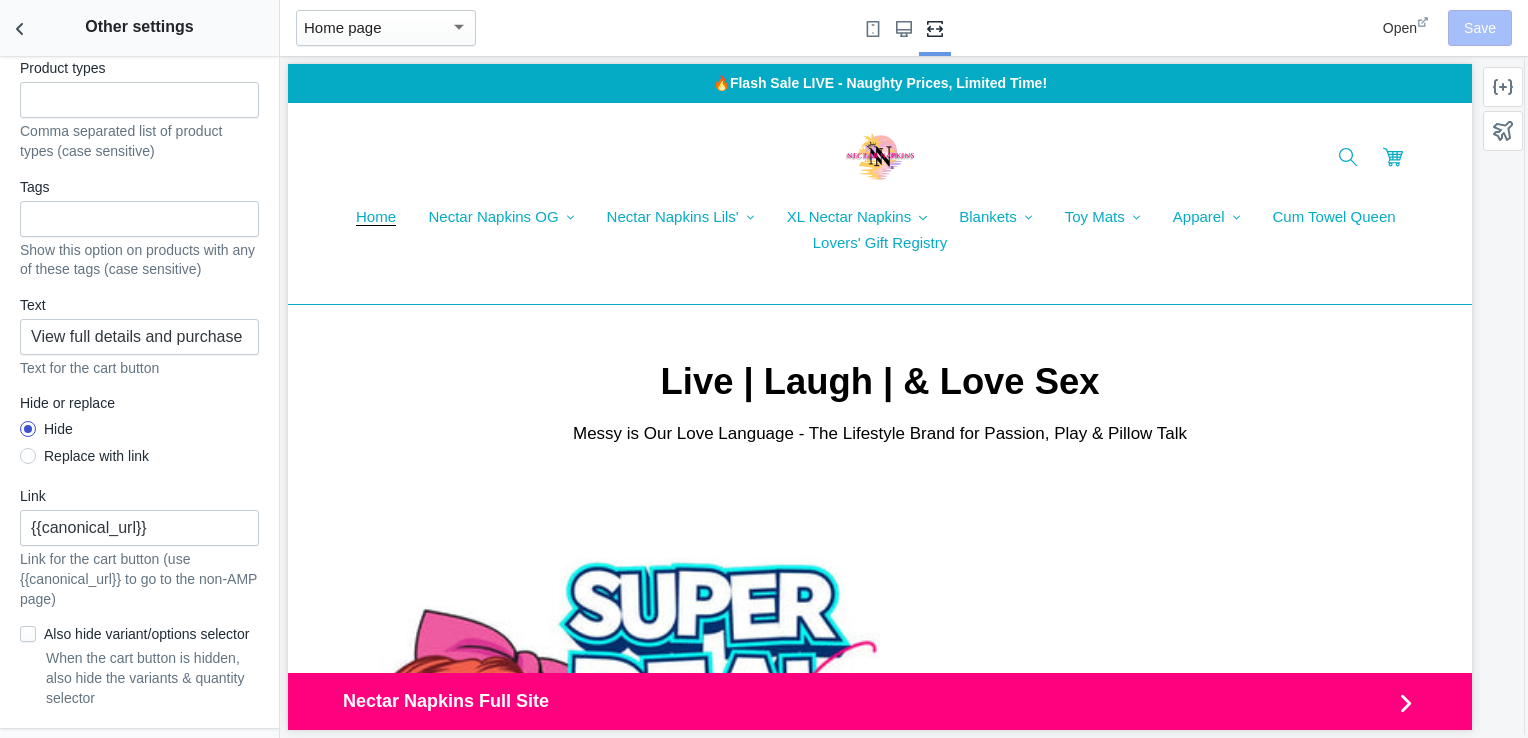 scroll, scrollTop: 1783, scrollLeft: 0, axis: vertical 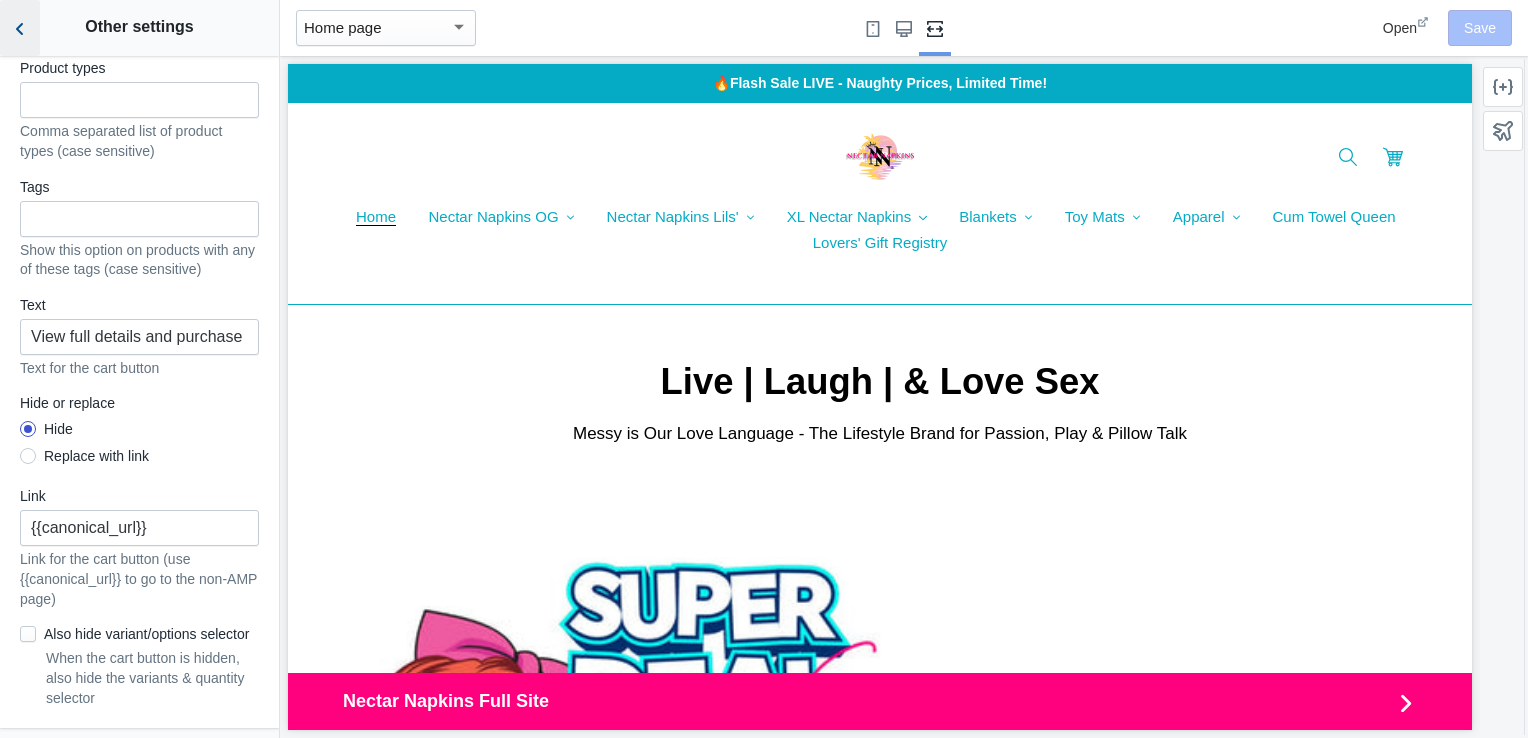 click 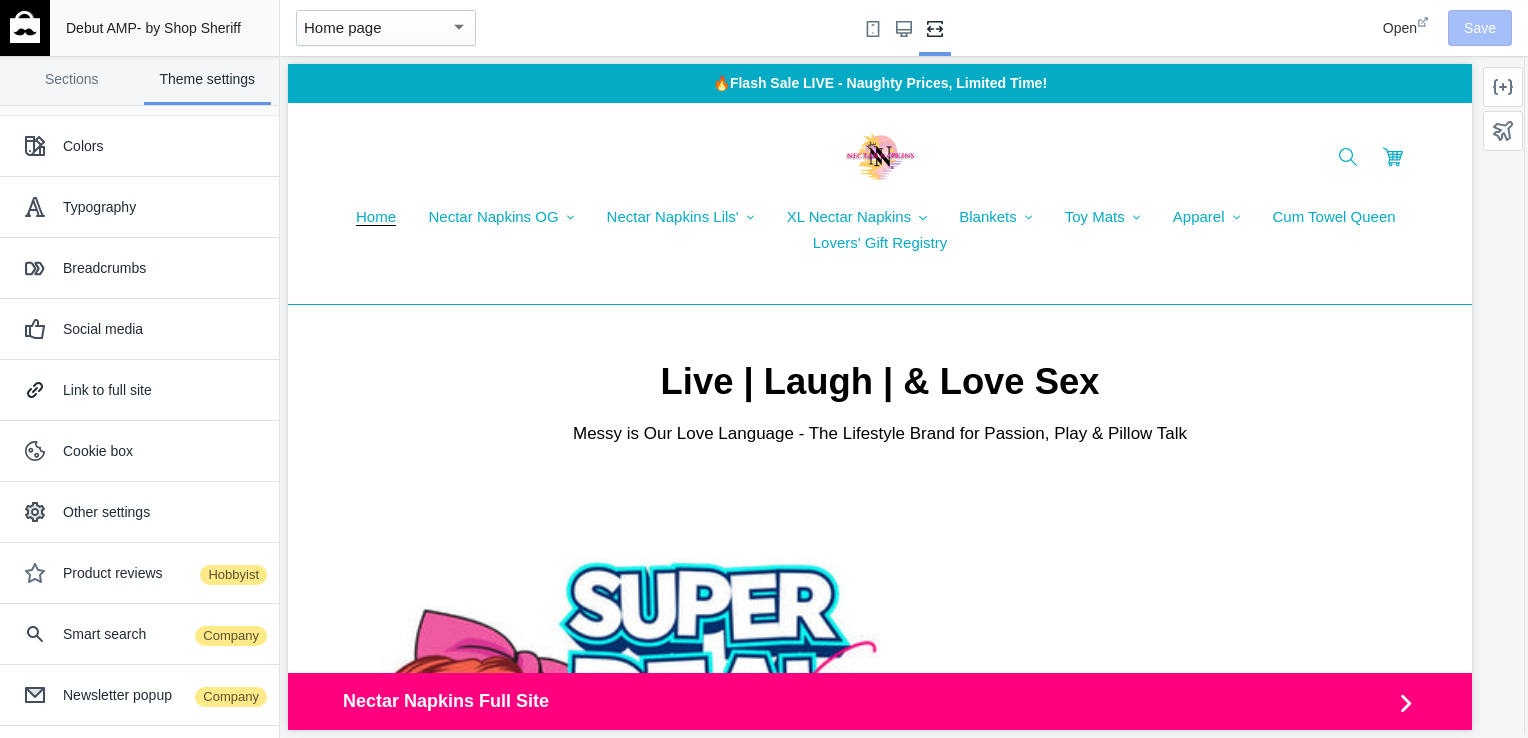 click on "- by Shop Sheriff" at bounding box center [189, 28] 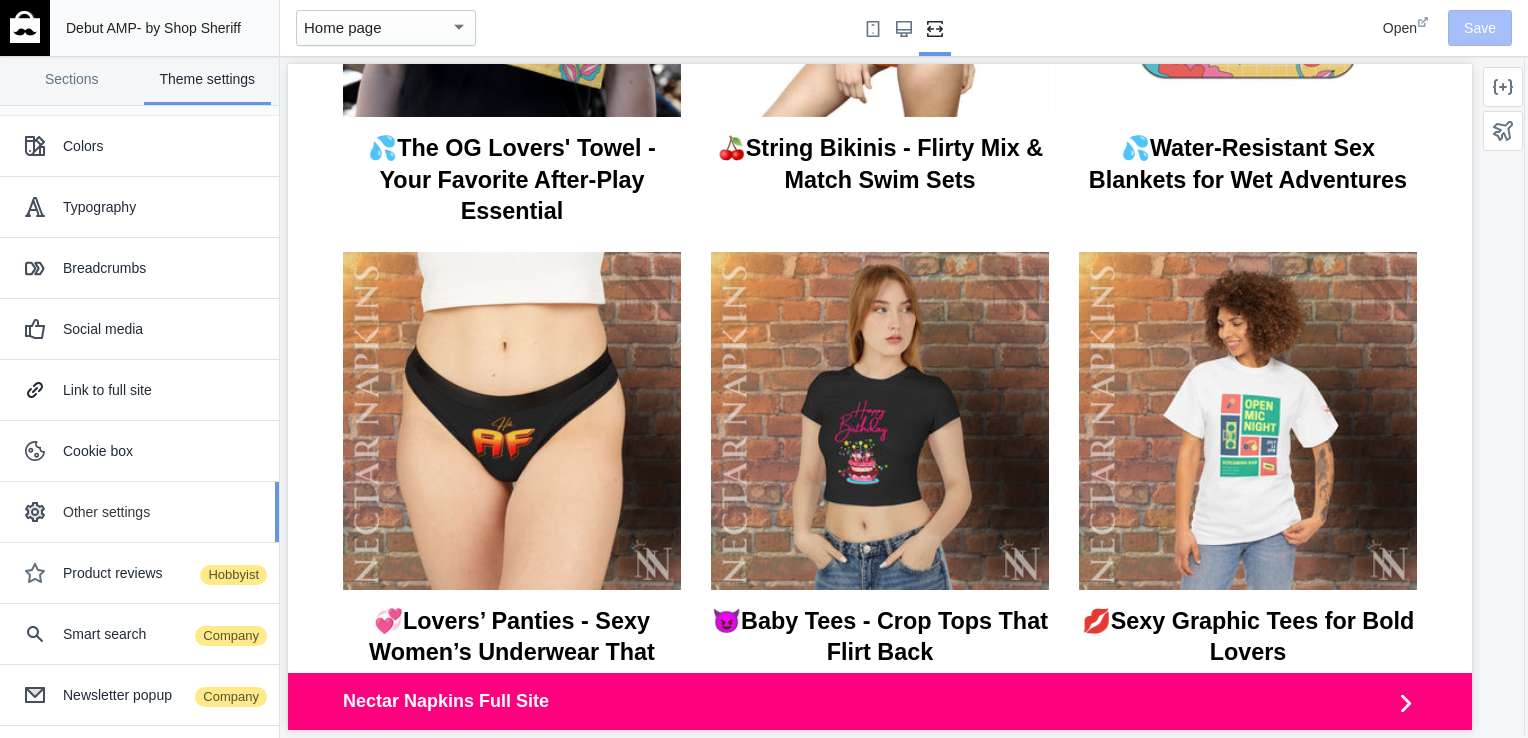 scroll, scrollTop: 1500, scrollLeft: 0, axis: vertical 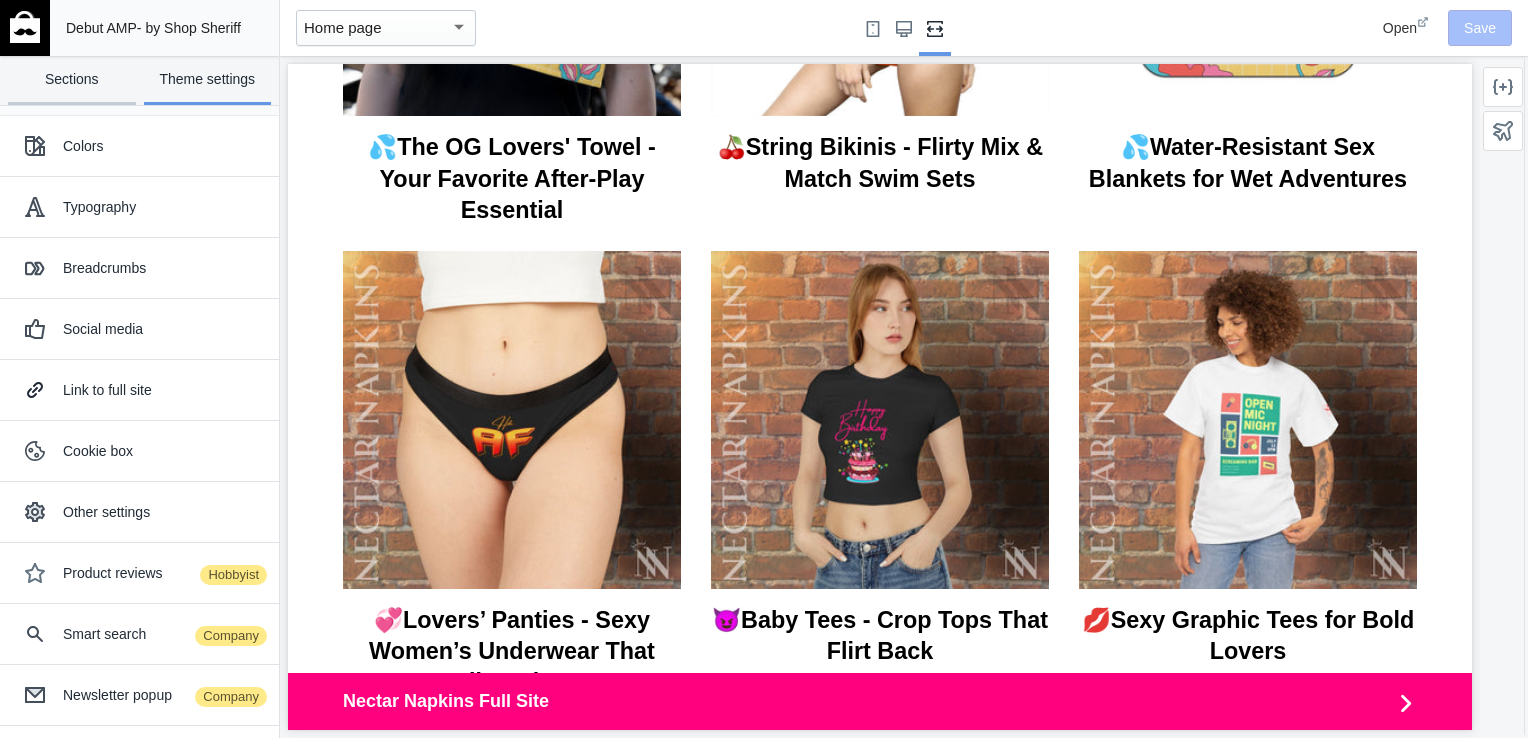click on "Sections" at bounding box center (72, 80) 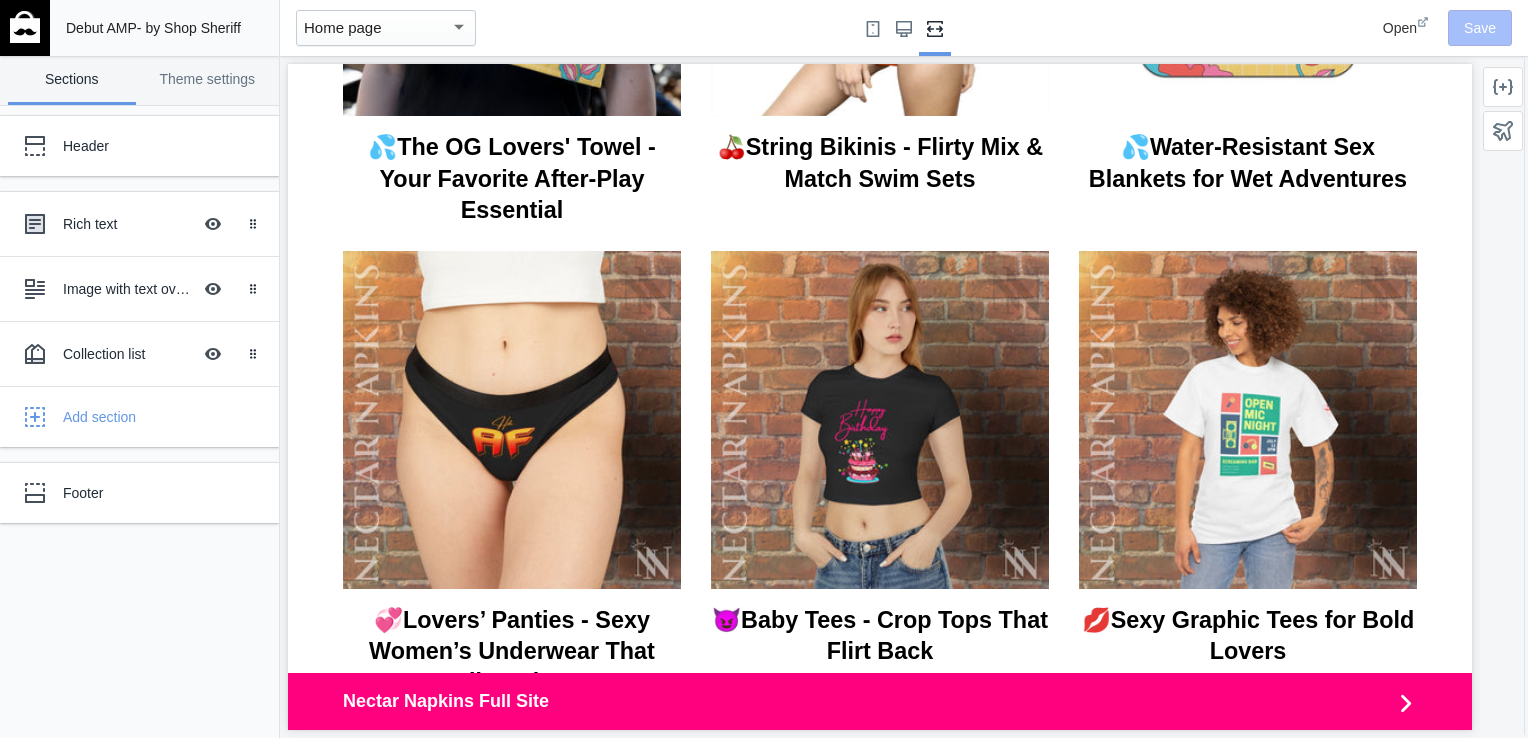 click at bounding box center [25, 28] 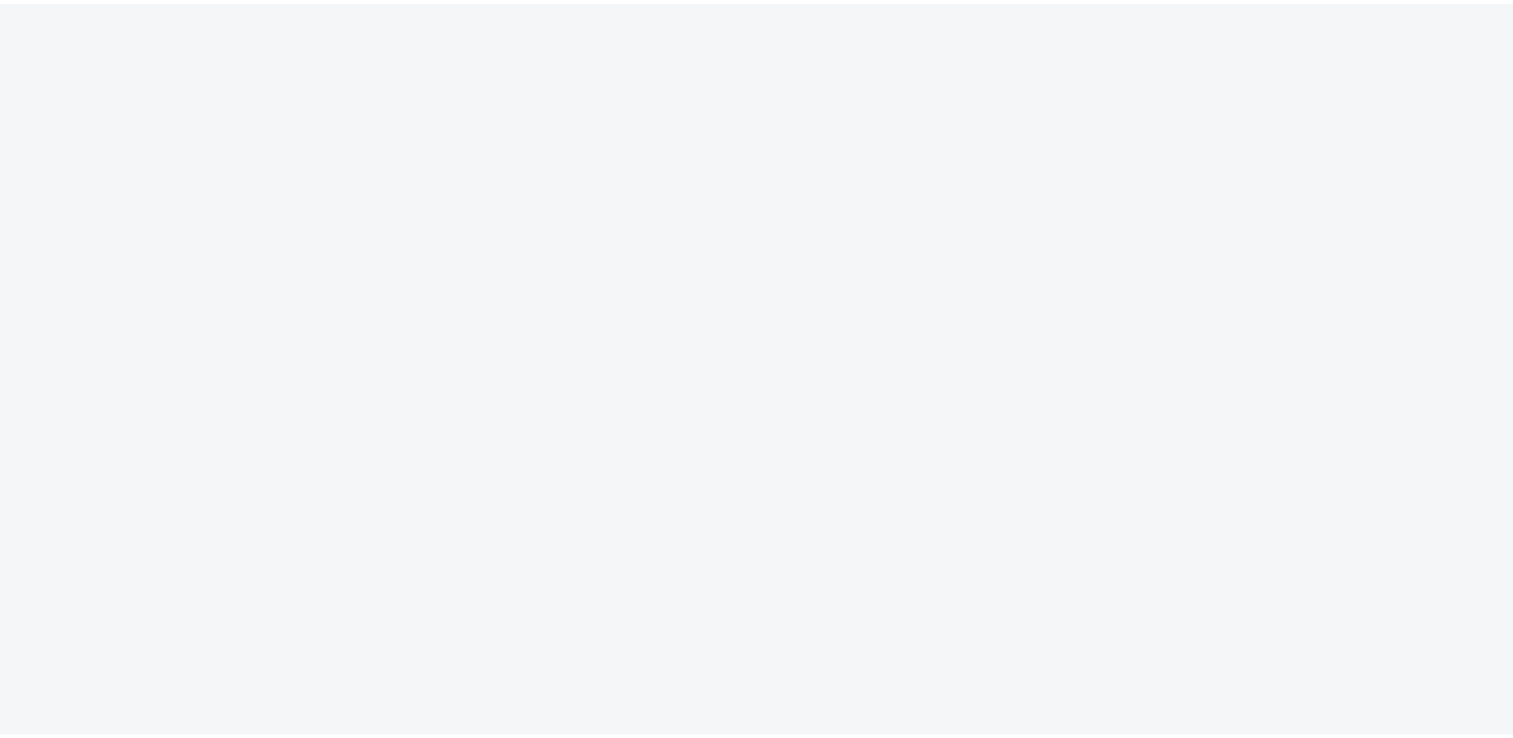 scroll, scrollTop: 0, scrollLeft: 0, axis: both 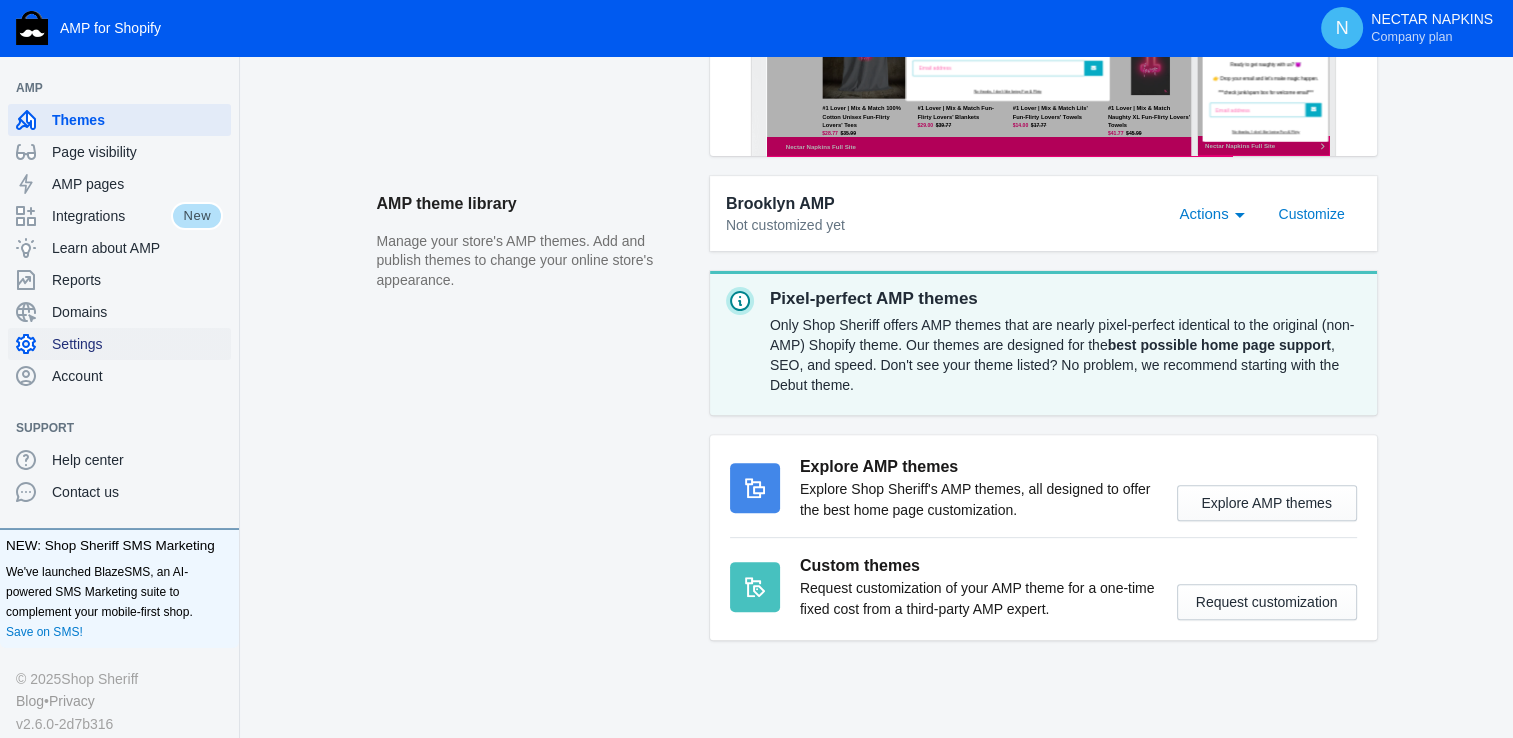click on "Settings" at bounding box center (137, 344) 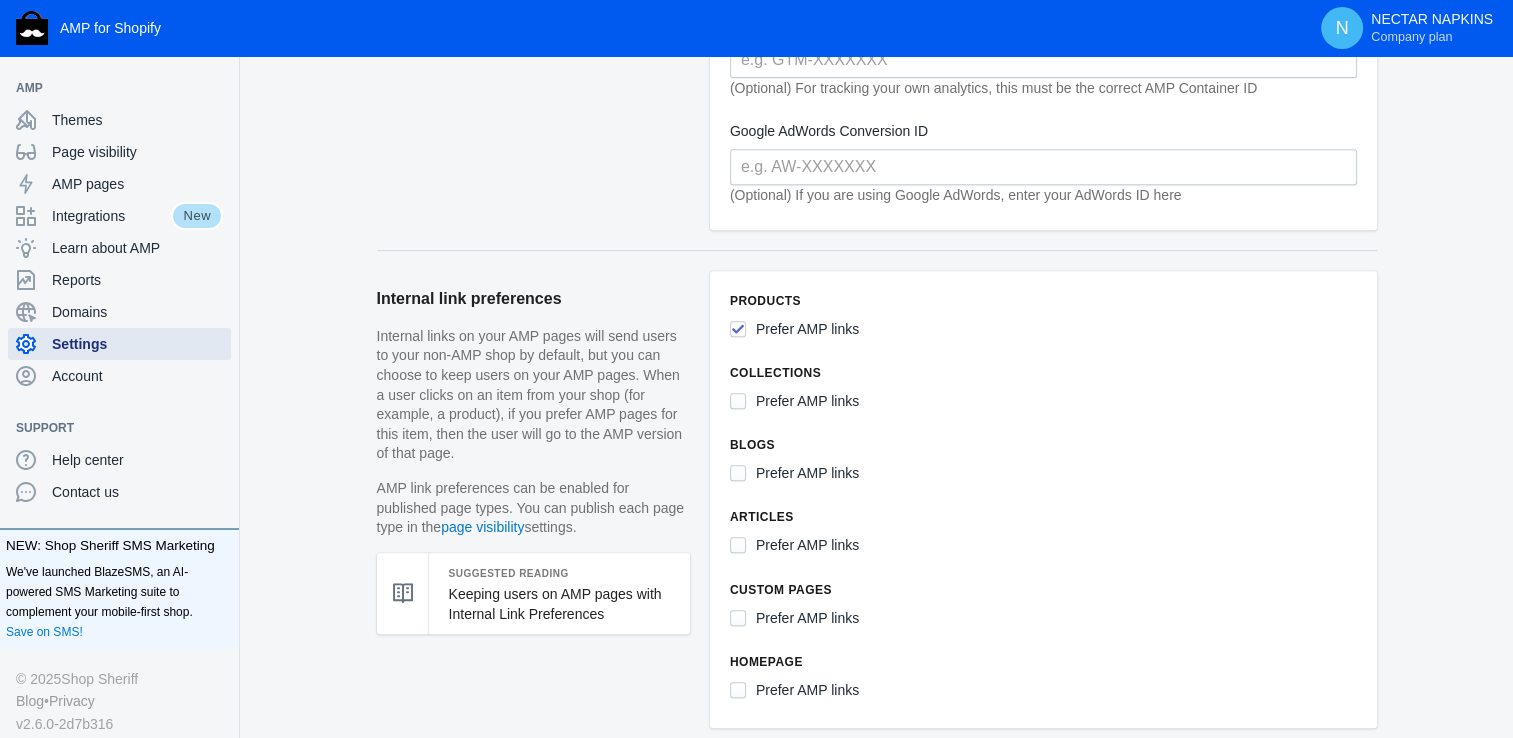 scroll, scrollTop: 798, scrollLeft: 0, axis: vertical 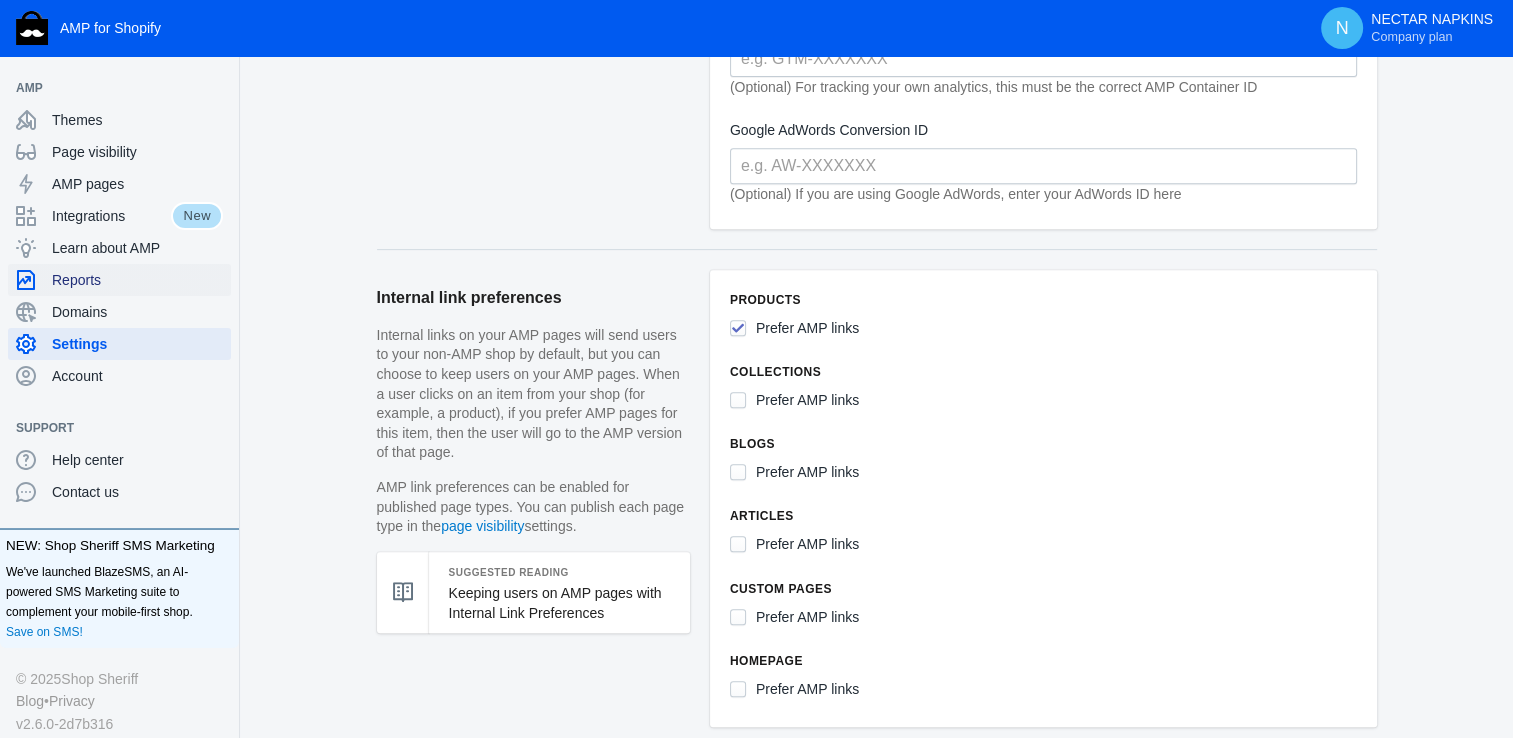 click on "Reports" at bounding box center [137, 280] 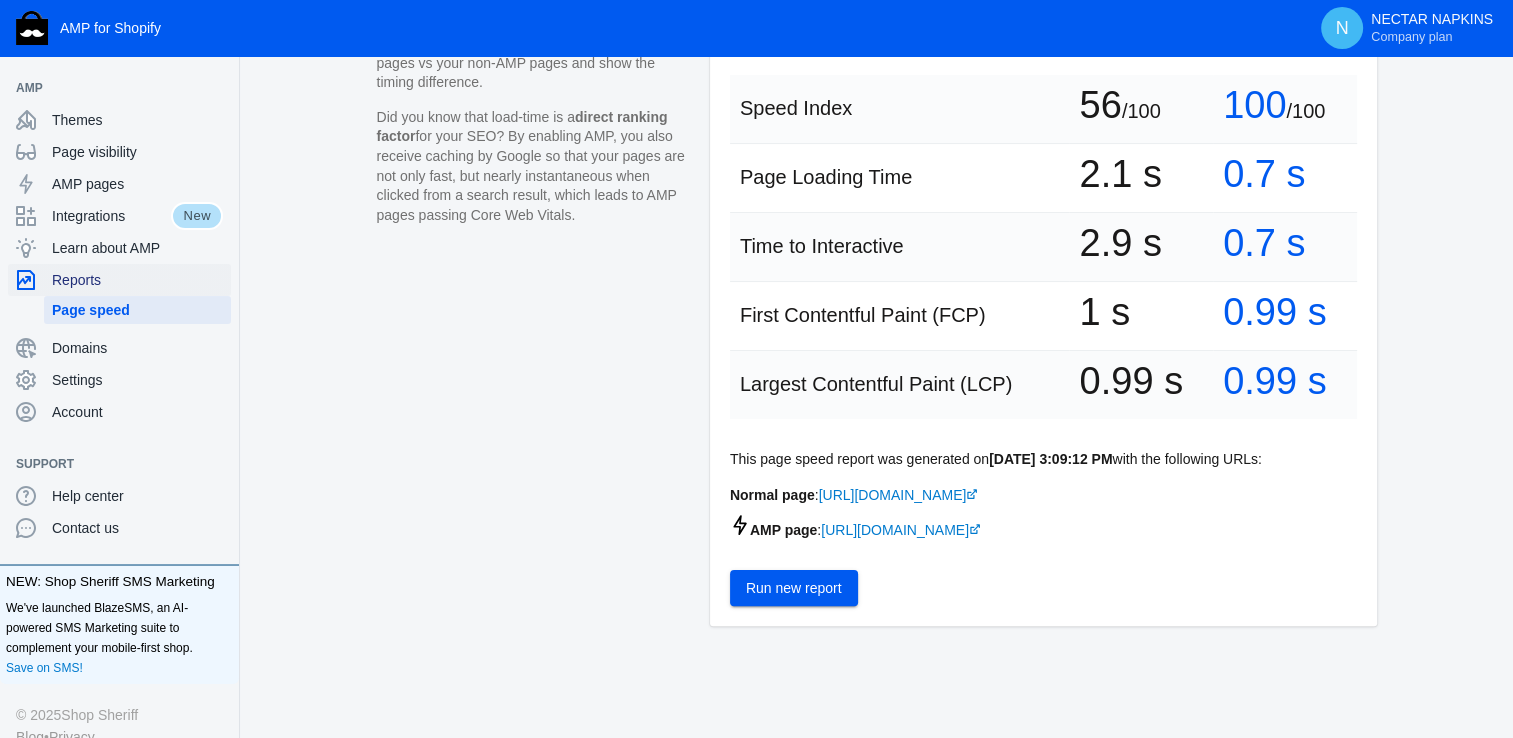 scroll, scrollTop: 380, scrollLeft: 0, axis: vertical 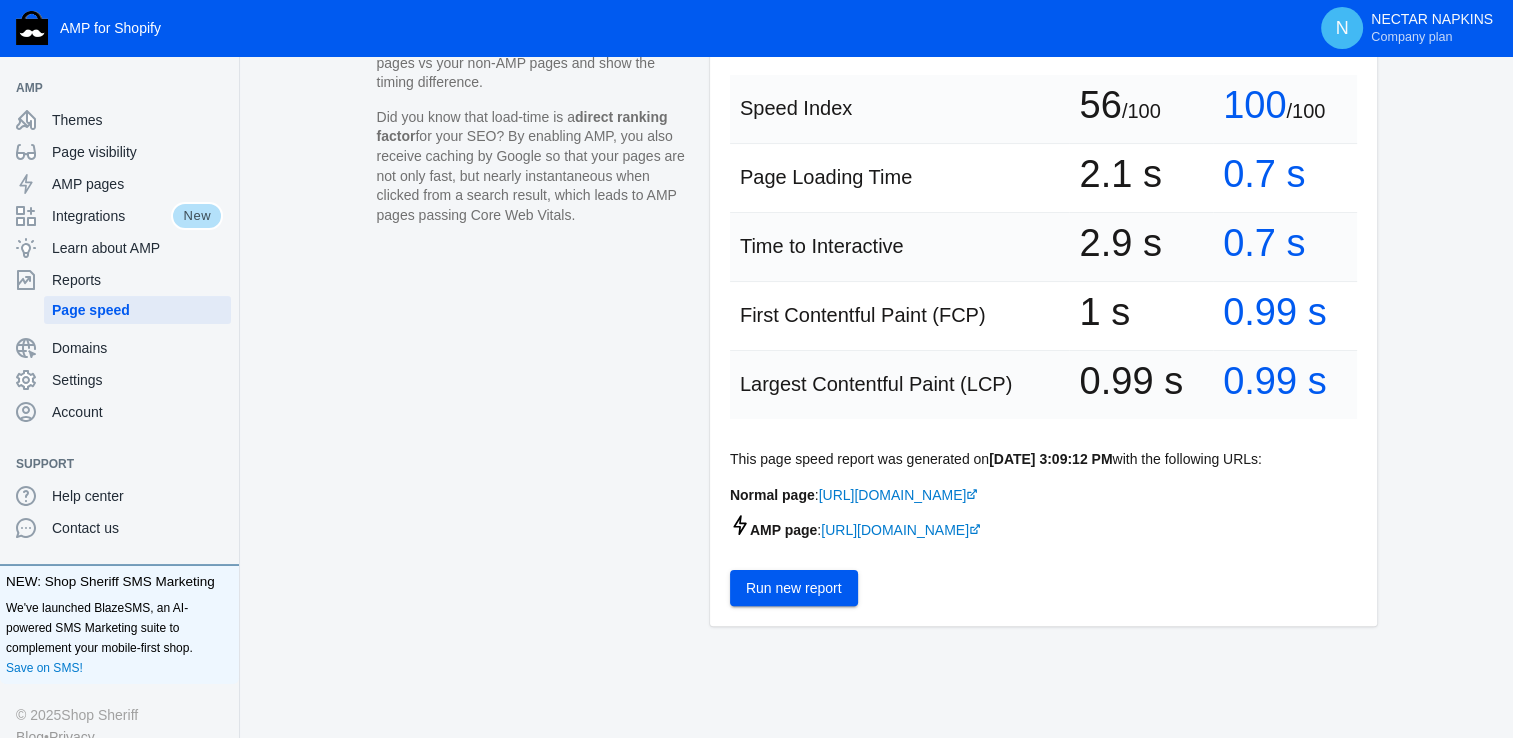 click on "Run new report" 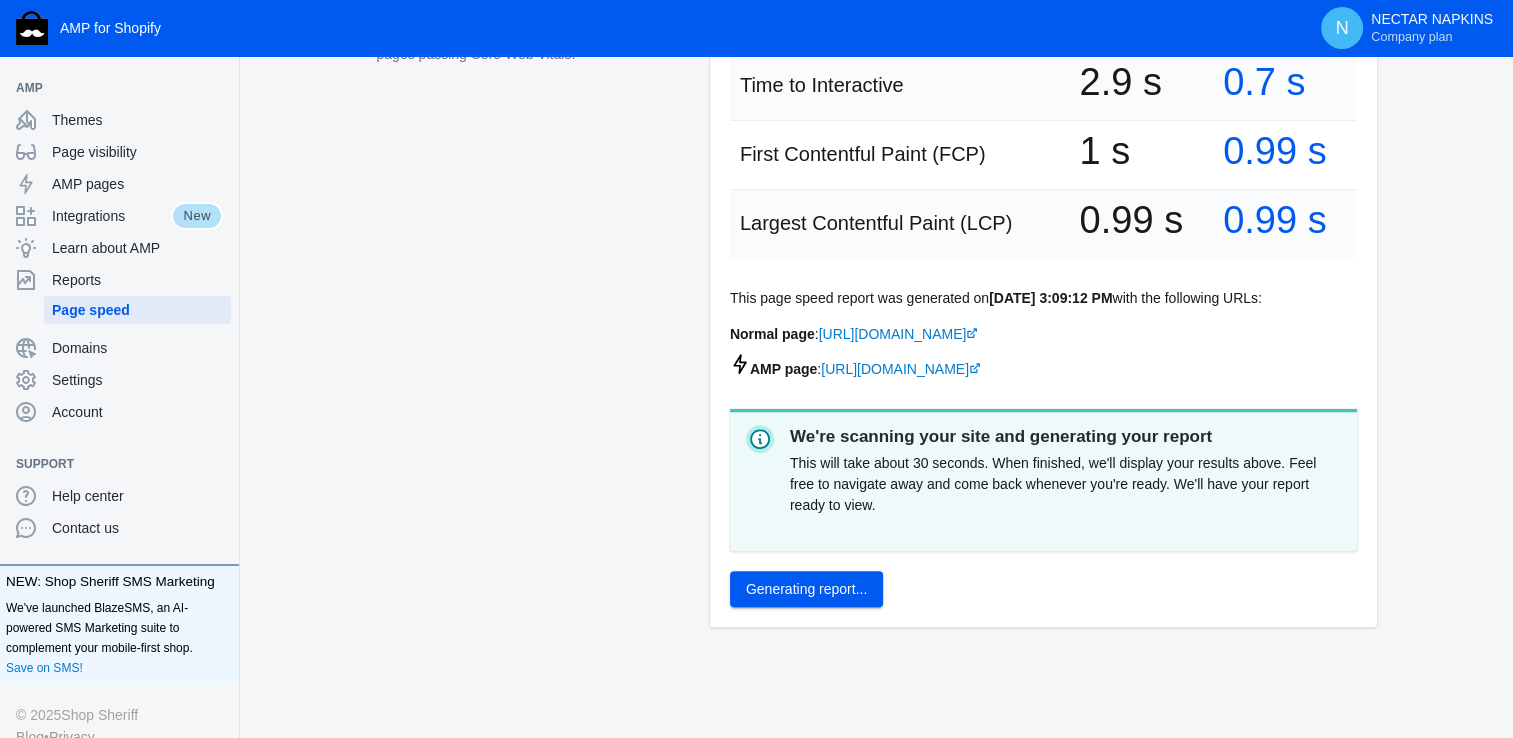 scroll, scrollTop: 543, scrollLeft: 0, axis: vertical 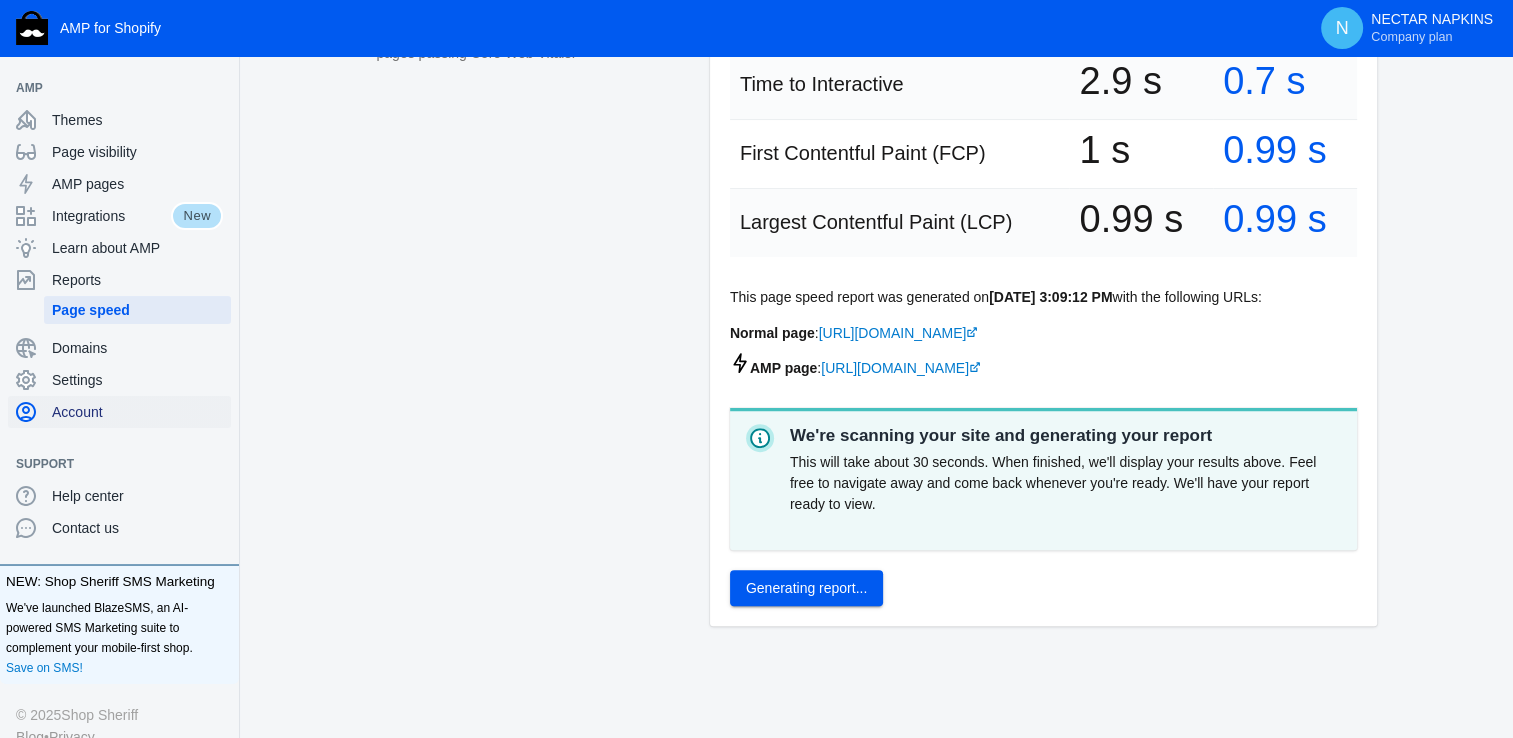 click on "Account" at bounding box center (137, 412) 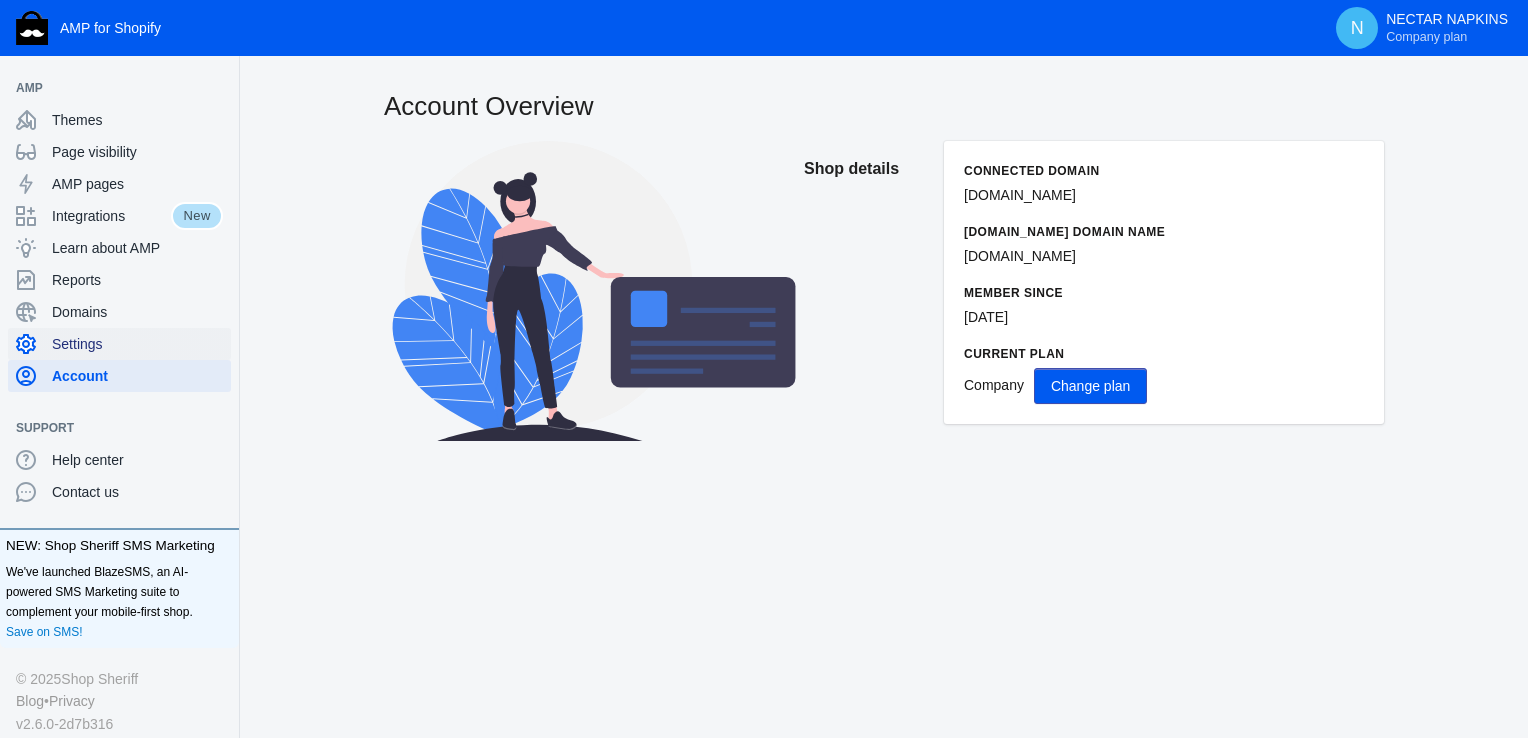 click on "Settings" at bounding box center (137, 344) 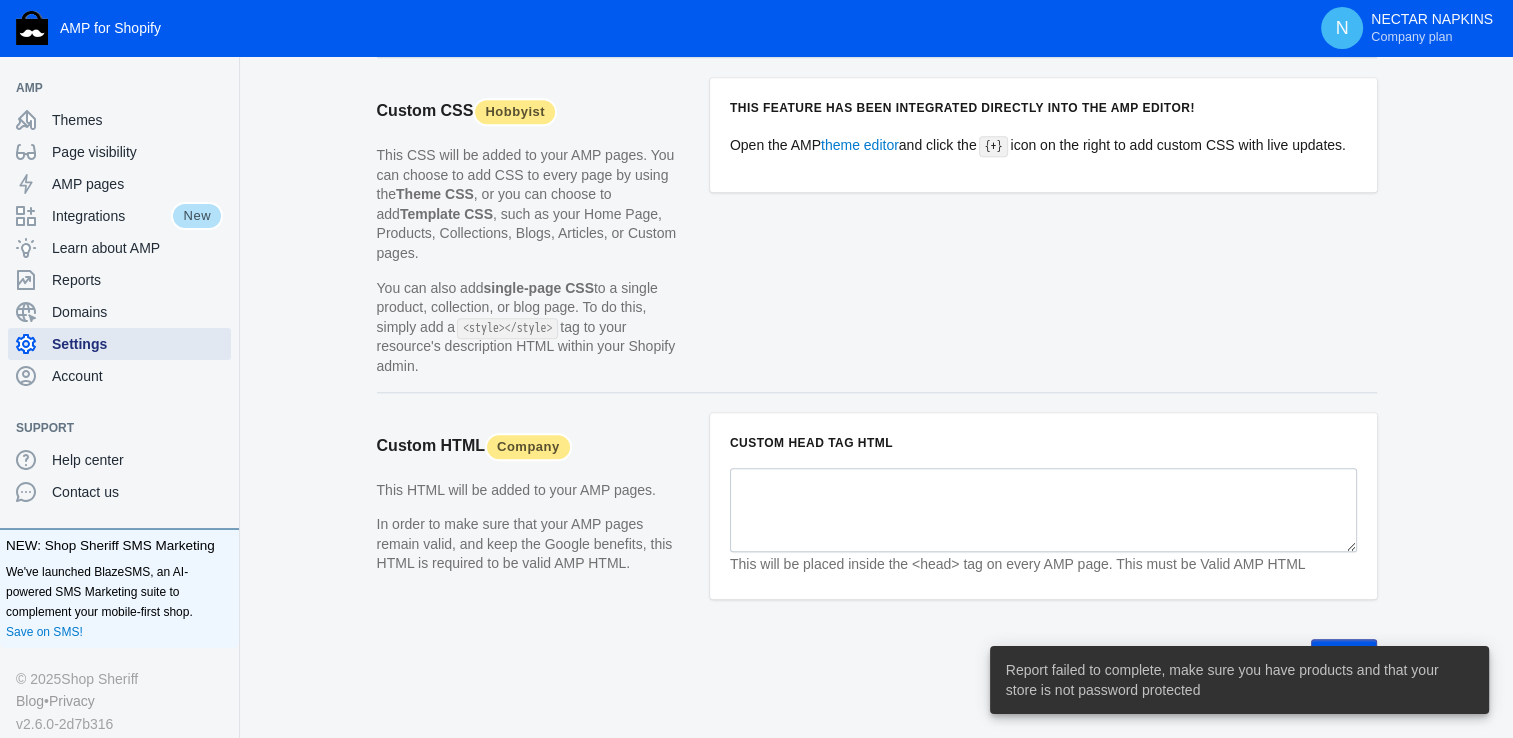 scroll, scrollTop: 1997, scrollLeft: 0, axis: vertical 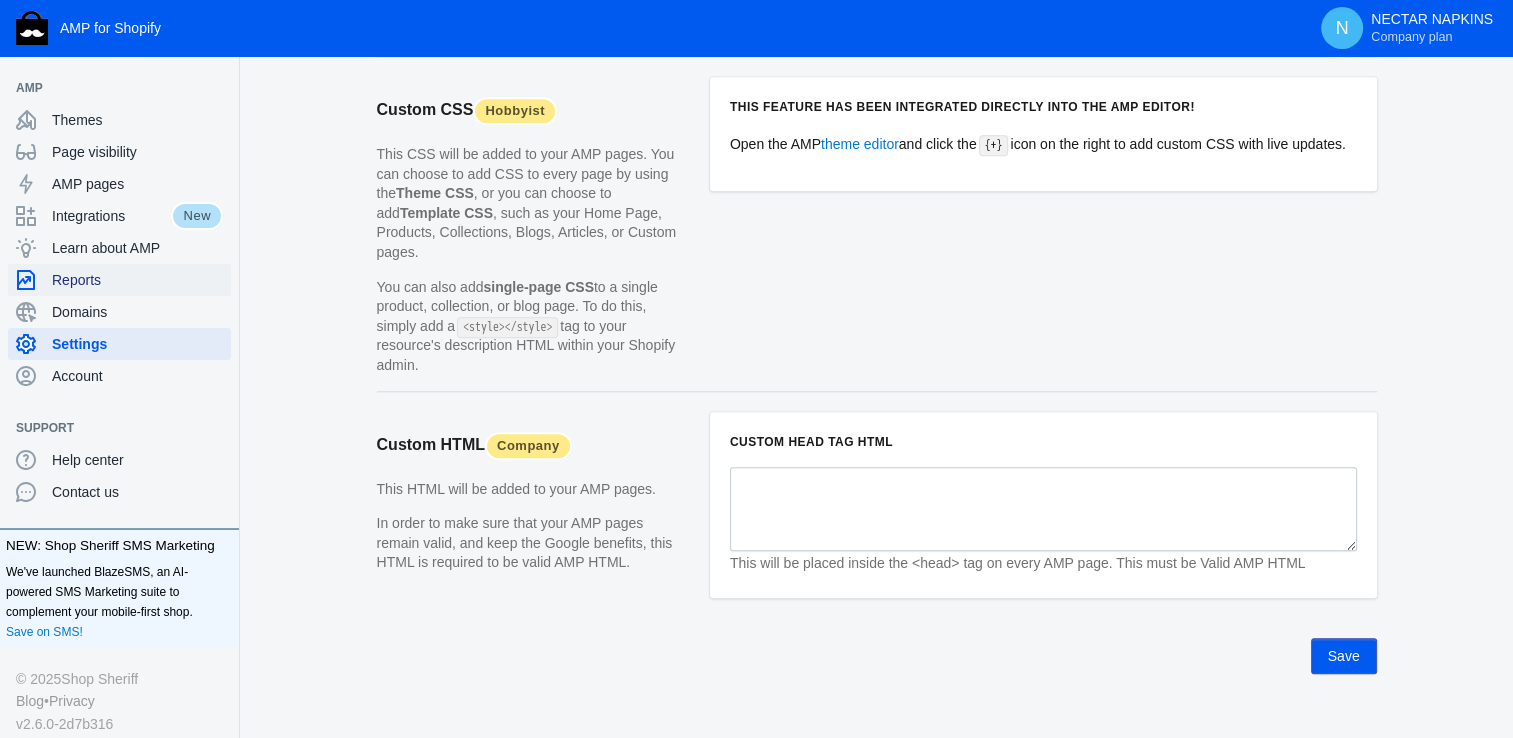 click on "Reports" at bounding box center (137, 280) 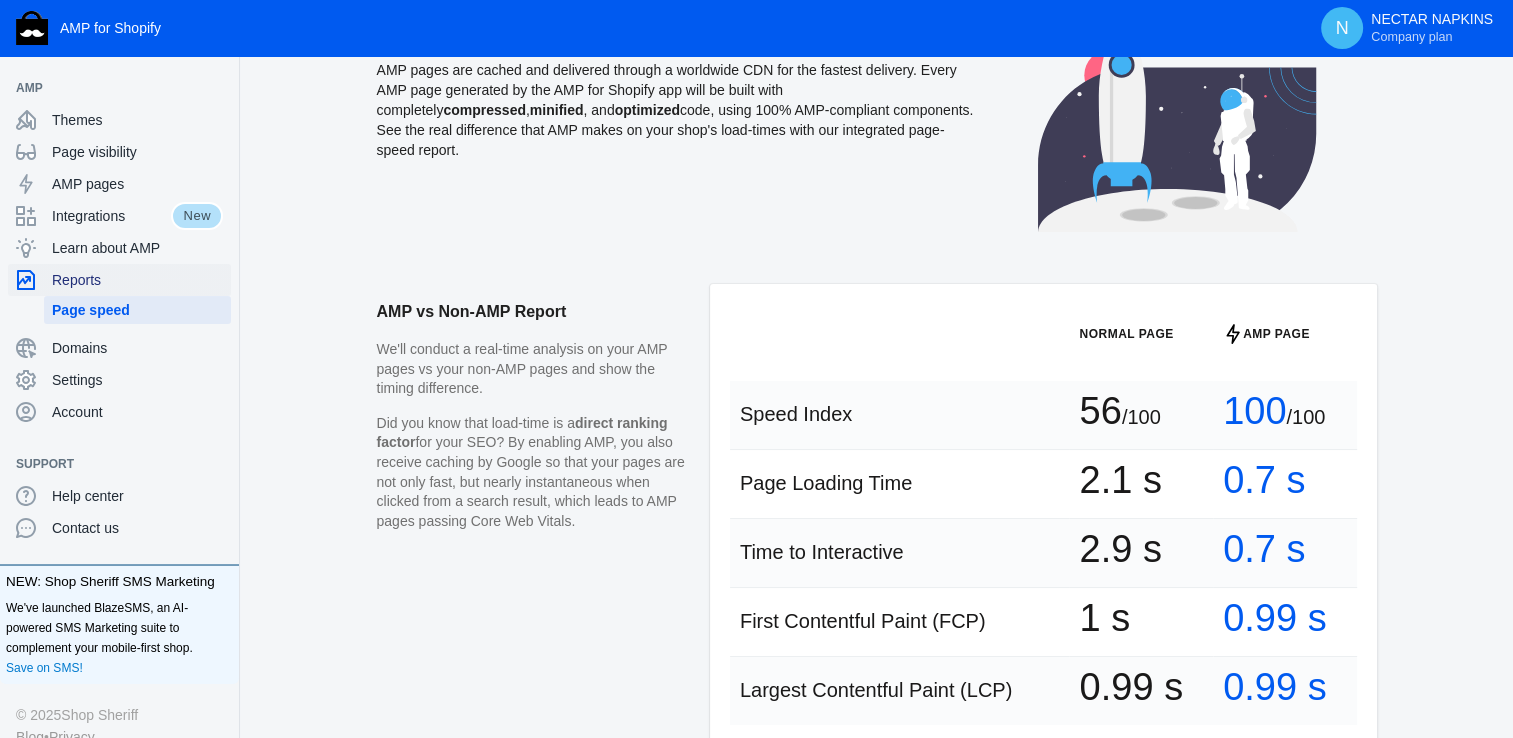 scroll, scrollTop: 380, scrollLeft: 0, axis: vertical 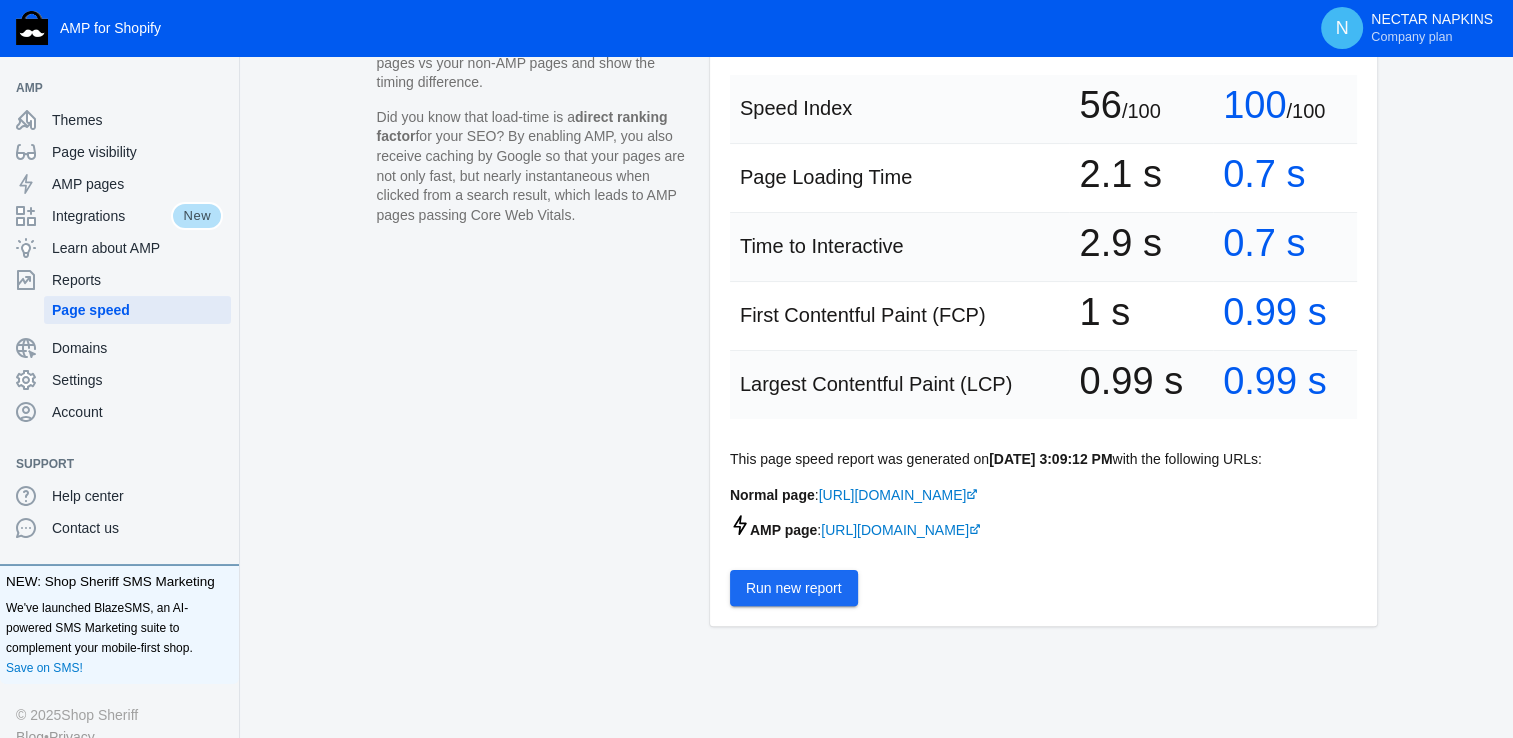 click on "Run new report" 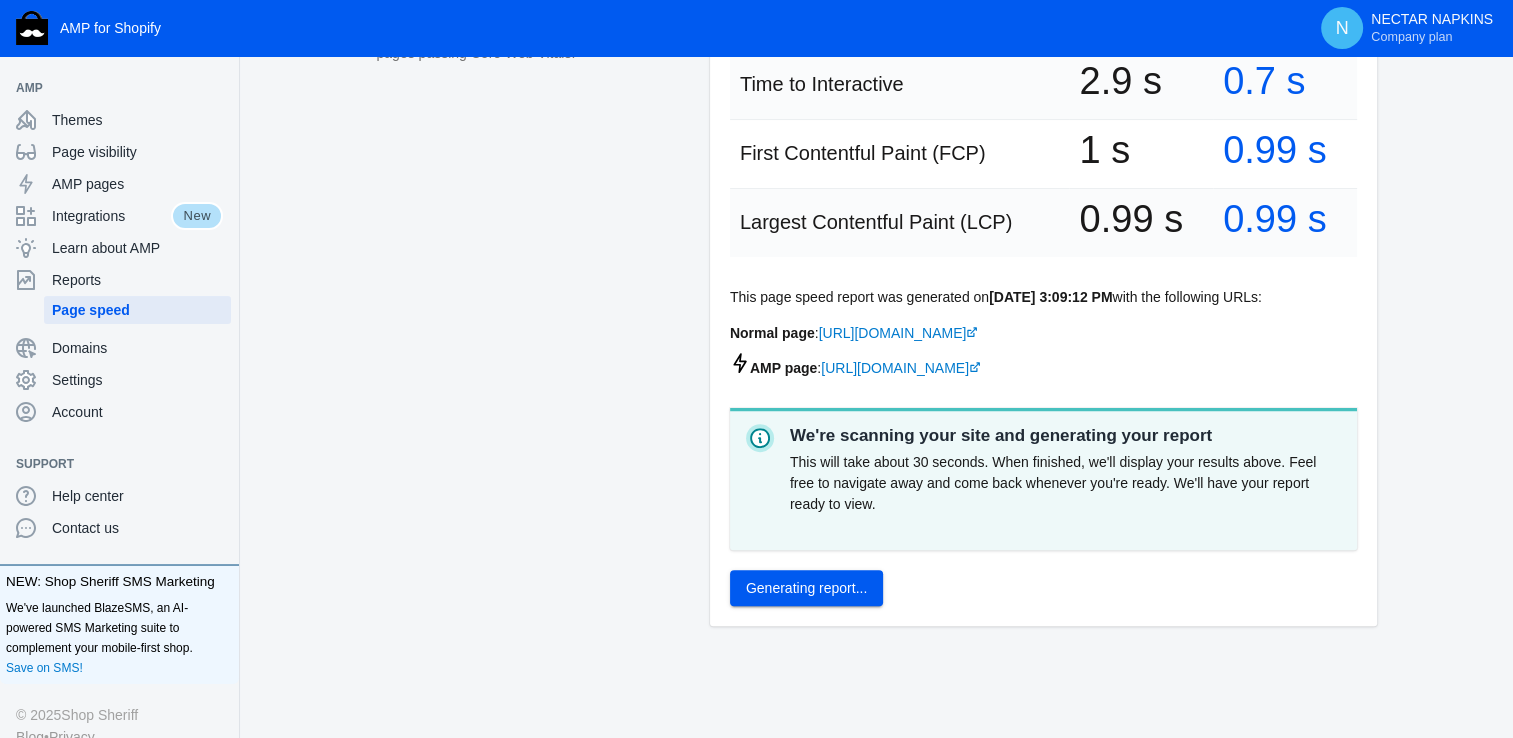 scroll, scrollTop: 380, scrollLeft: 0, axis: vertical 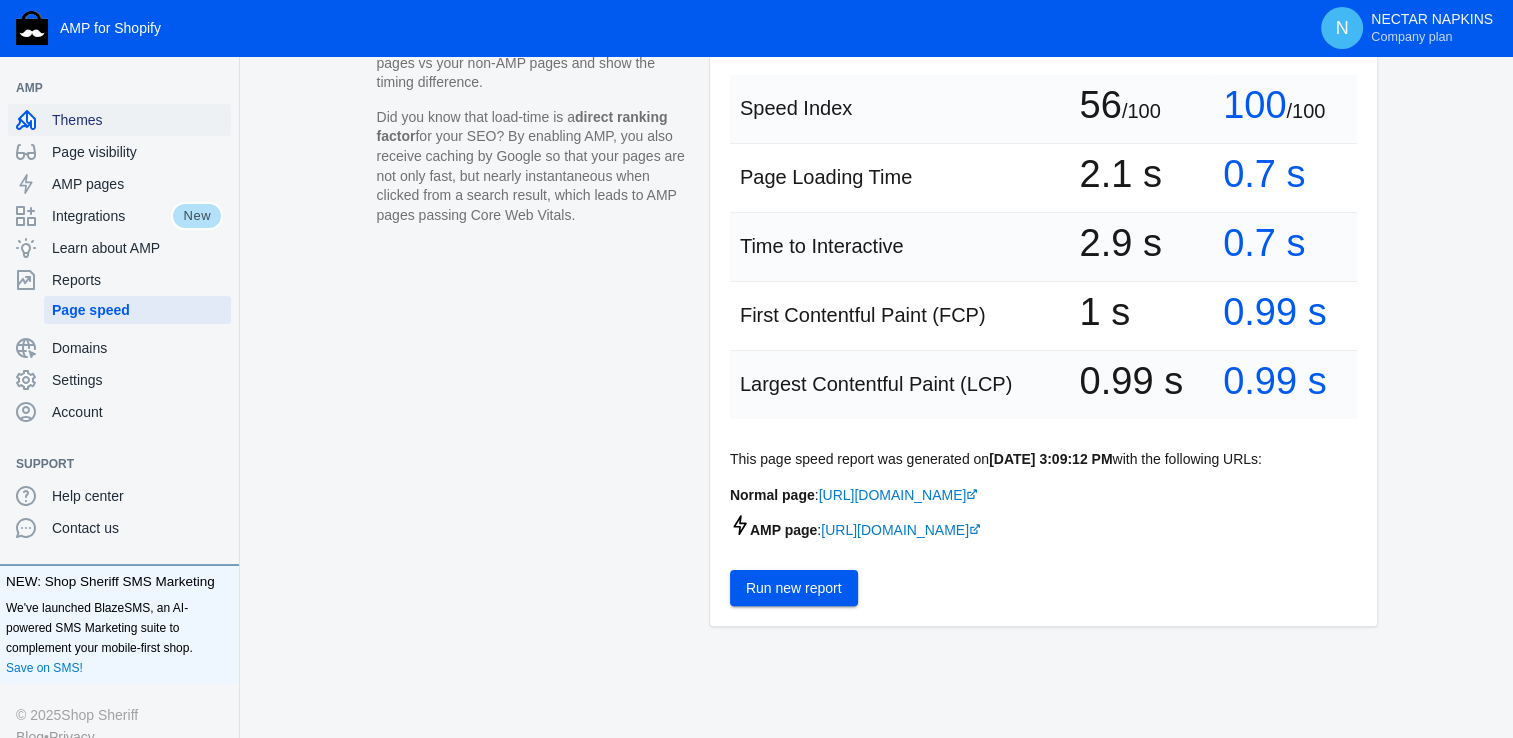 click on "Themes" 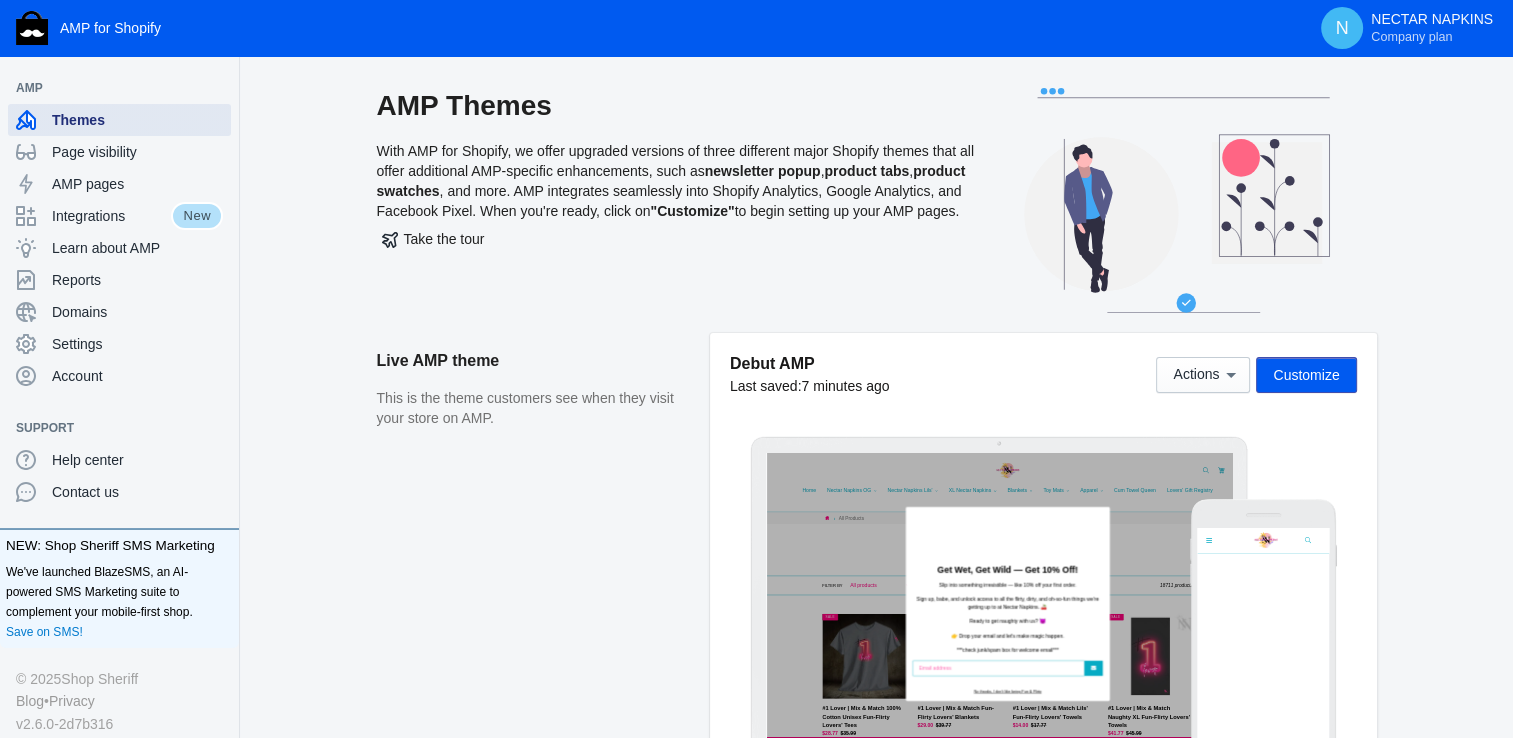 scroll, scrollTop: 0, scrollLeft: 0, axis: both 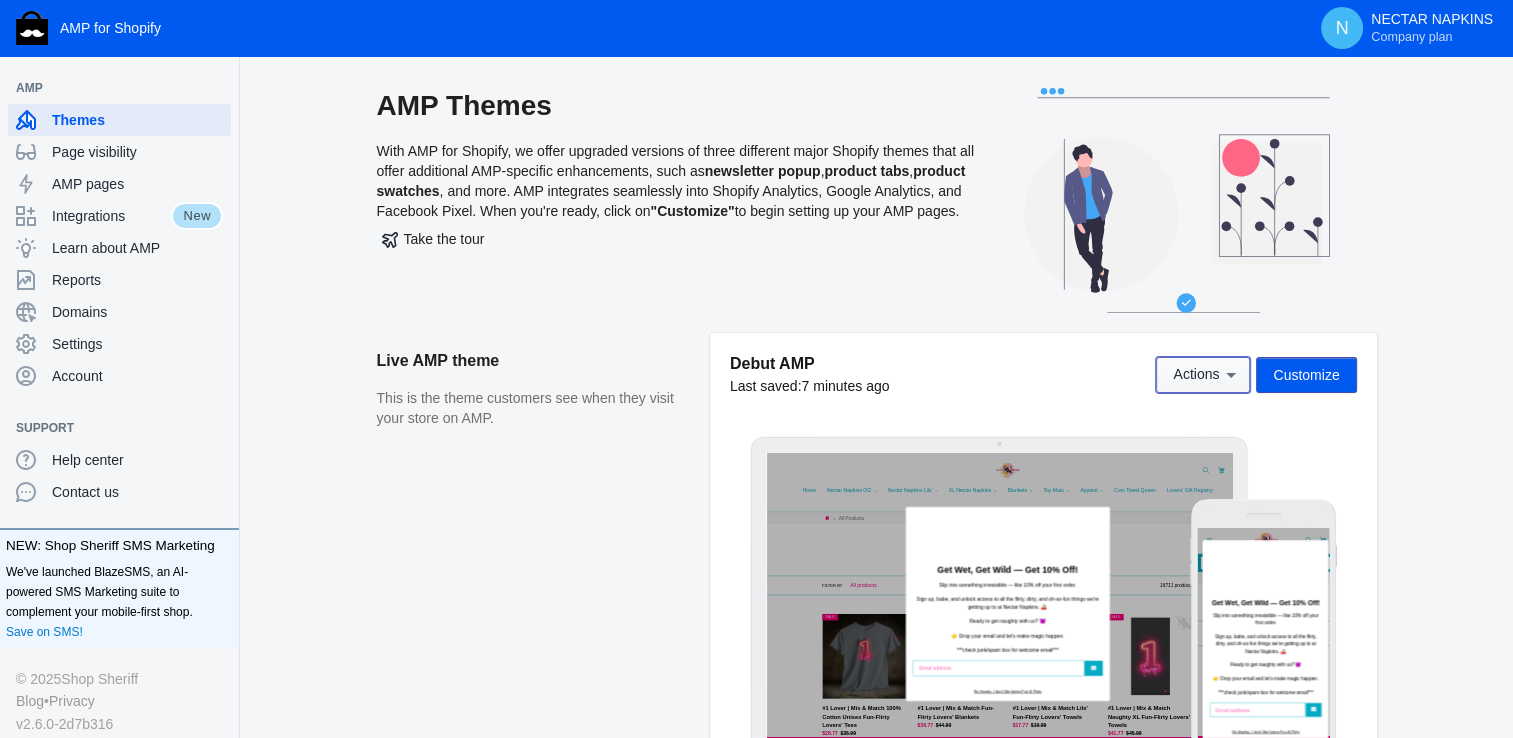 click on "Actions" at bounding box center (1196, 375) 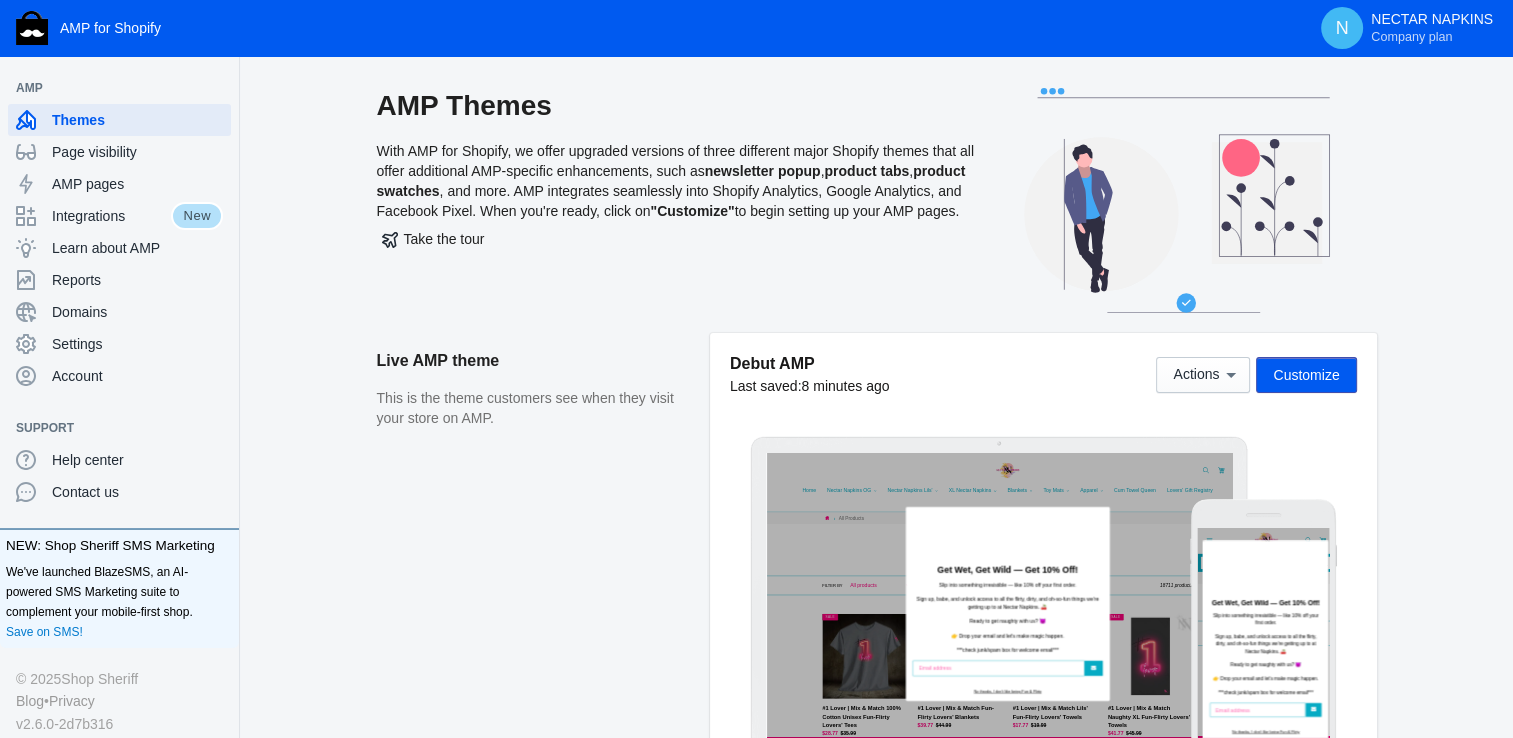 click on "Customize" at bounding box center [1306, 375] 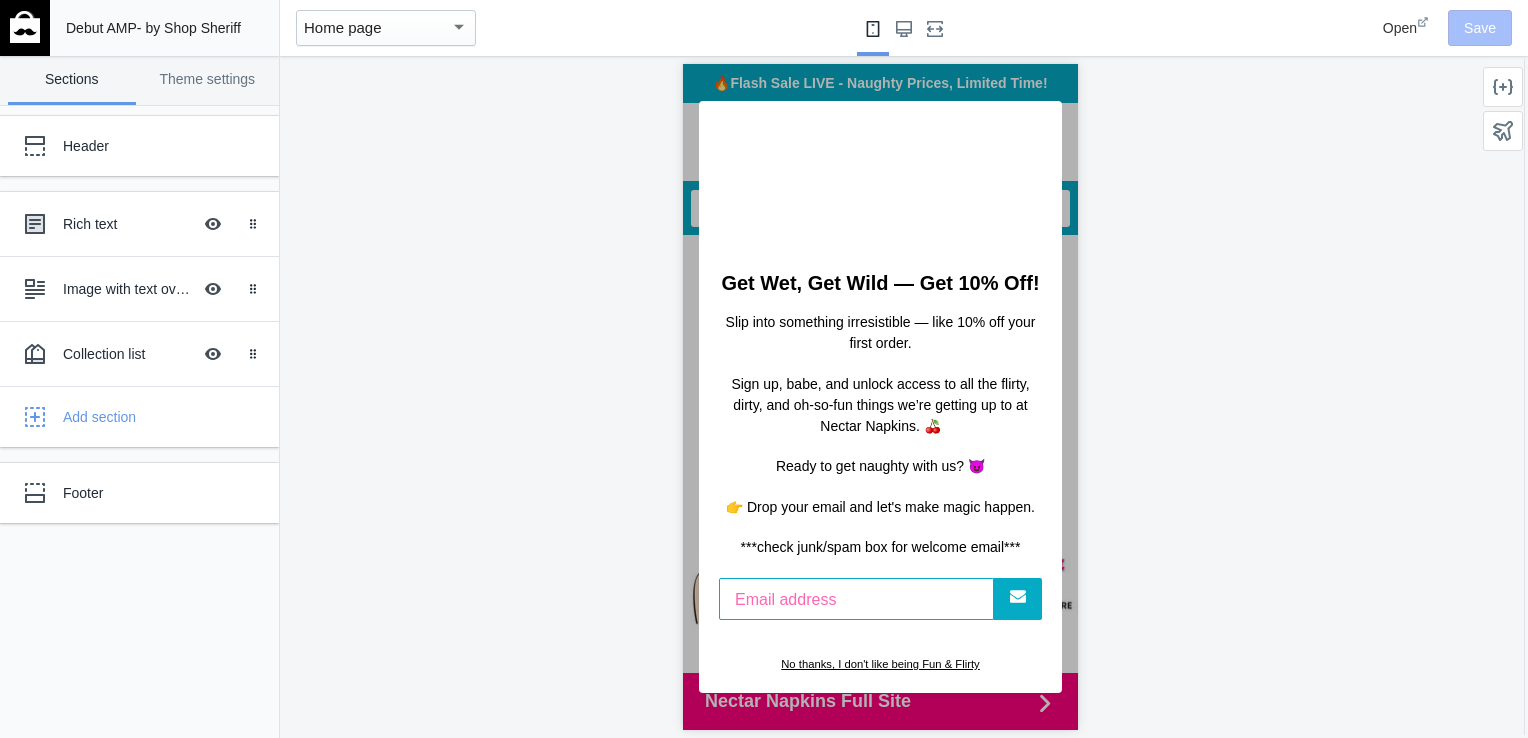 scroll, scrollTop: 0, scrollLeft: 0, axis: both 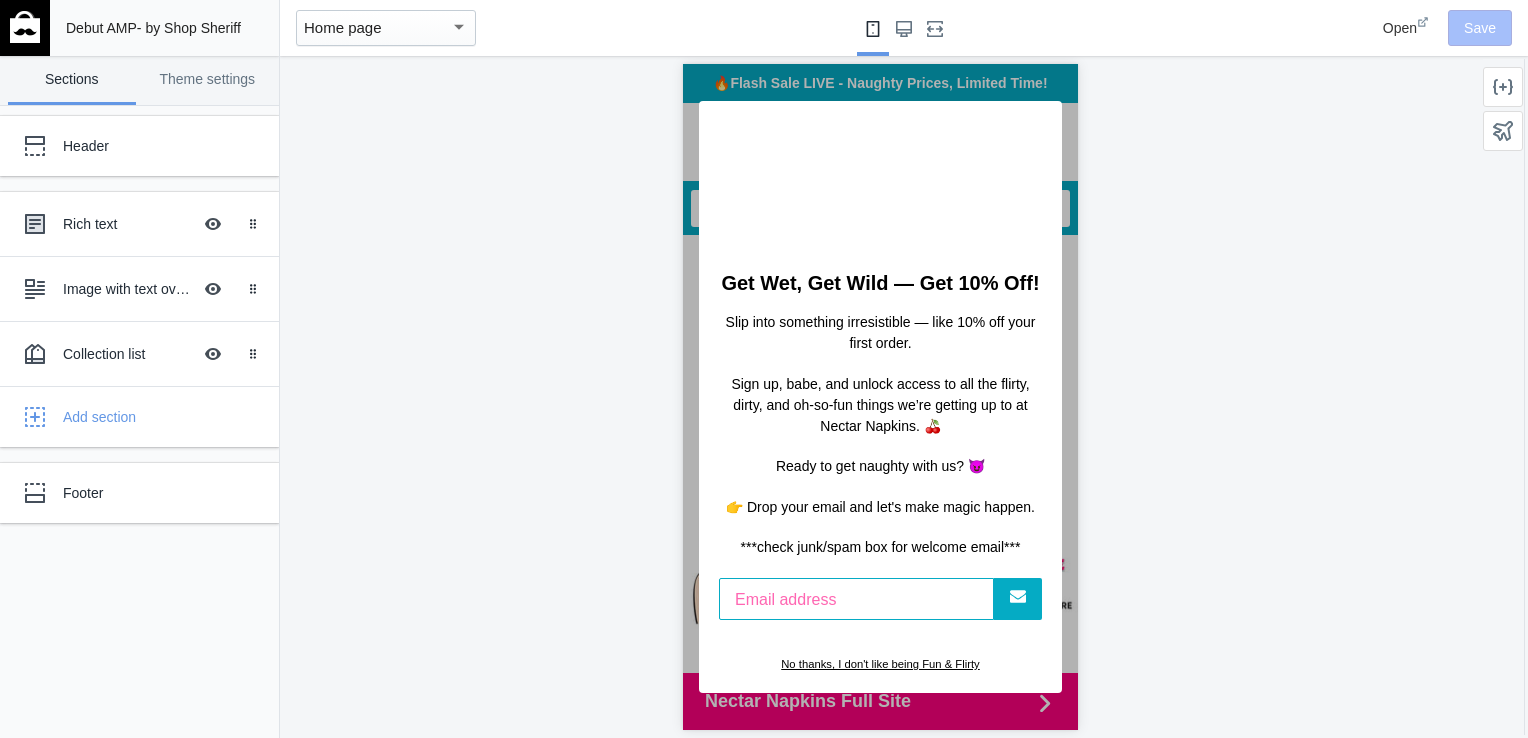 click at bounding box center (25, 27) 